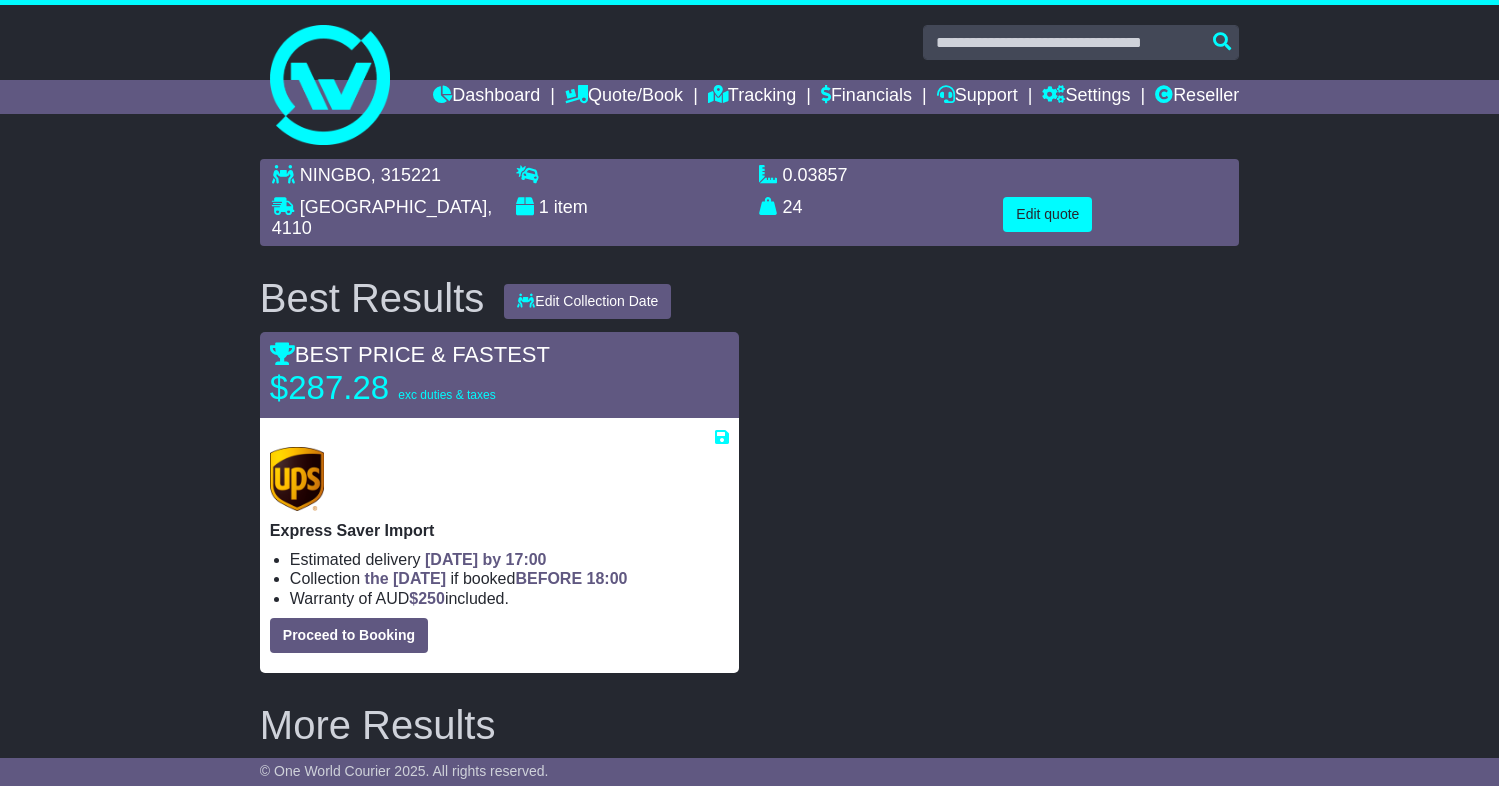 scroll, scrollTop: 500, scrollLeft: 0, axis: vertical 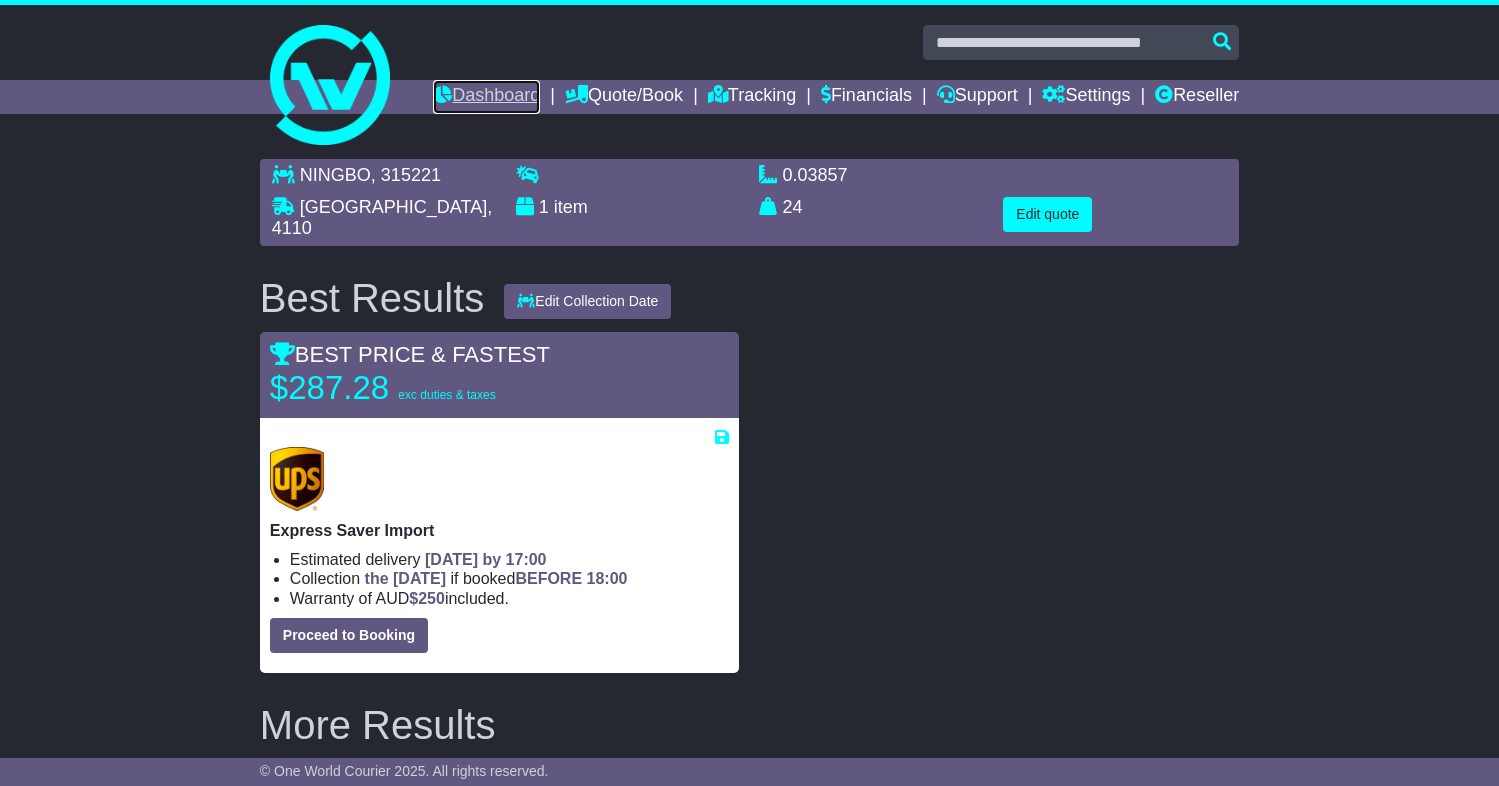 click on "Dashboard" at bounding box center (486, 97) 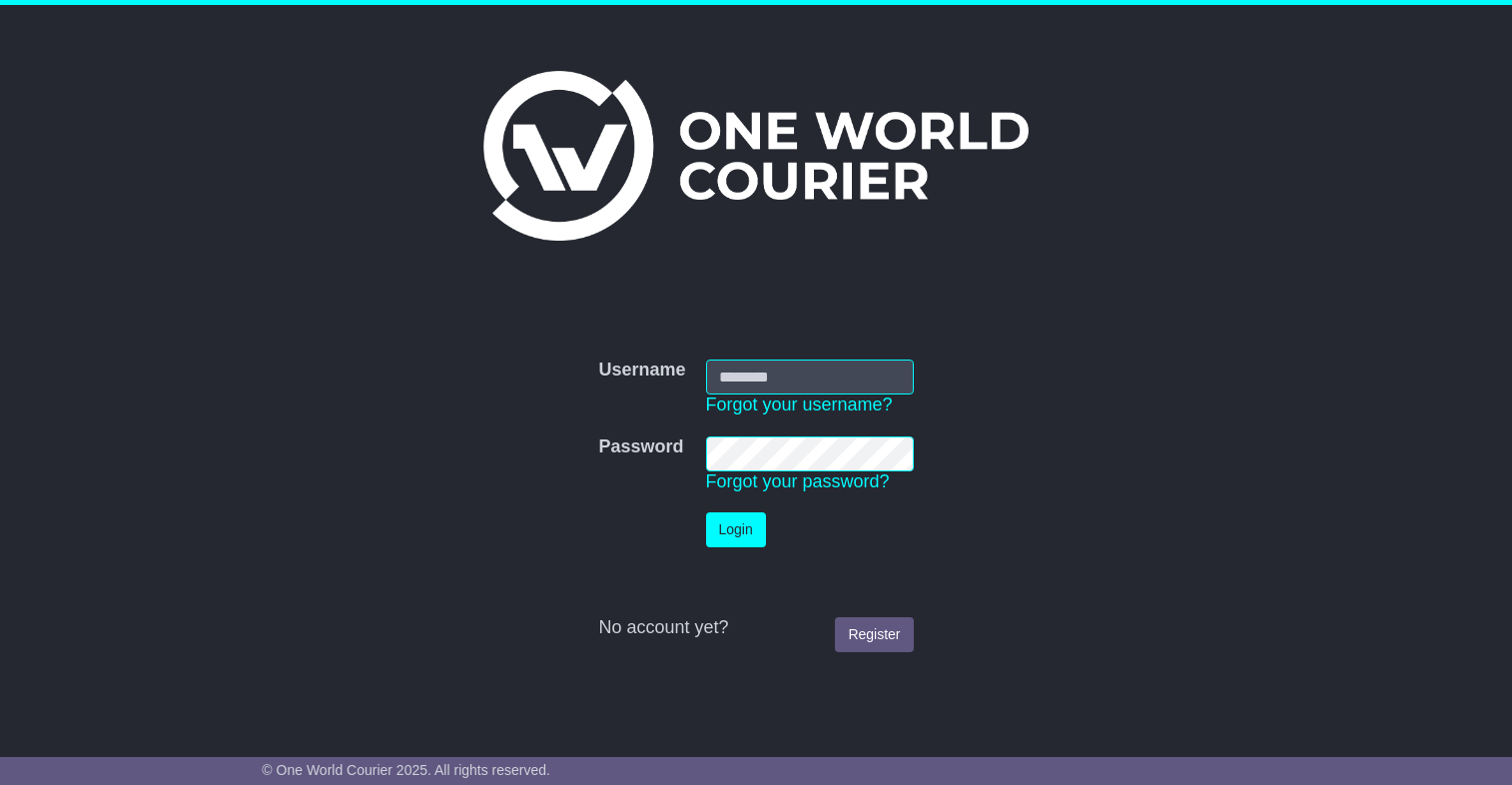 scroll, scrollTop: 0, scrollLeft: 0, axis: both 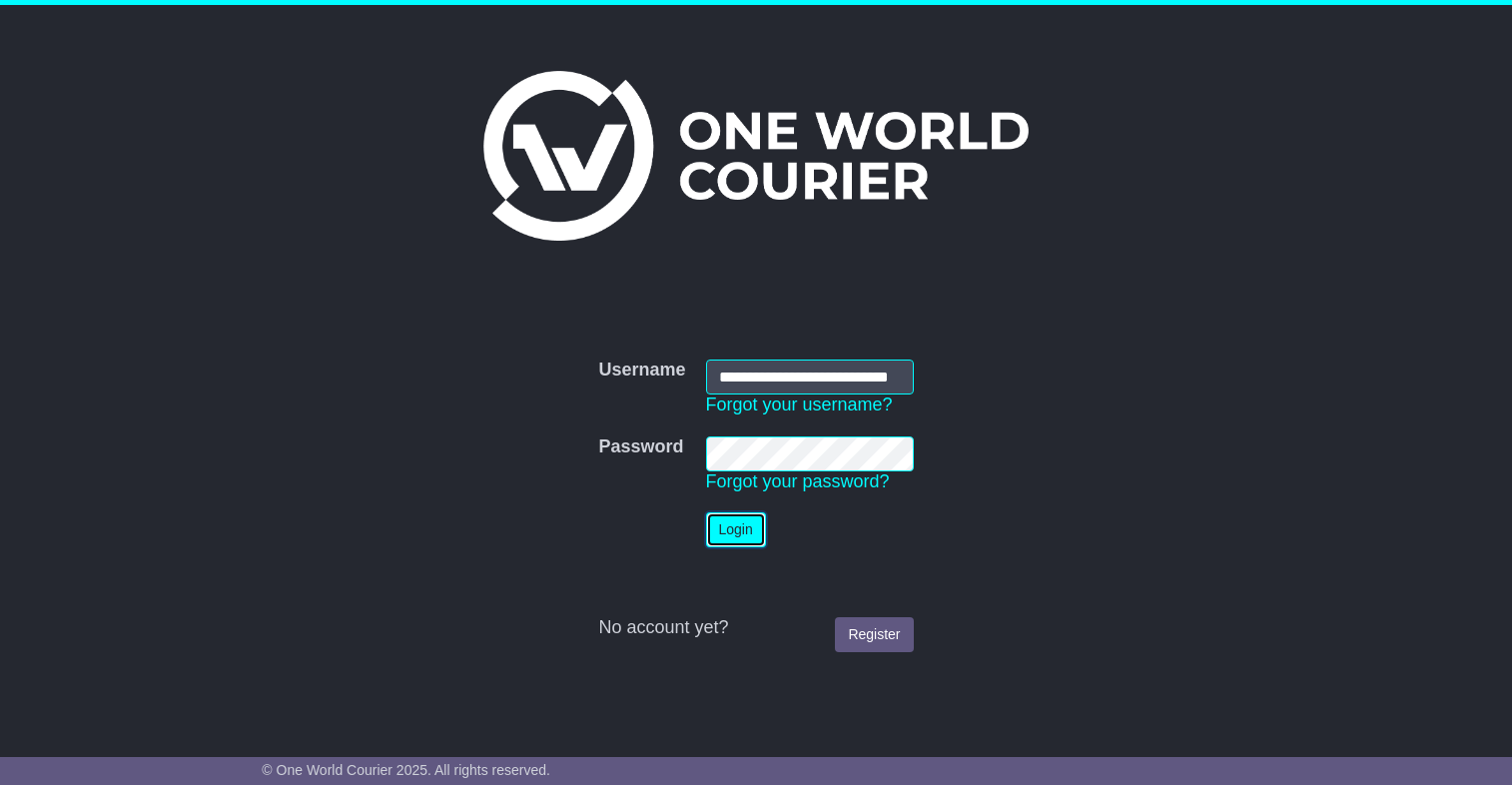 click on "Login" at bounding box center [736, 529] 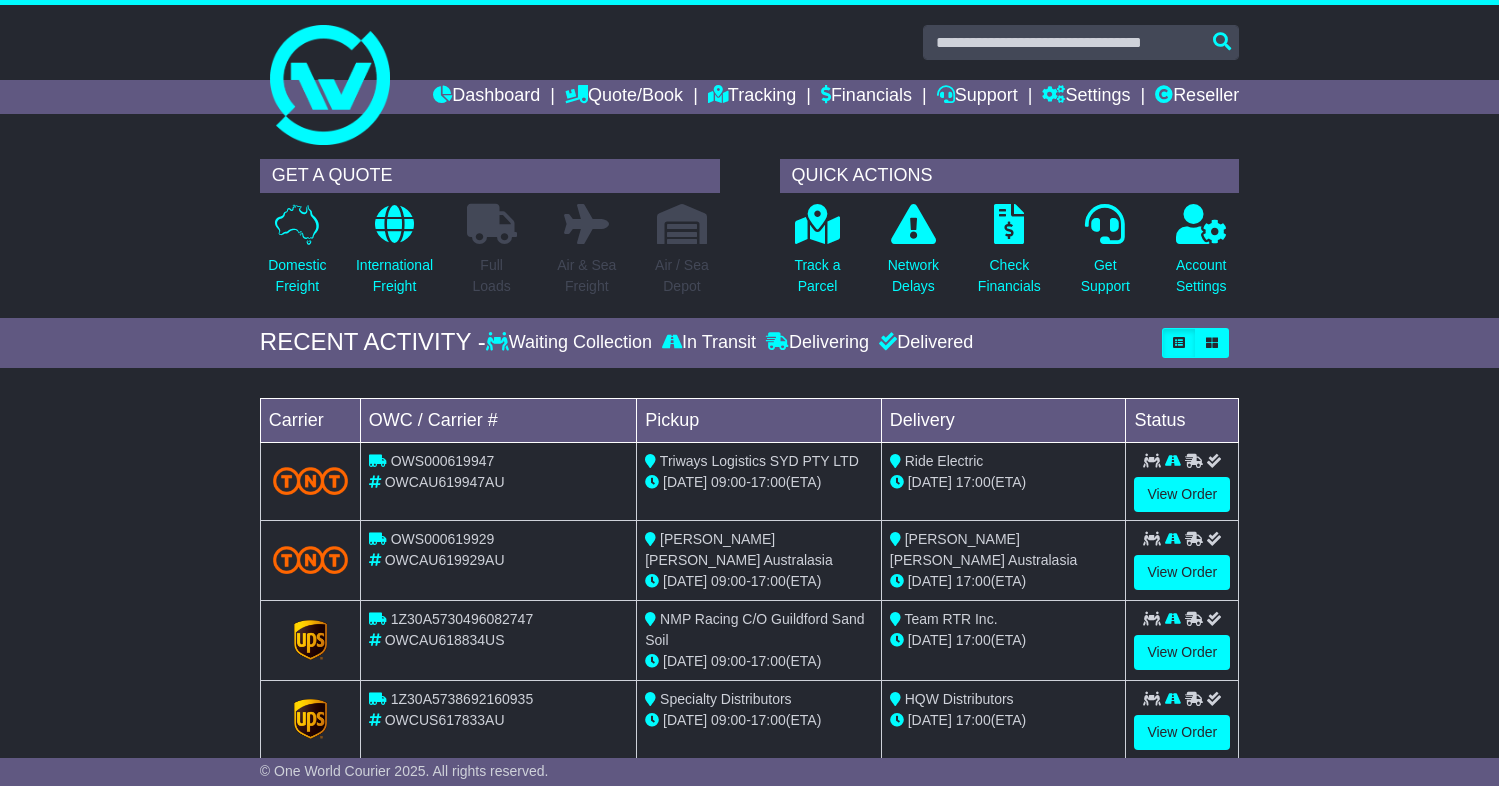 scroll, scrollTop: 0, scrollLeft: 0, axis: both 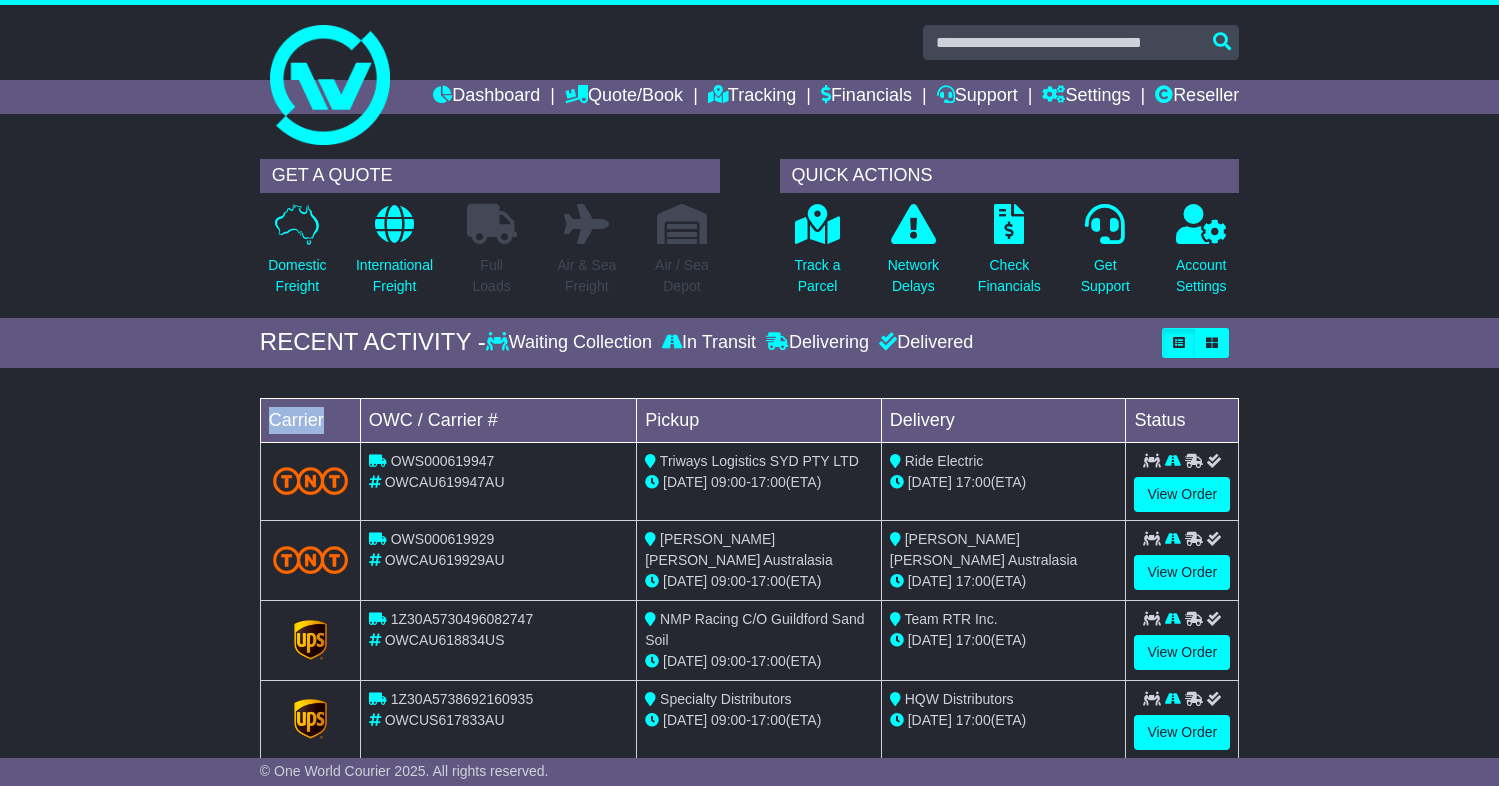 click on "Carrier" at bounding box center (310, 420) 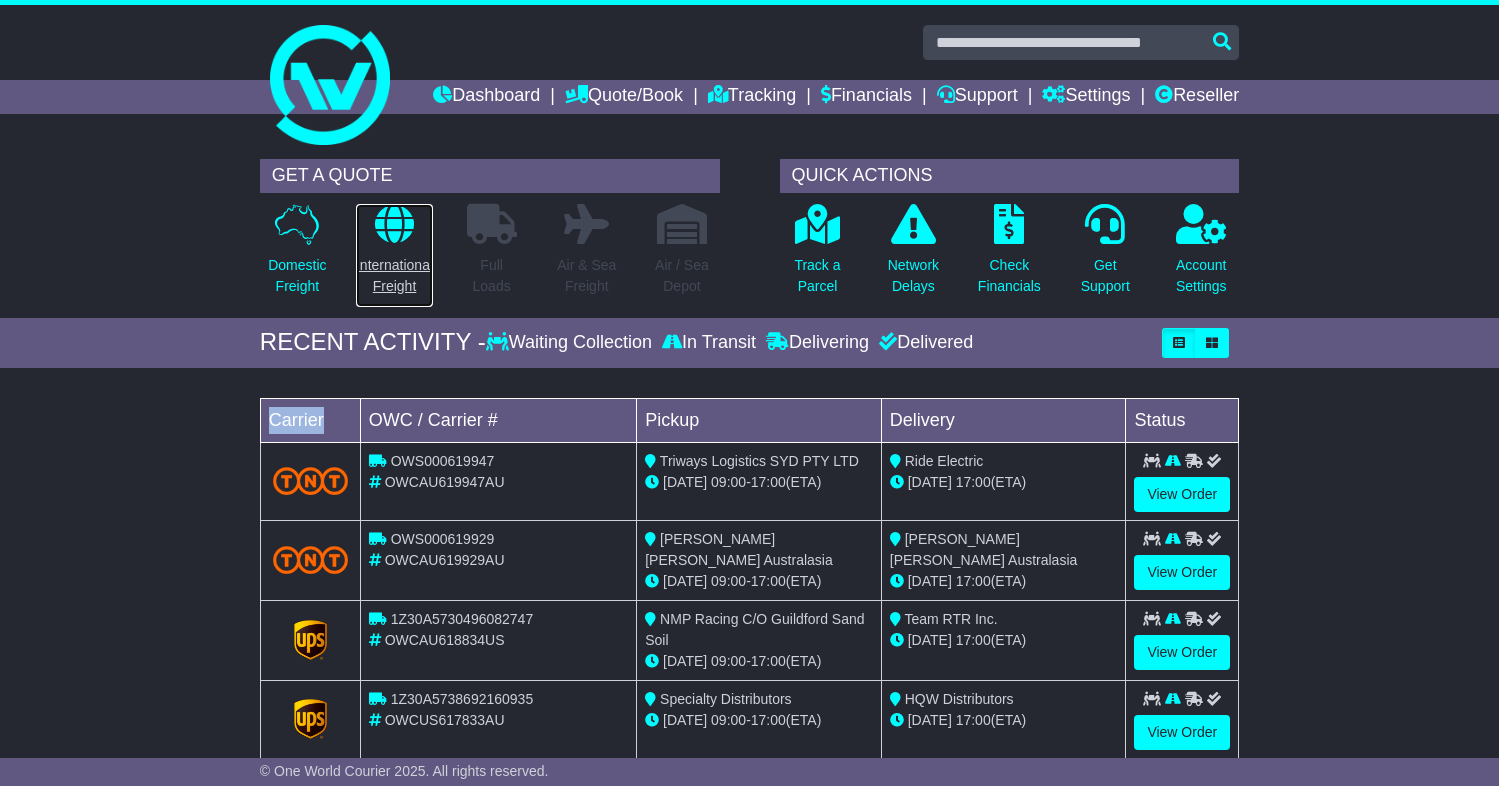 click at bounding box center (394, 224) 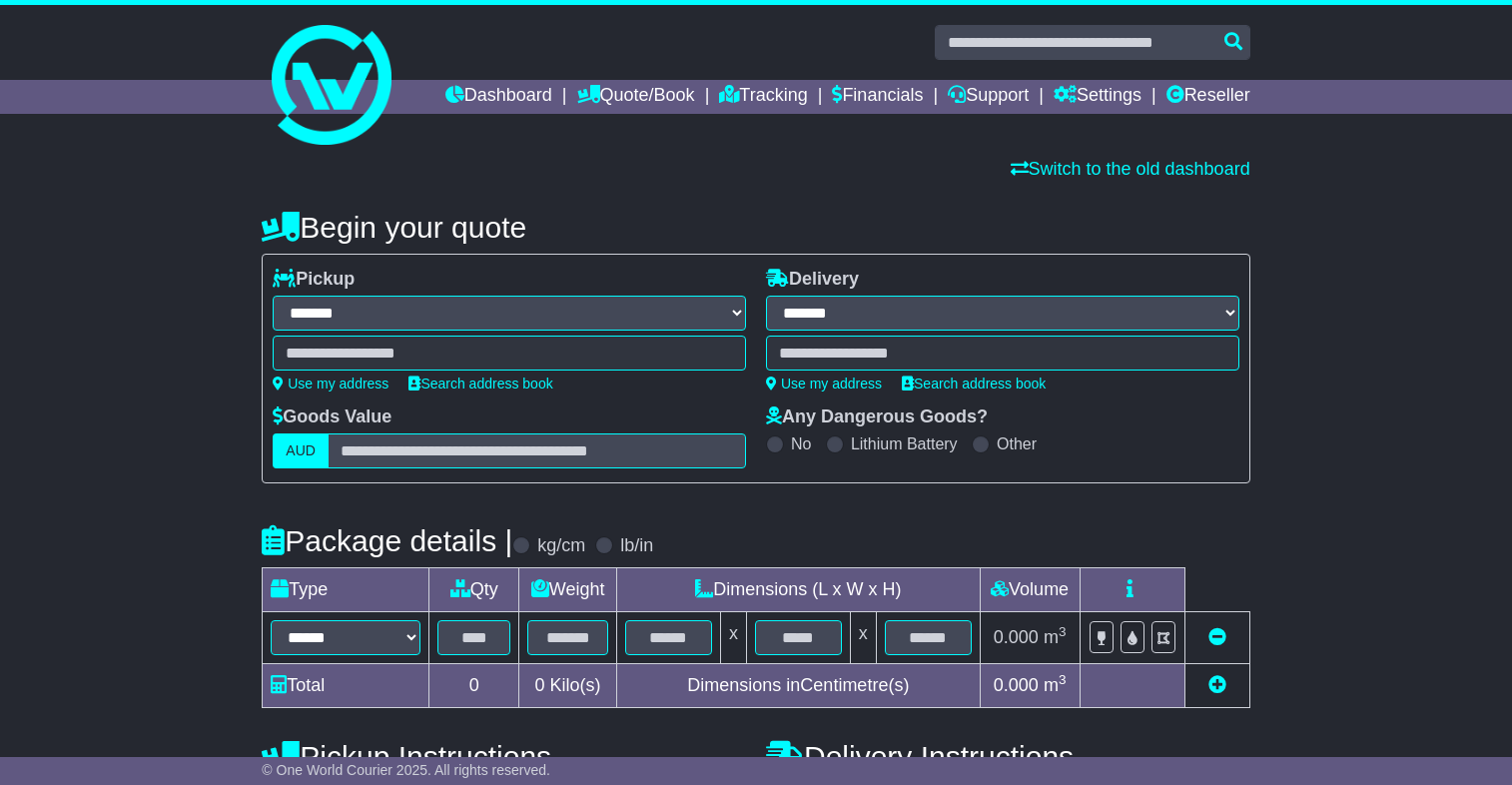 select on "**" 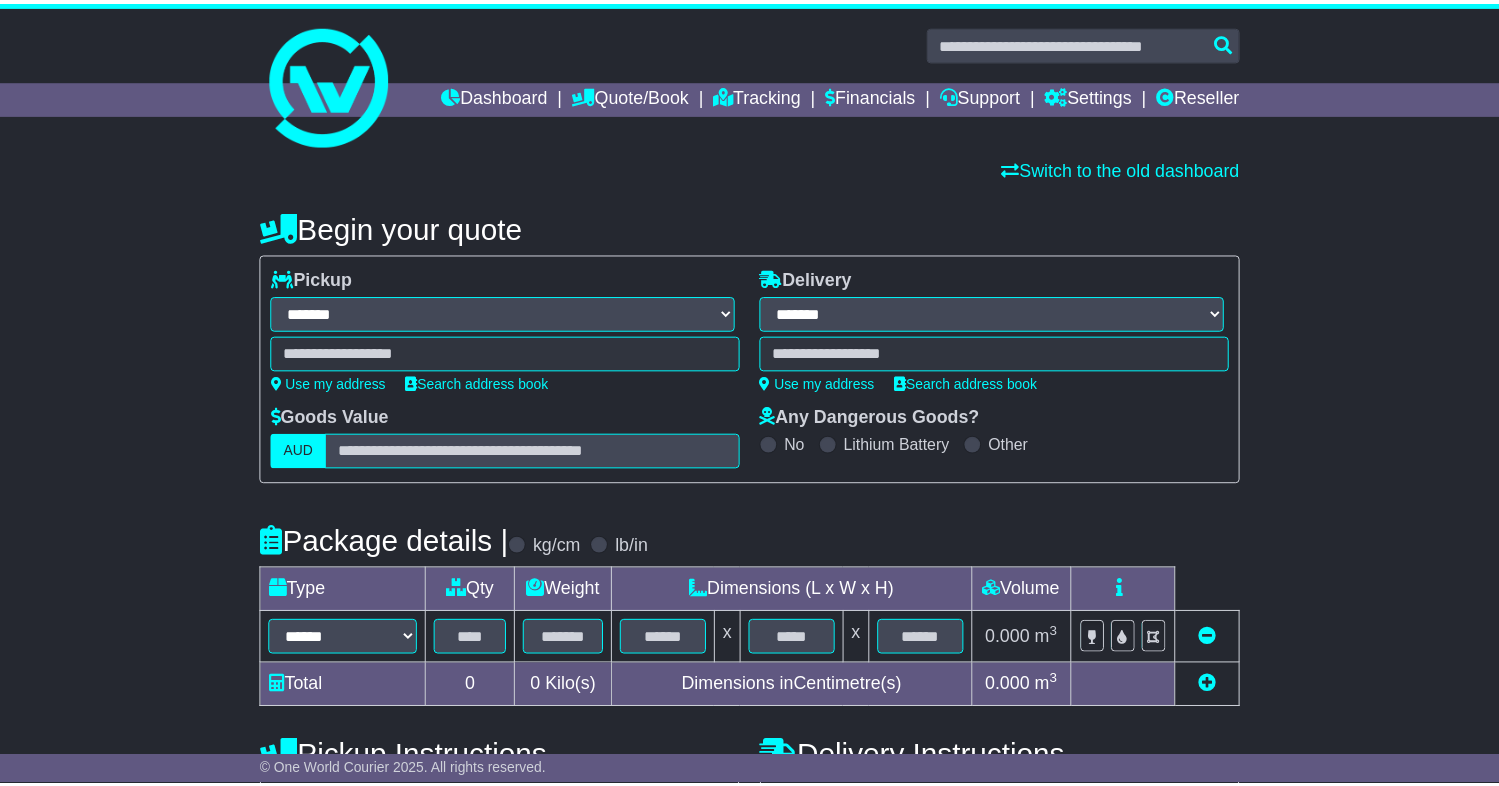 scroll, scrollTop: 0, scrollLeft: 0, axis: both 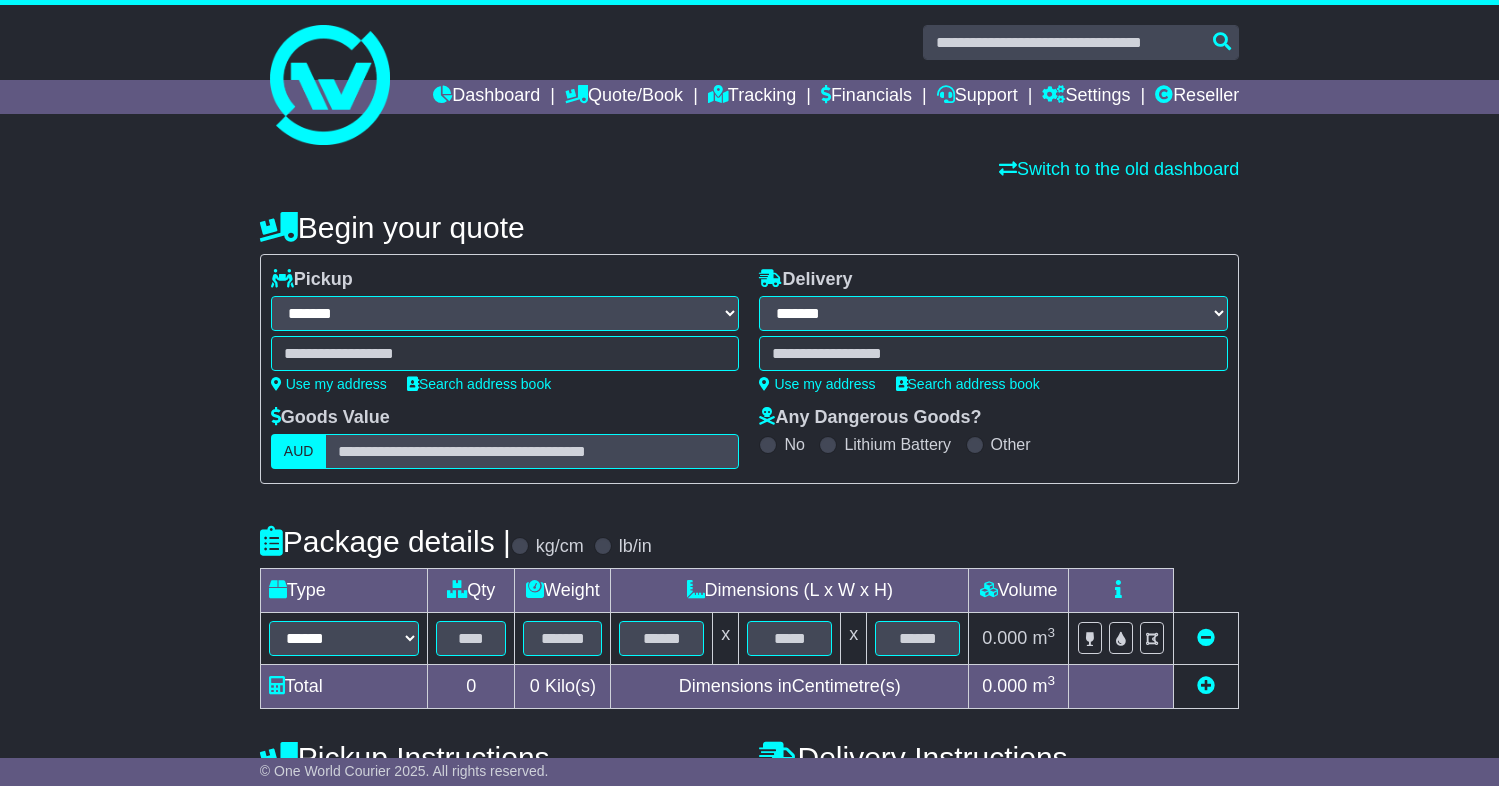click at bounding box center (505, 353) 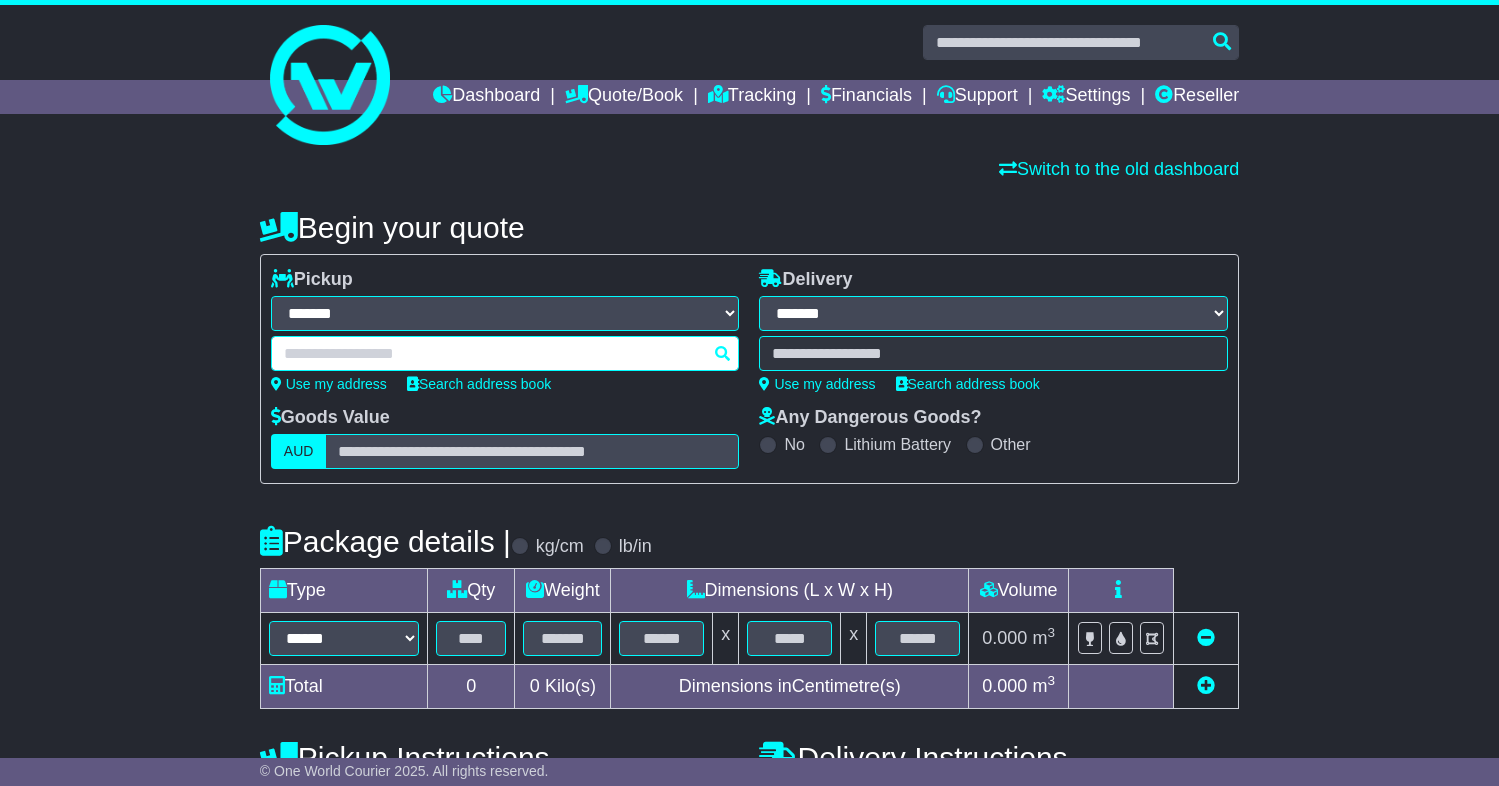 type on "*" 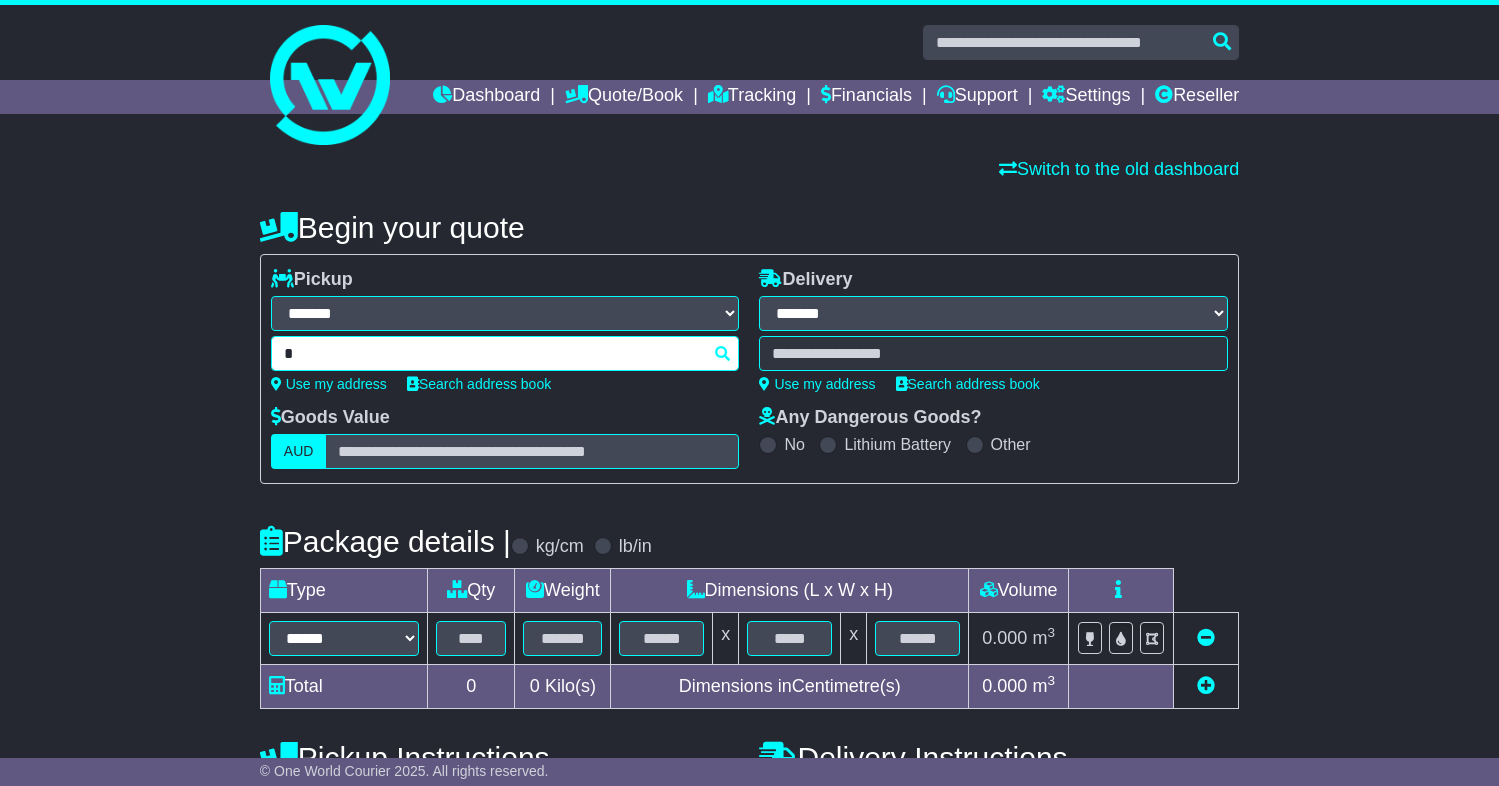 type 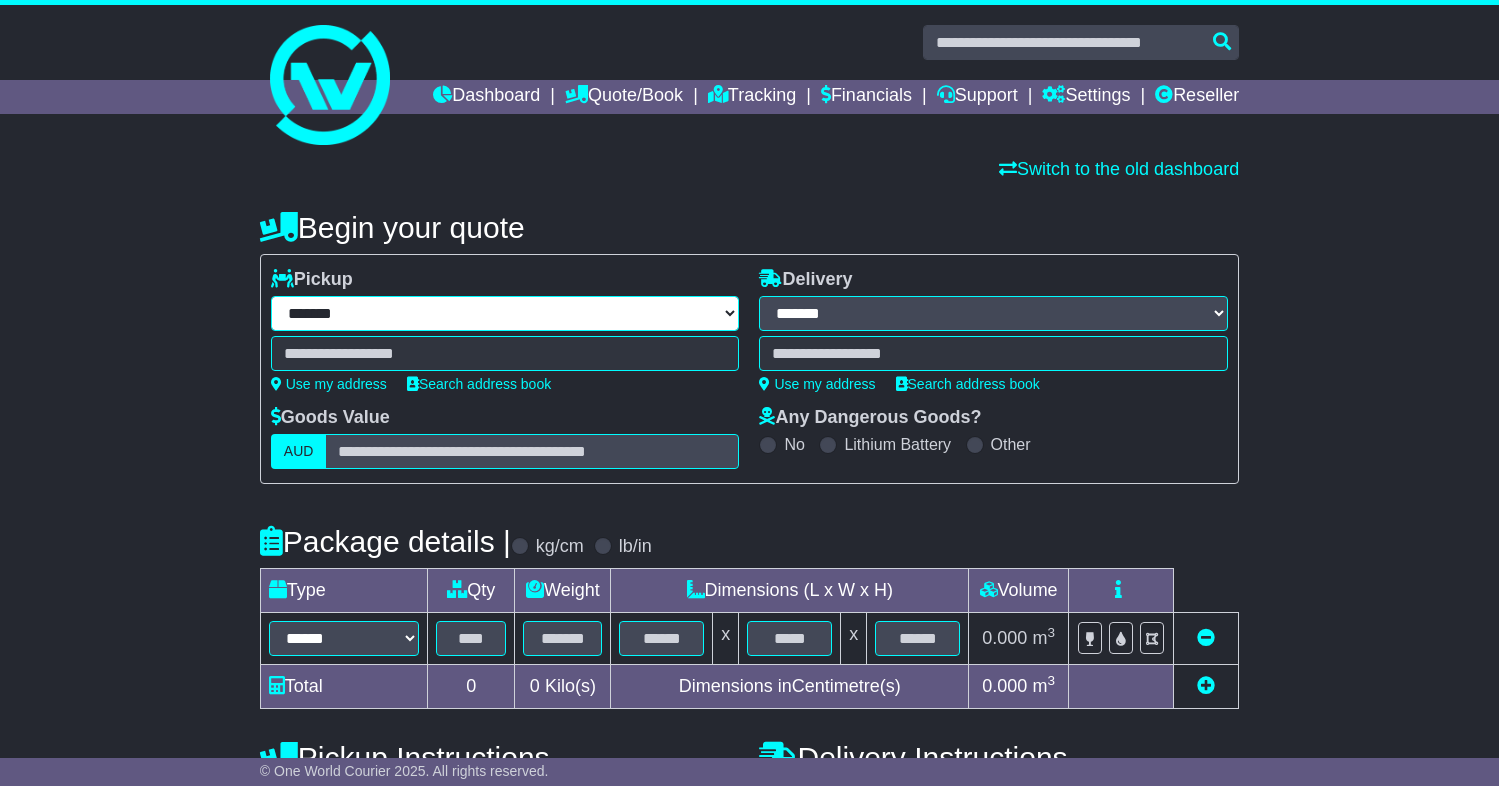 click on "**********" at bounding box center (505, 313) 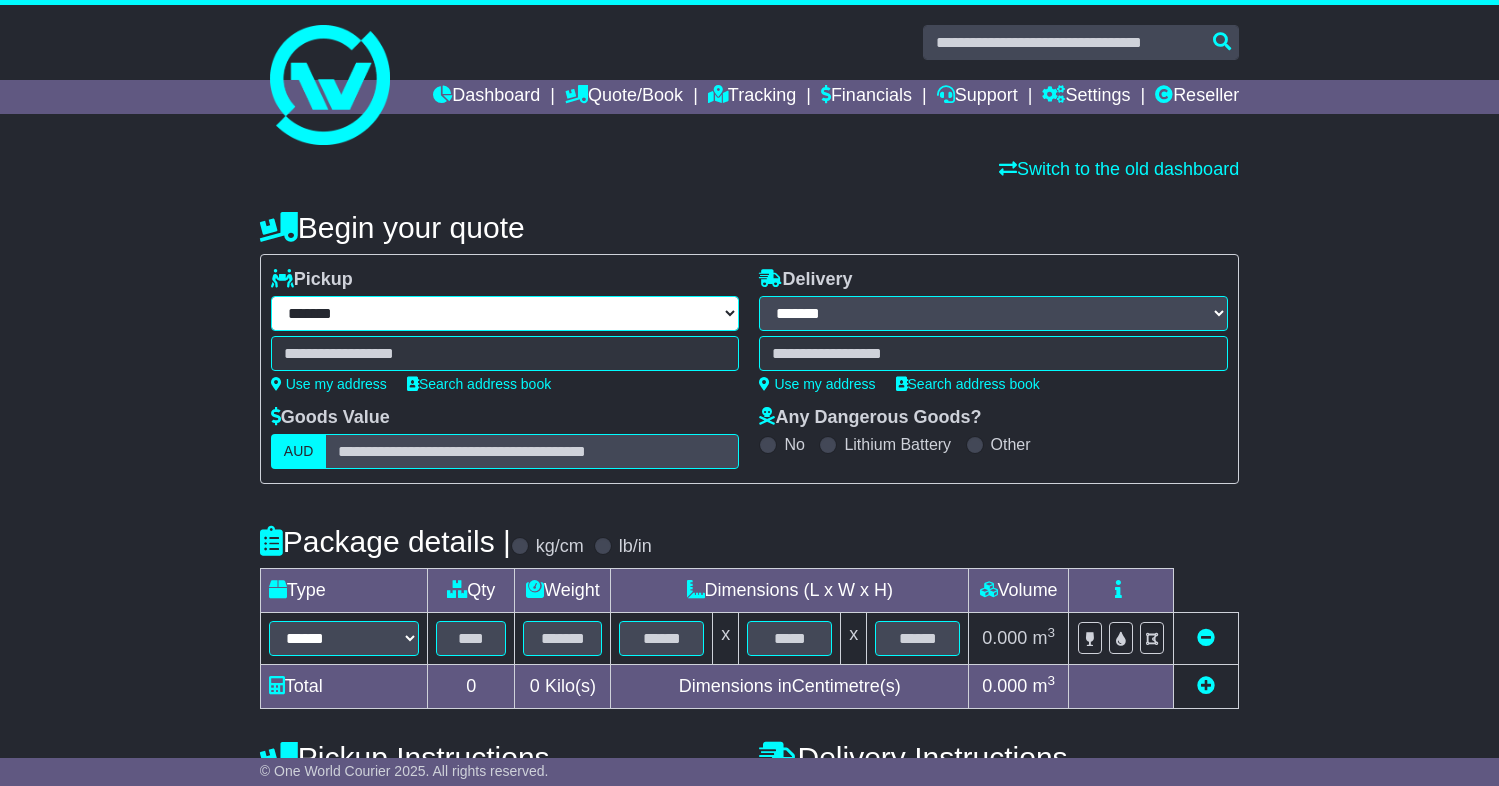 select on "***" 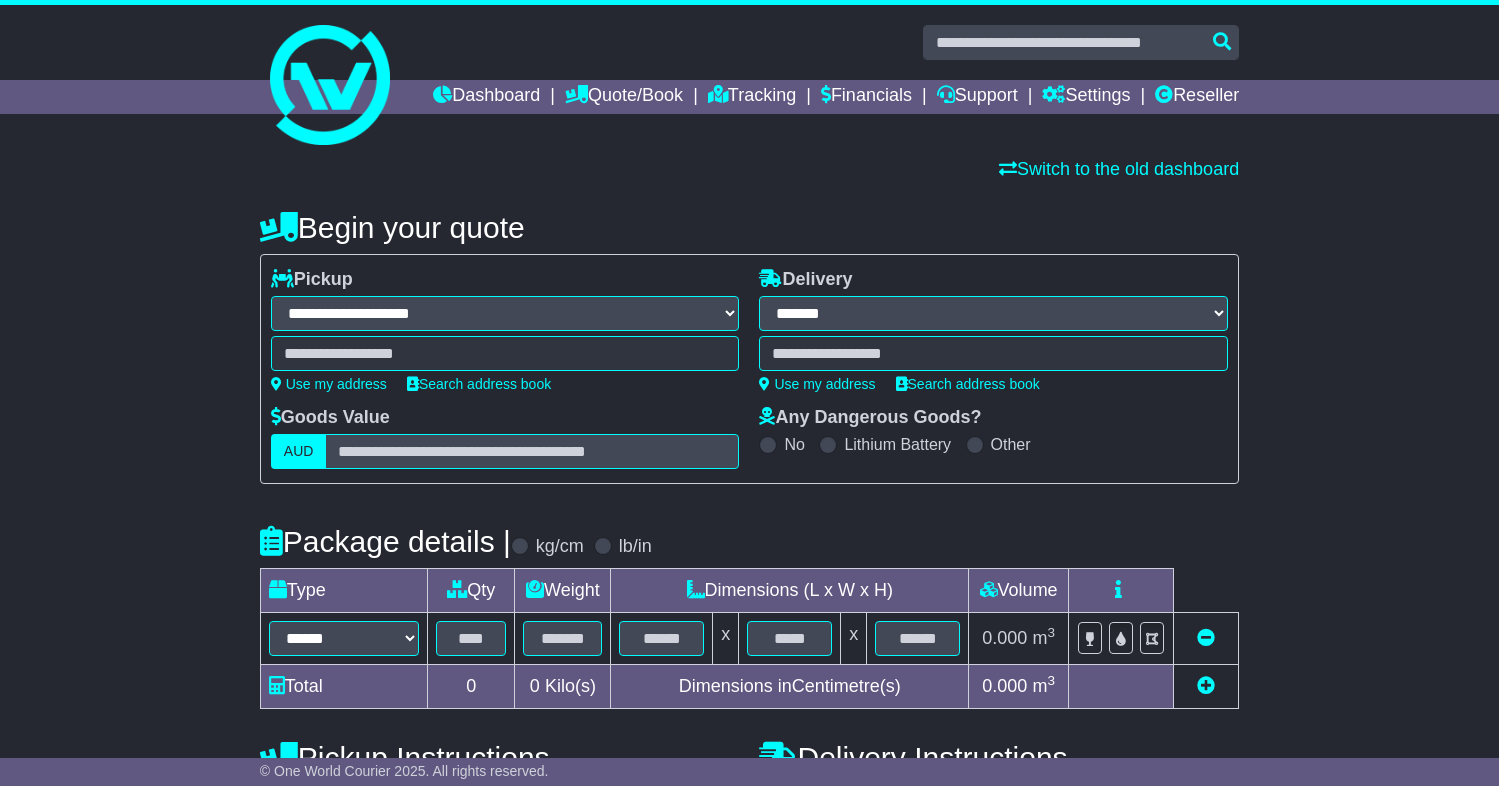 click on "**********" at bounding box center [505, 313] 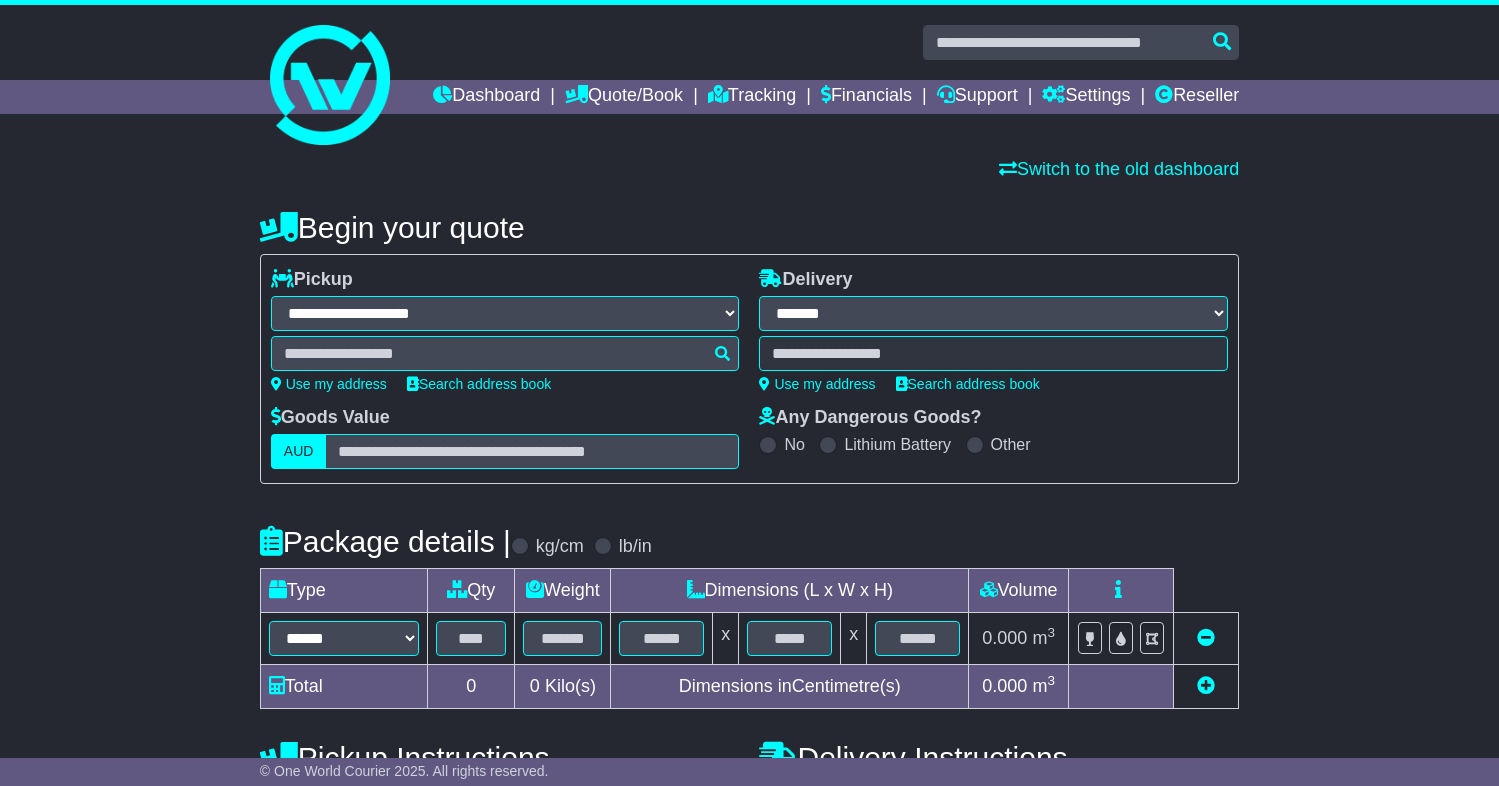 click at bounding box center [505, 353] 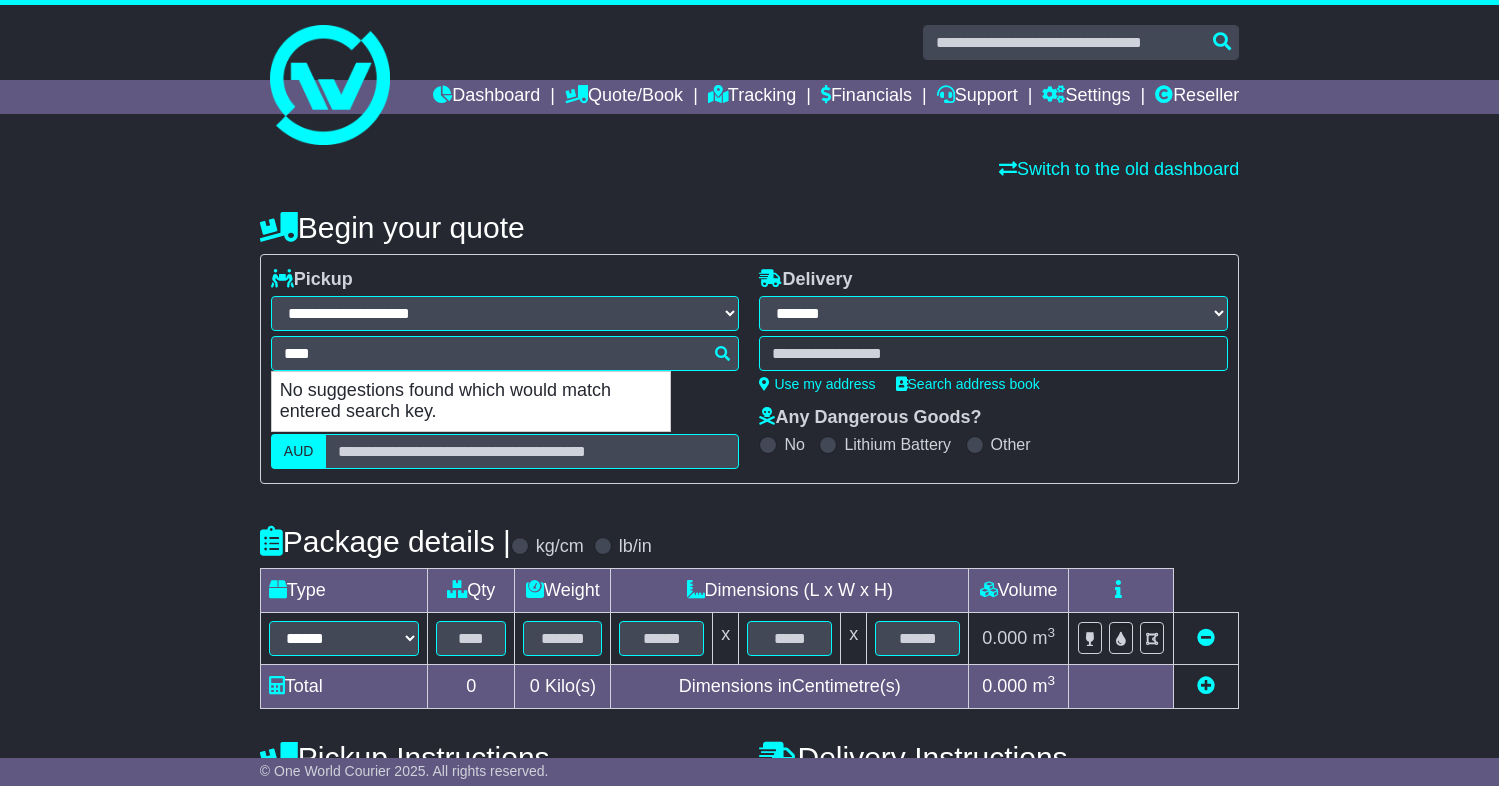 type on "*****" 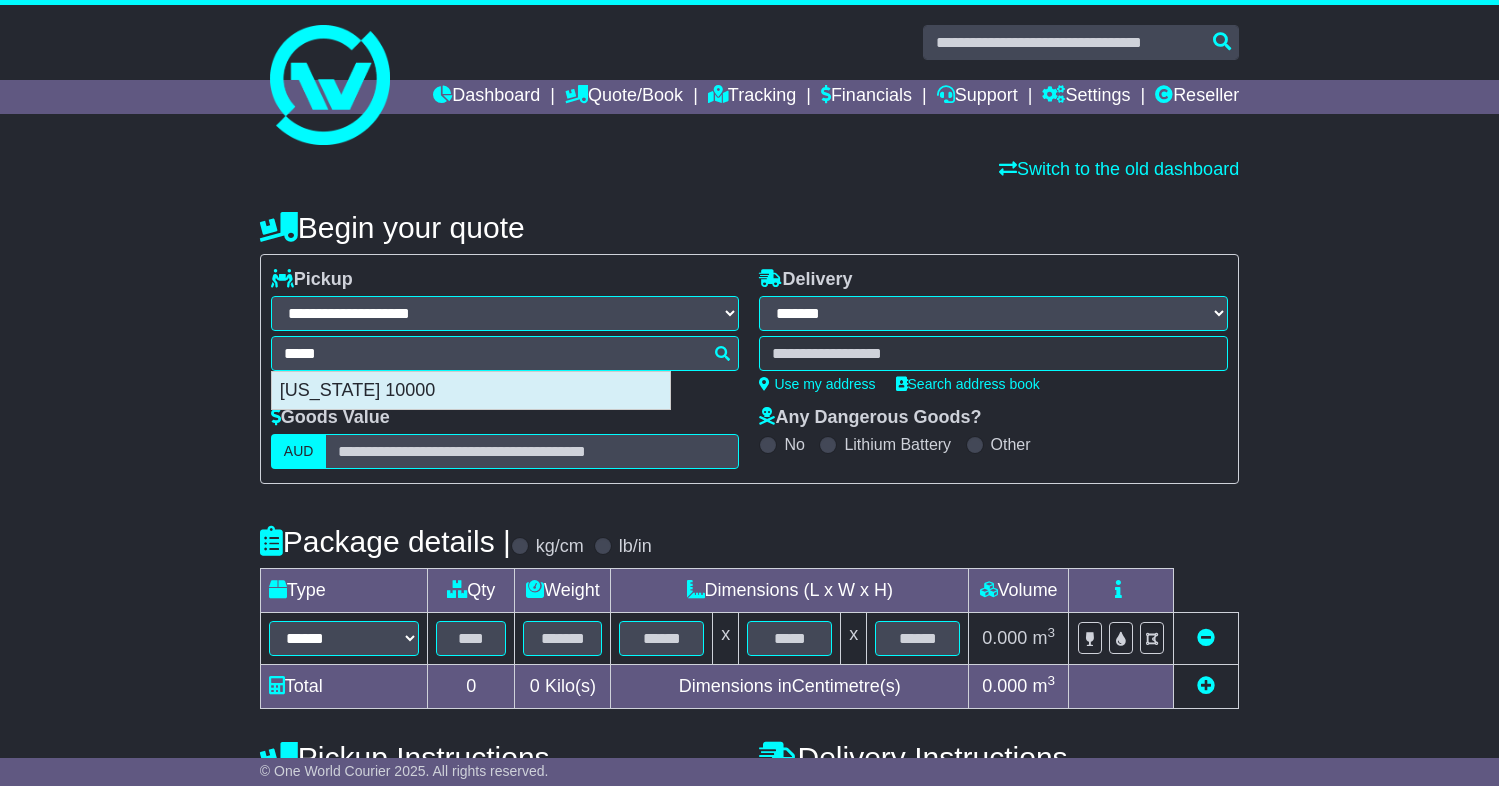 click on "NEW YORK 10000" at bounding box center [471, 391] 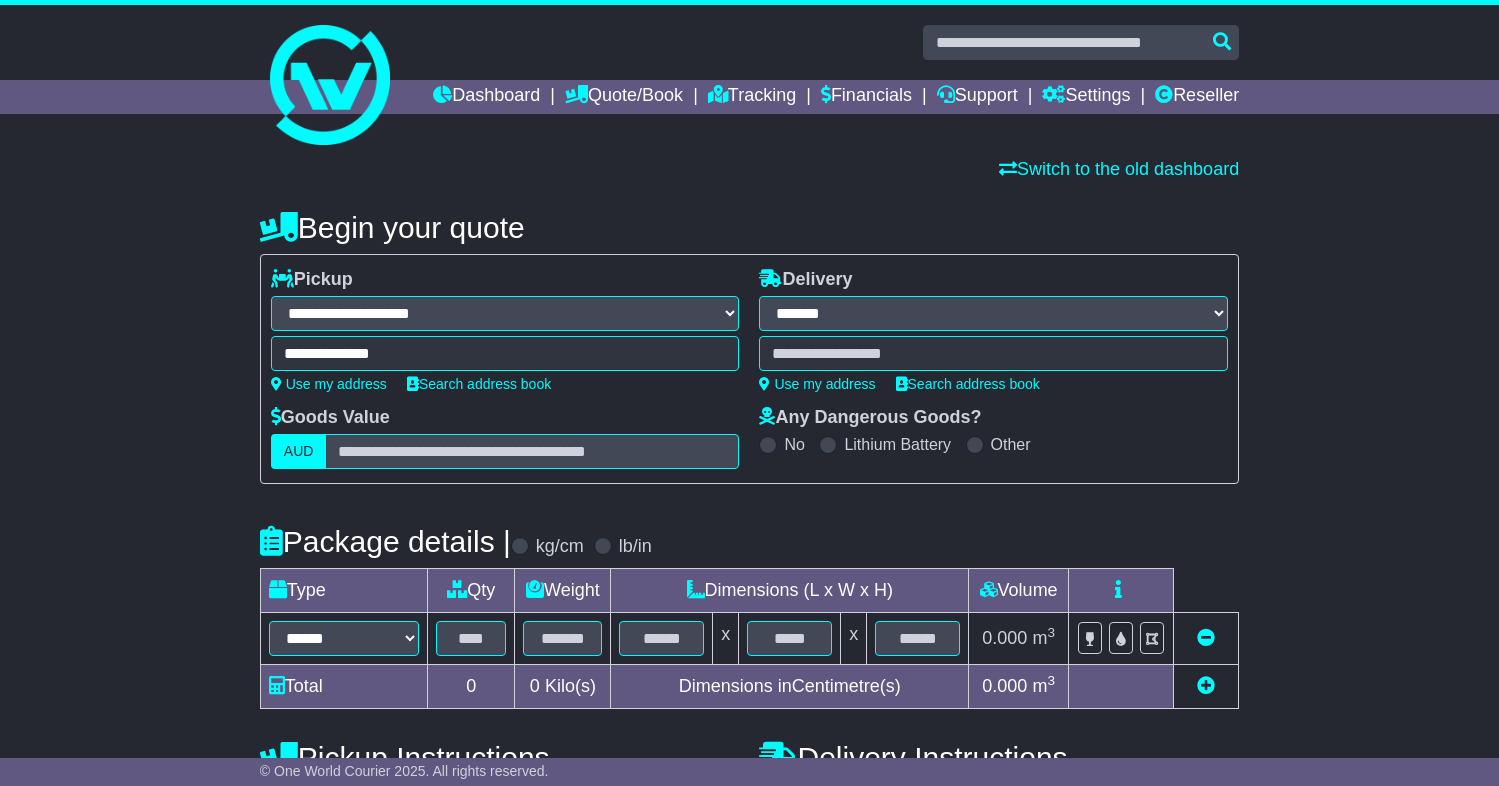 type on "**********" 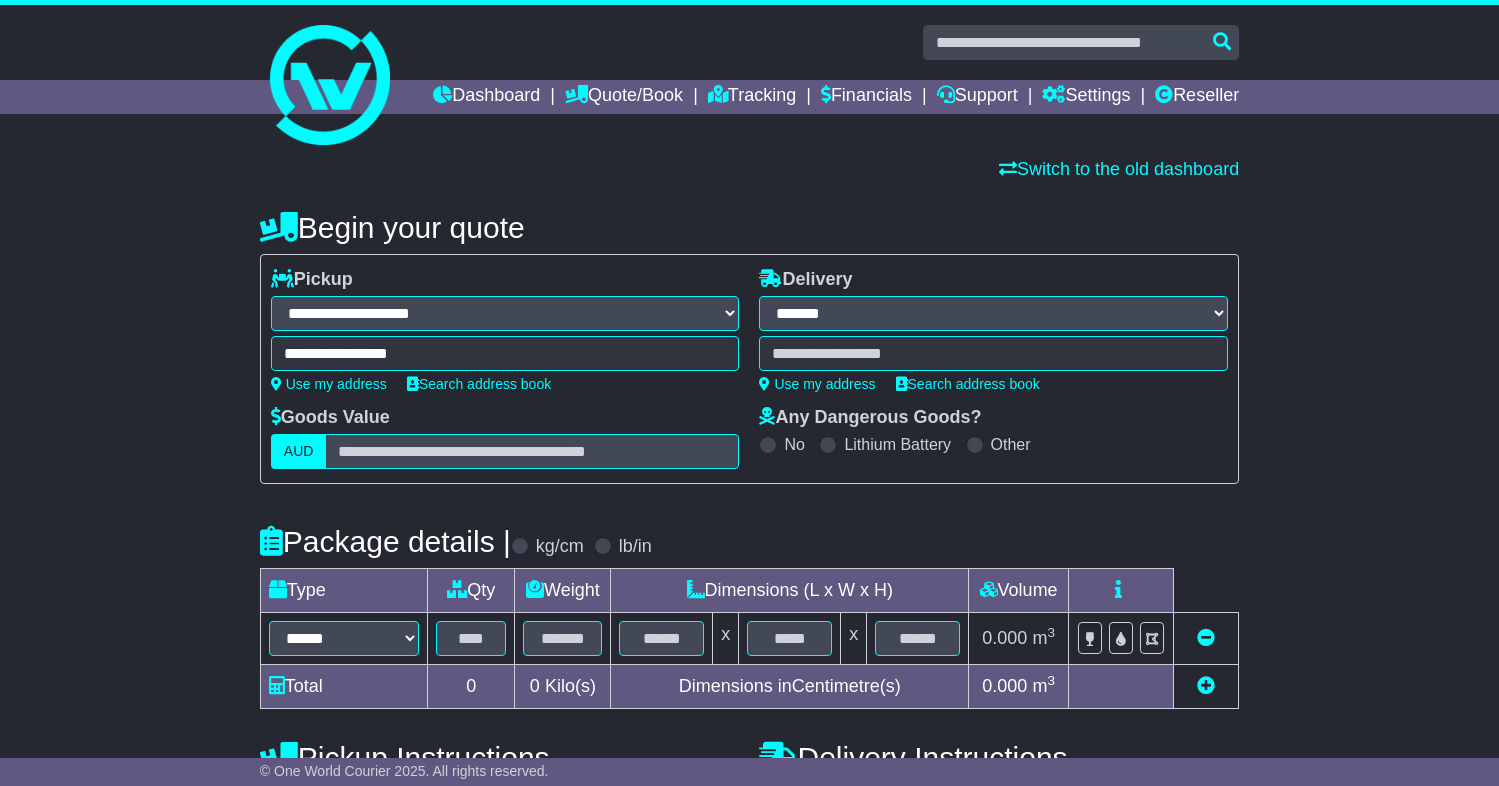 click at bounding box center [993, 353] 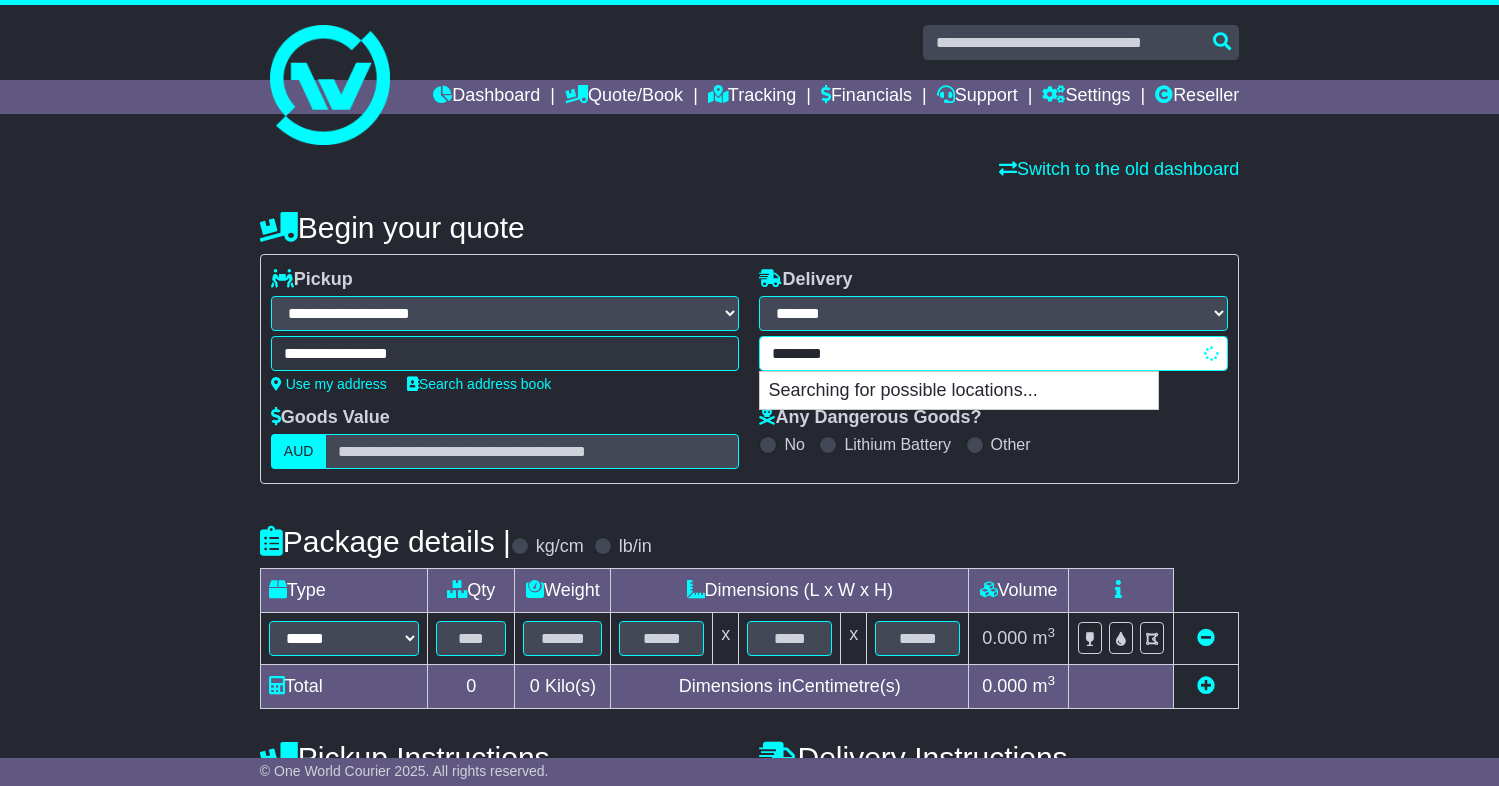 type on "*********" 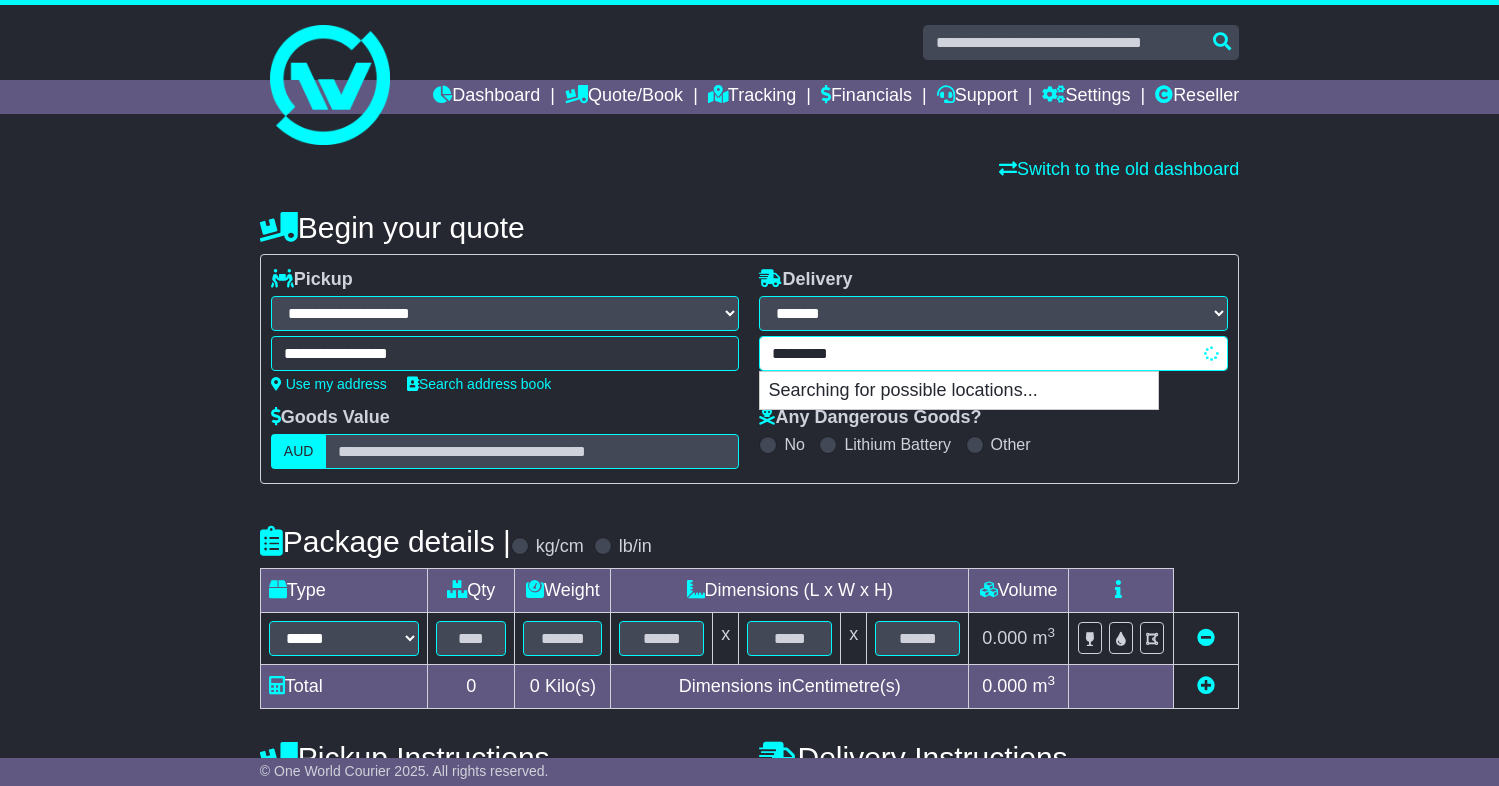 type on "**********" 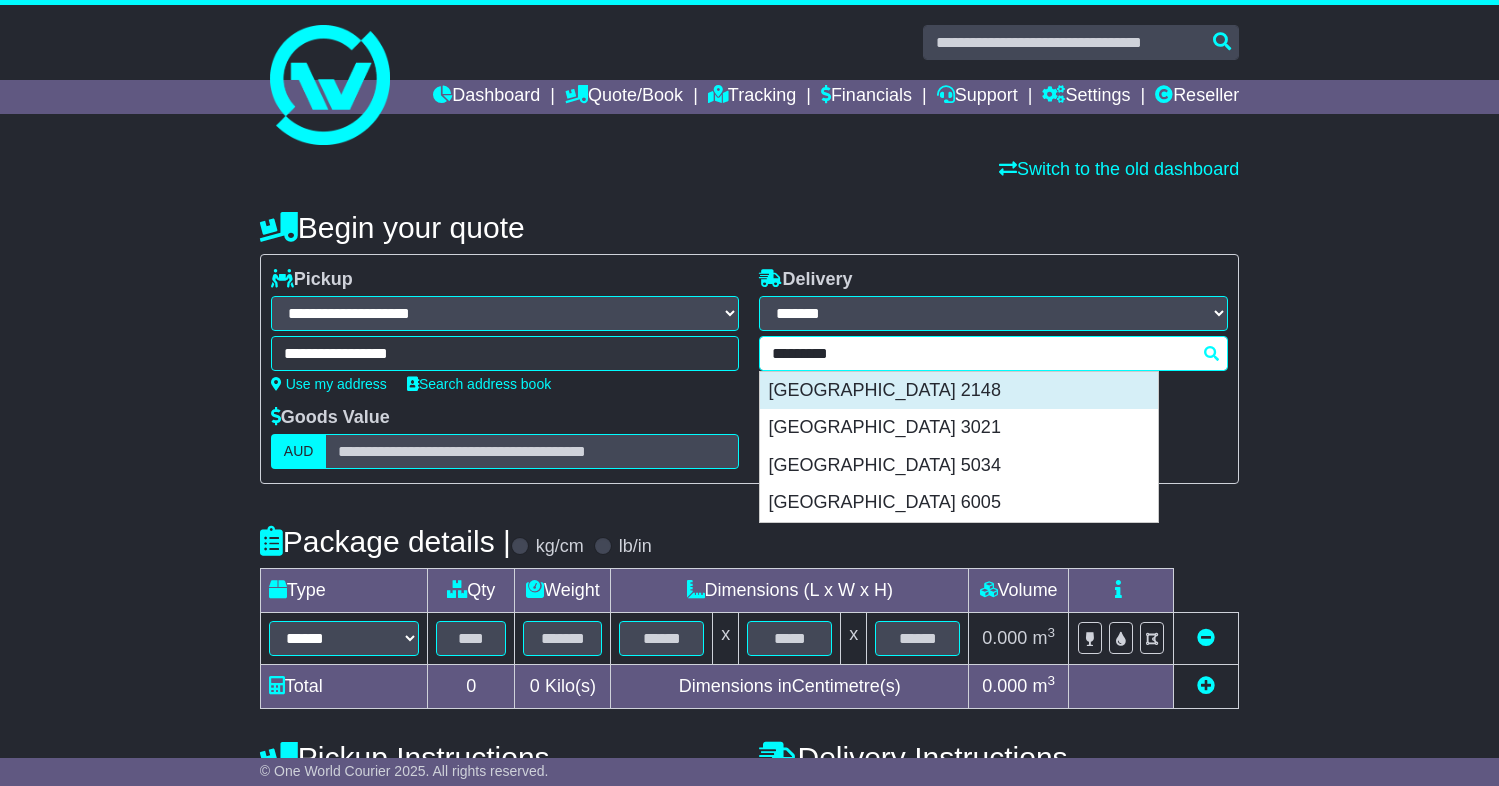 click on "KINGS PARK 2148" at bounding box center [959, 391] 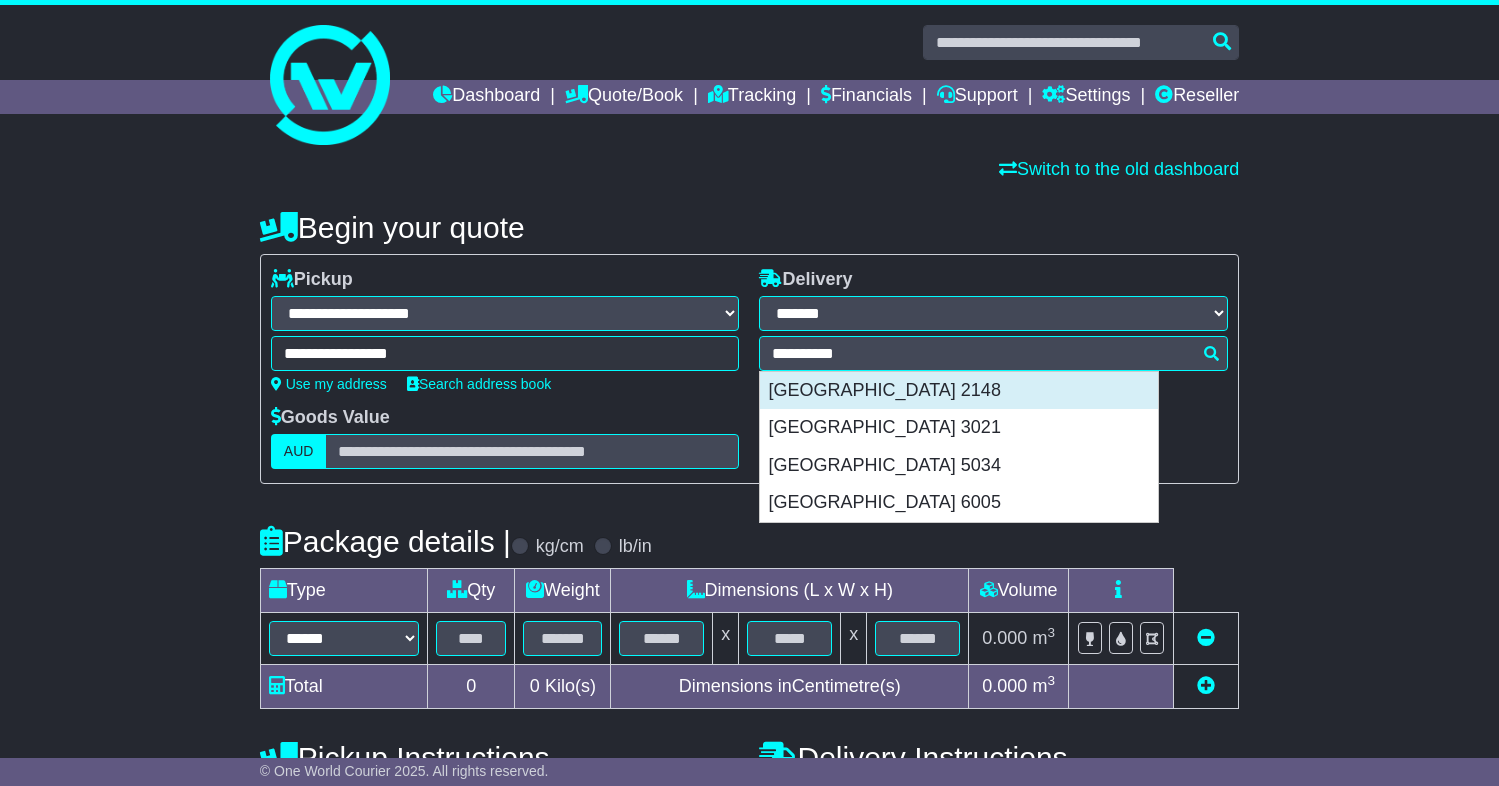 type on "**********" 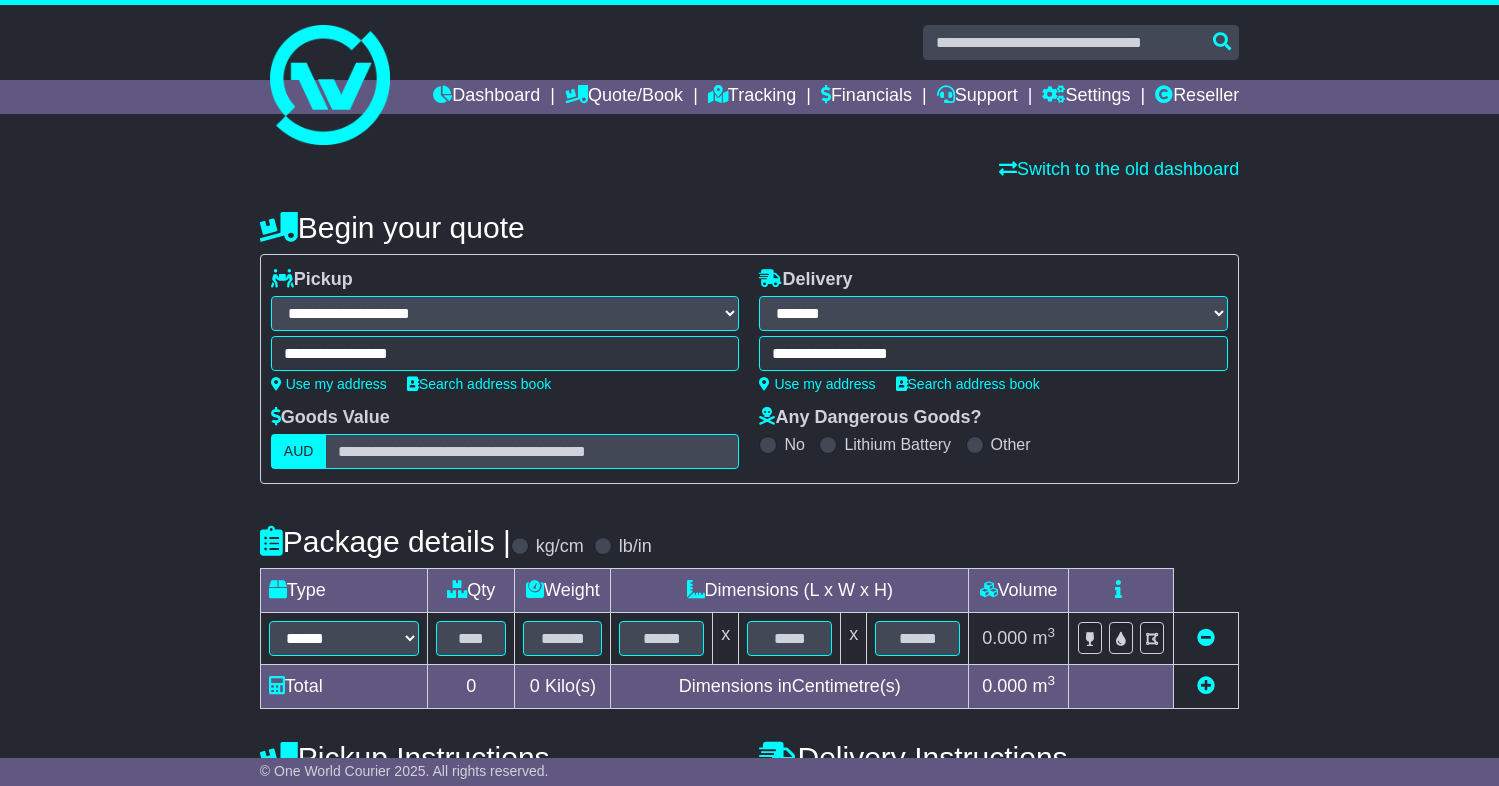 scroll, scrollTop: 100, scrollLeft: 0, axis: vertical 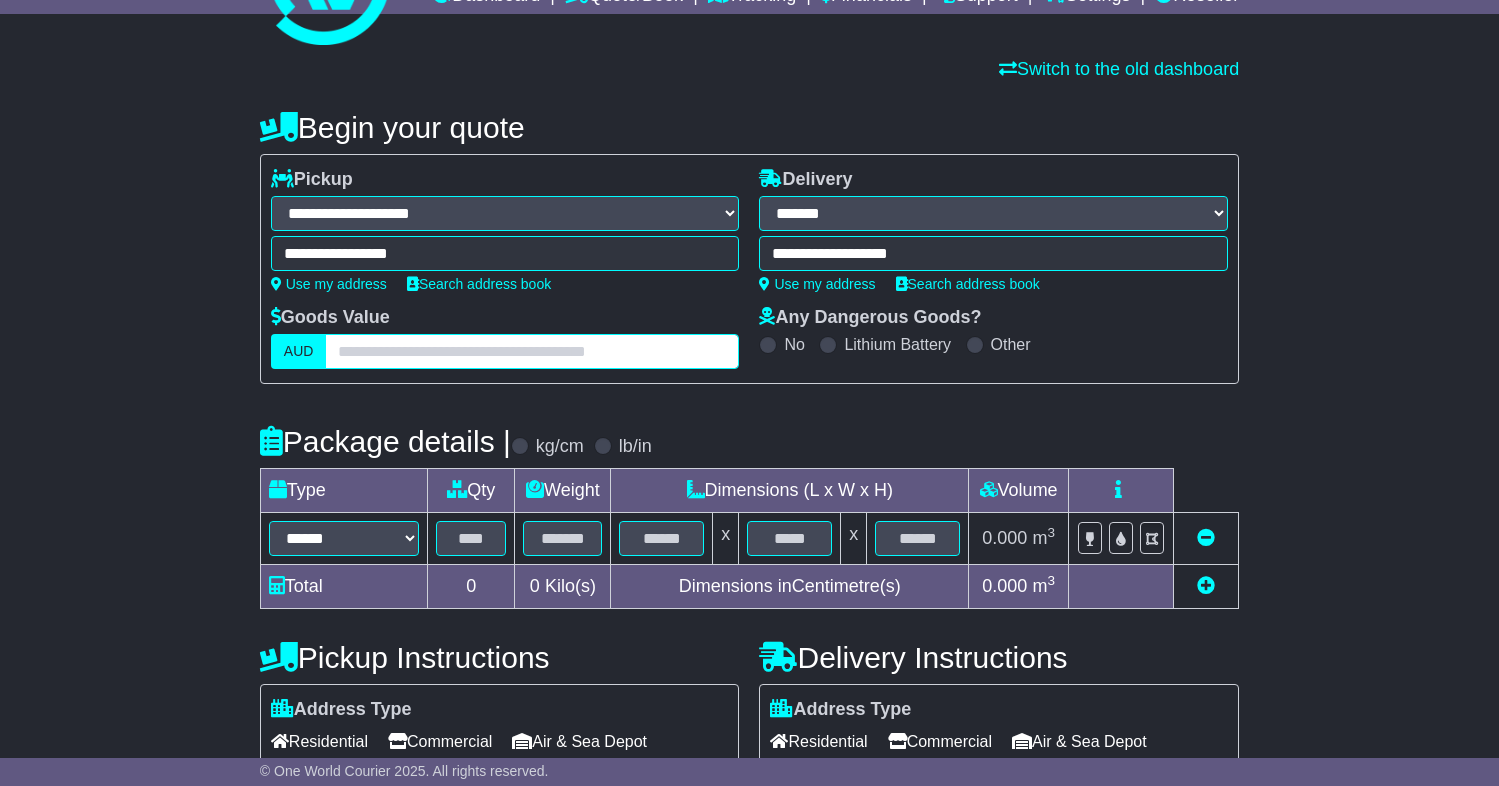 click at bounding box center (532, 351) 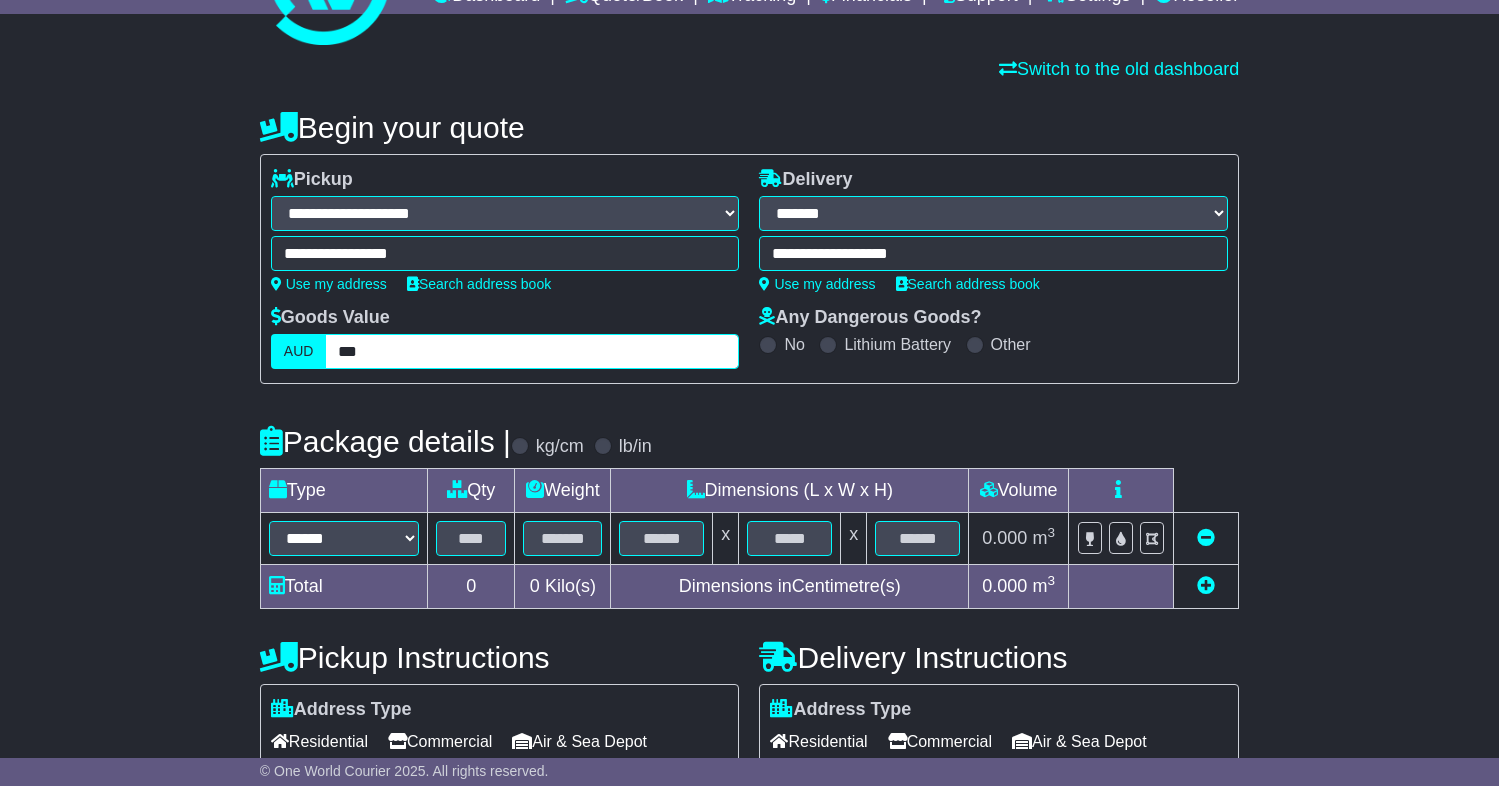 type on "***" 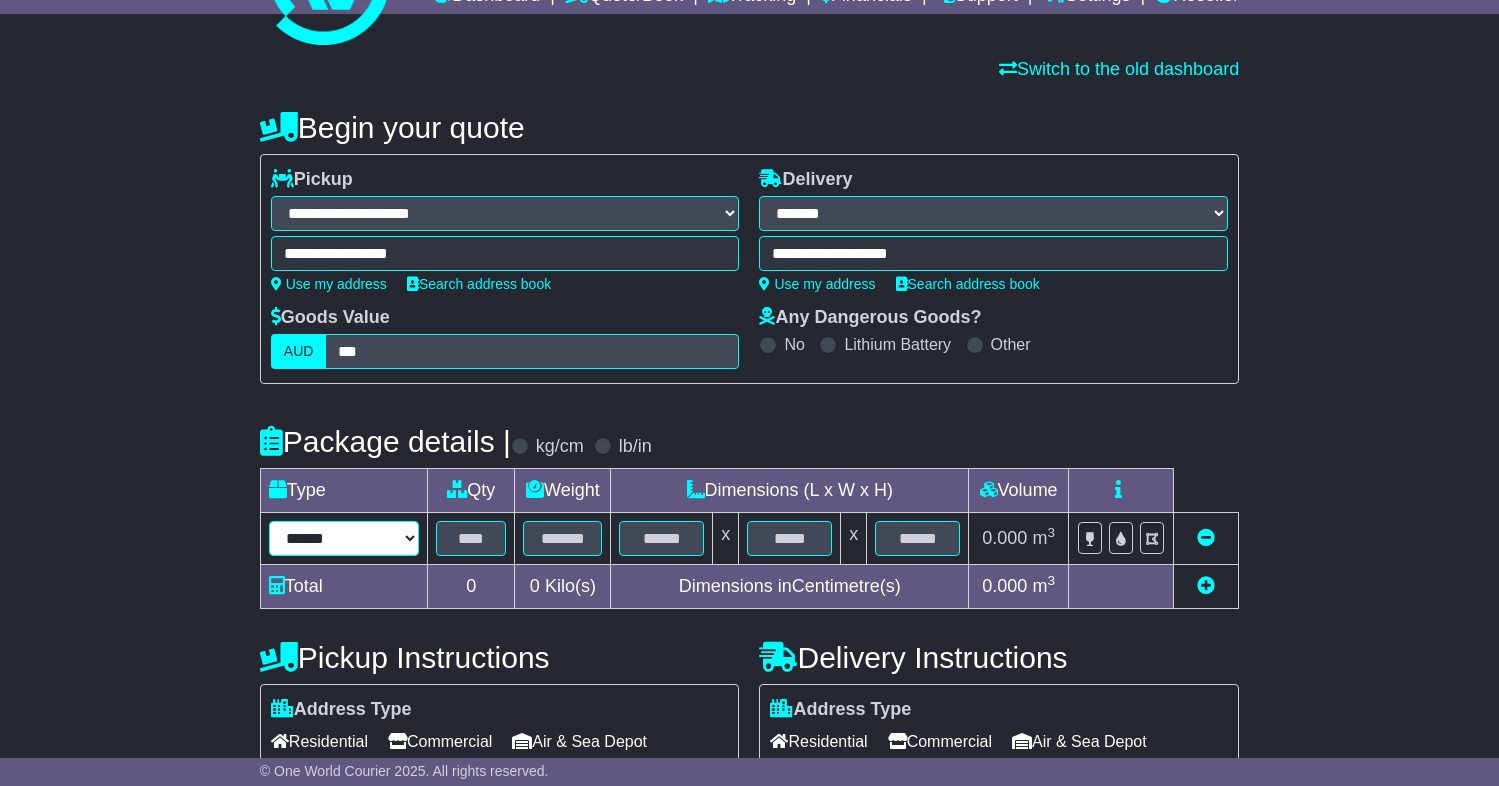 click on "****** ****** *** ******** ***** **** **** ****** *** *******" at bounding box center (344, 538) 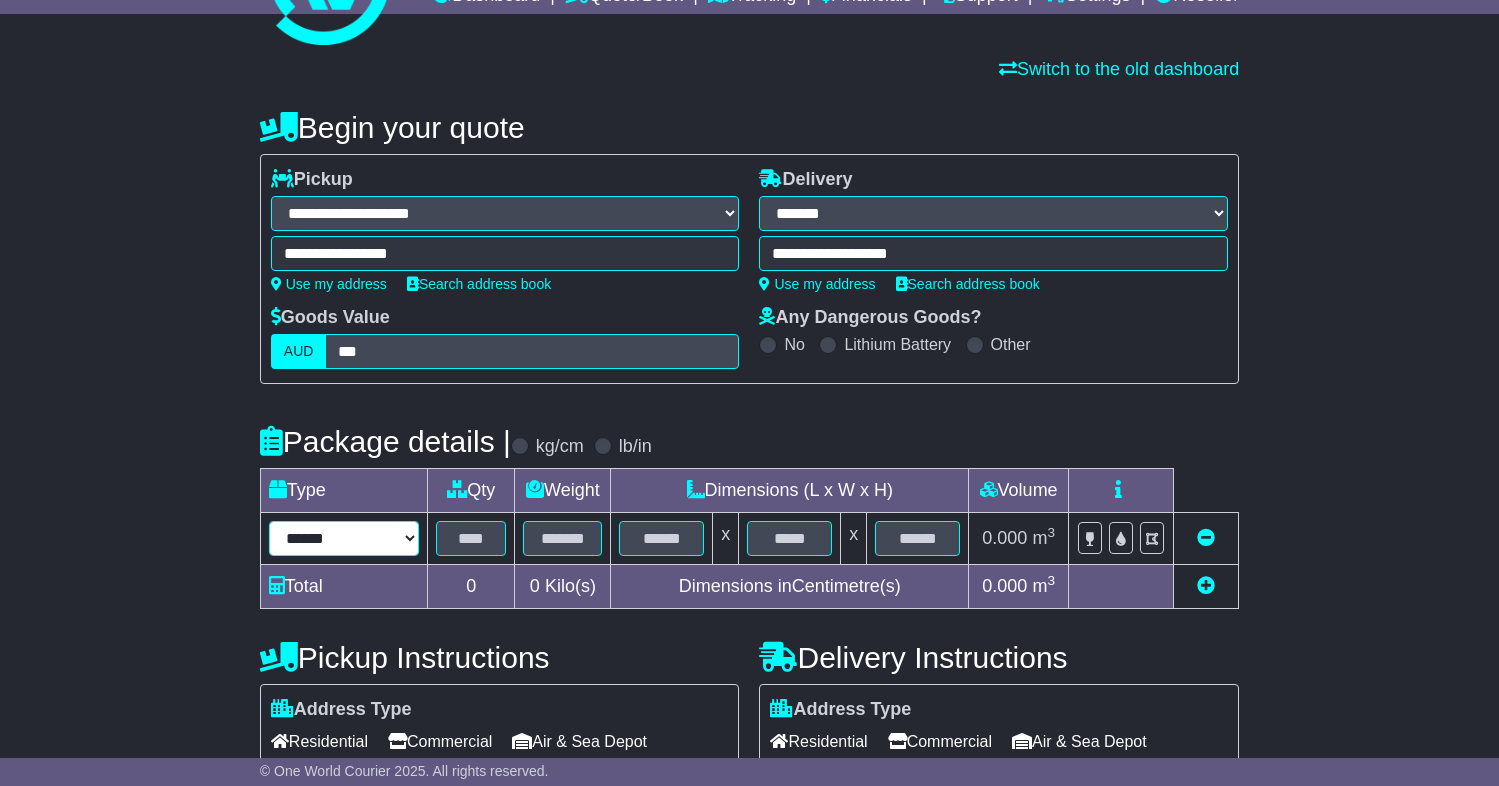 select on "*****" 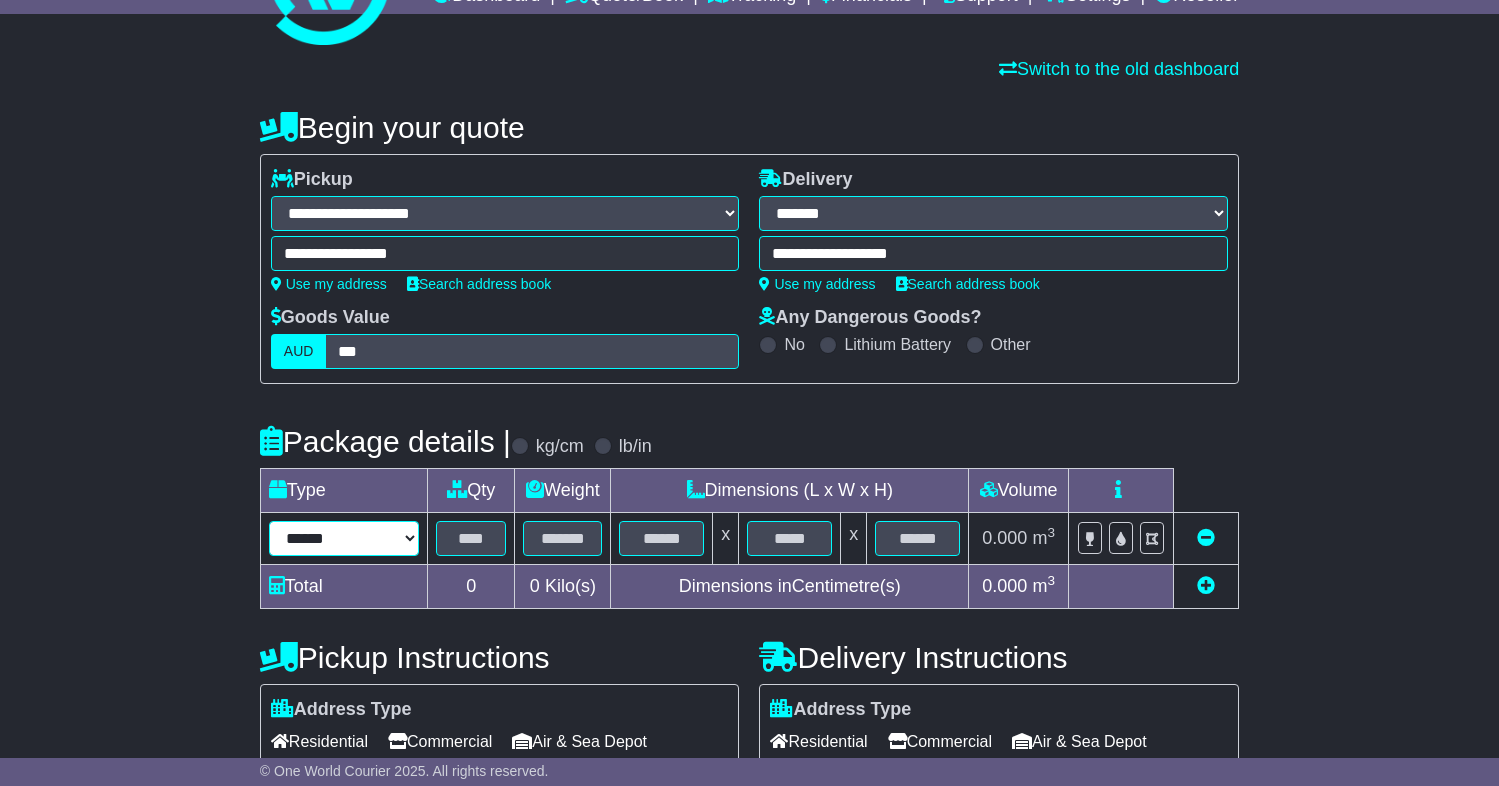 click on "****** ****** *** ******** ***** **** **** ****** *** *******" at bounding box center [344, 538] 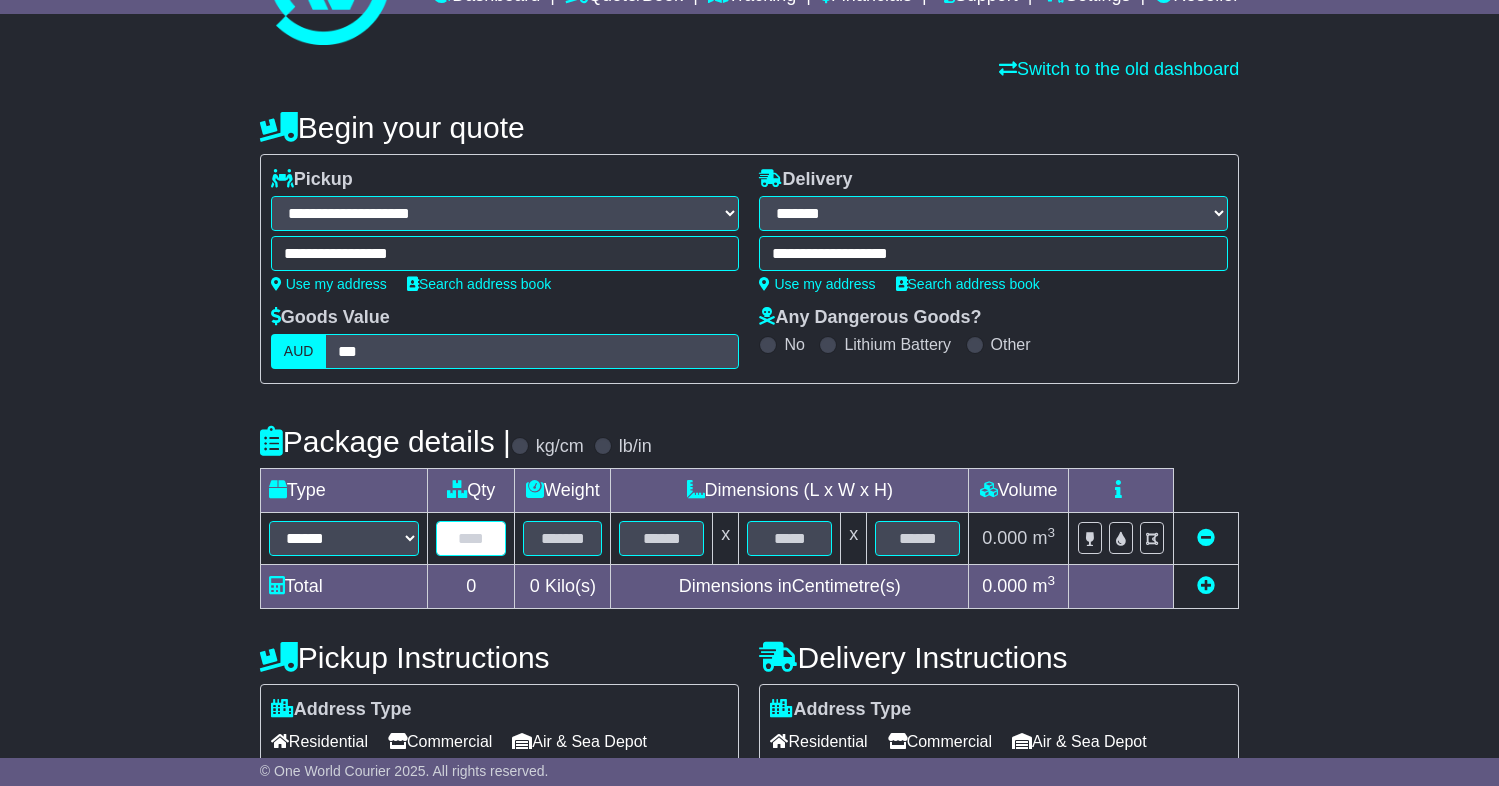 click at bounding box center [471, 538] 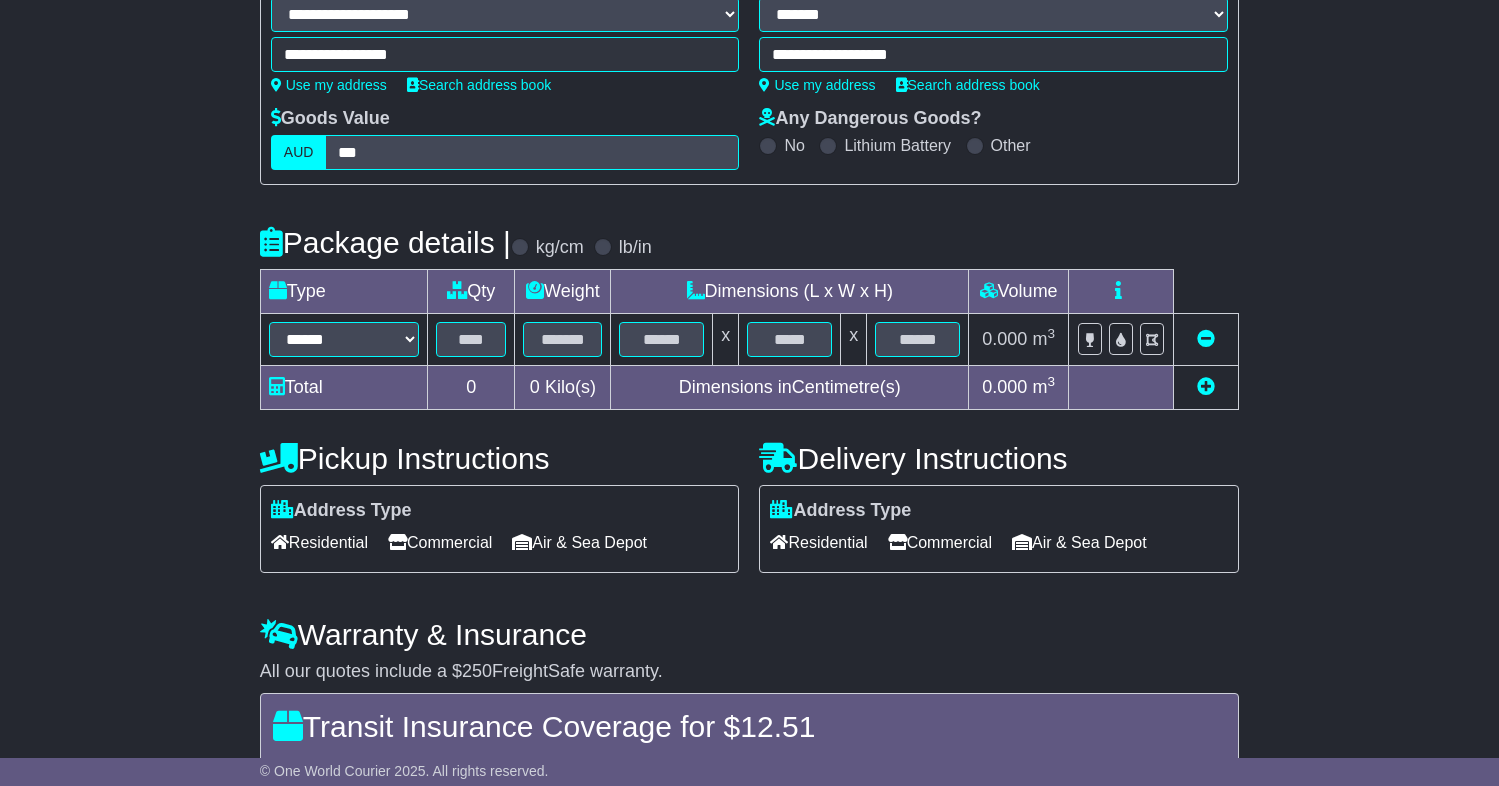 scroll, scrollTop: 300, scrollLeft: 0, axis: vertical 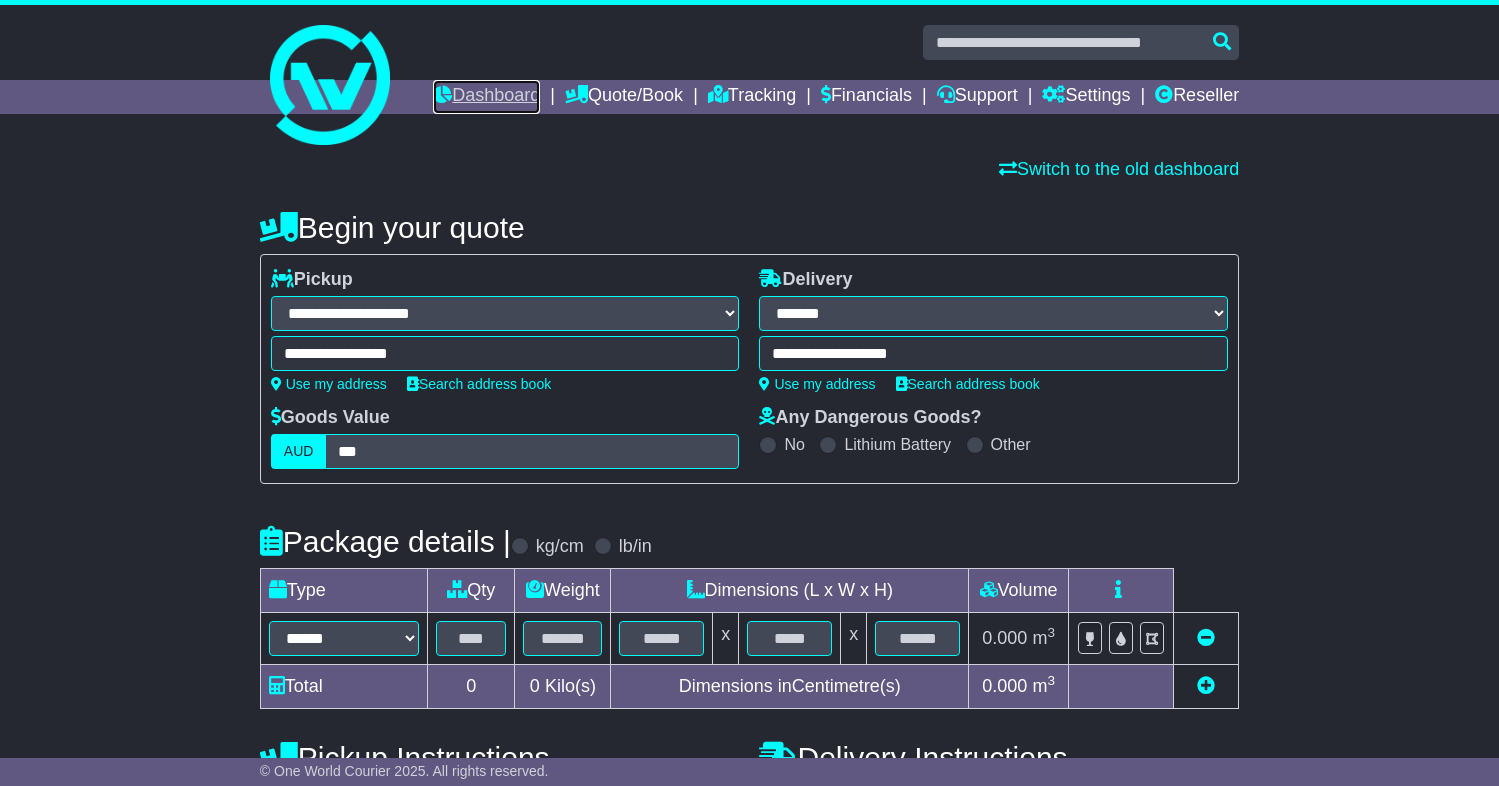 click on "Dashboard" at bounding box center (486, 97) 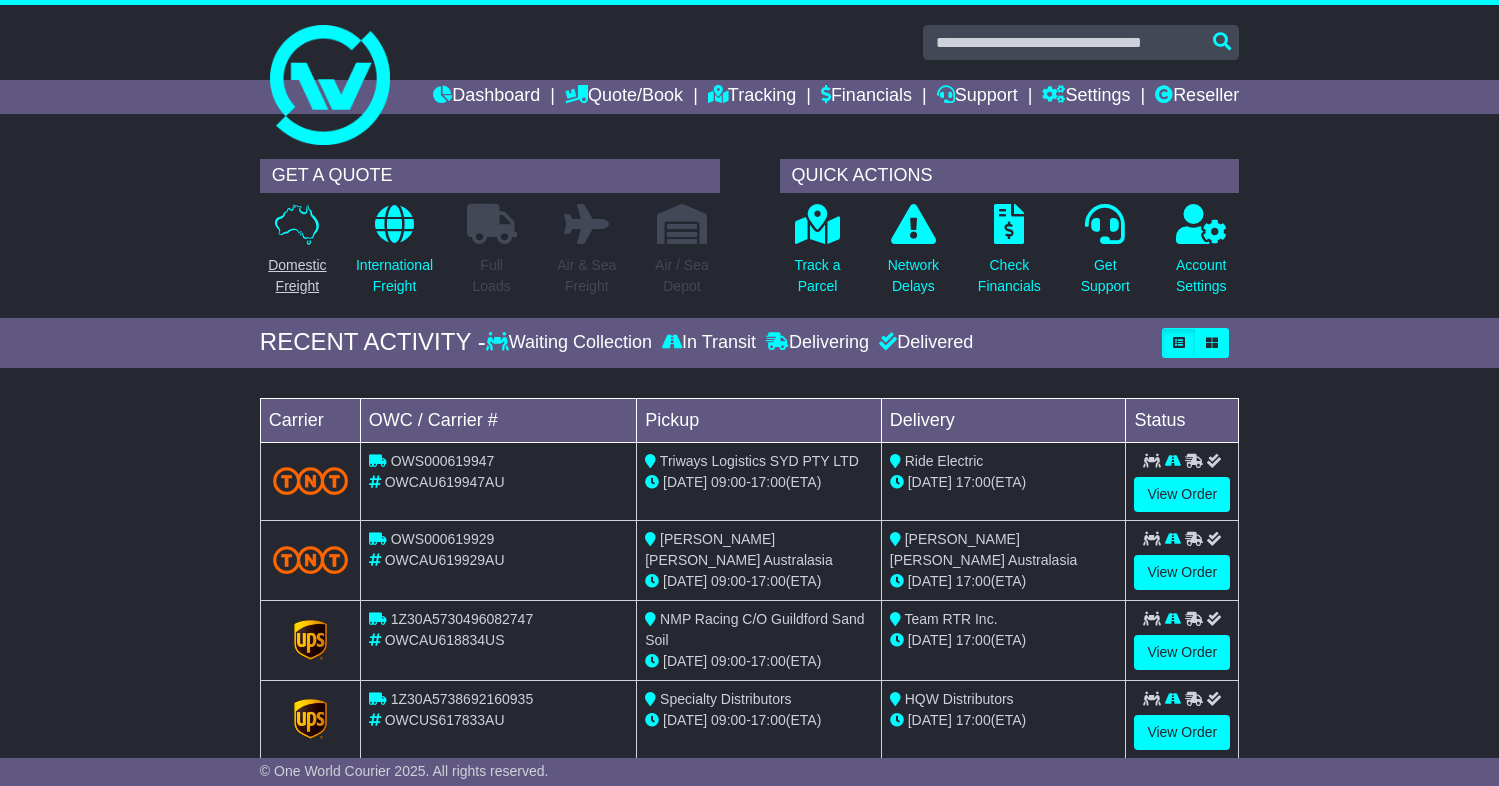 scroll, scrollTop: 0, scrollLeft: 0, axis: both 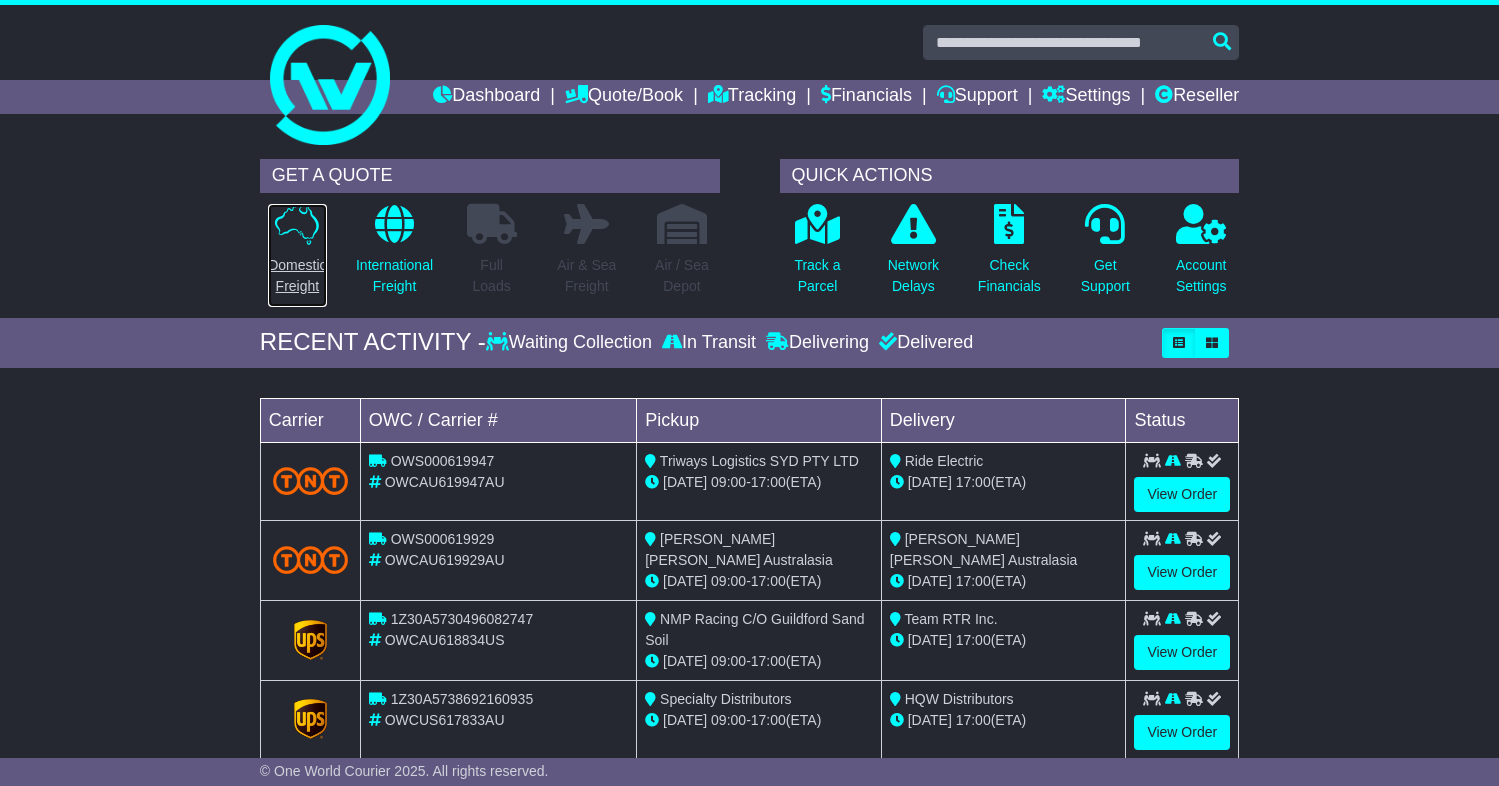 click at bounding box center (297, 224) 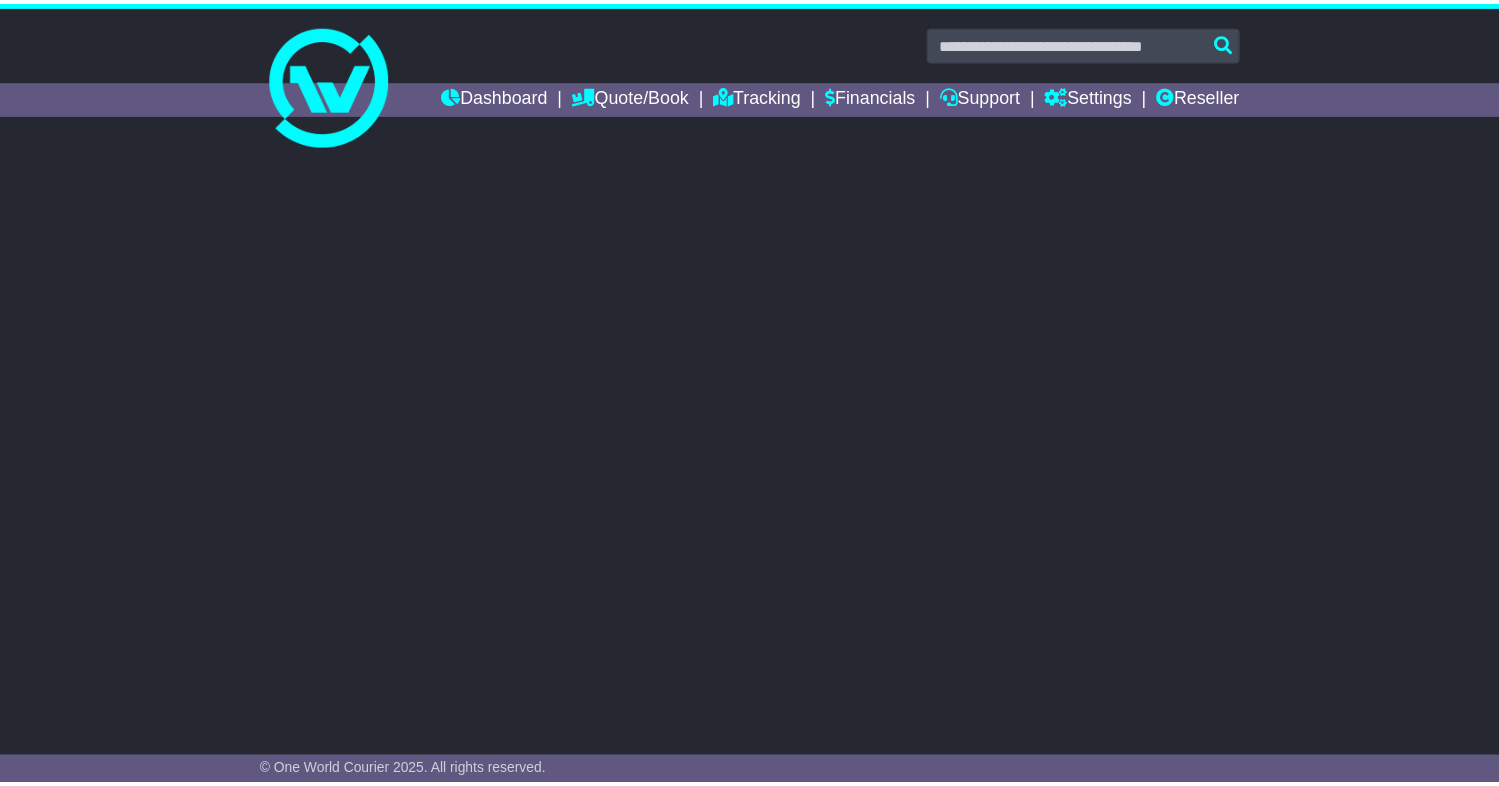 scroll, scrollTop: 0, scrollLeft: 0, axis: both 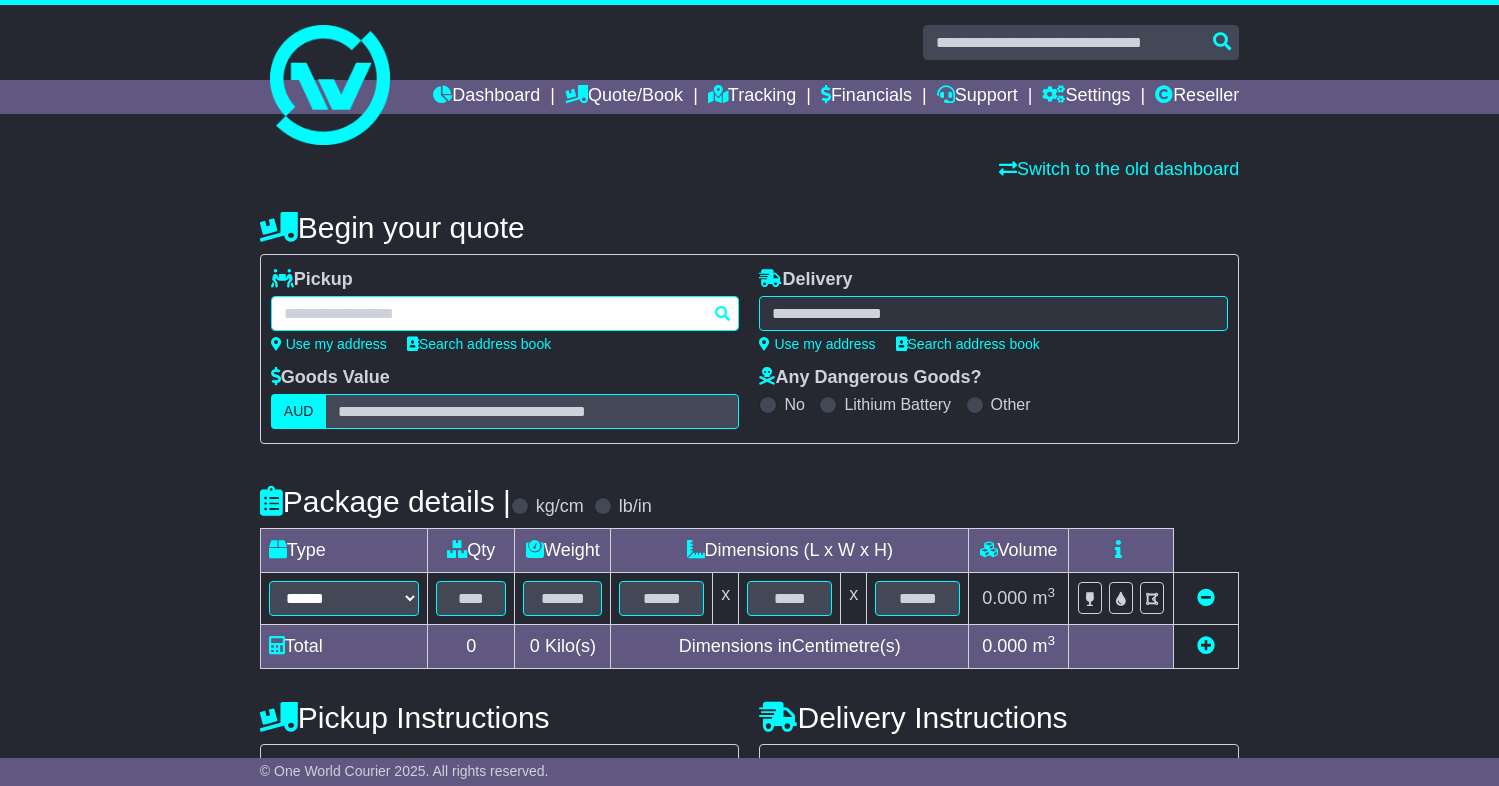 click at bounding box center (505, 313) 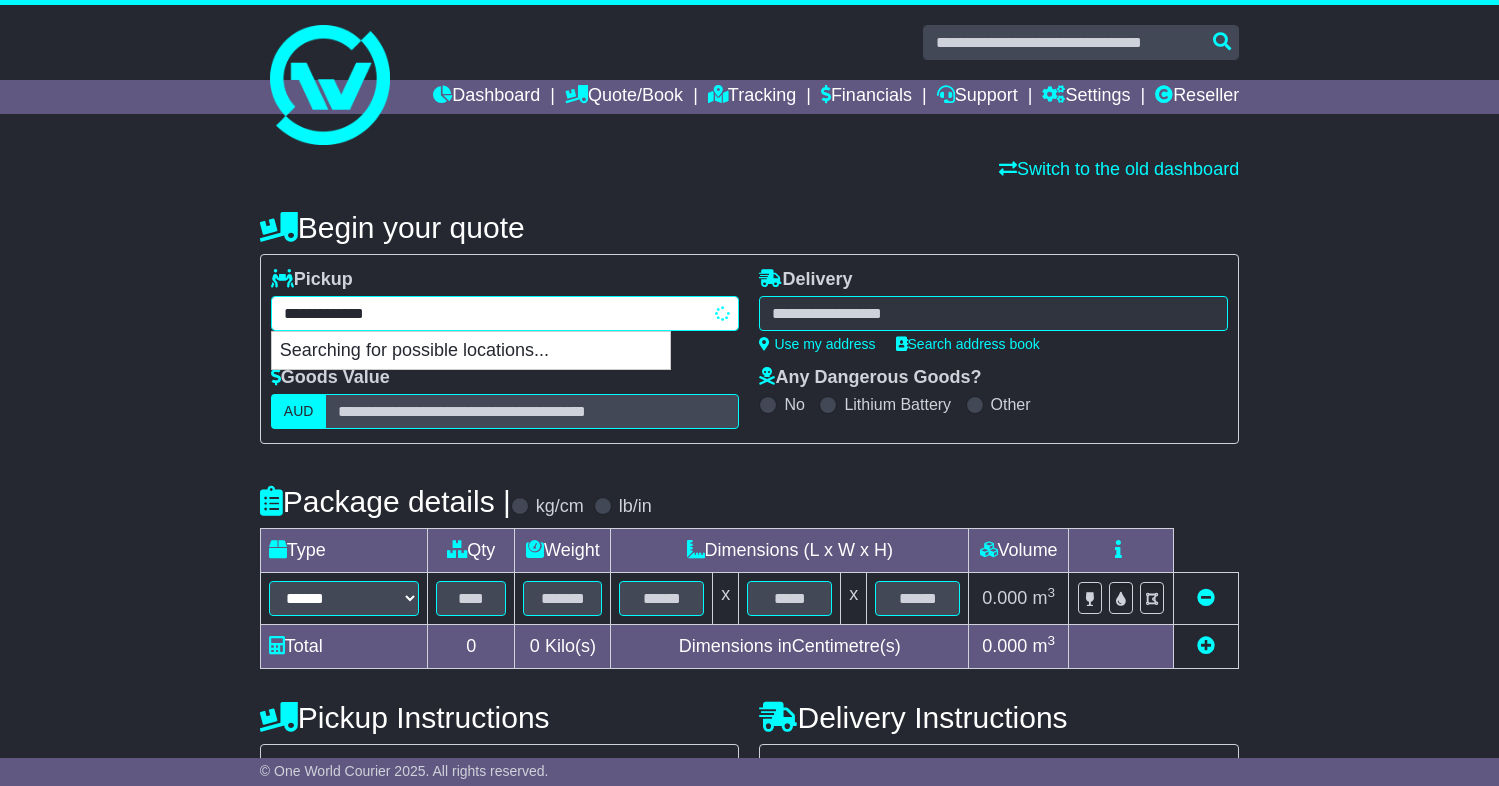 drag, startPoint x: 382, startPoint y: 309, endPoint x: 165, endPoint y: 327, distance: 217.74527 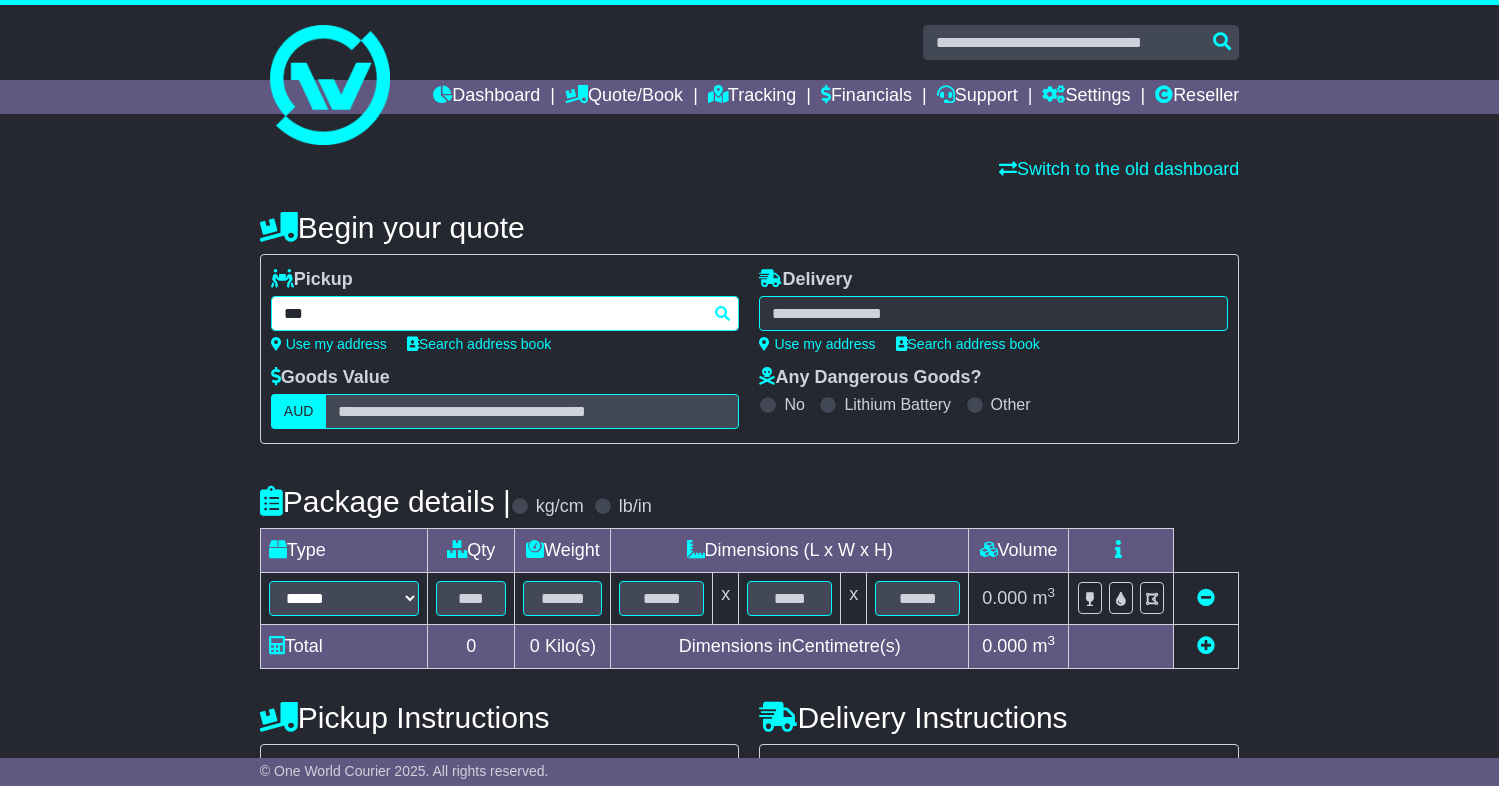 type on "****" 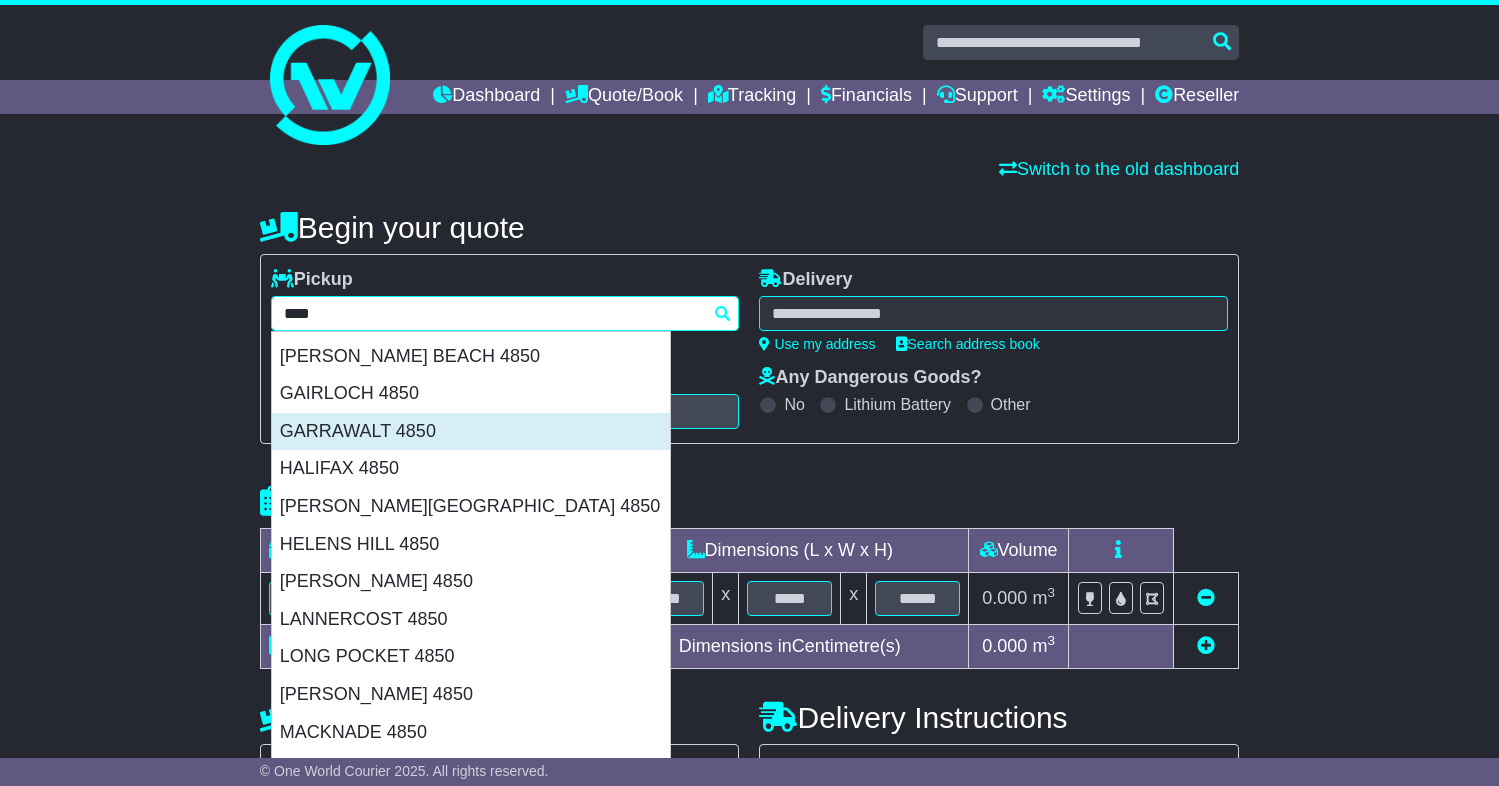 scroll, scrollTop: 400, scrollLeft: 0, axis: vertical 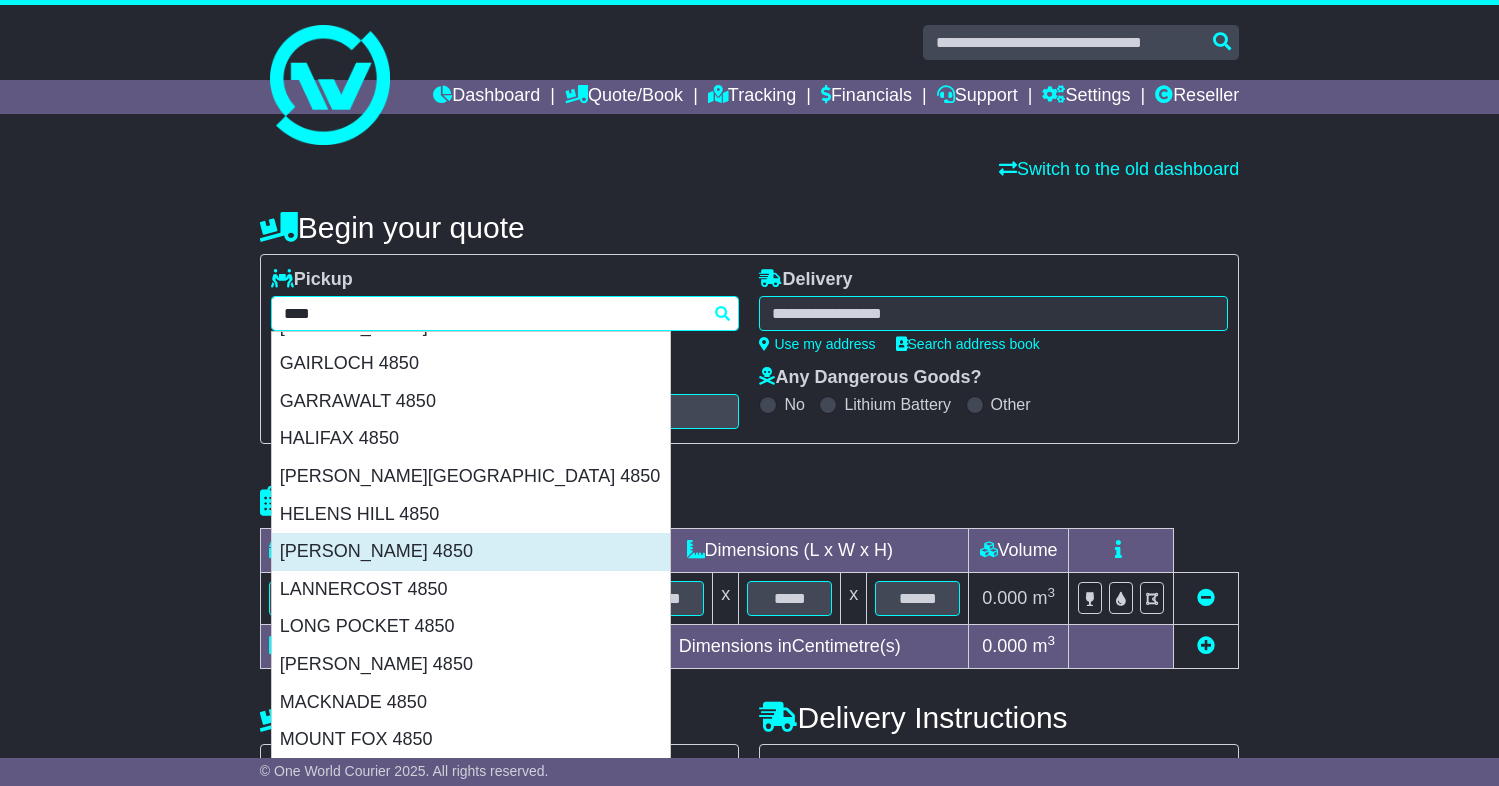 click on "INGHAM 4850" at bounding box center [471, 552] 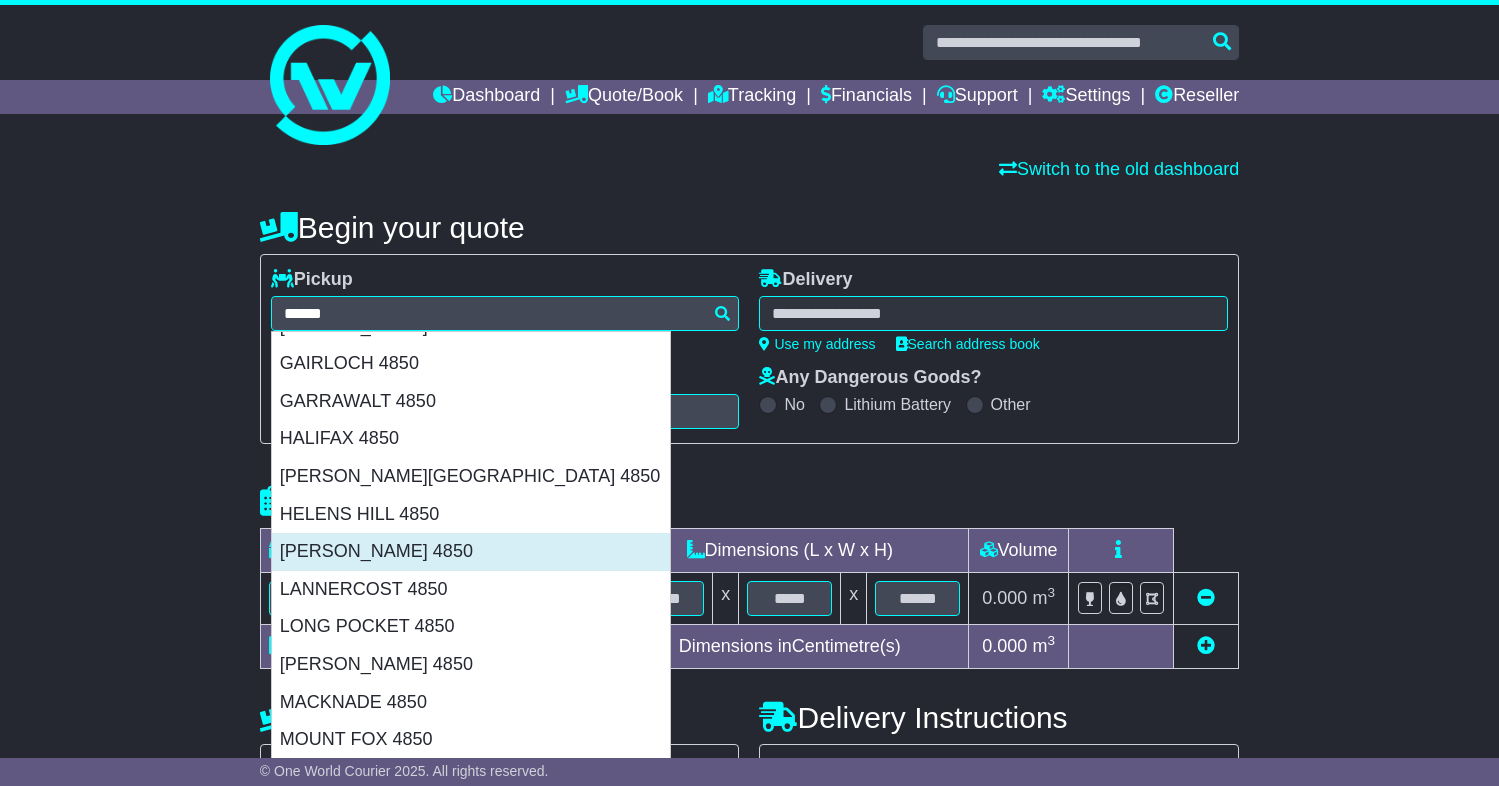 type on "**********" 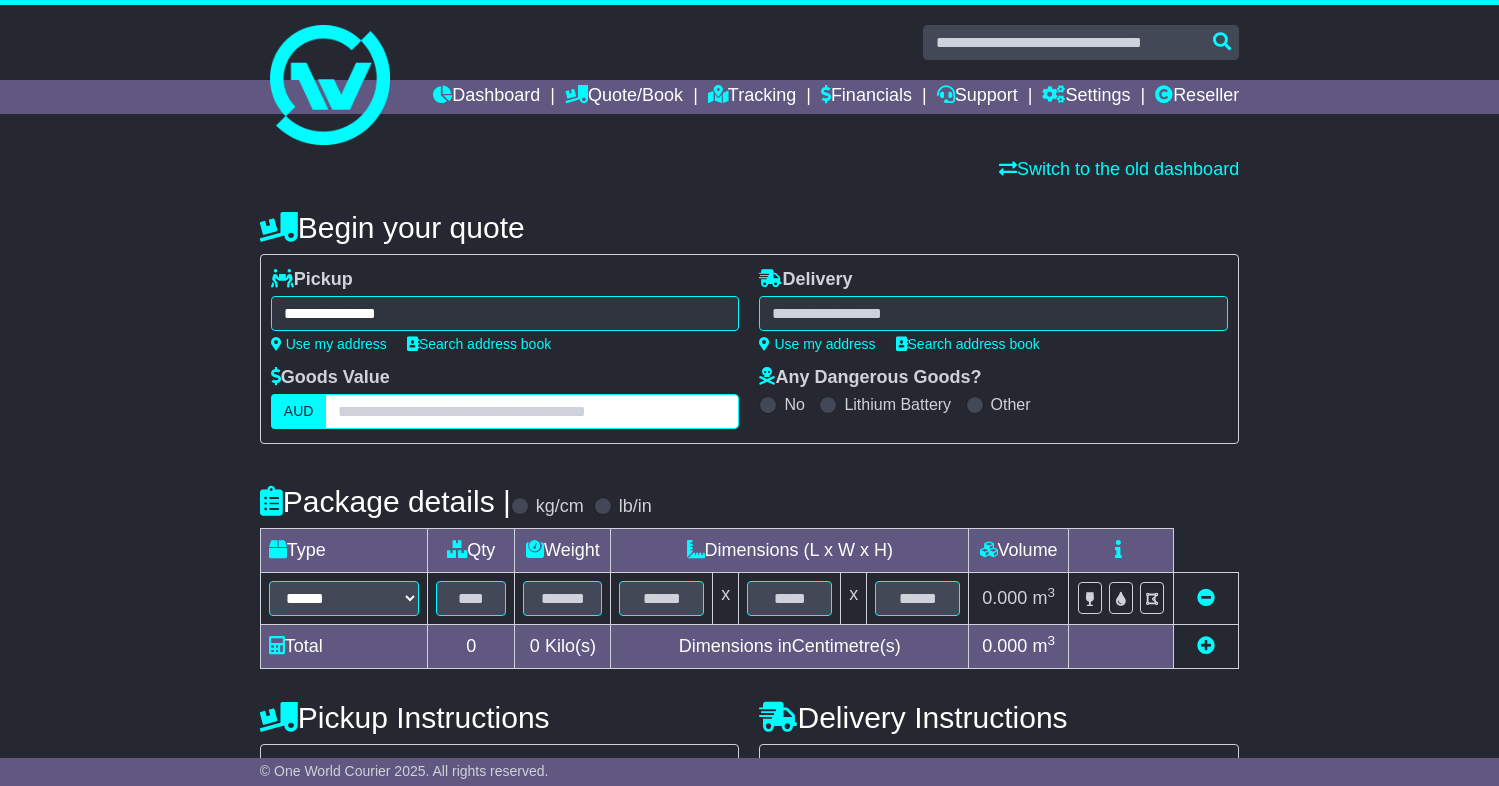 click at bounding box center [532, 411] 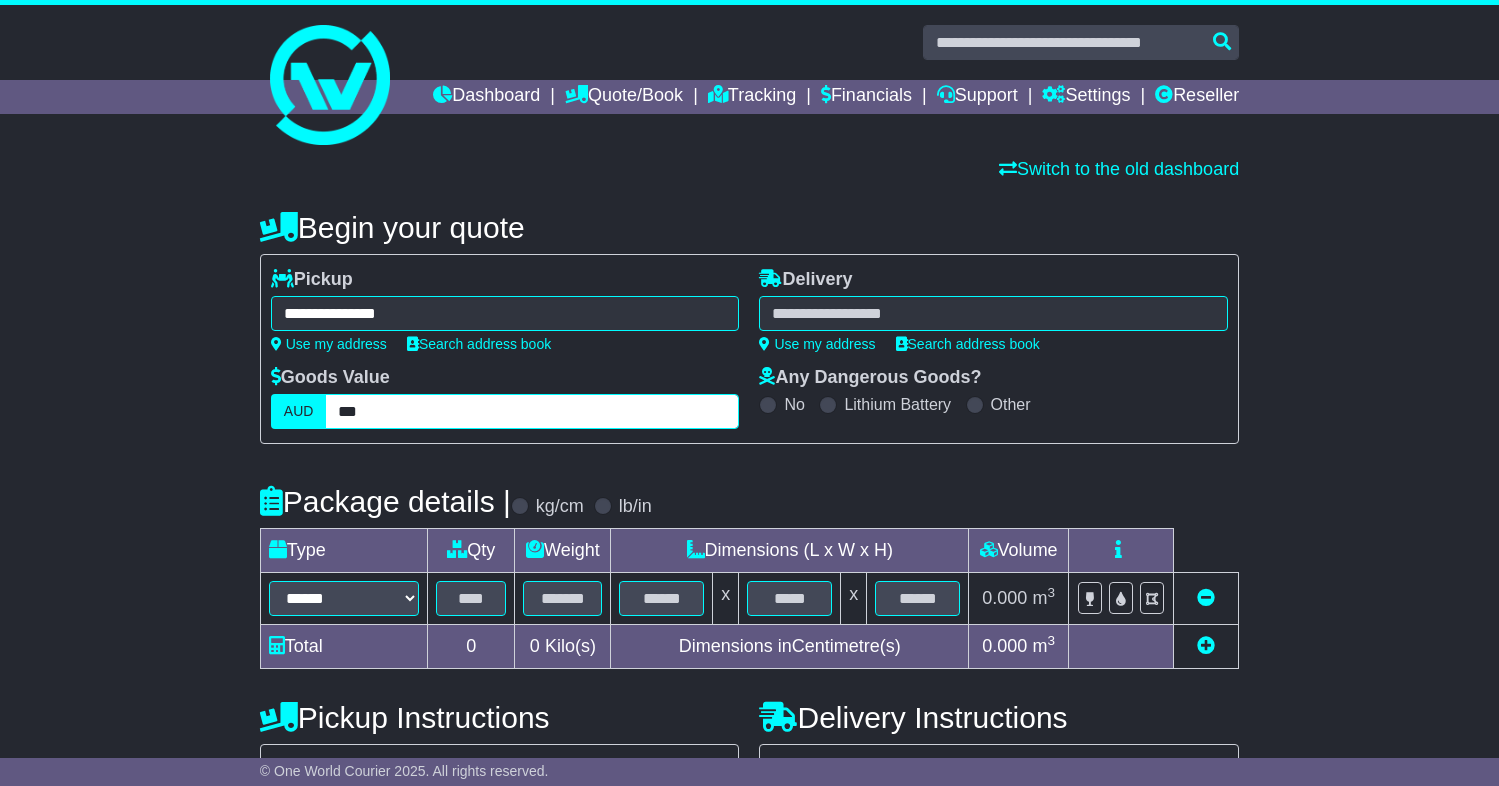 type on "***" 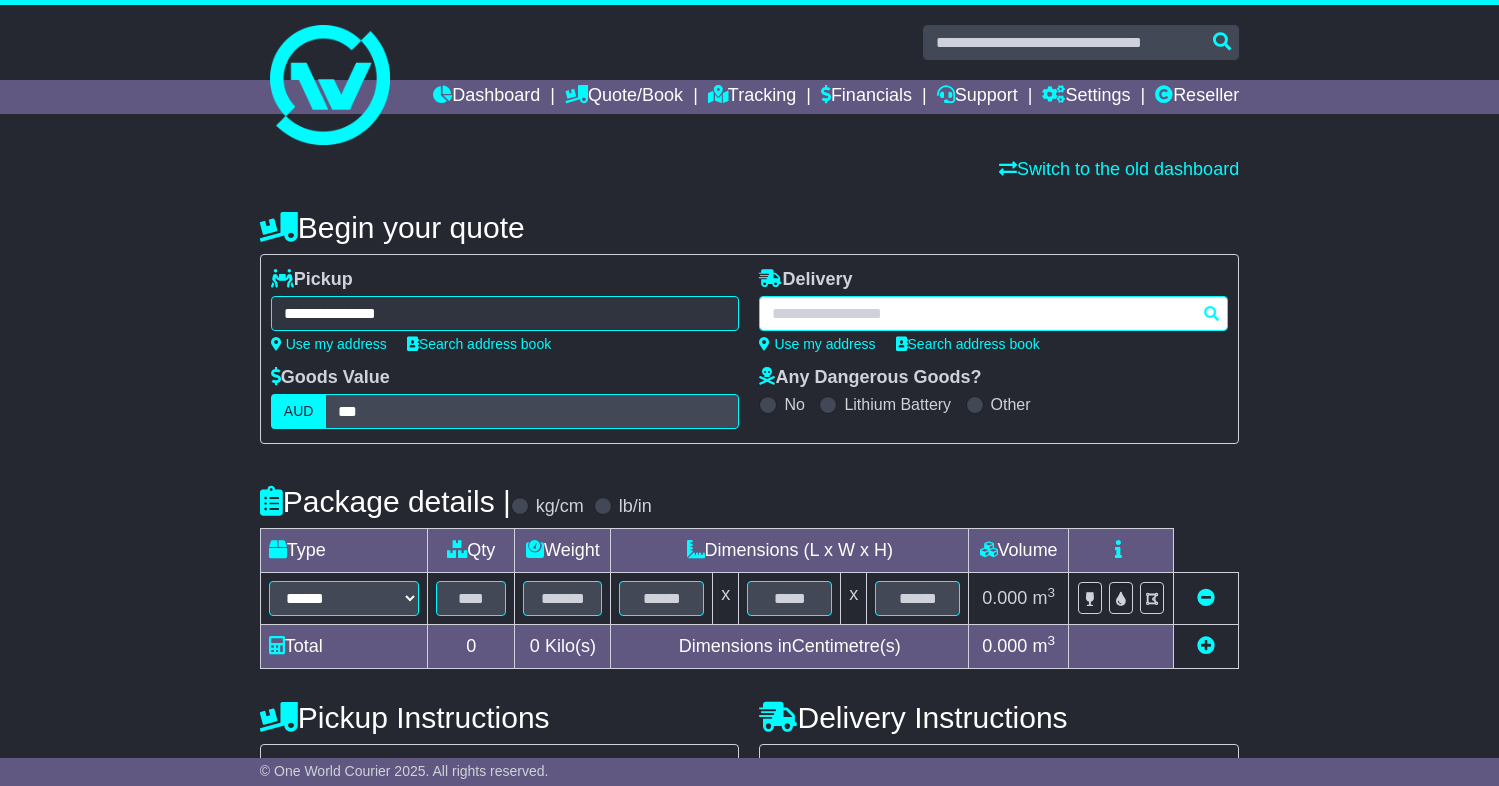 click at bounding box center (993, 313) 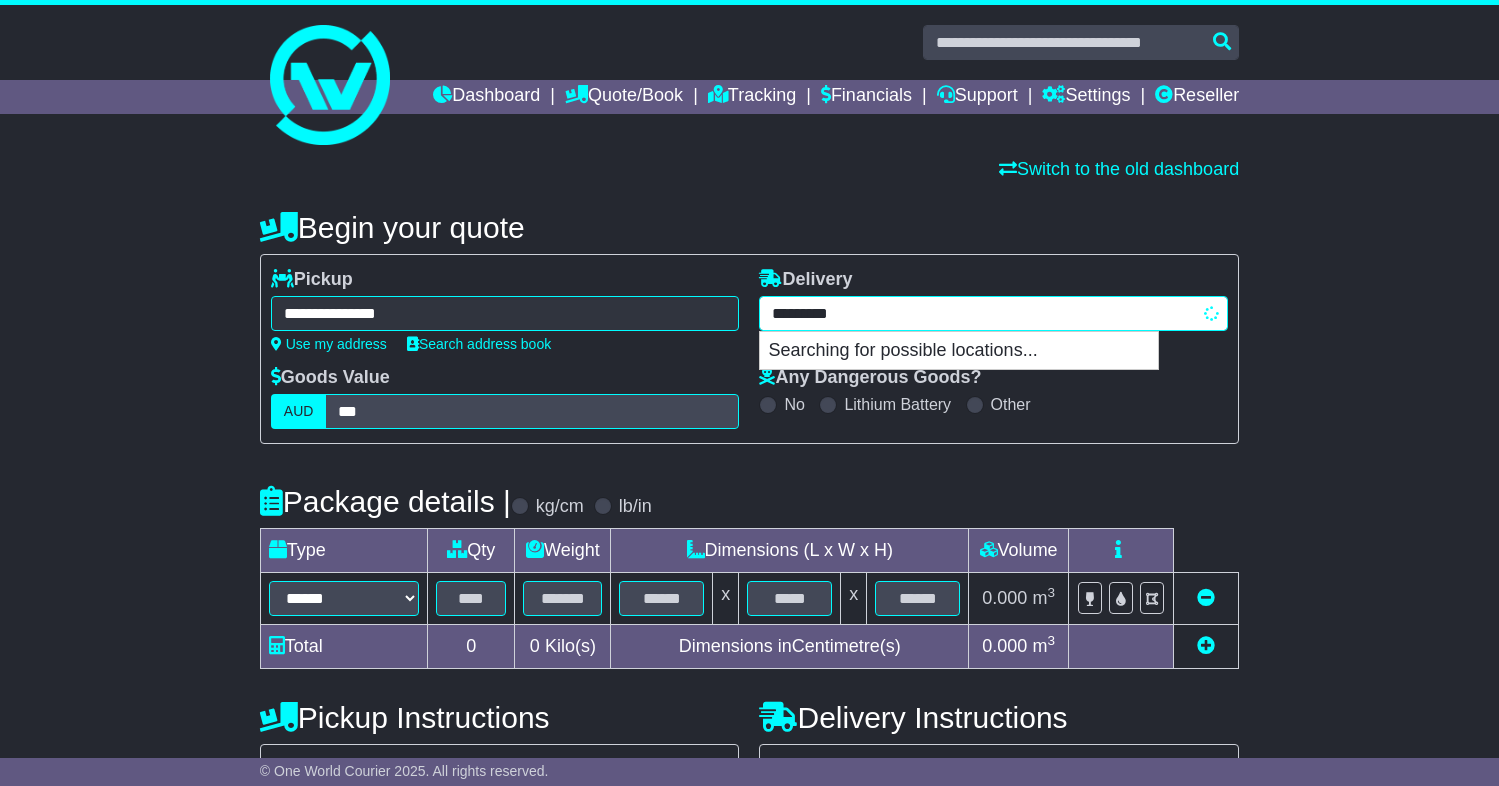 type on "**********" 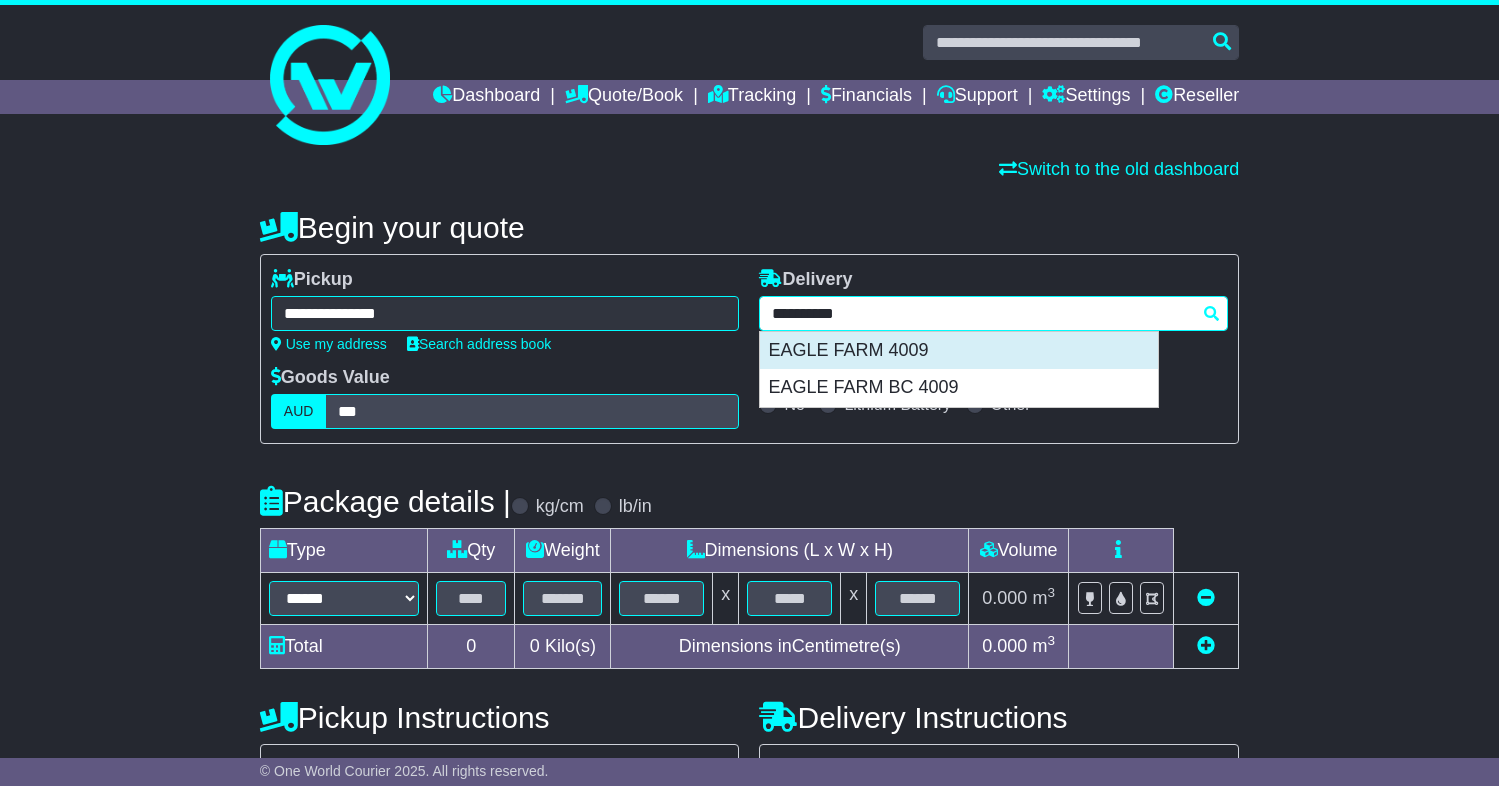 click on "EAGLE FARM 4009" at bounding box center (959, 351) 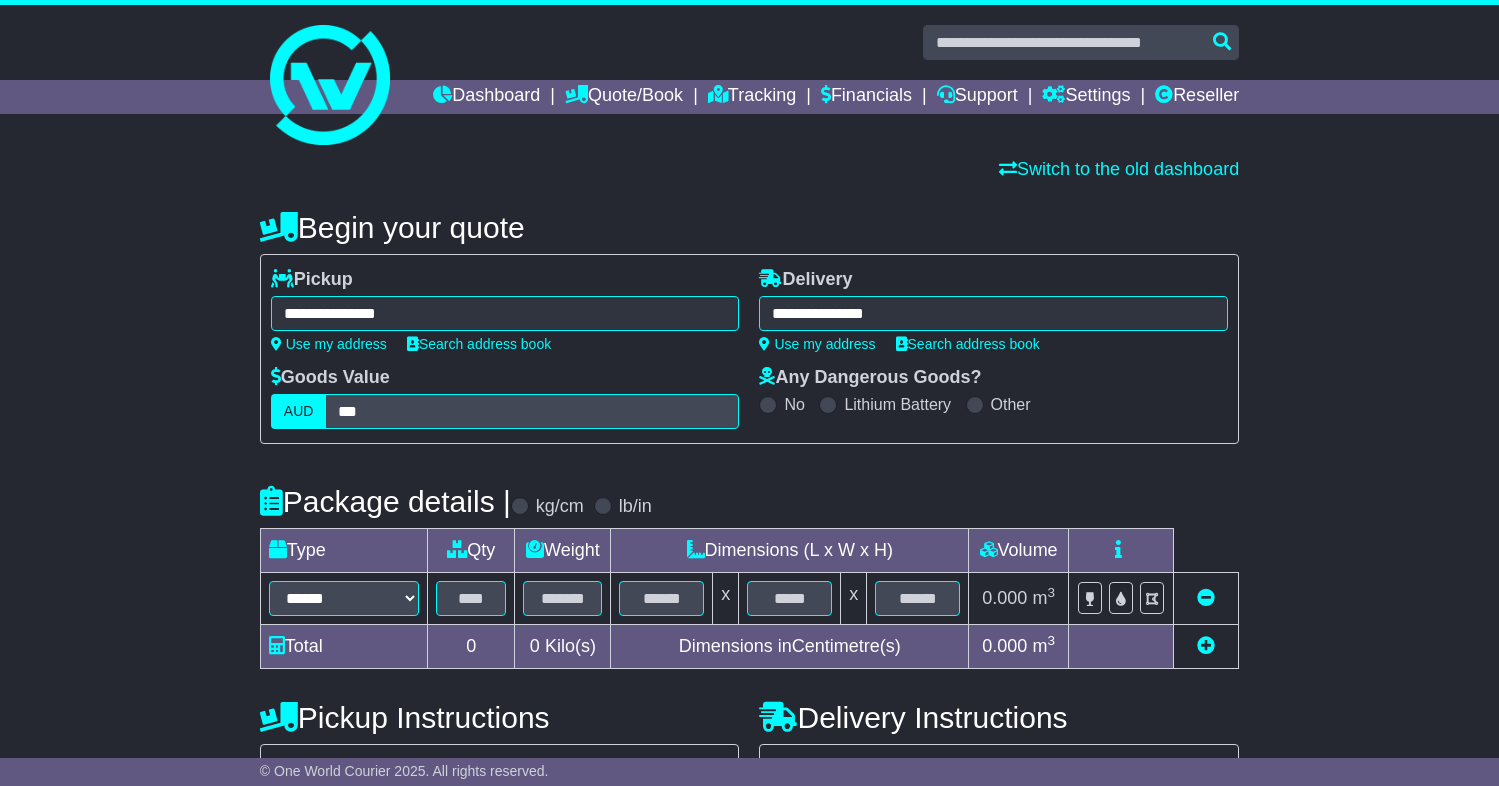 type on "**********" 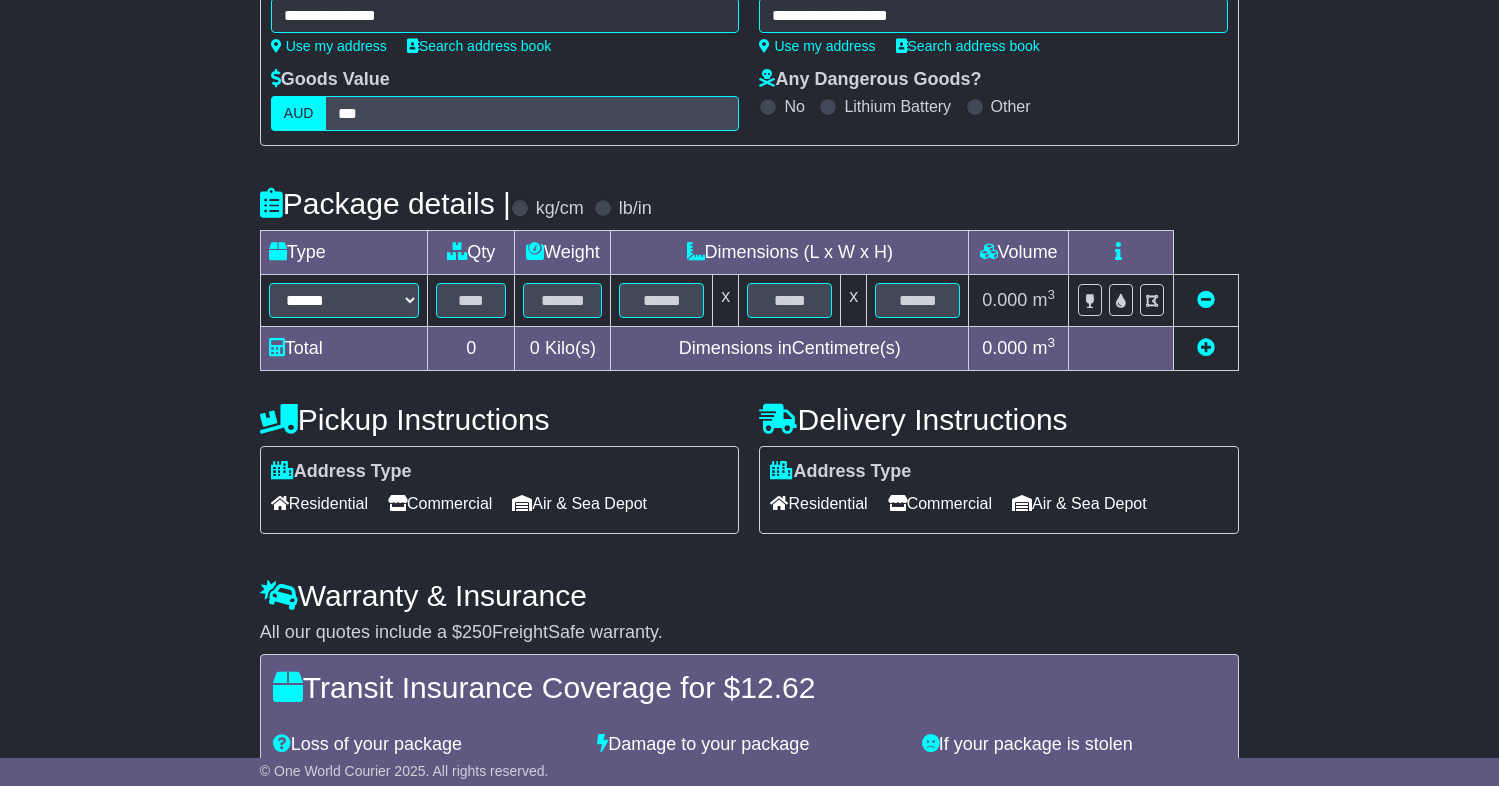 scroll, scrollTop: 300, scrollLeft: 0, axis: vertical 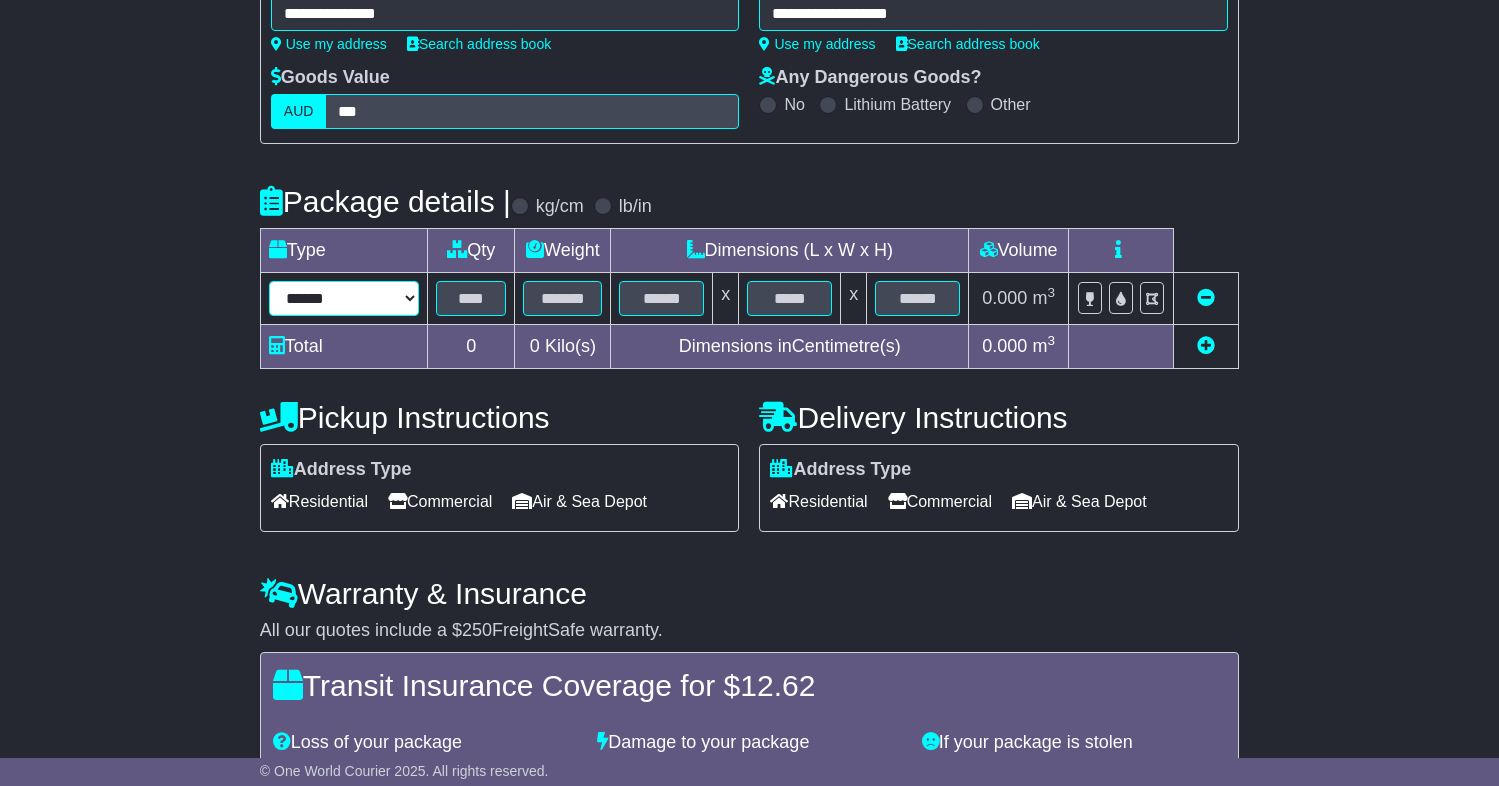 click on "****** ****** *** ******** ***** **** **** ****** *** *******" at bounding box center (344, 298) 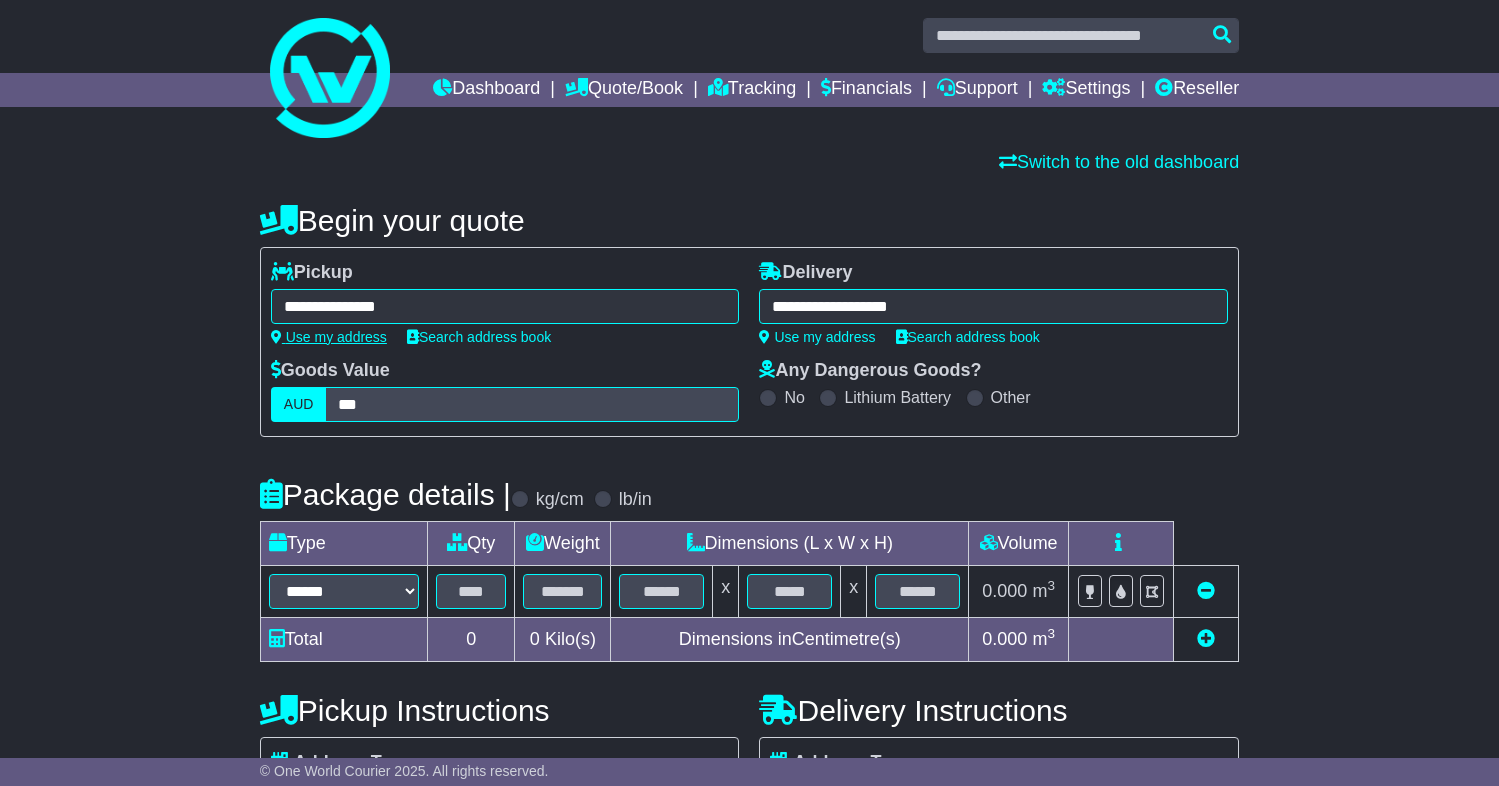 scroll, scrollTop: 0, scrollLeft: 0, axis: both 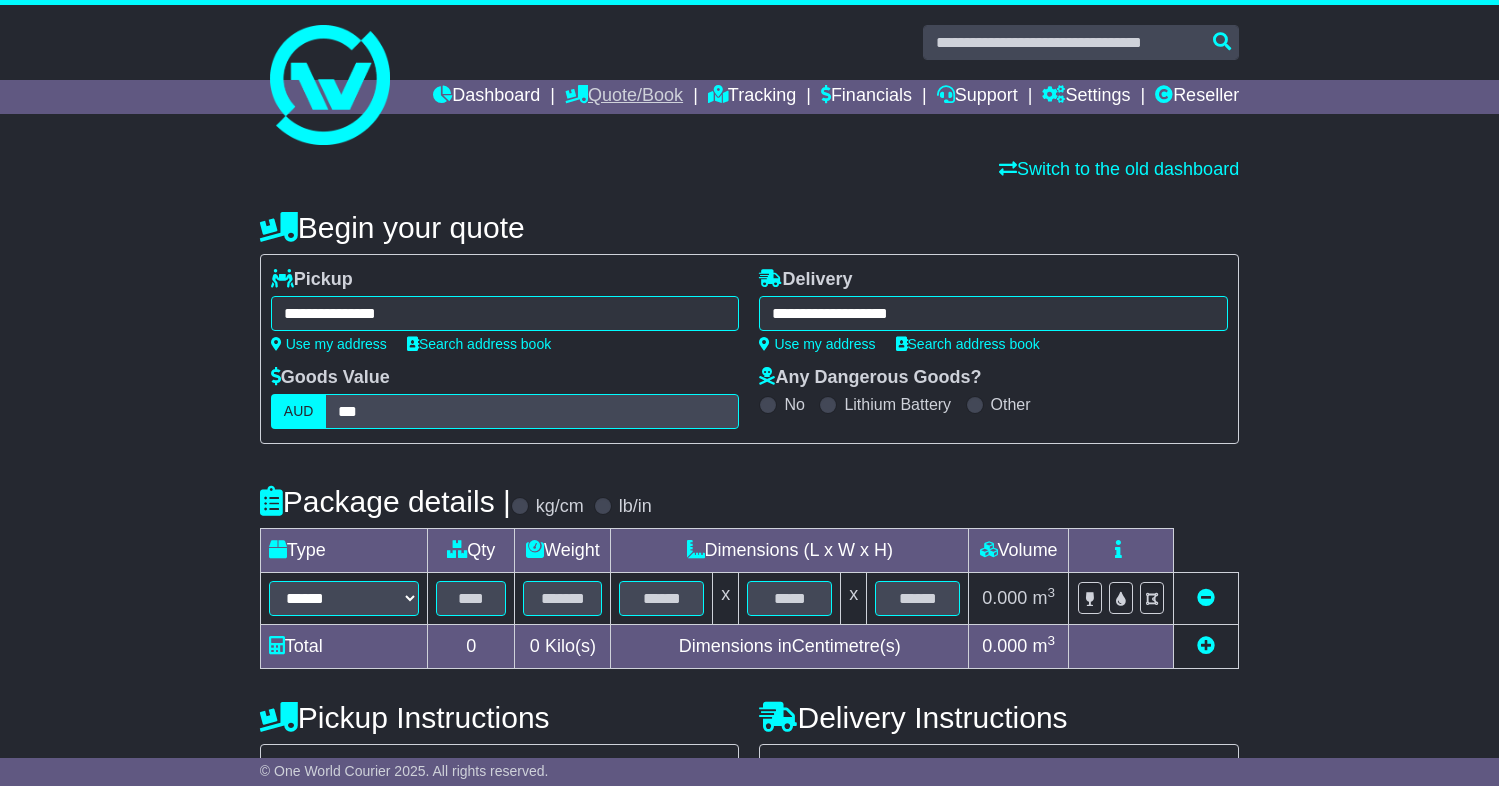 click on "Quote/Book" at bounding box center [624, 97] 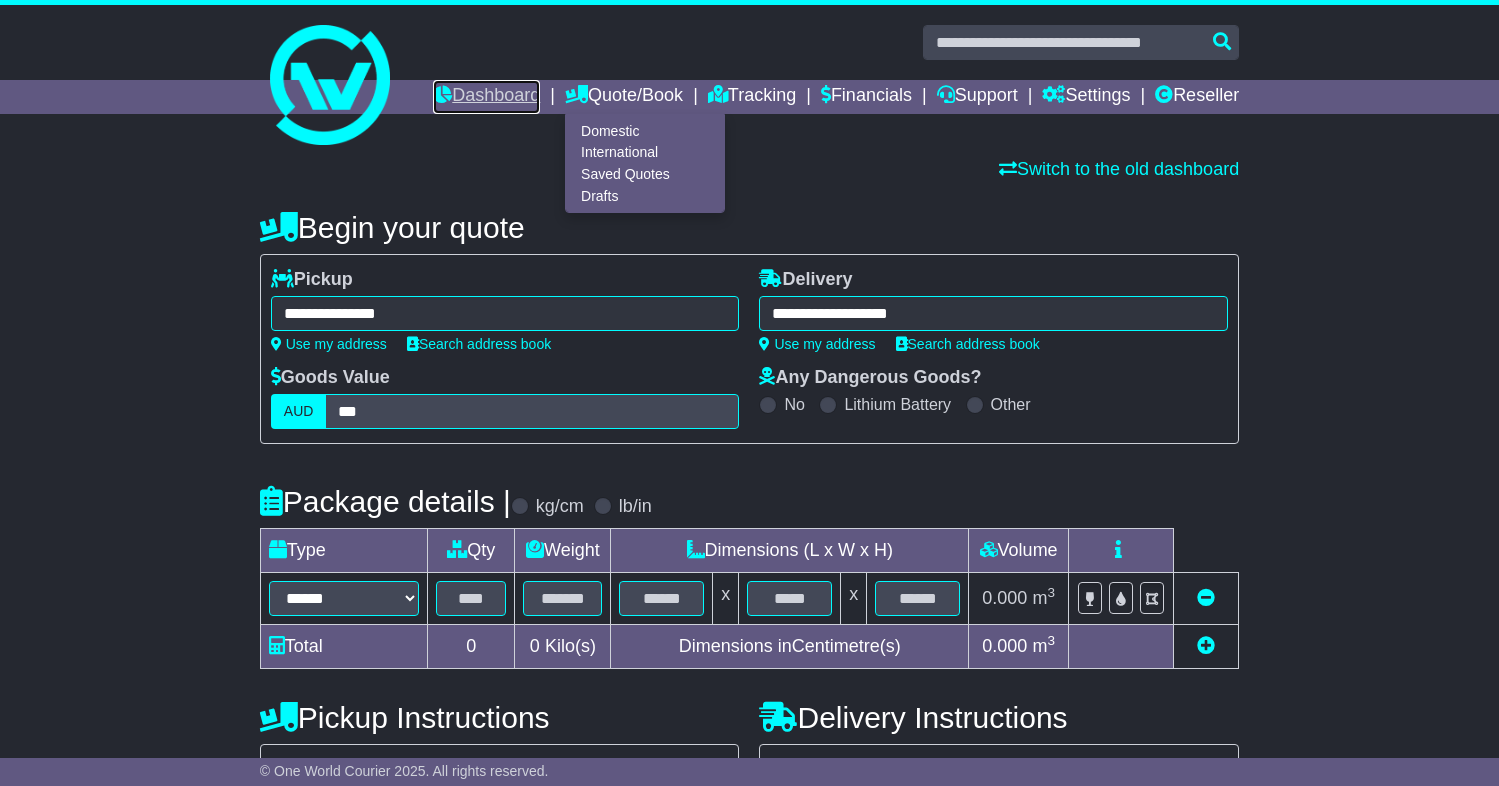 click on "Dashboard" at bounding box center (486, 97) 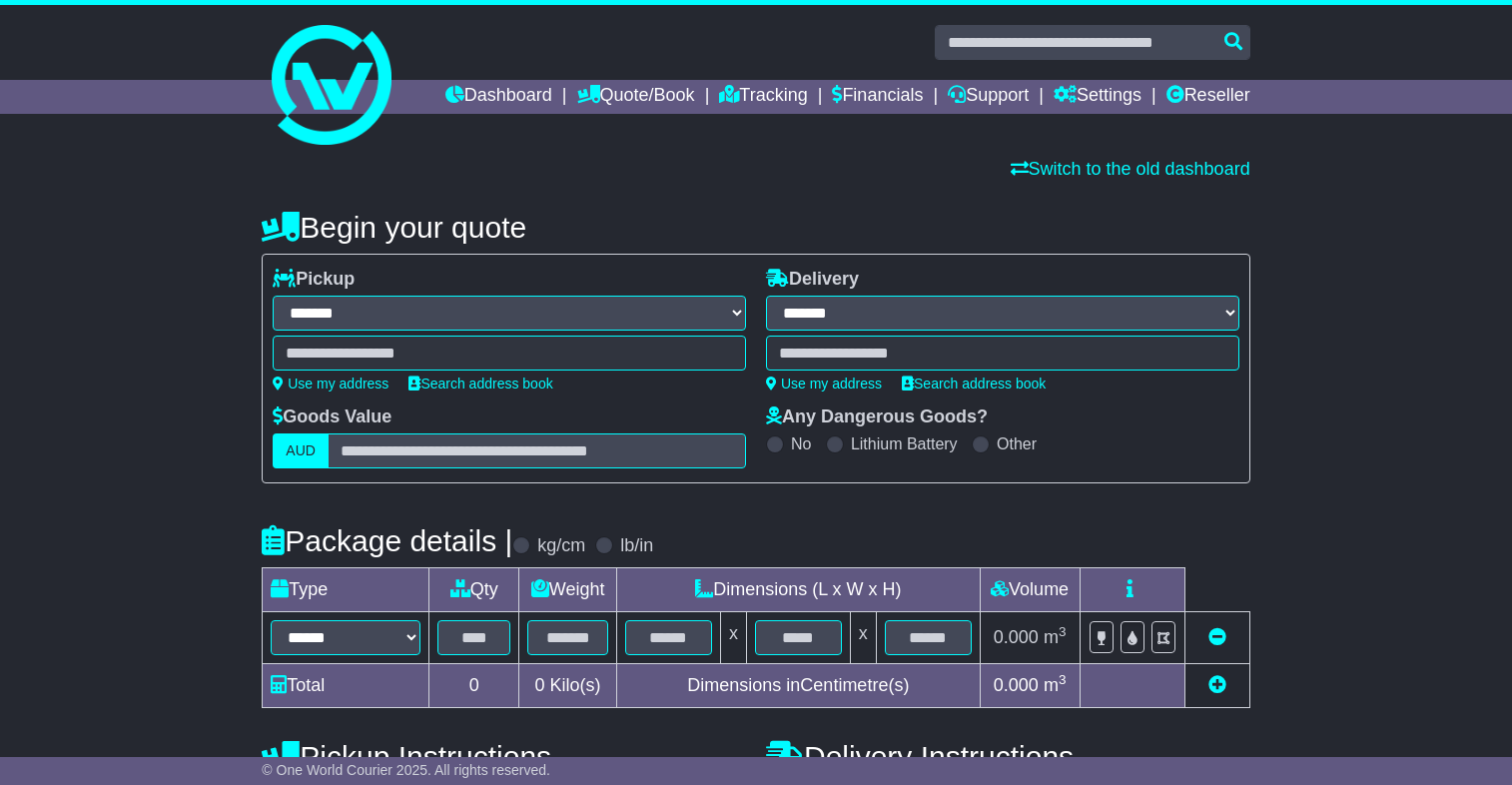 select on "**" 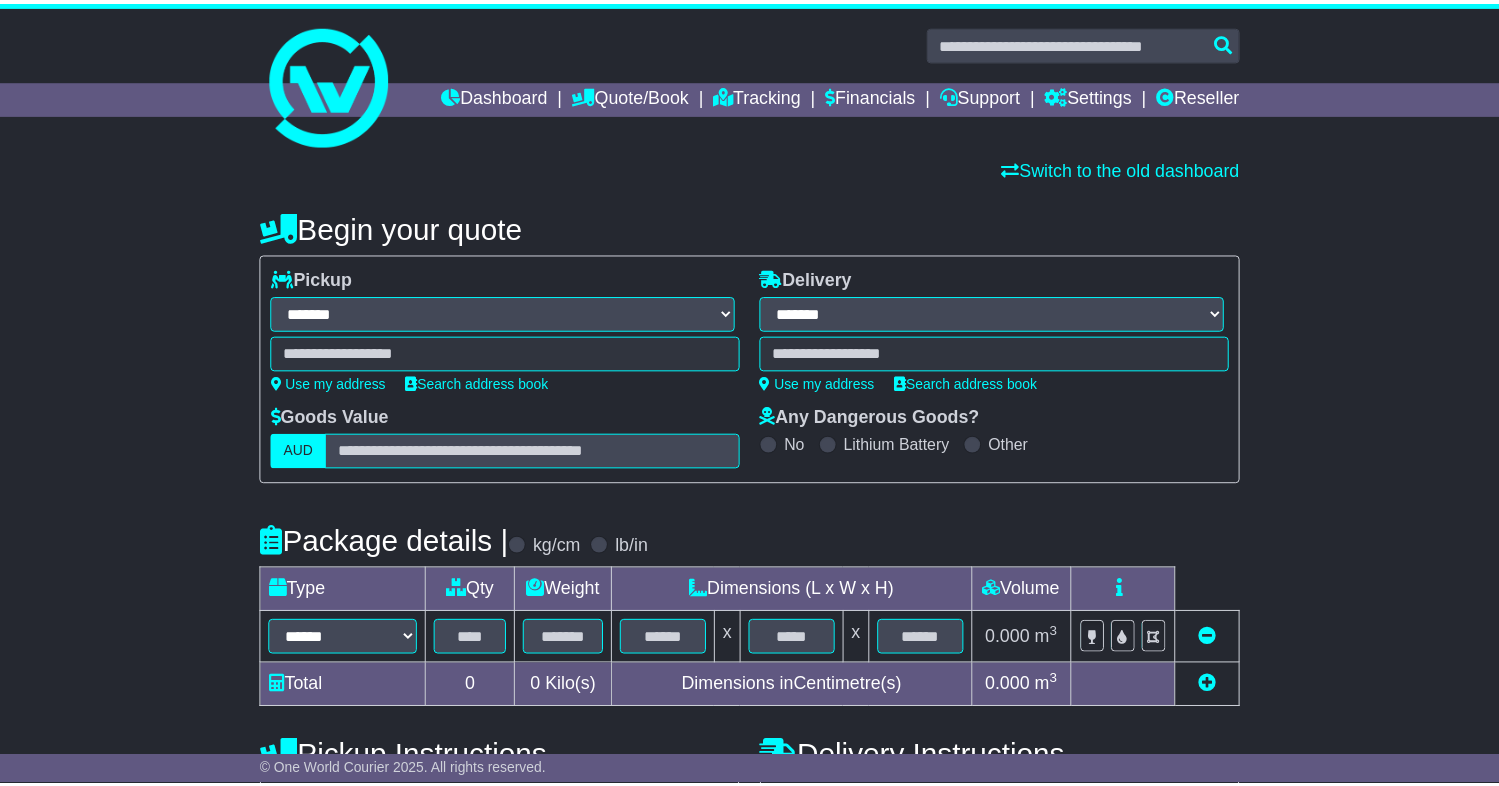 scroll, scrollTop: 0, scrollLeft: 0, axis: both 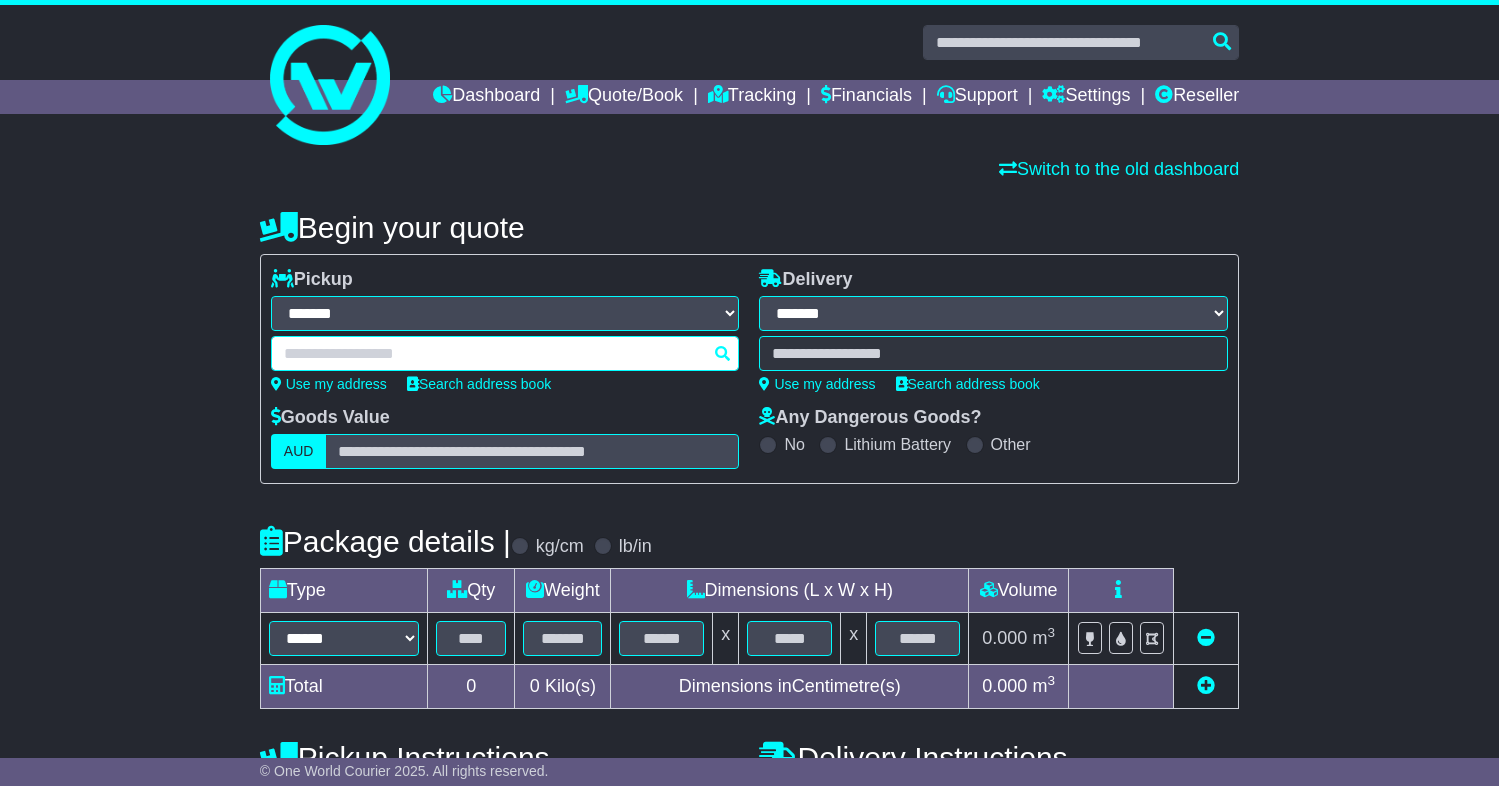 click at bounding box center (505, 353) 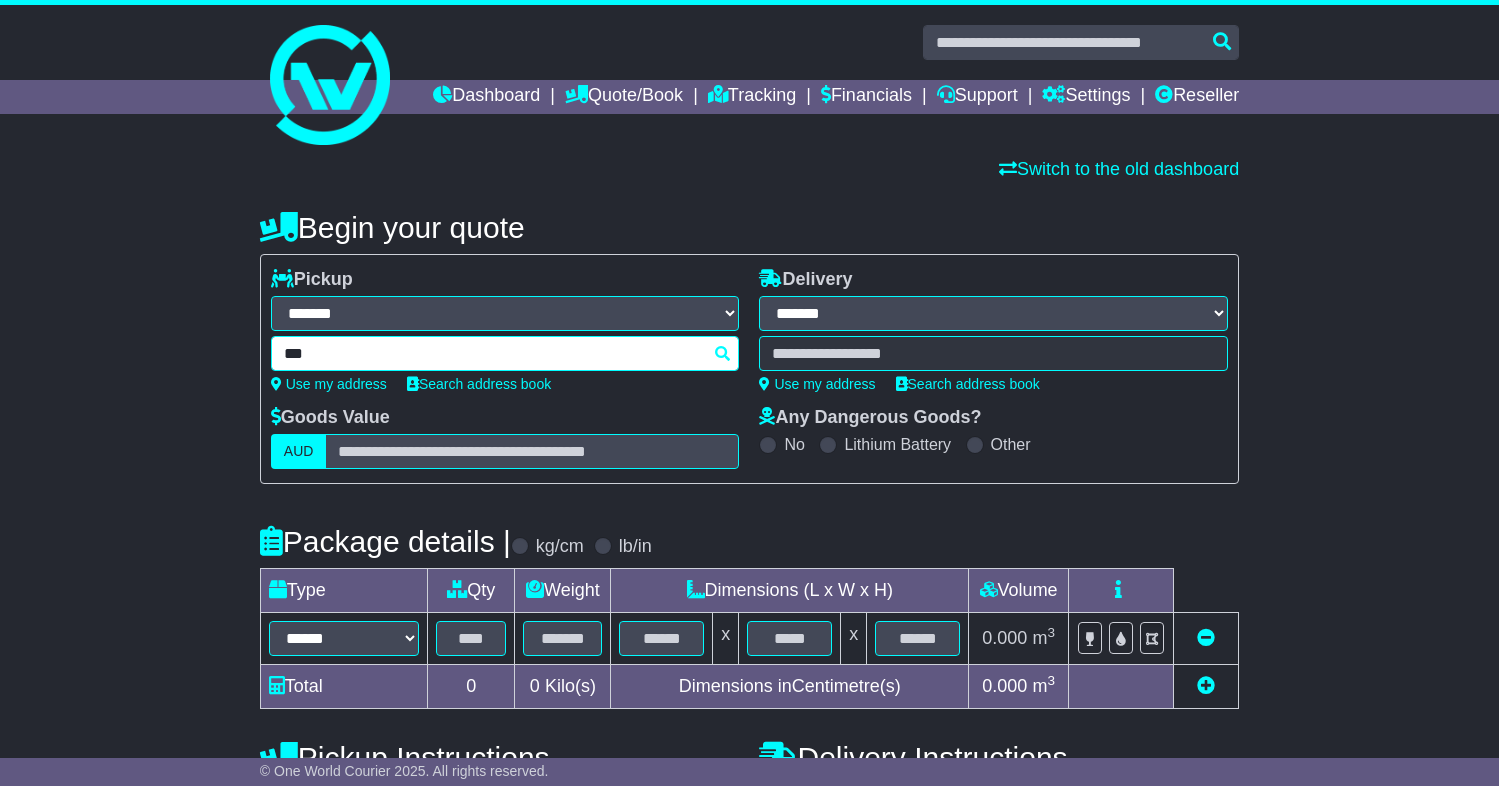 type on "****" 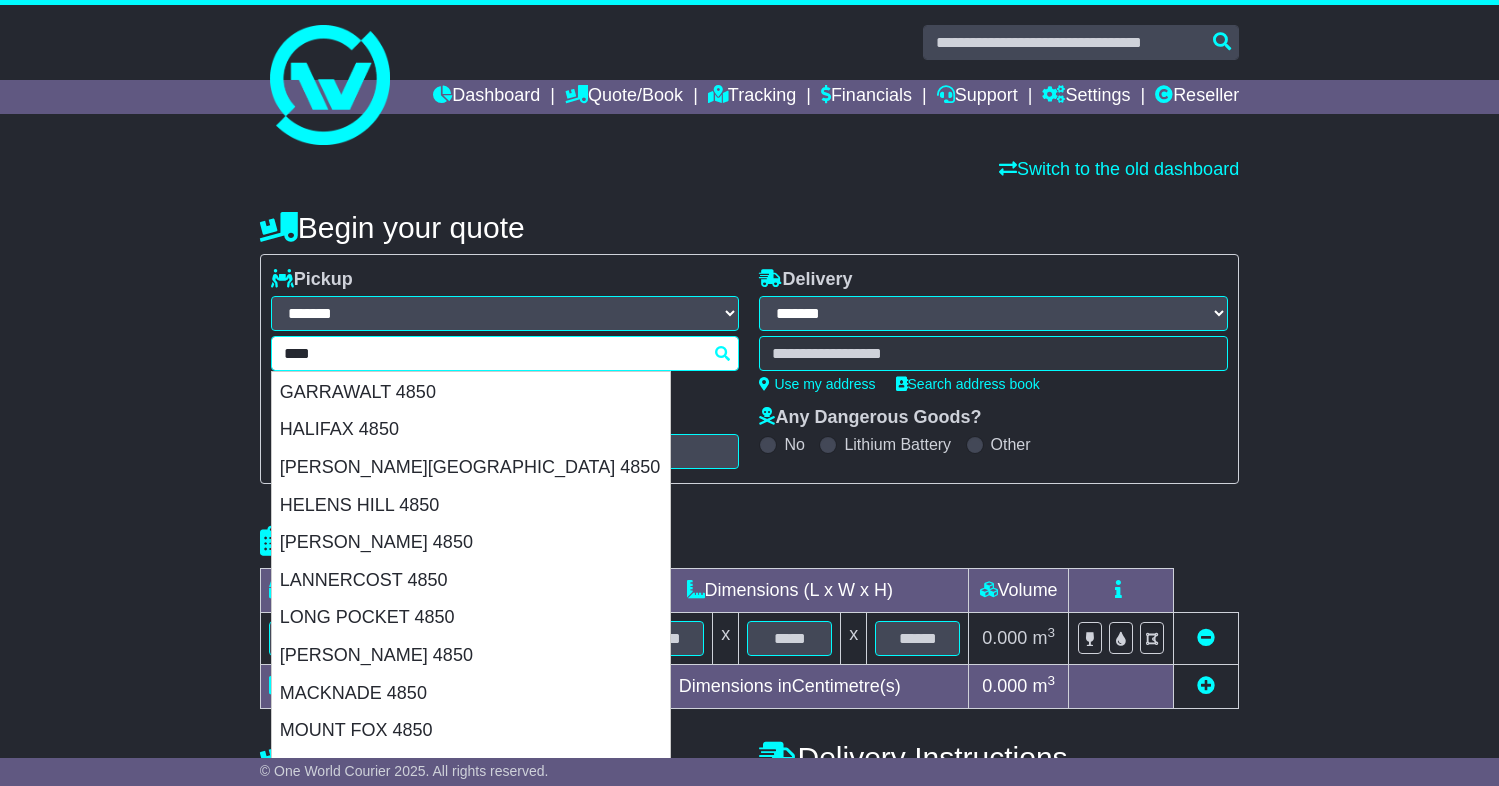 scroll, scrollTop: 500, scrollLeft: 0, axis: vertical 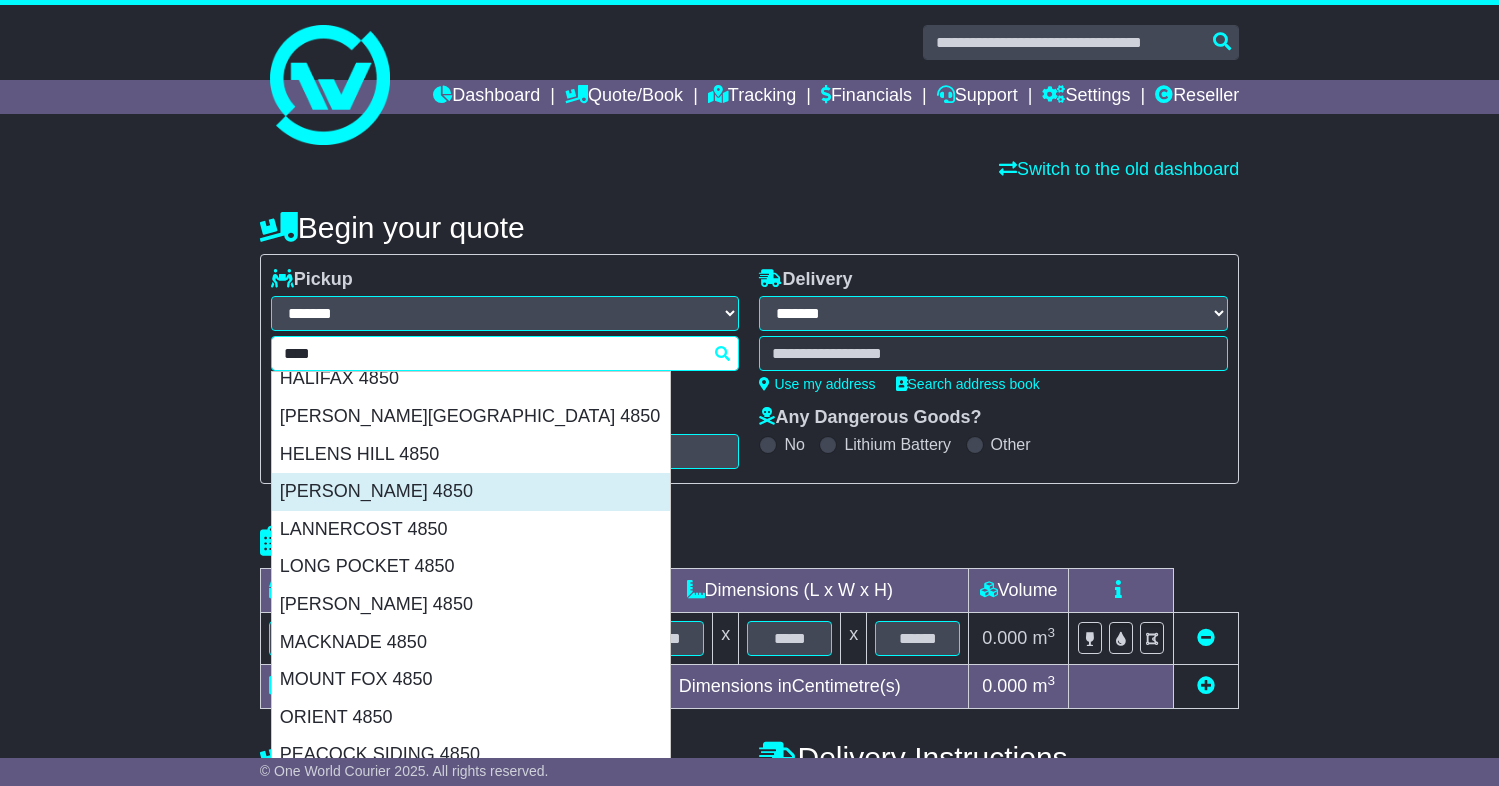 click on "[PERSON_NAME] 4850" at bounding box center (471, 492) 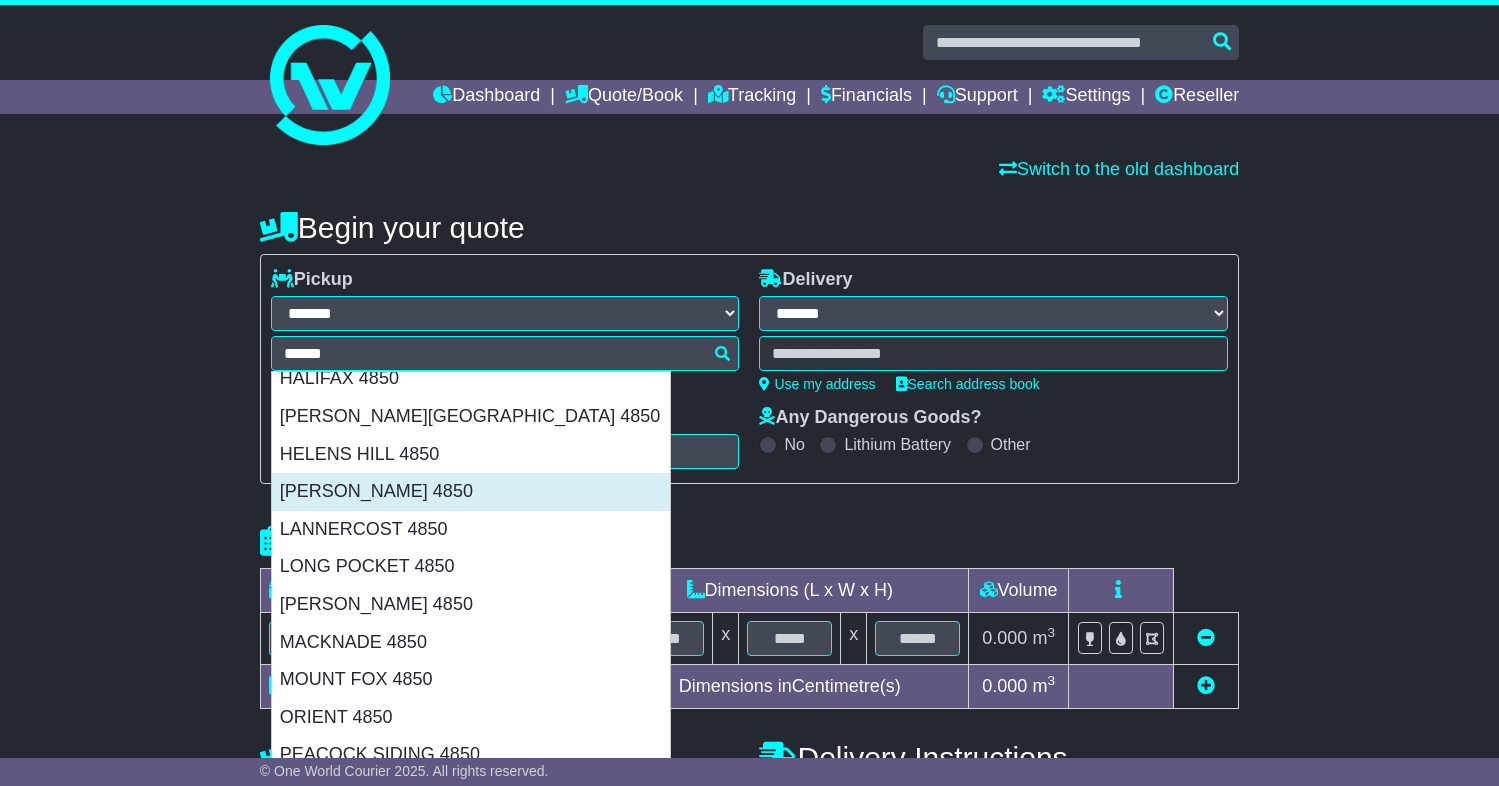 type on "**********" 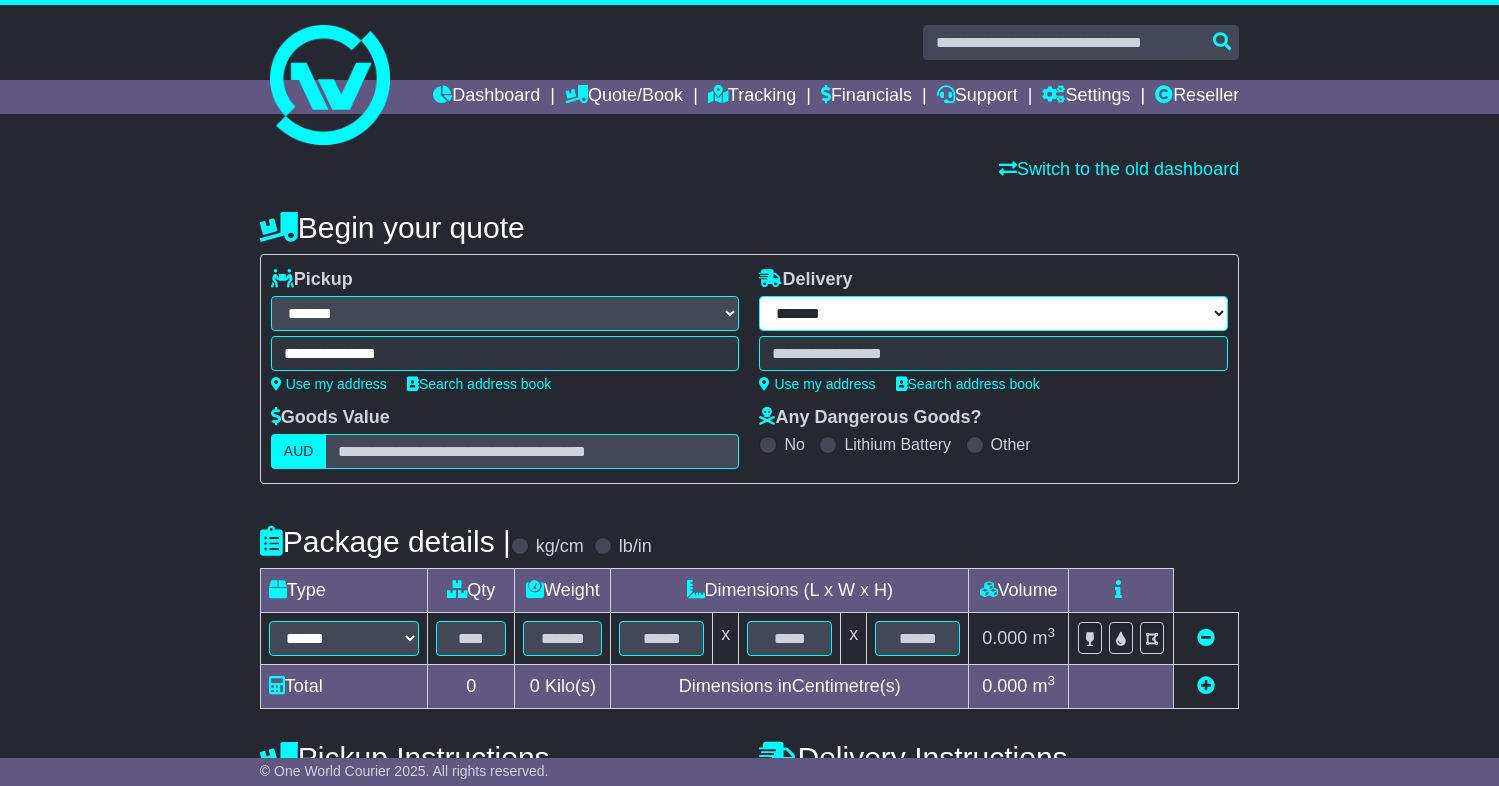 click on "**********" at bounding box center [993, 313] 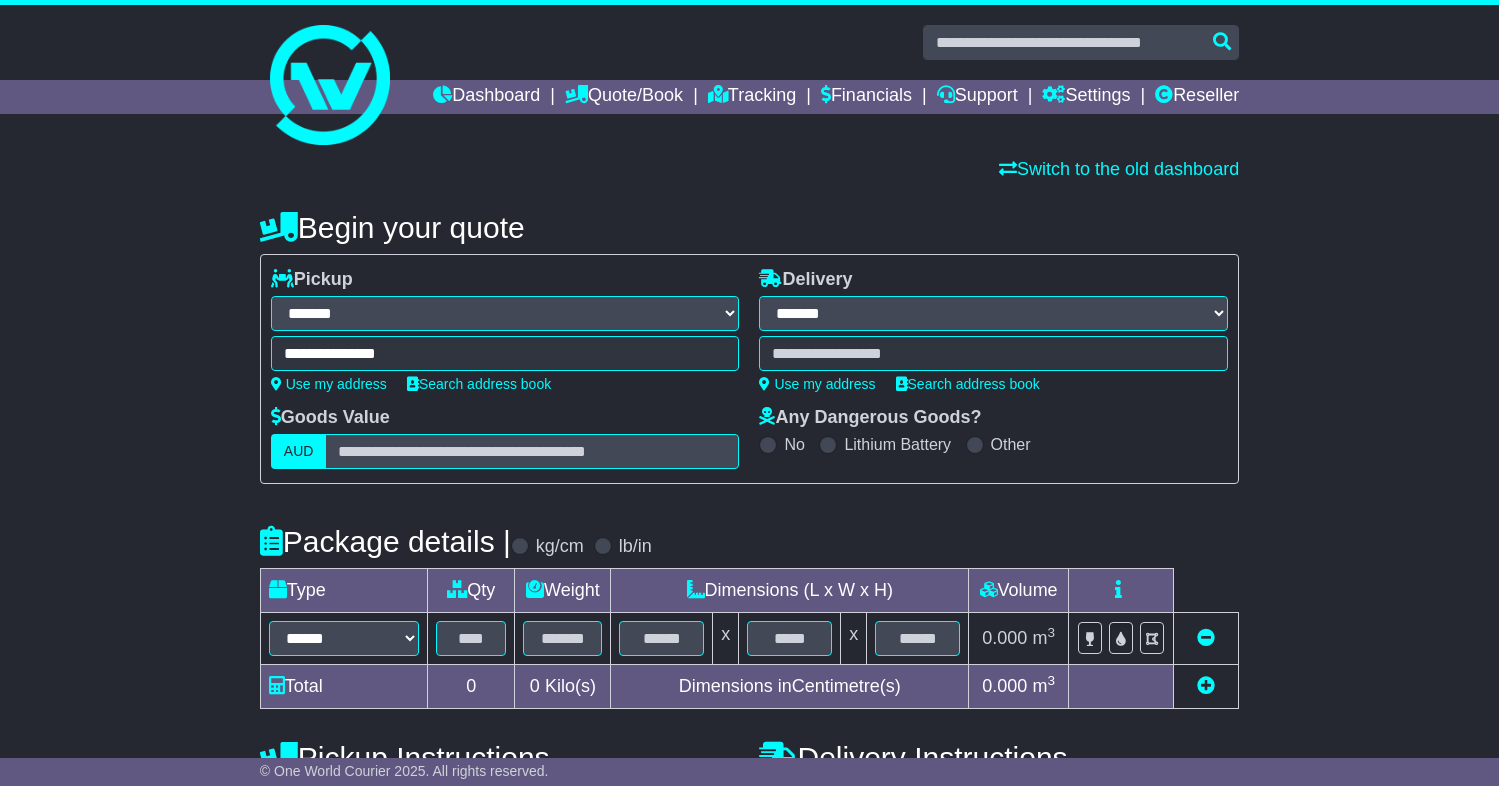 click on "**********" at bounding box center (505, 338) 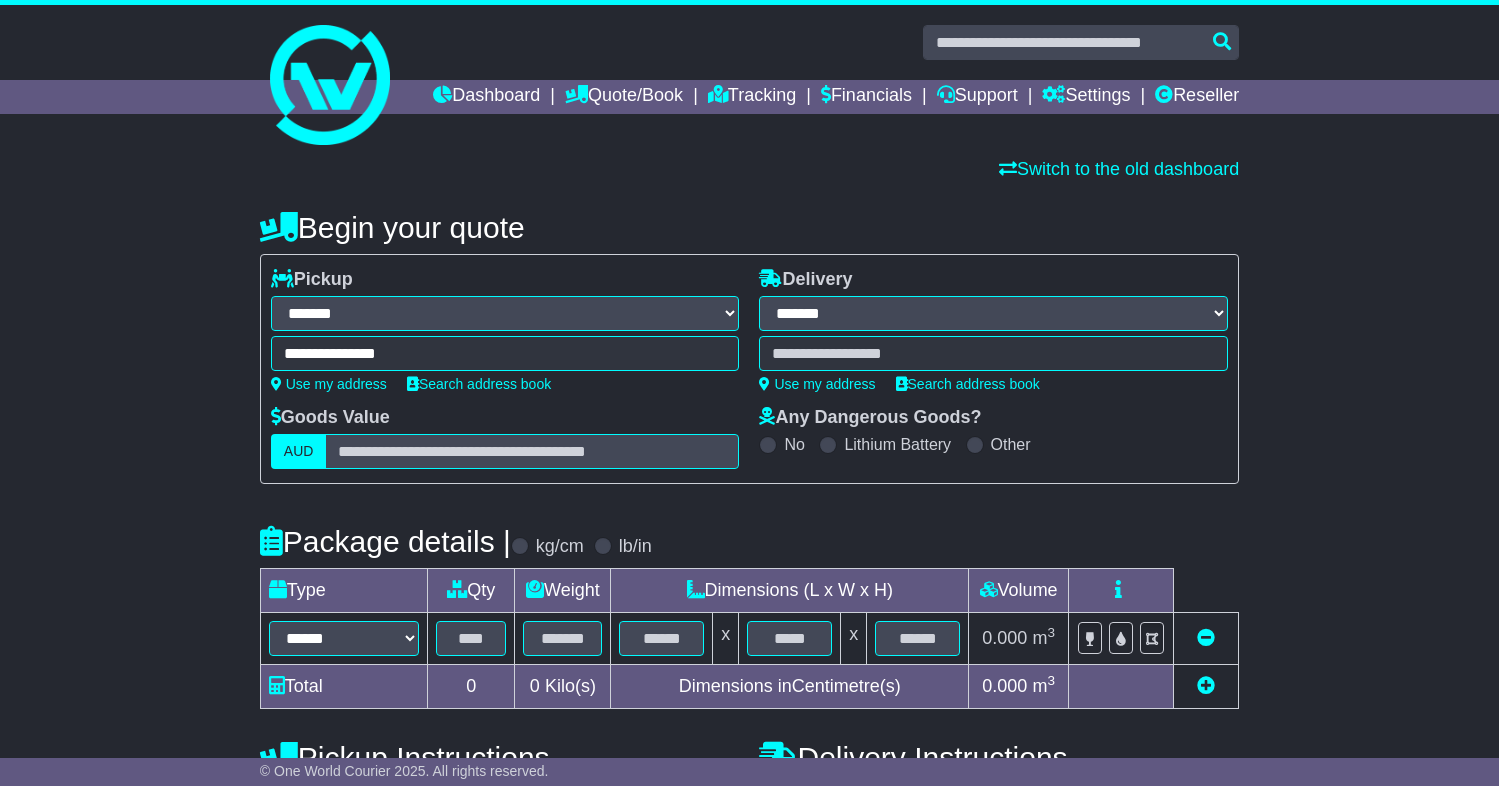 click on "**********" at bounding box center (993, 313) 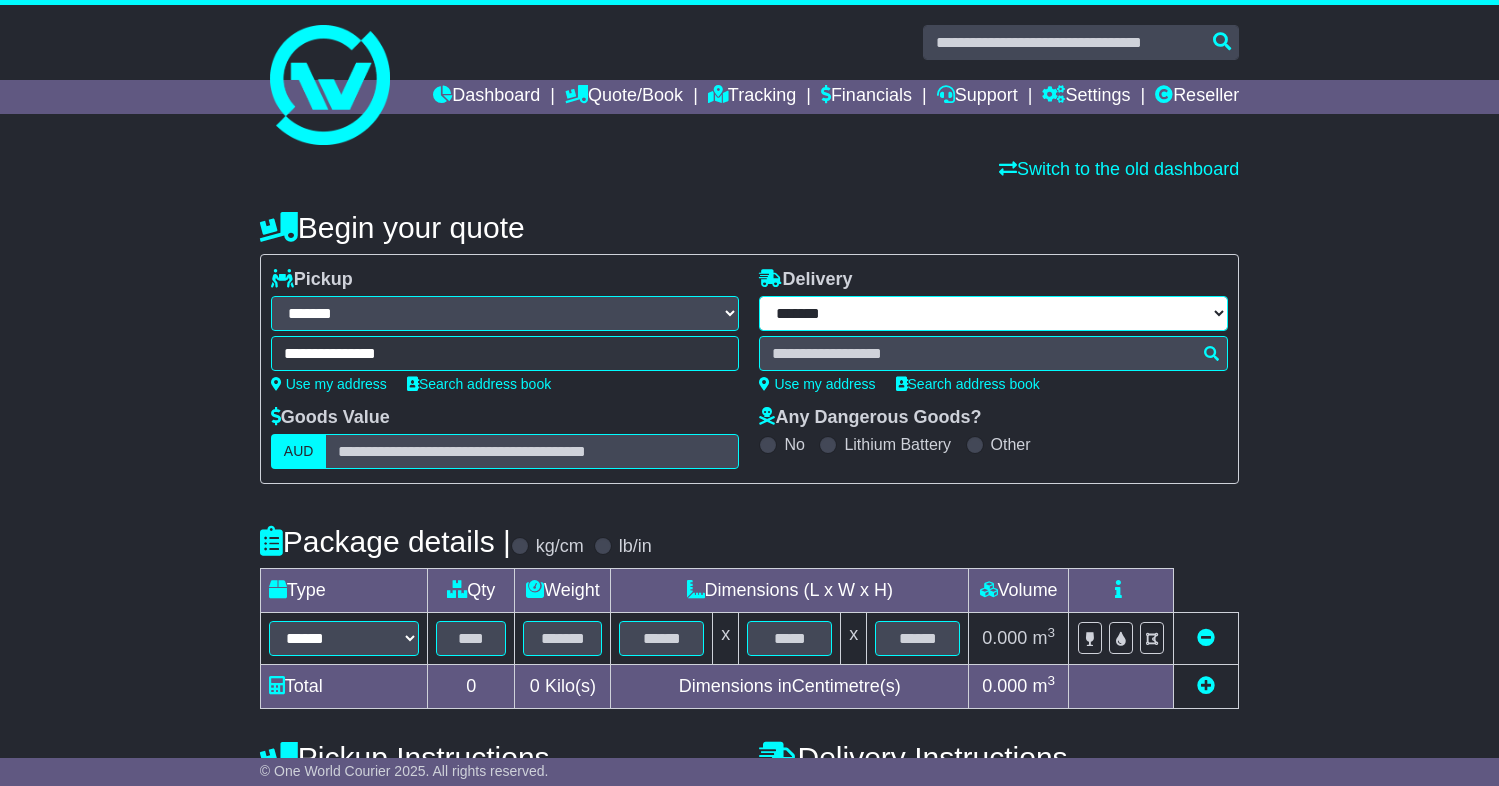 click on "**********" at bounding box center [993, 313] 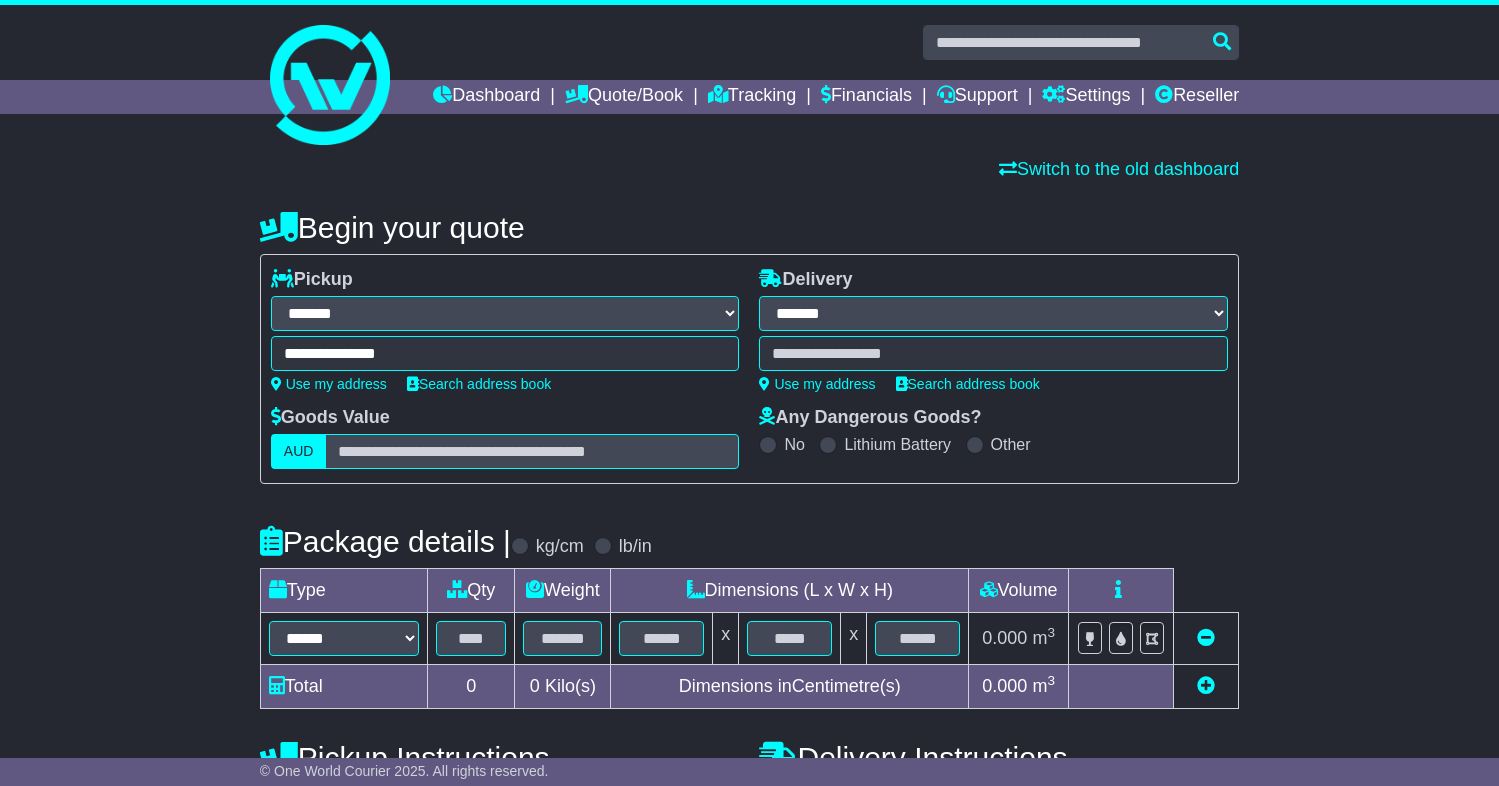 click on "**********" at bounding box center [993, 313] 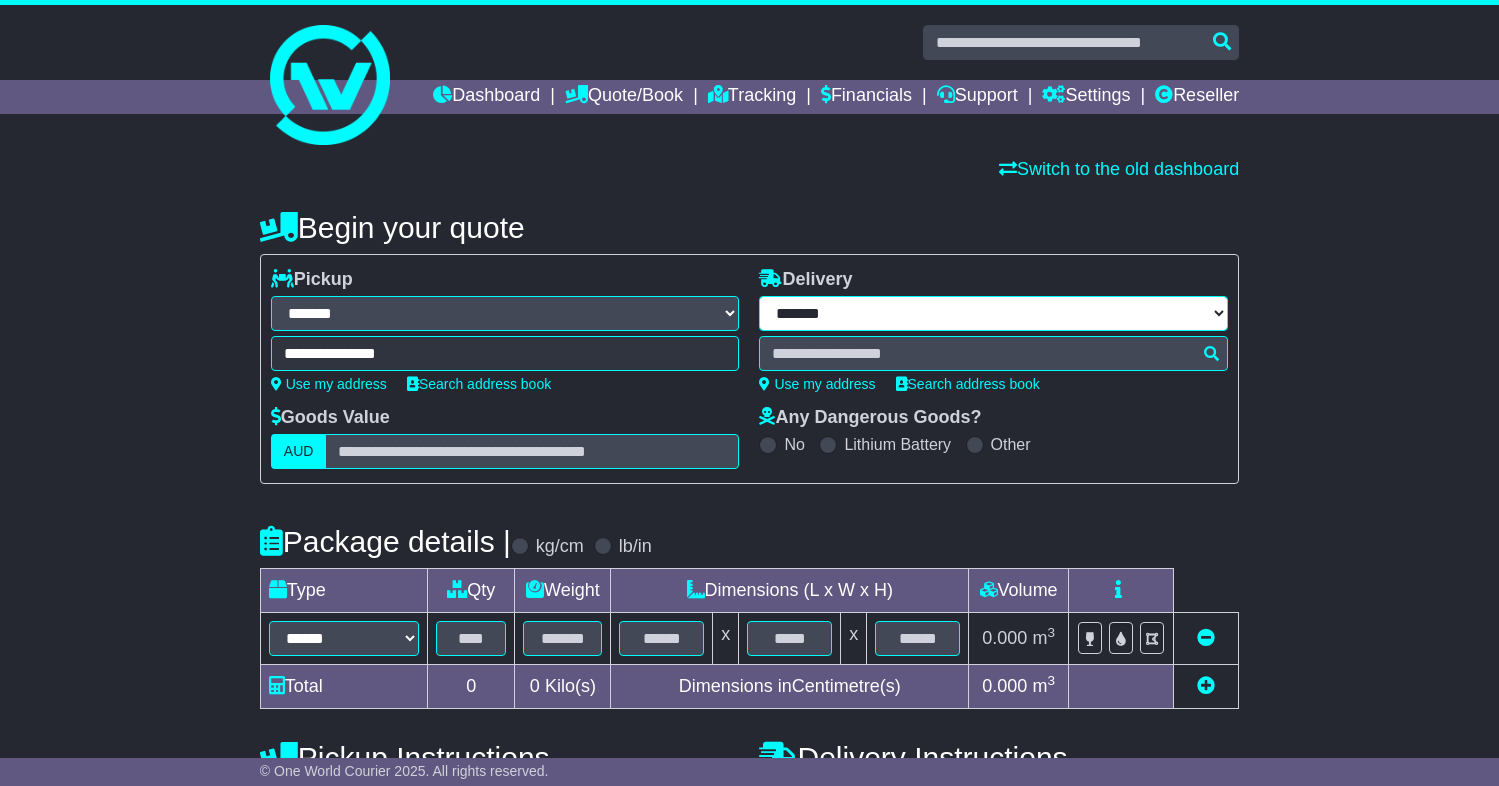 click on "**********" at bounding box center (993, 313) 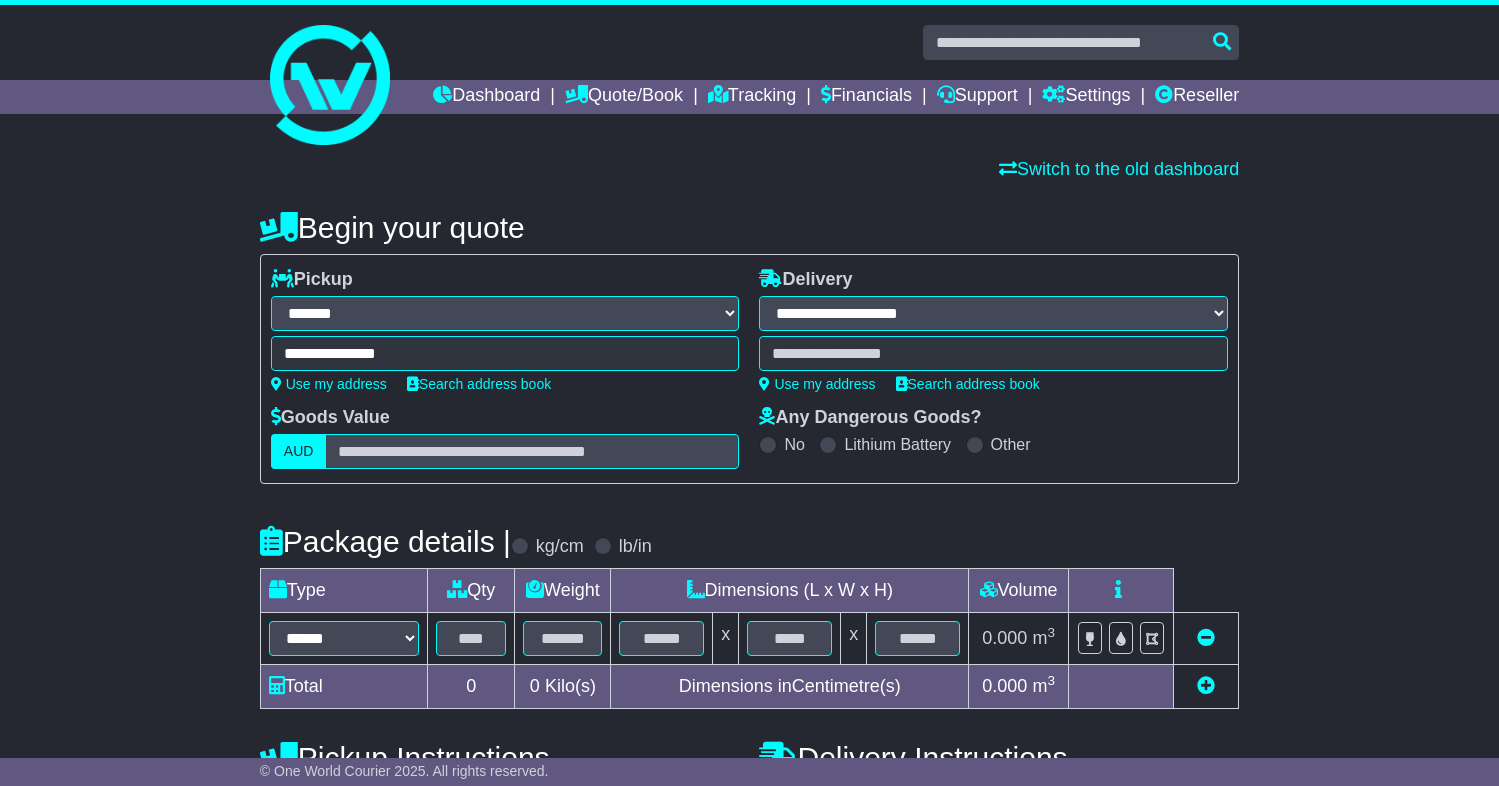 click on "**********" at bounding box center [993, 313] 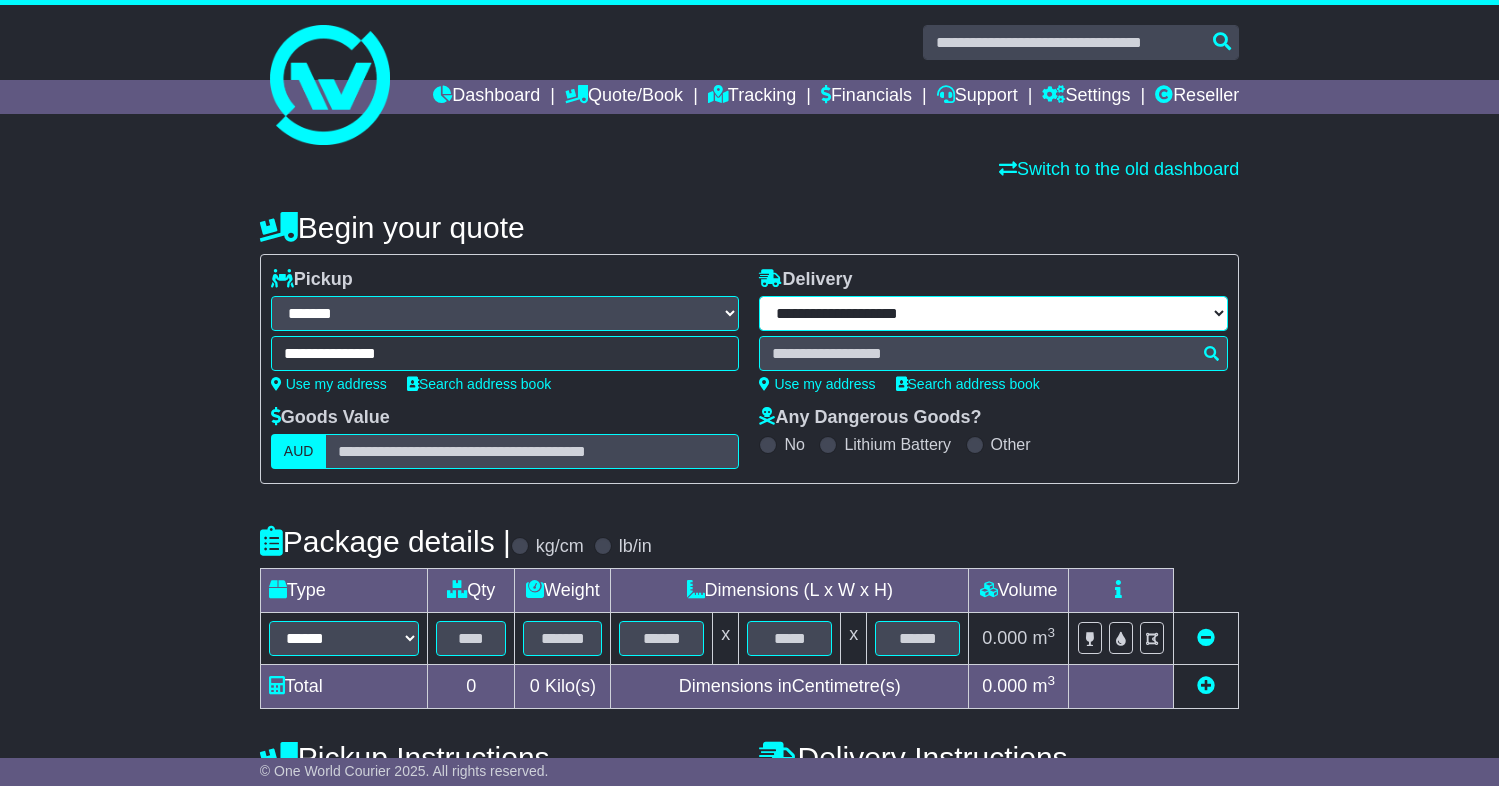 click on "**********" at bounding box center [993, 313] 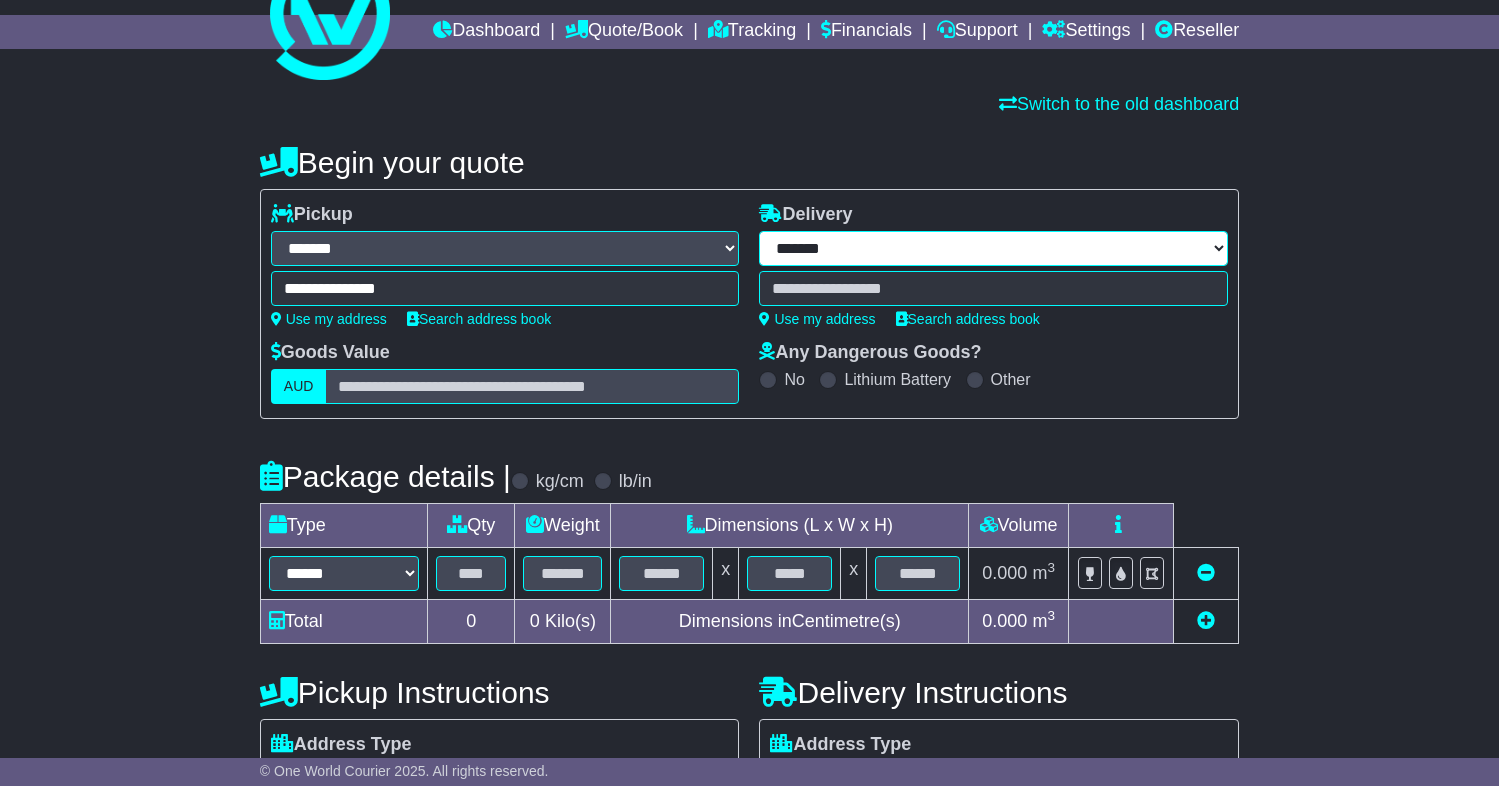 scroll, scrollTop: 100, scrollLeft: 0, axis: vertical 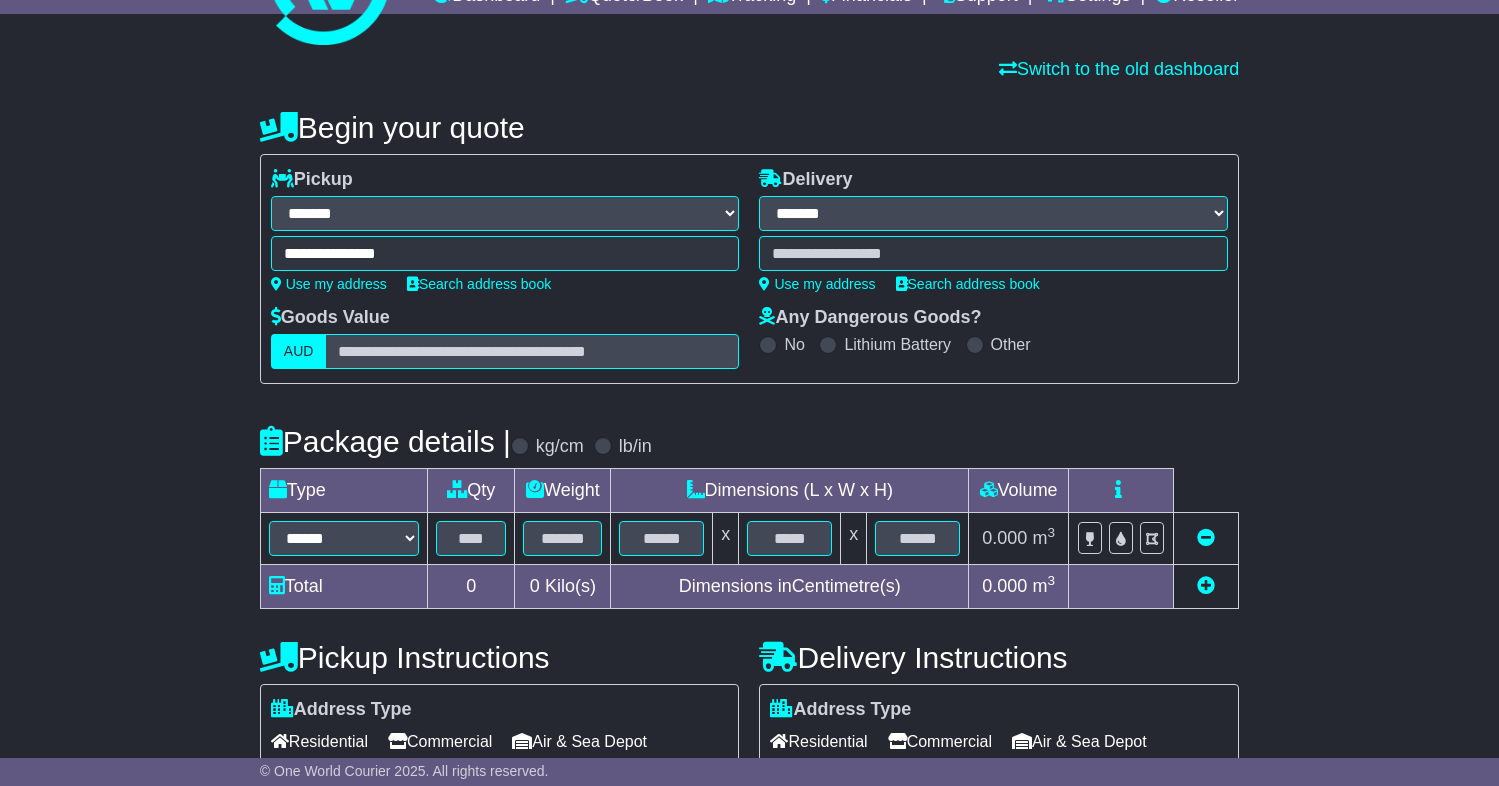click on "**********" at bounding box center (993, 213) 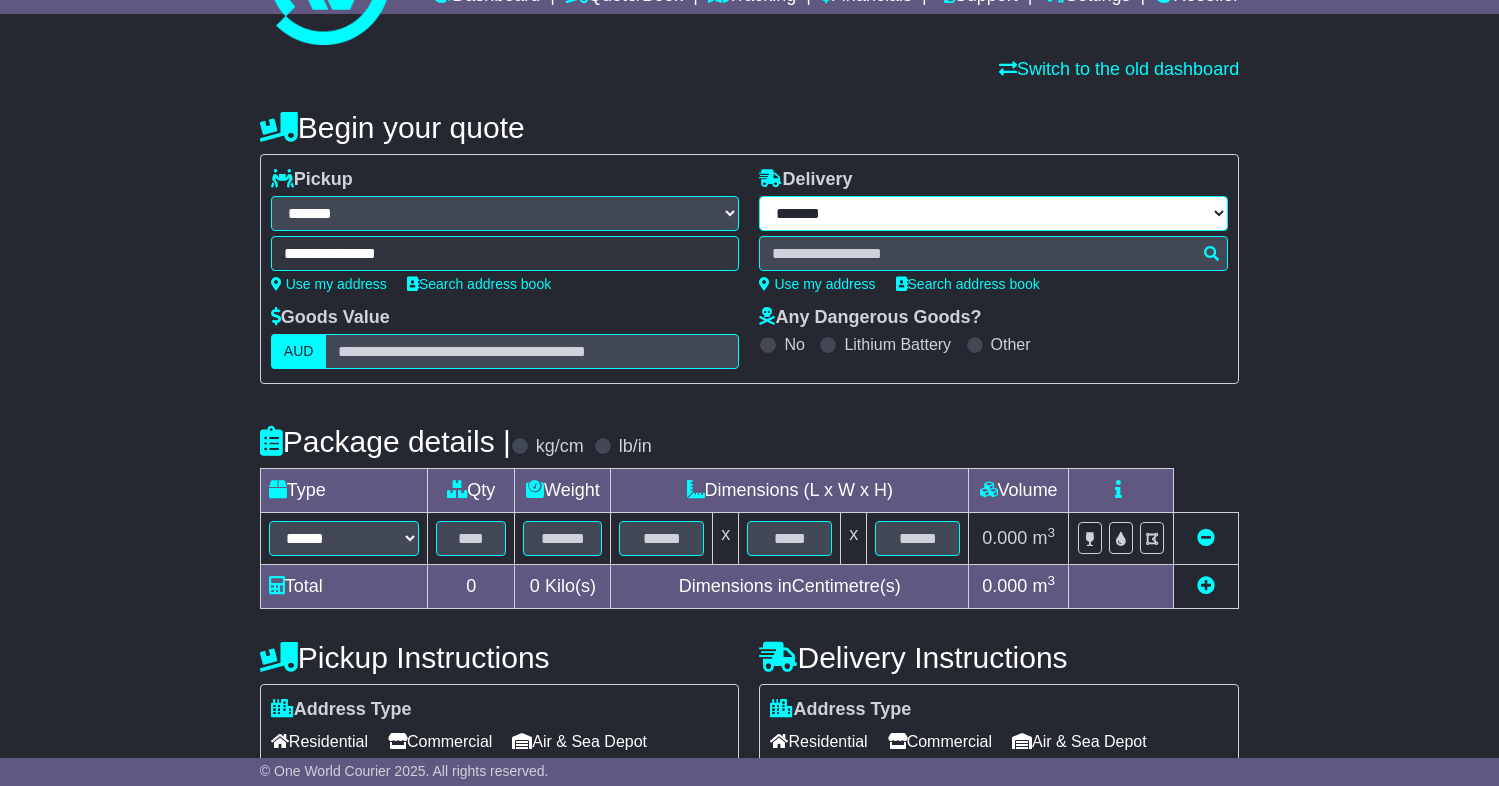 click on "**********" at bounding box center (993, 213) 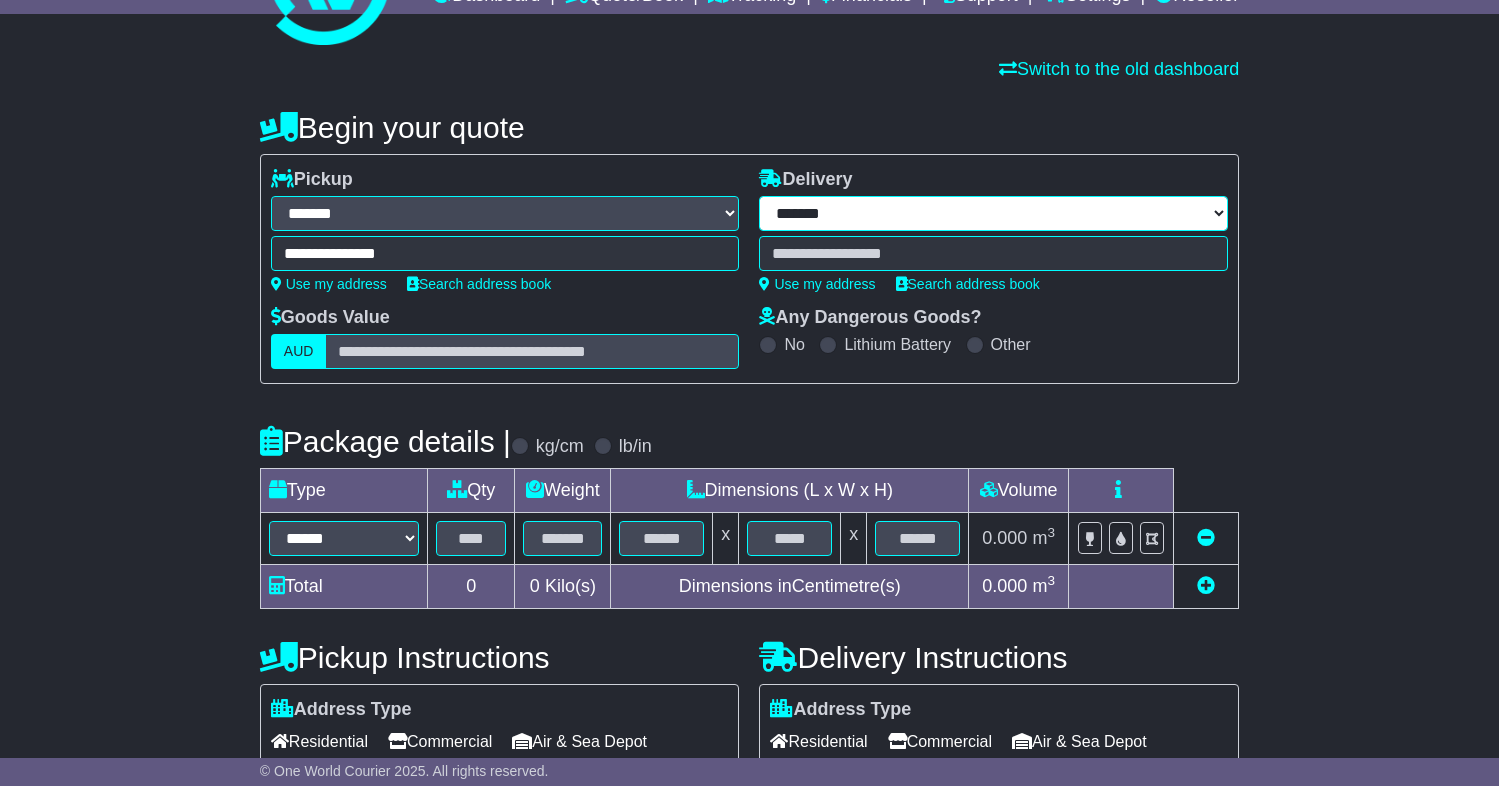 select on "**" 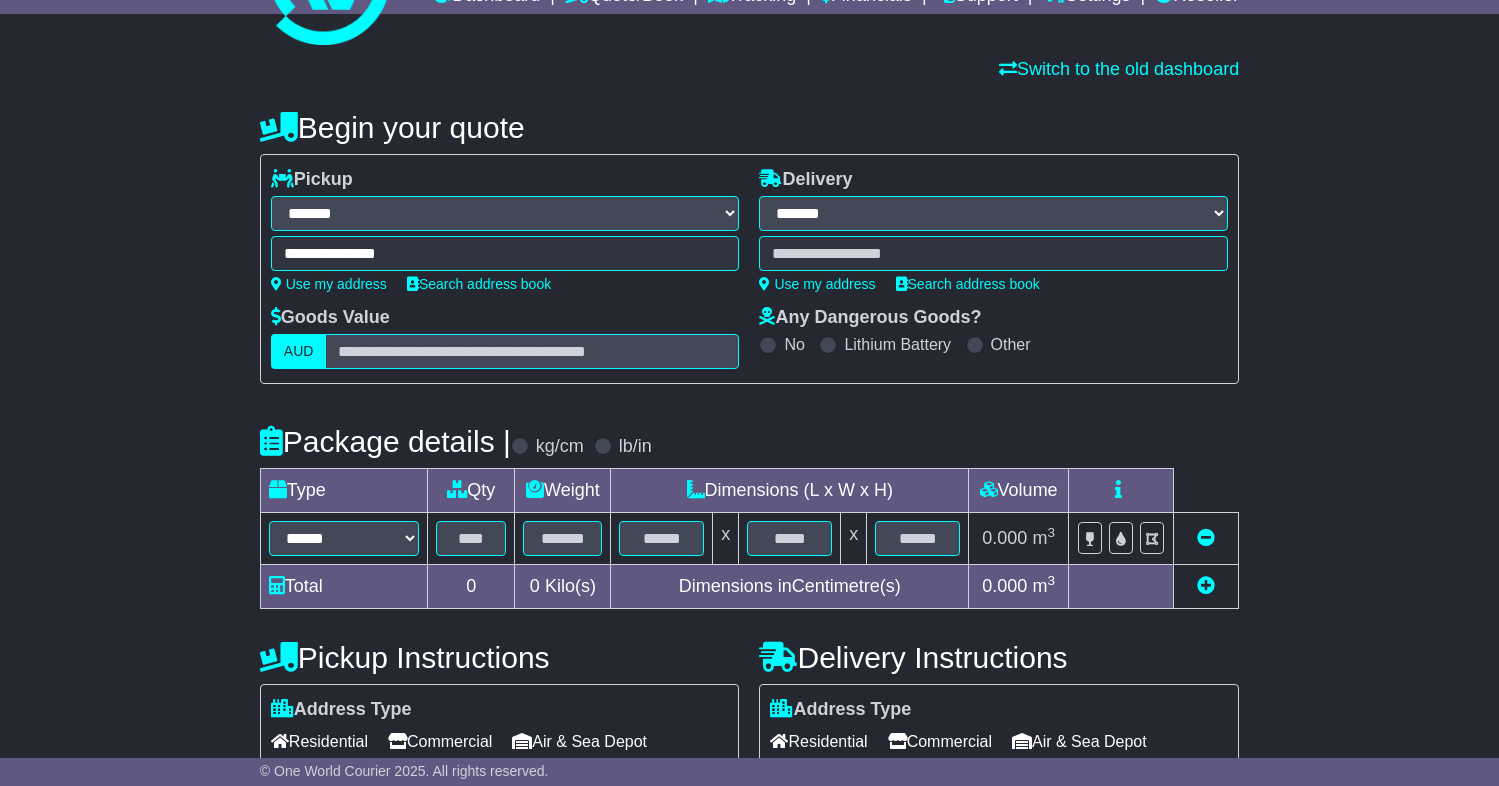 click on "**********" at bounding box center (993, 213) 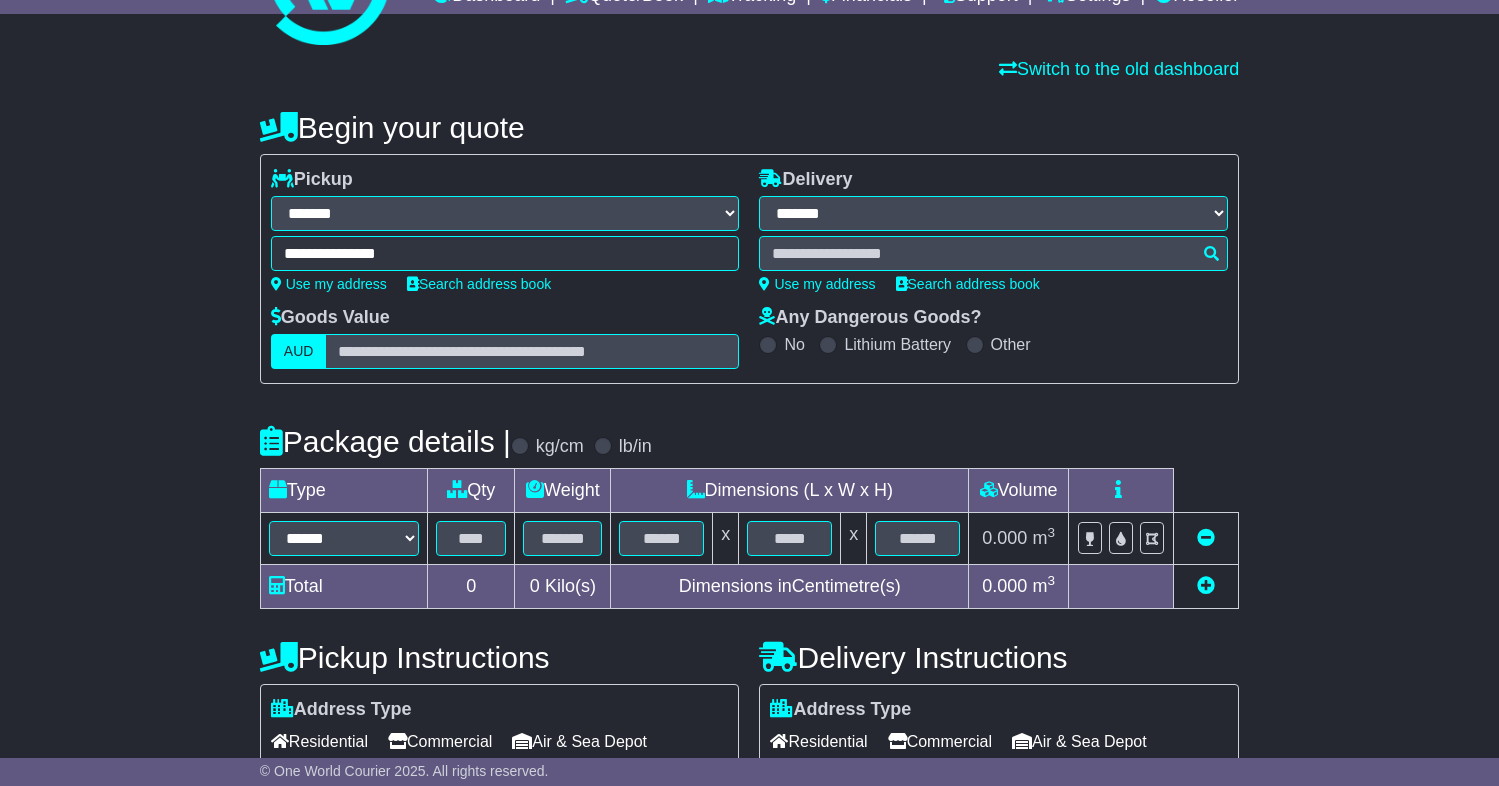 click at bounding box center [993, 253] 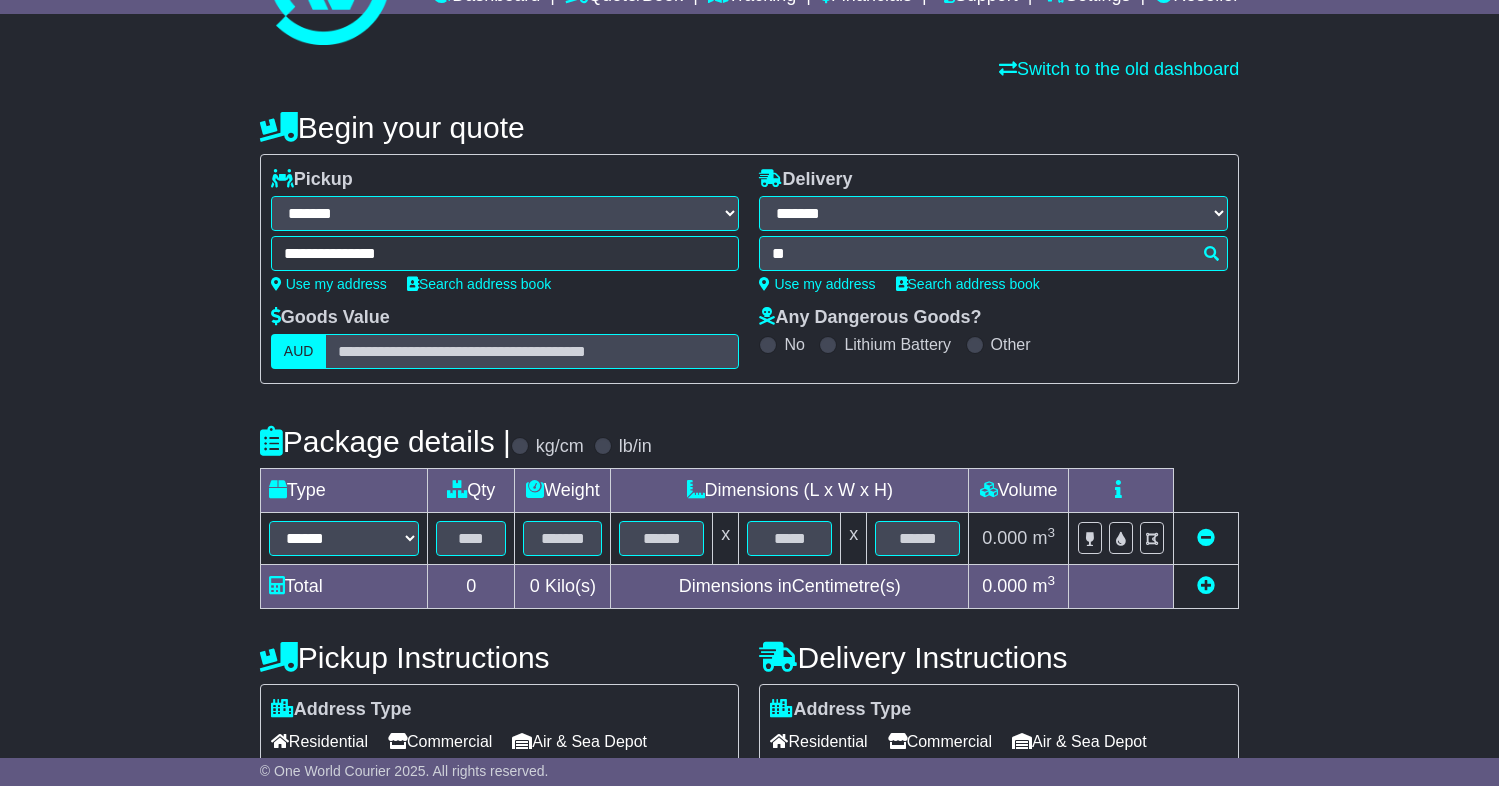 type on "***" 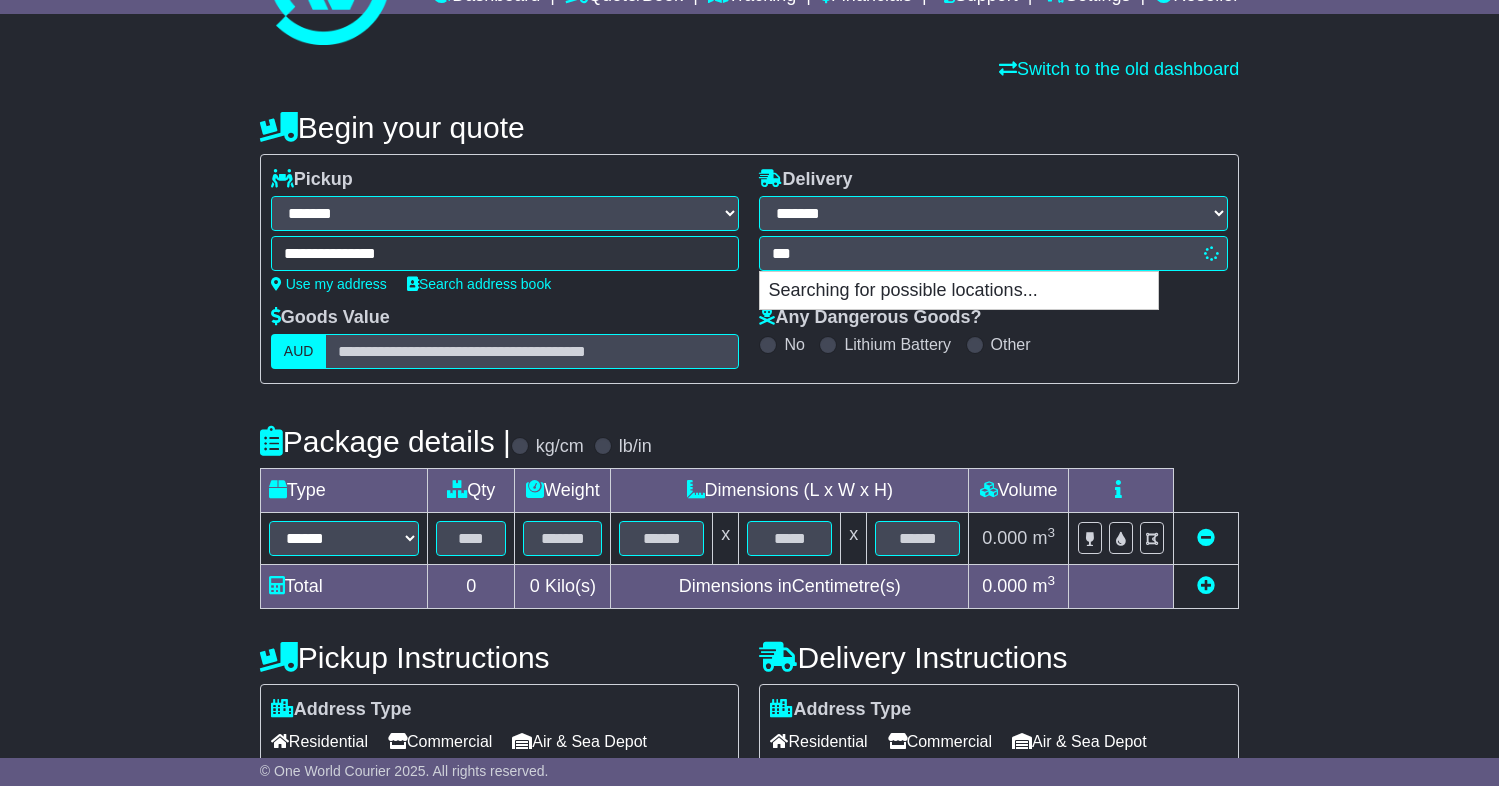 type on "*******" 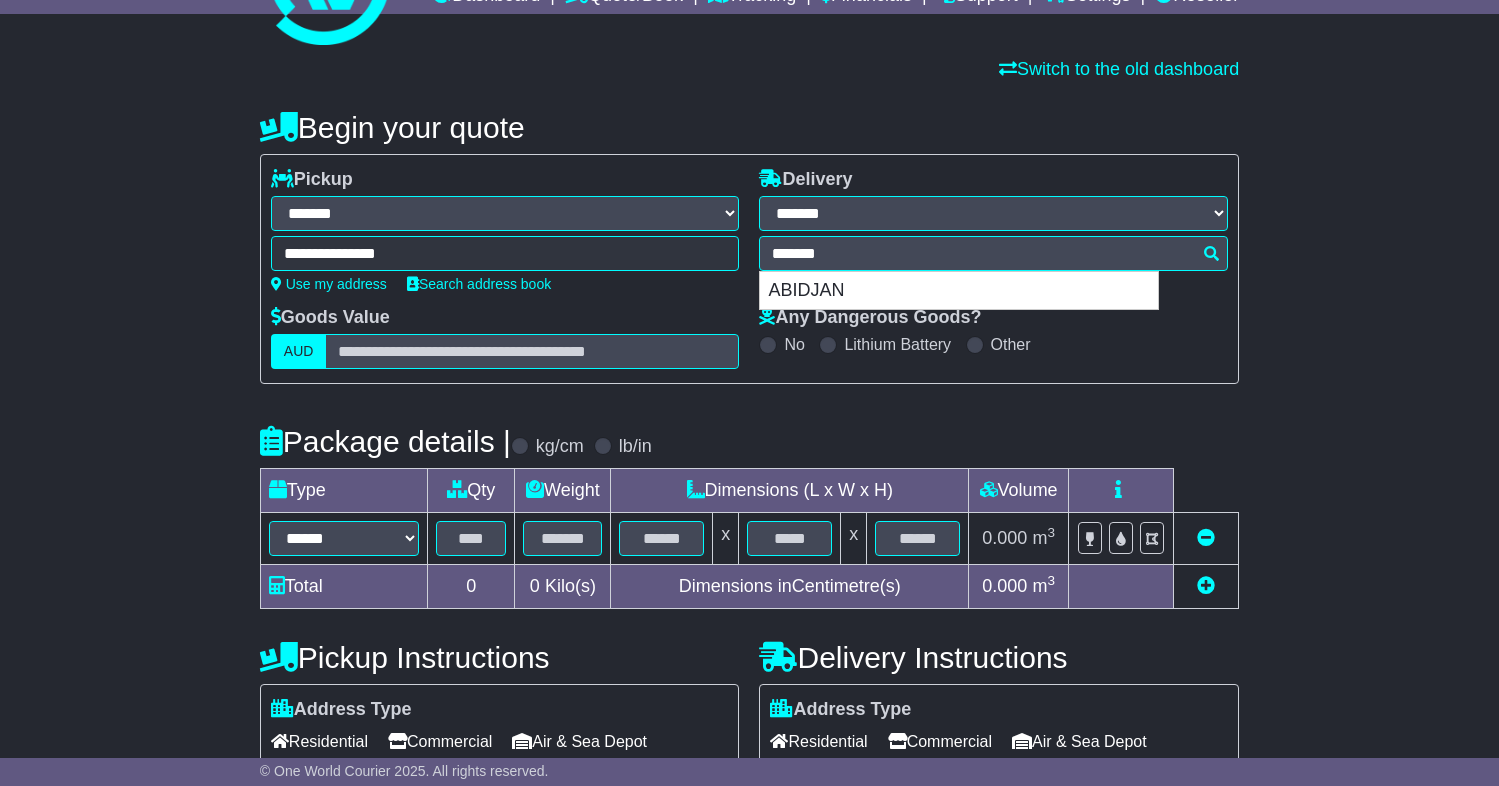 type 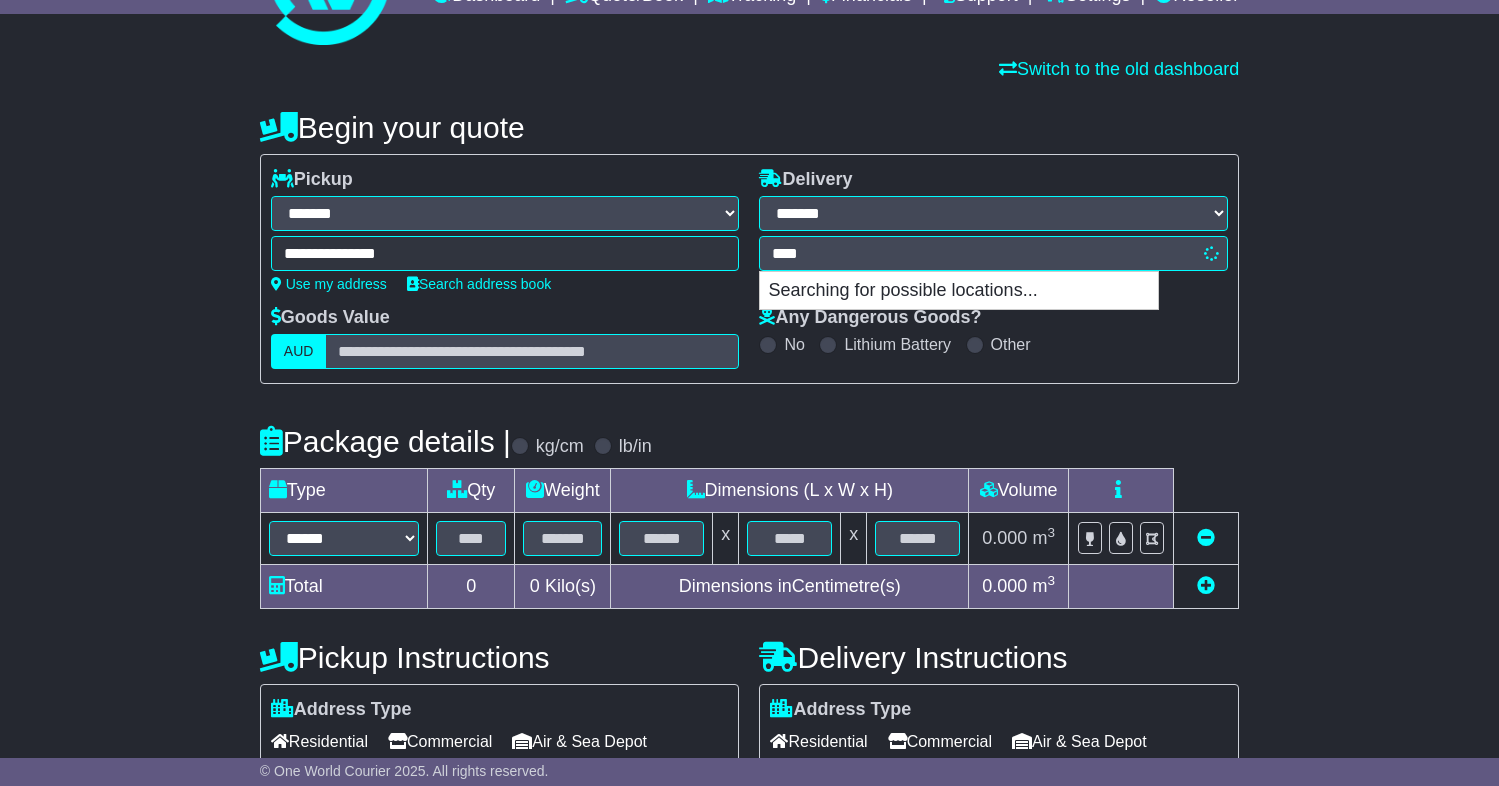 type on "*******" 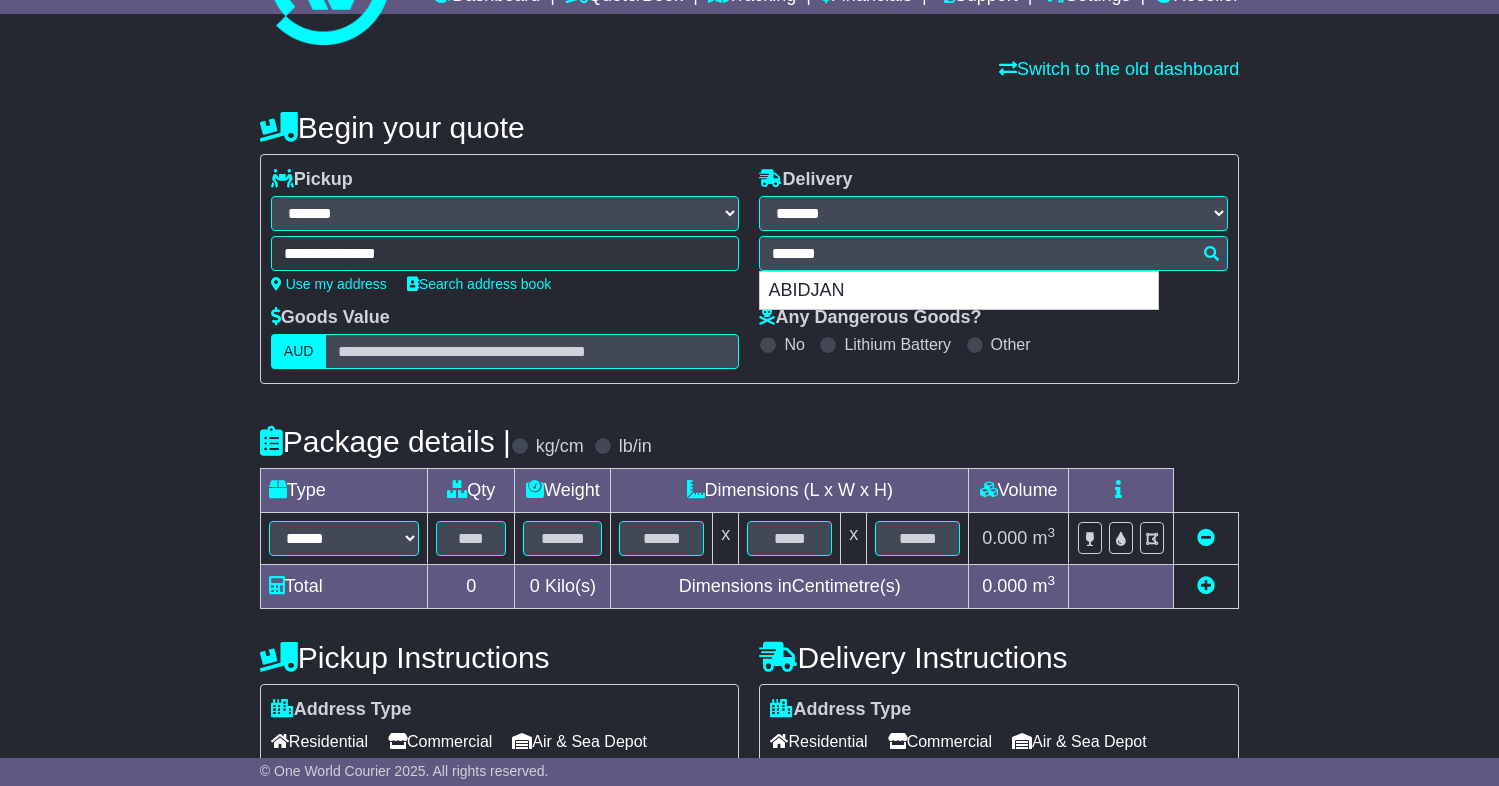type 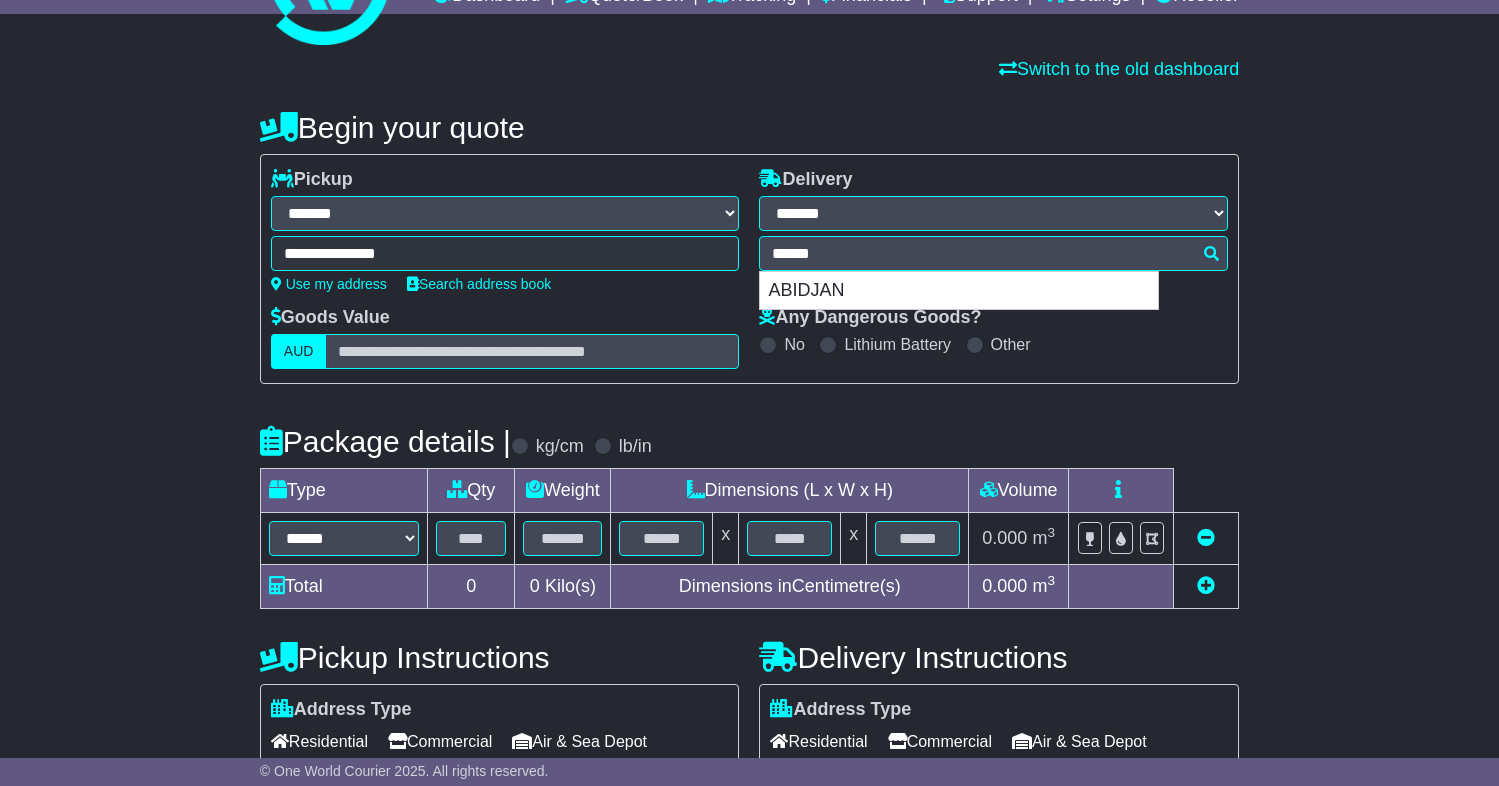 type on "*******" 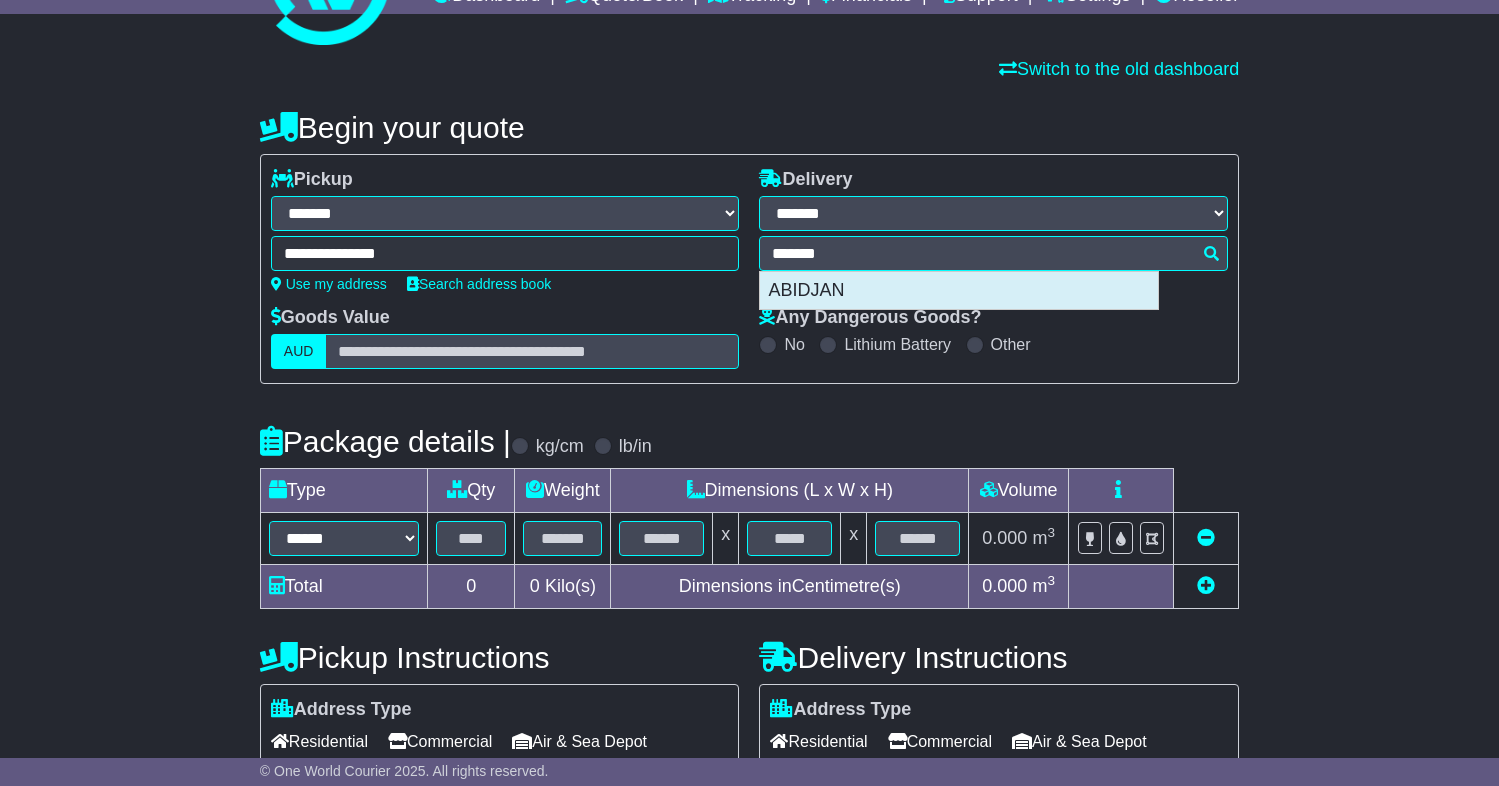 click on "ABIDJAN" at bounding box center [959, 291] 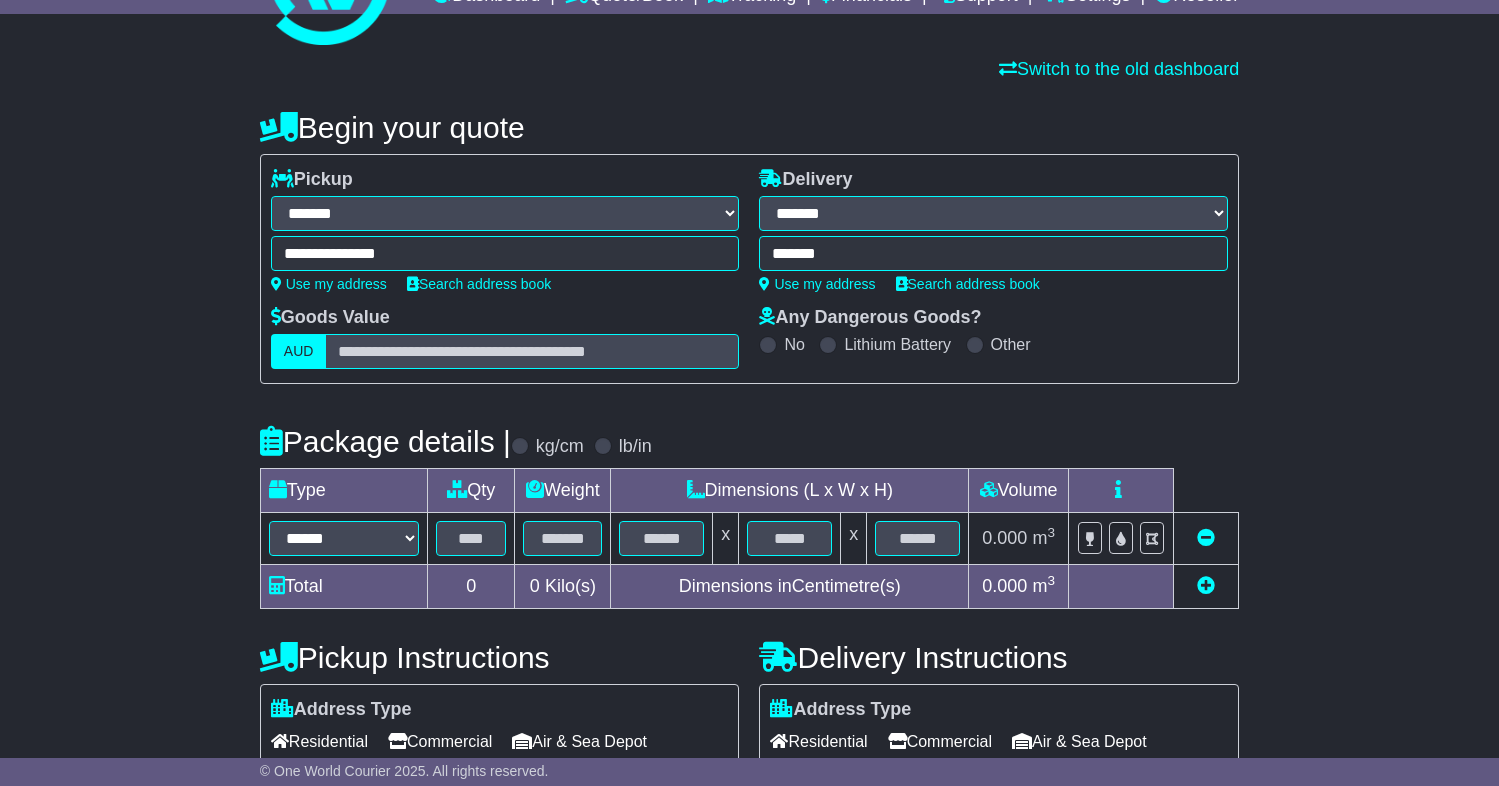type on "**********" 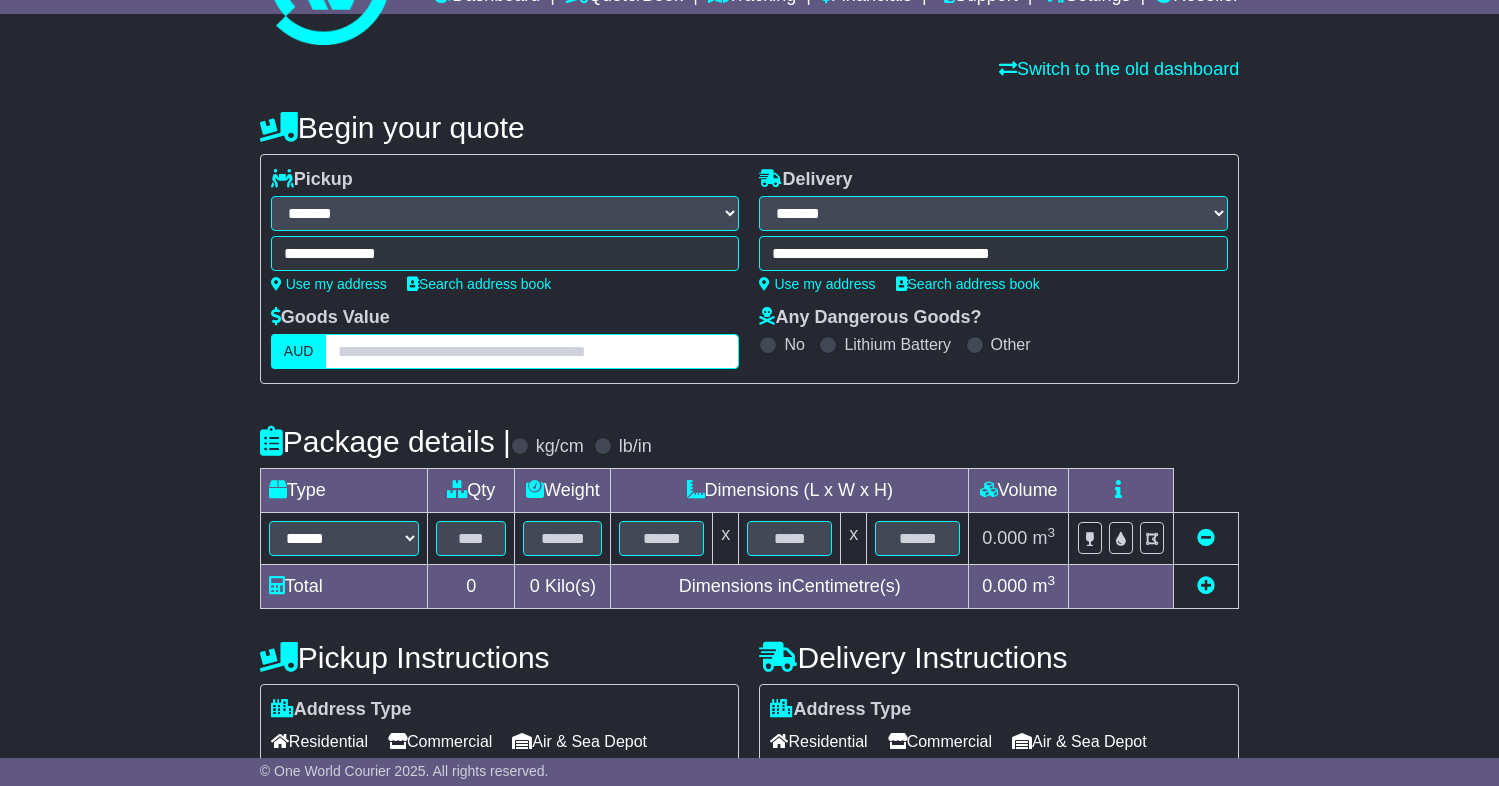 click at bounding box center [532, 351] 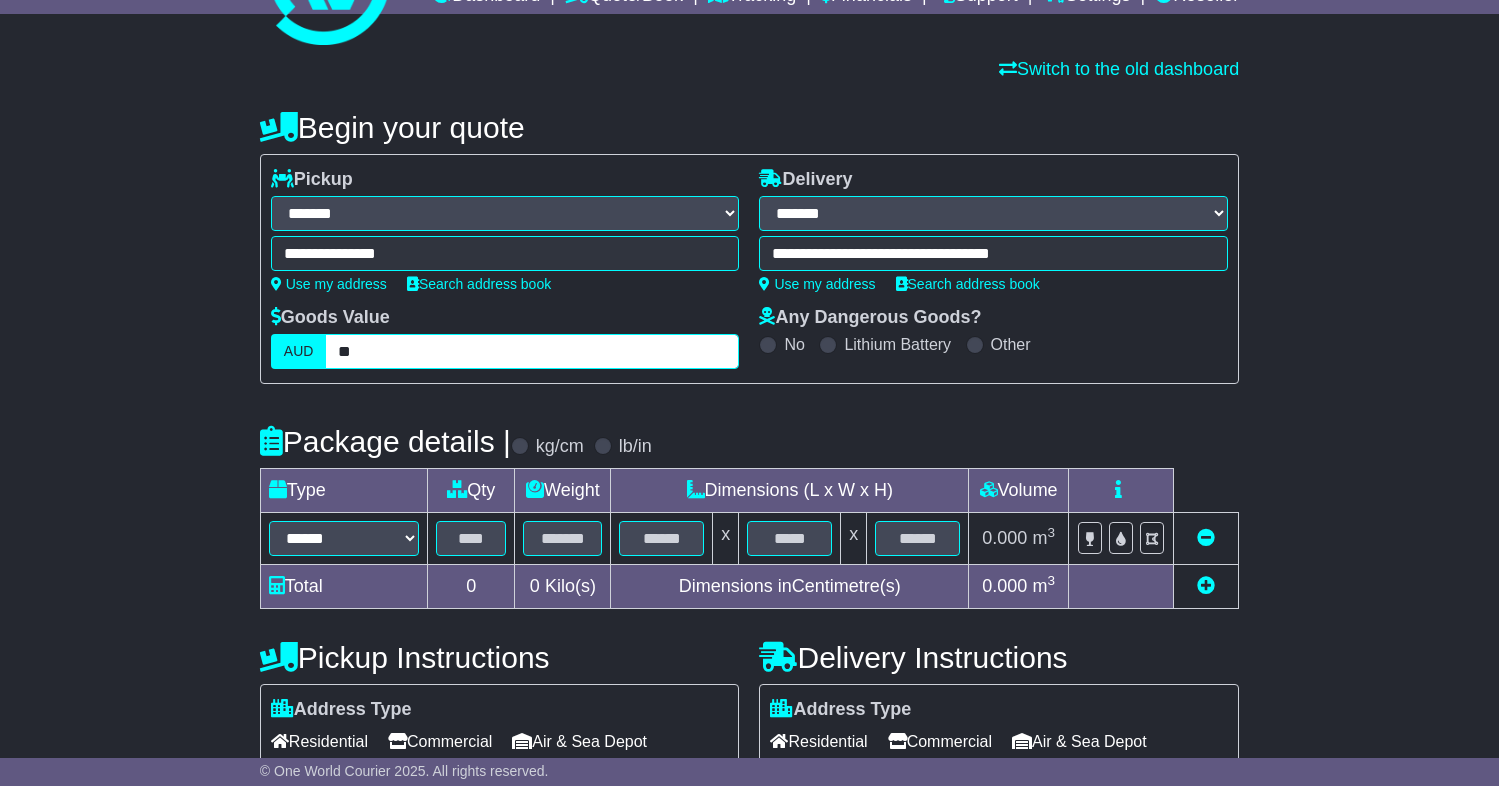 type on "*" 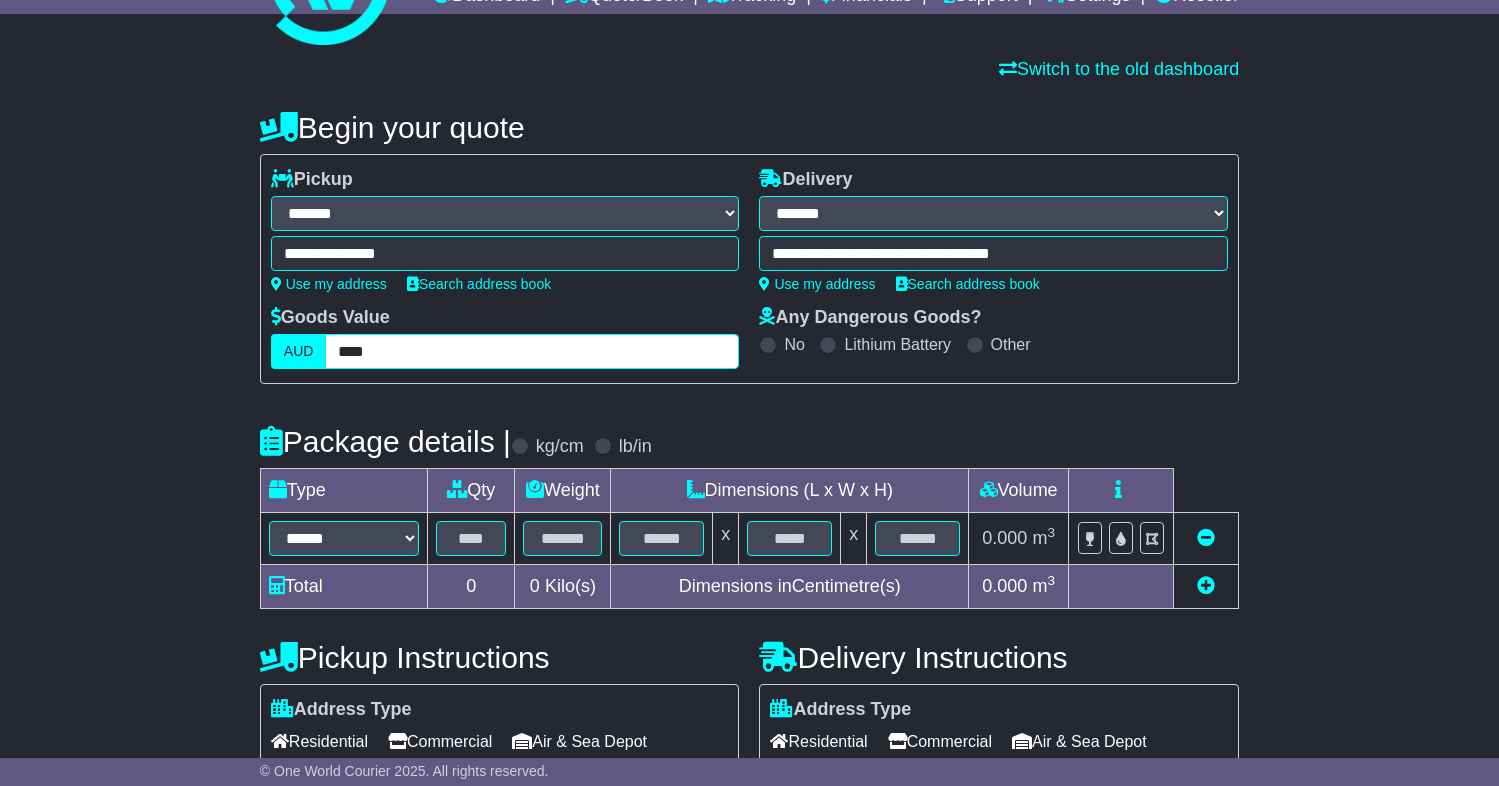 type on "****" 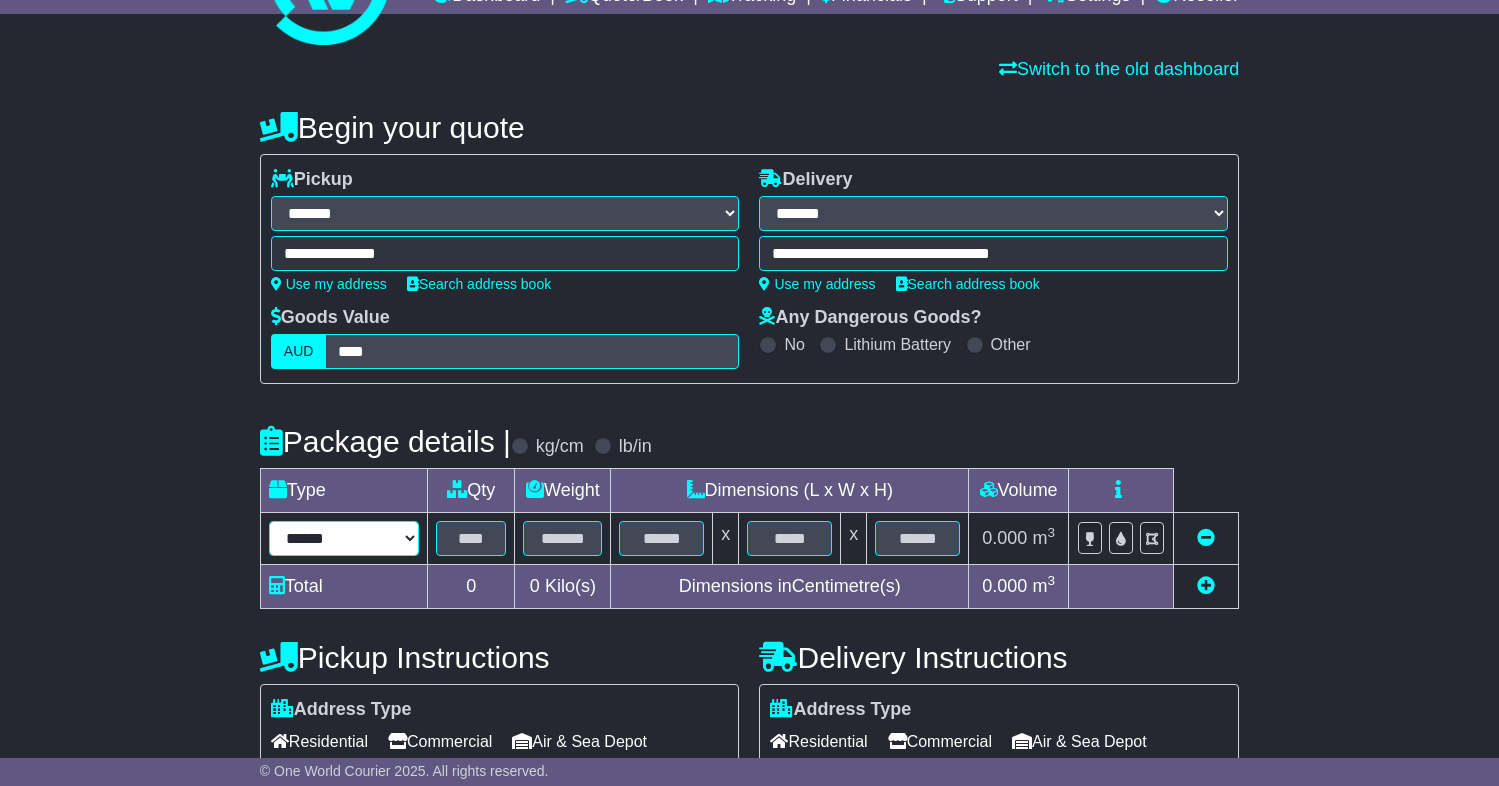 click on "****** ****** *** ******** ***** **** **** ****** *** *******" at bounding box center [344, 538] 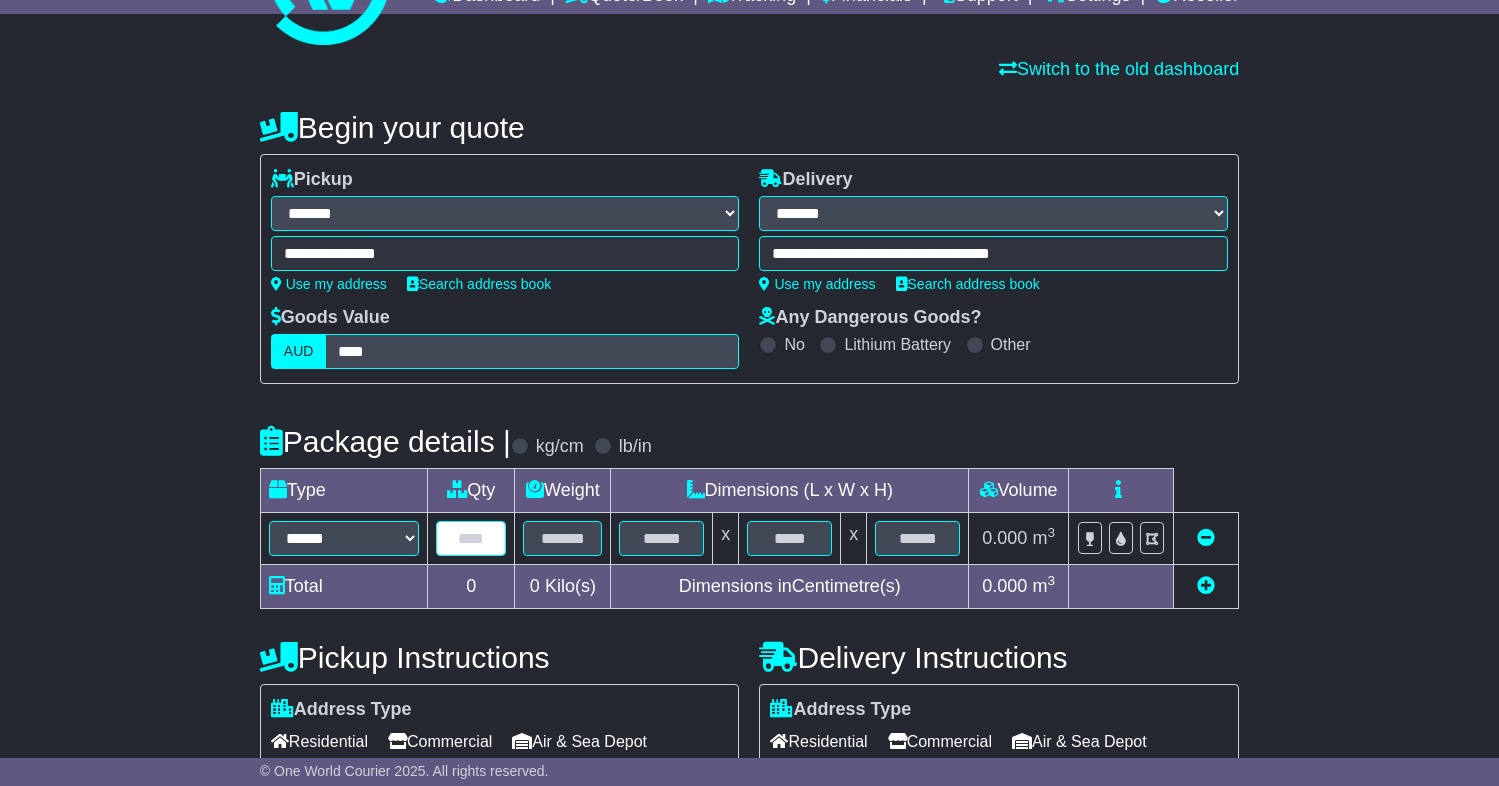 click at bounding box center (471, 538) 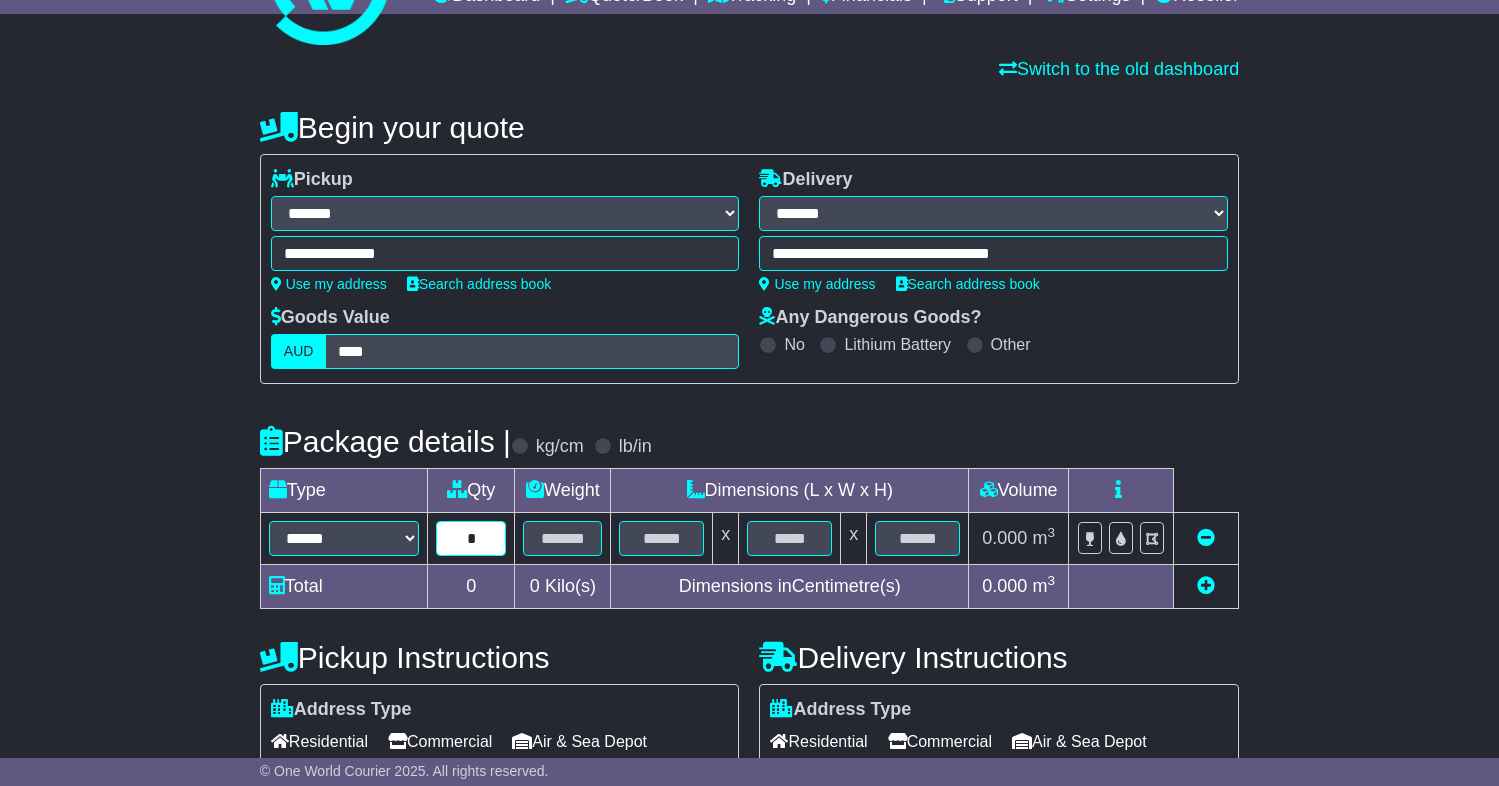 type on "*" 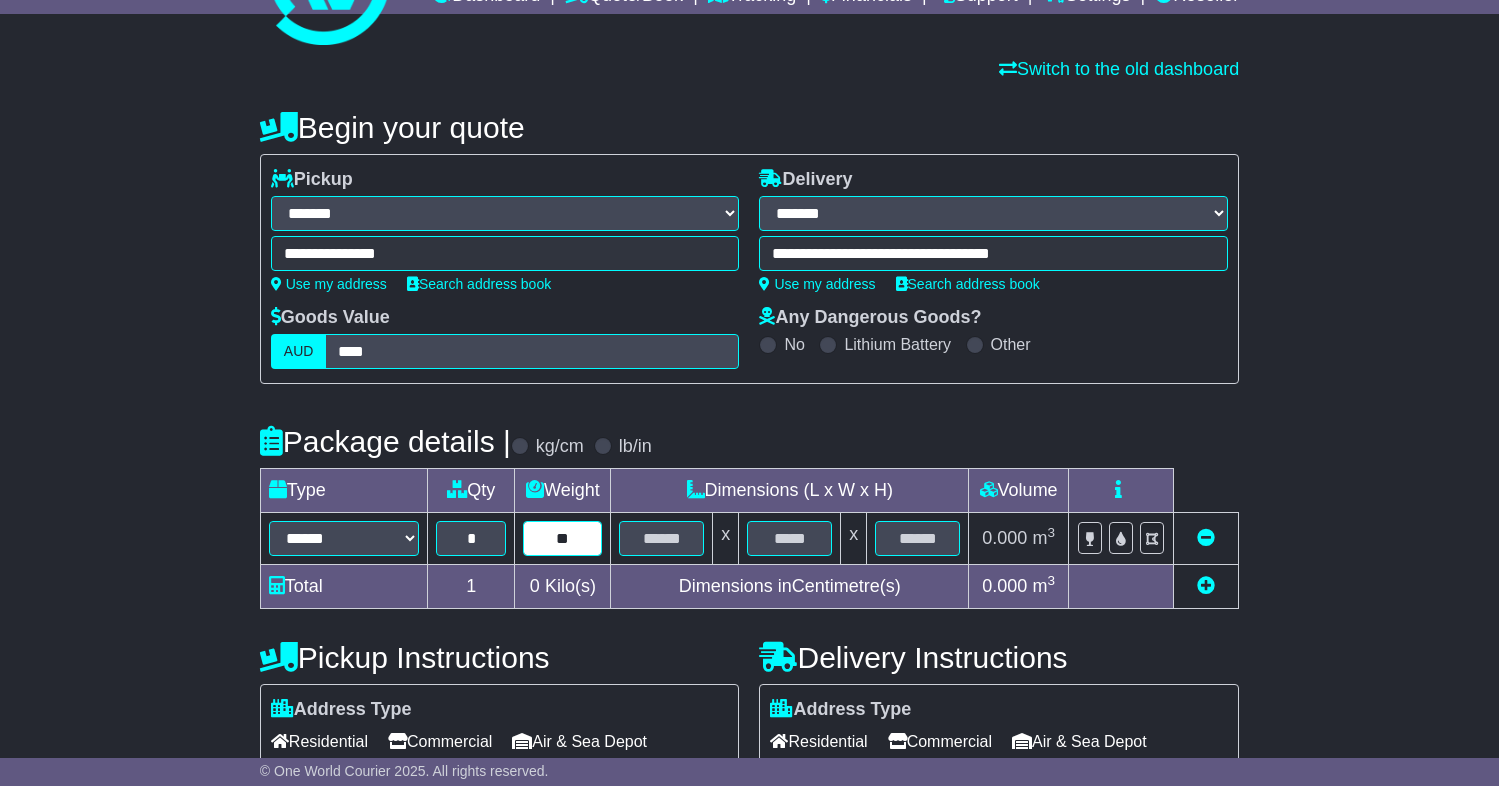 type on "**" 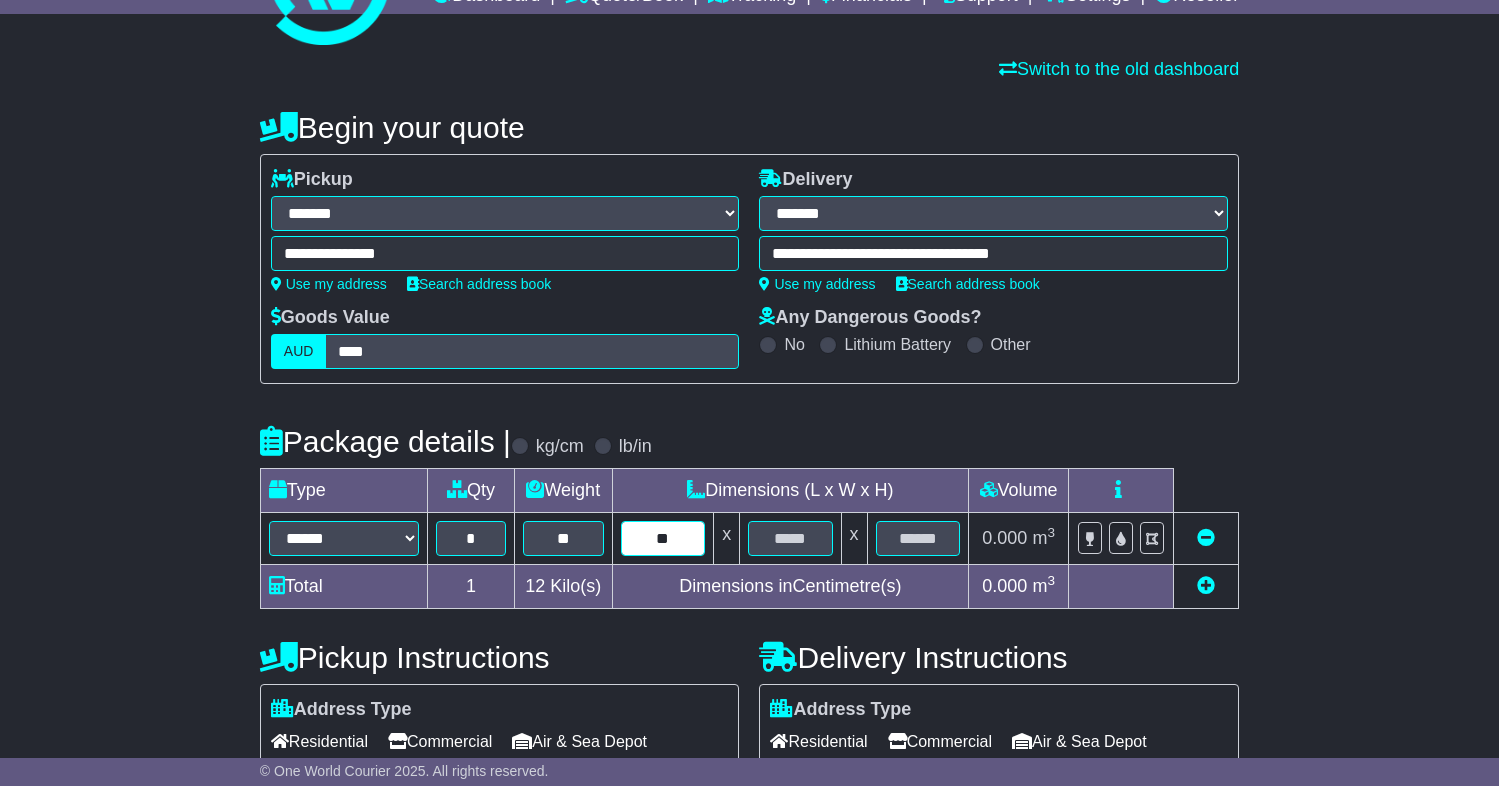 type on "**" 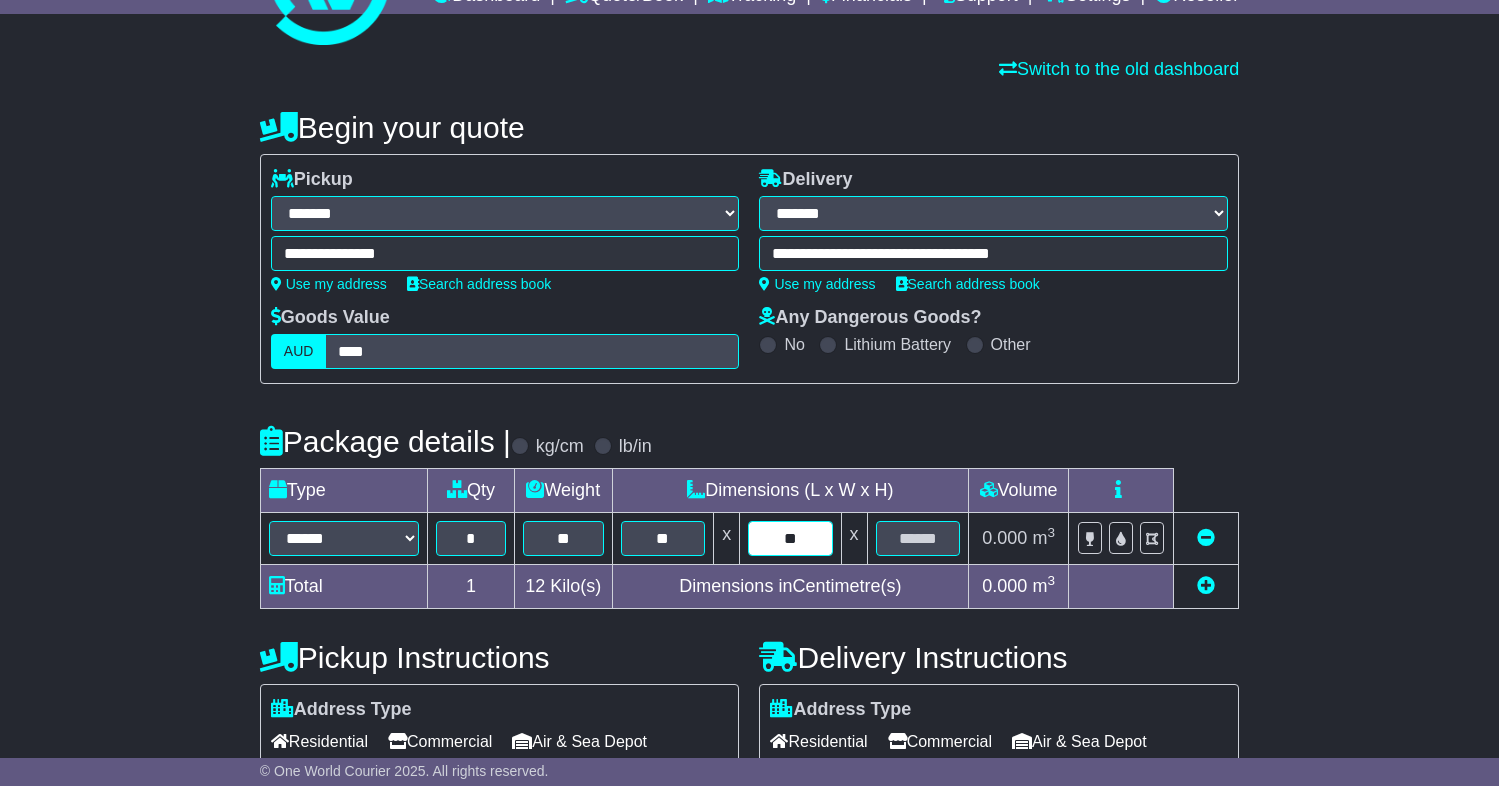 type on "**" 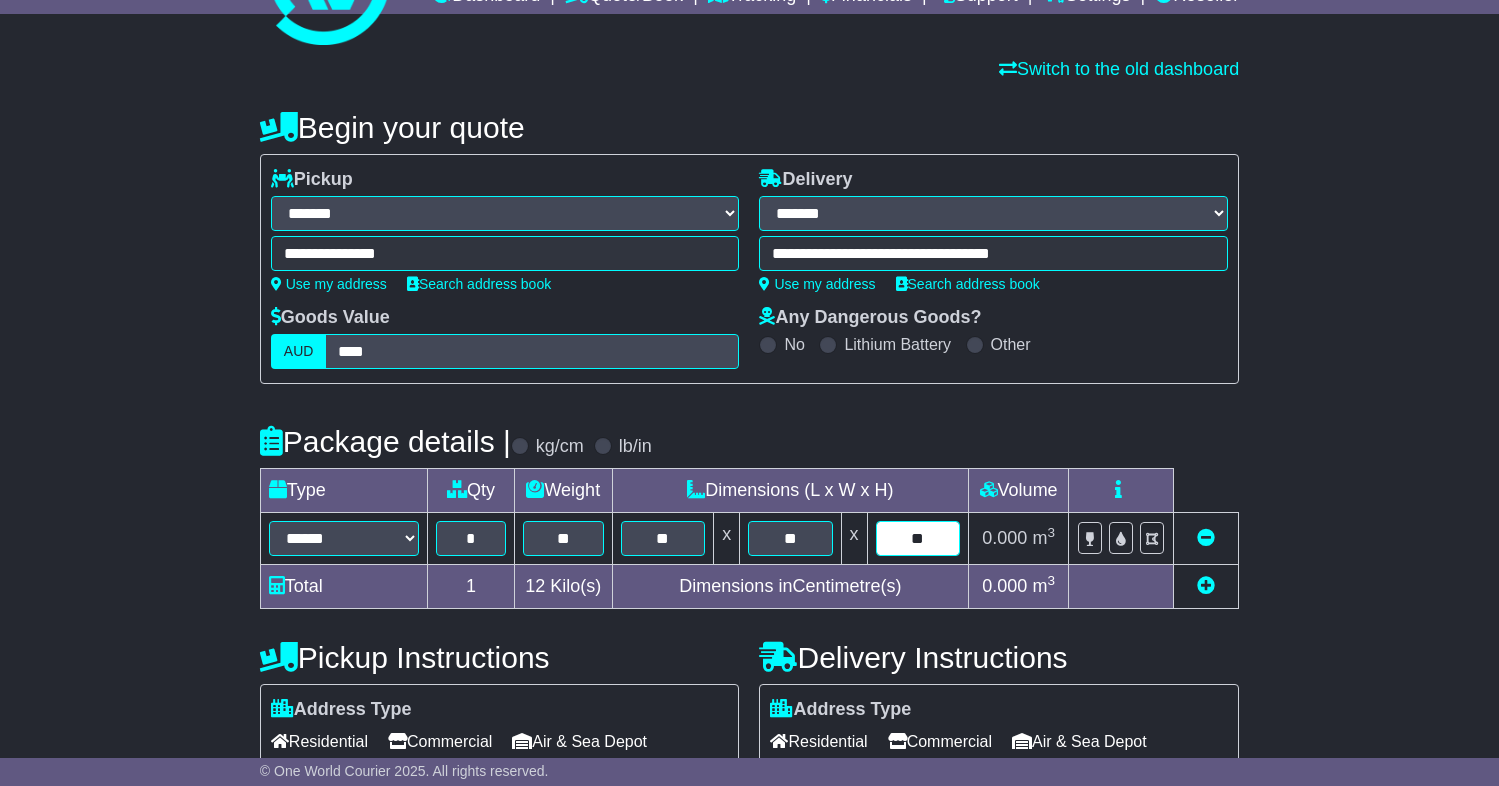 type on "**" 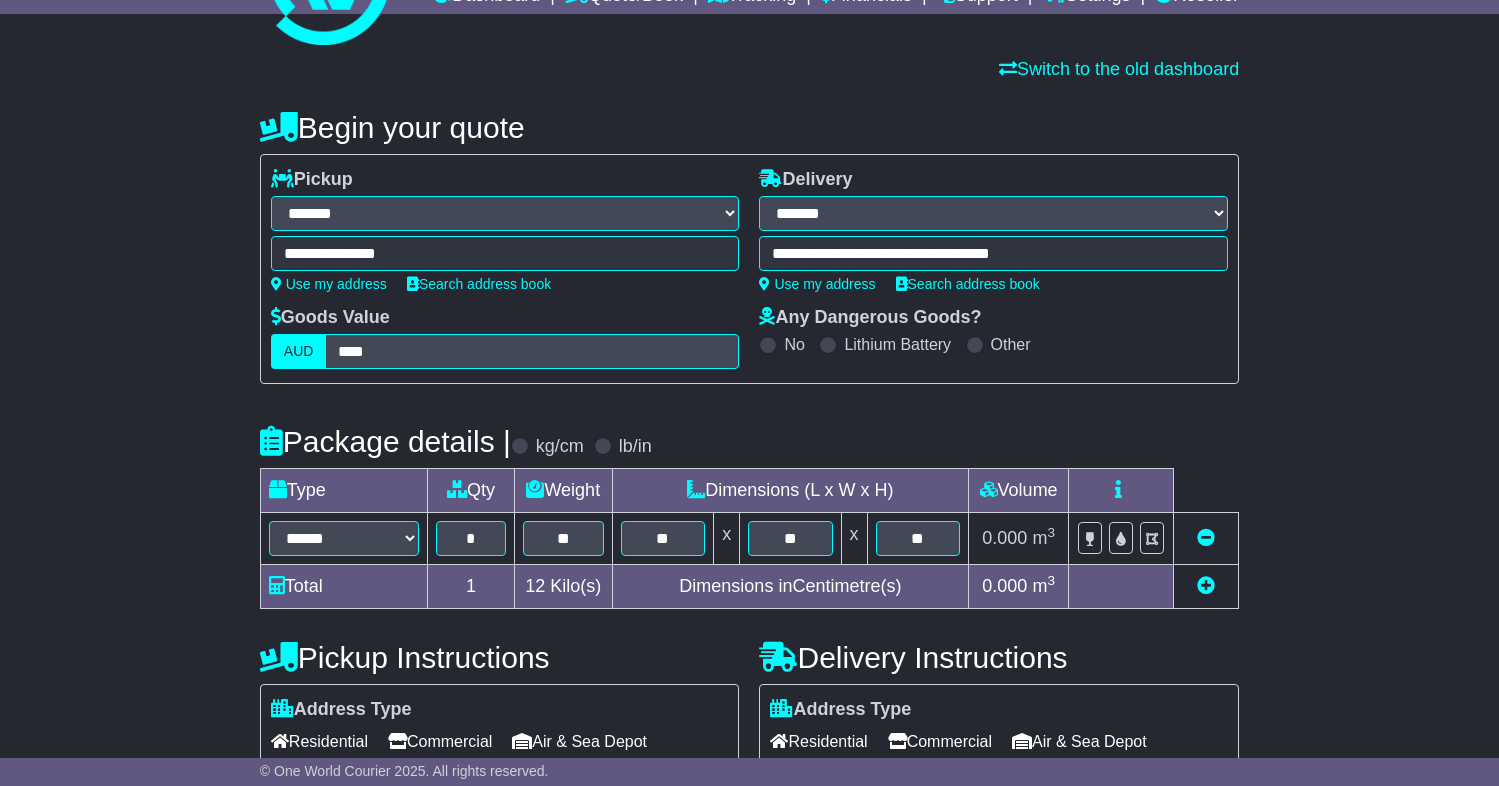 scroll, scrollTop: 529, scrollLeft: 0, axis: vertical 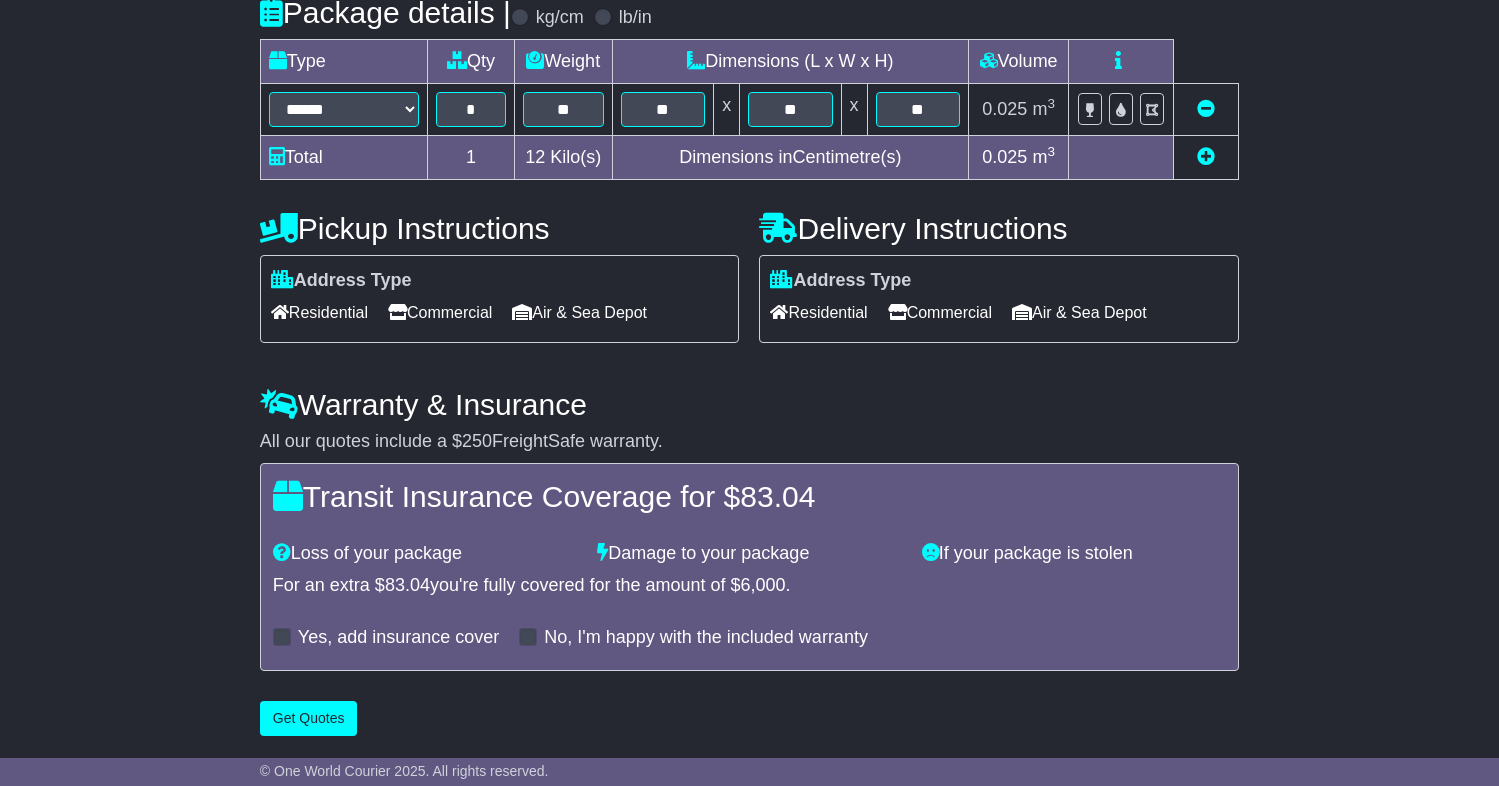 click on "Commercial" at bounding box center (440, 312) 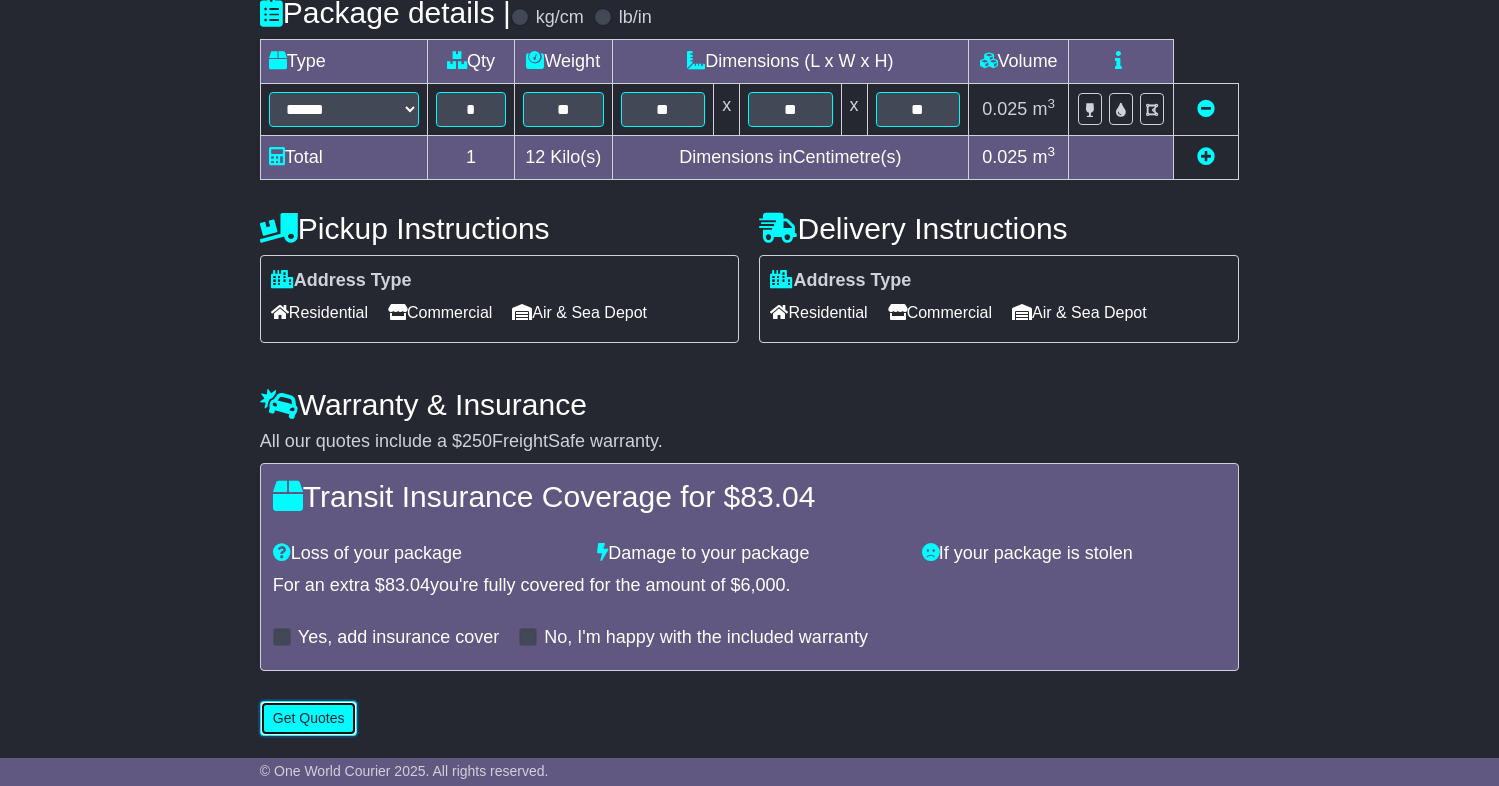 click on "Get Quotes" at bounding box center (309, 718) 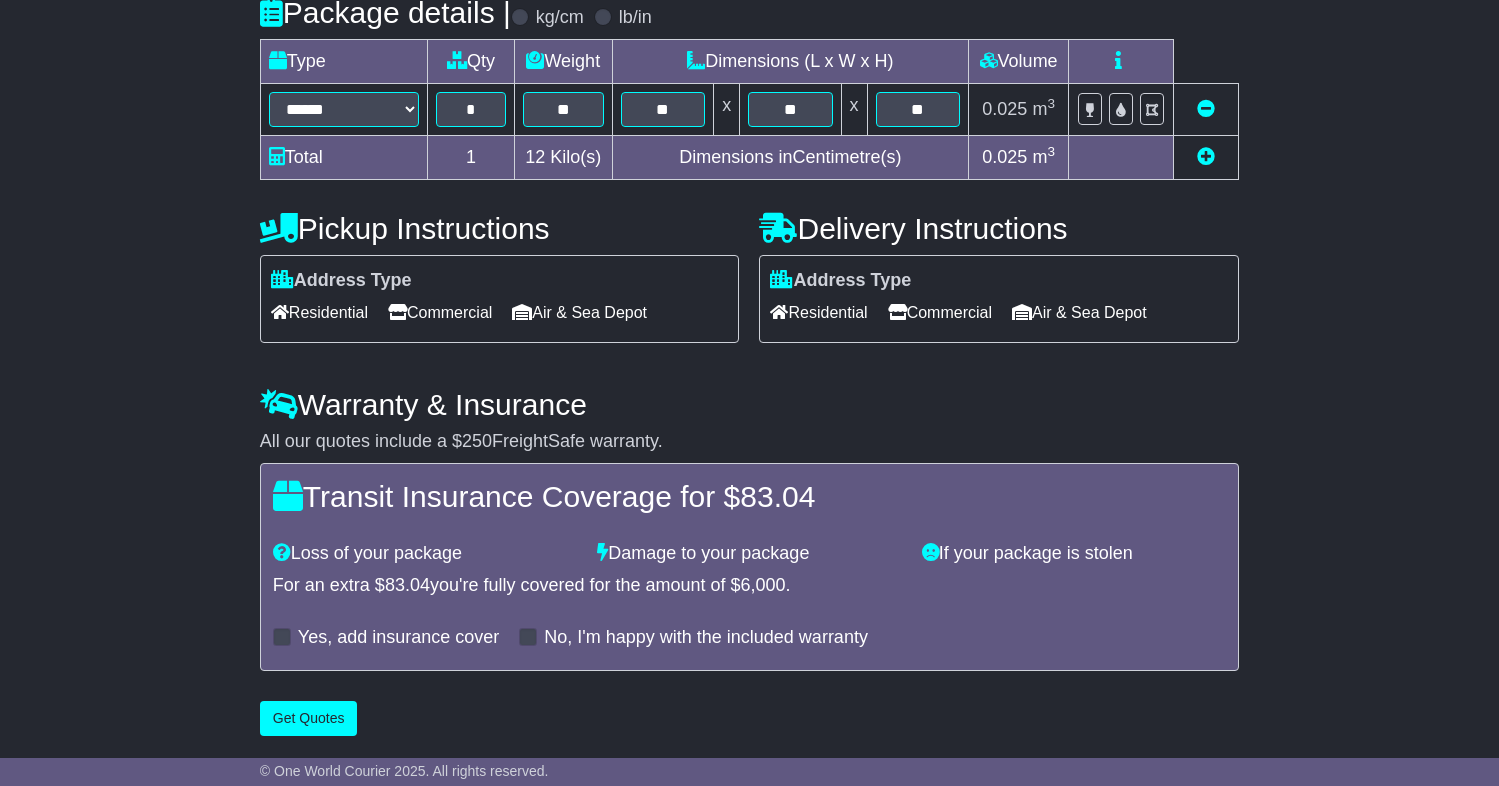 scroll, scrollTop: 0, scrollLeft: 0, axis: both 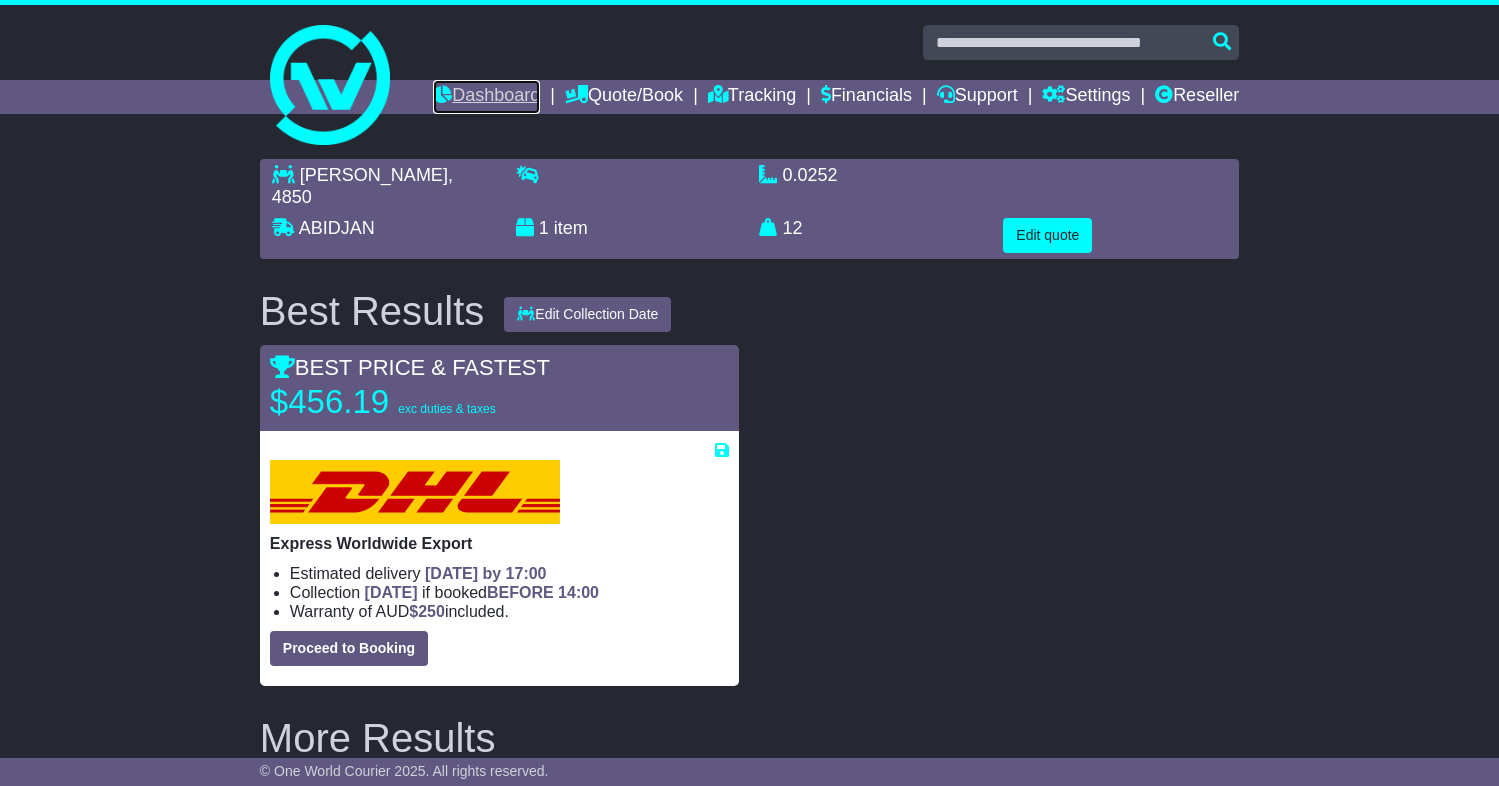 click on "Dashboard" at bounding box center (486, 97) 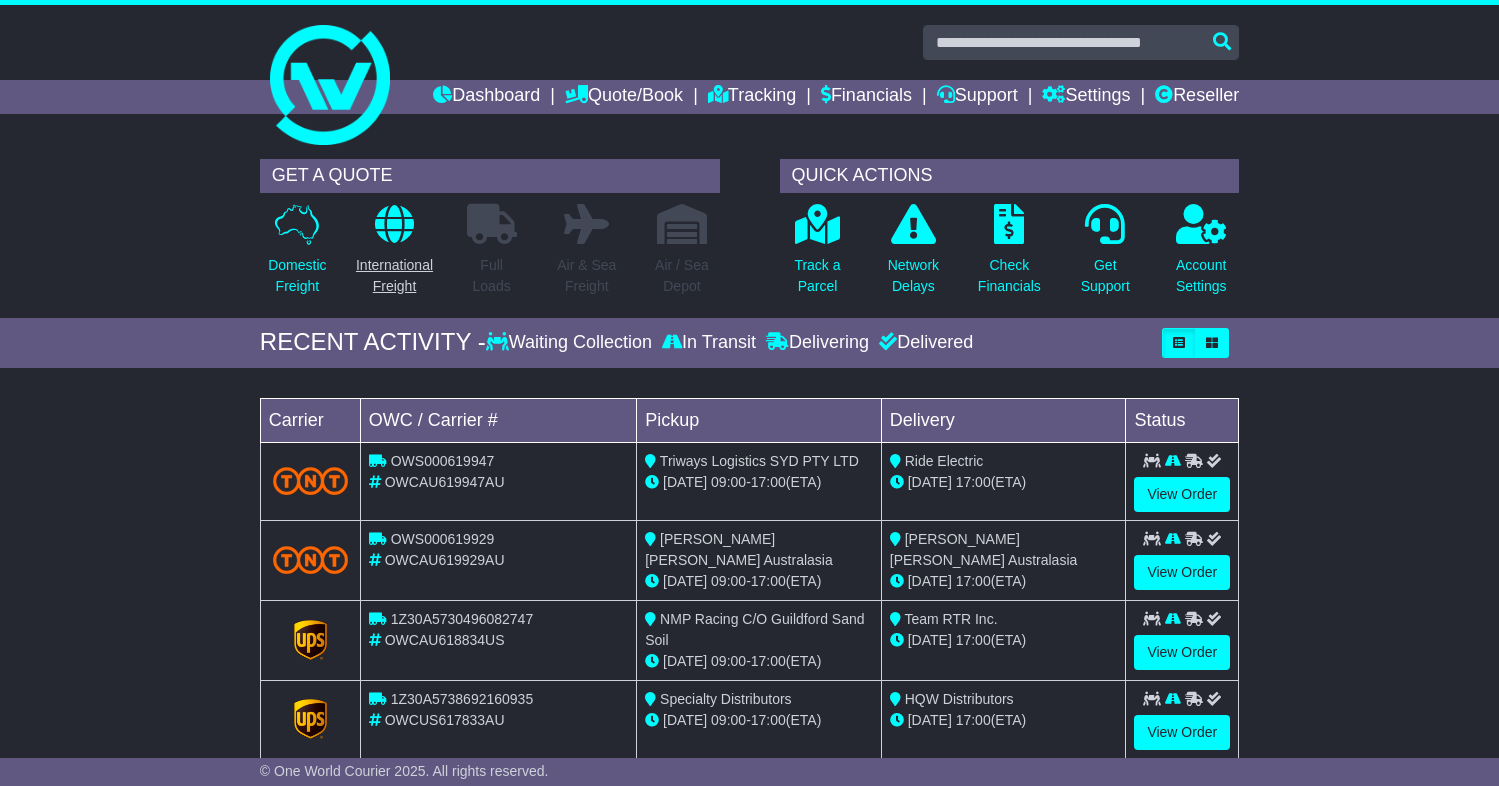 scroll, scrollTop: 0, scrollLeft: 0, axis: both 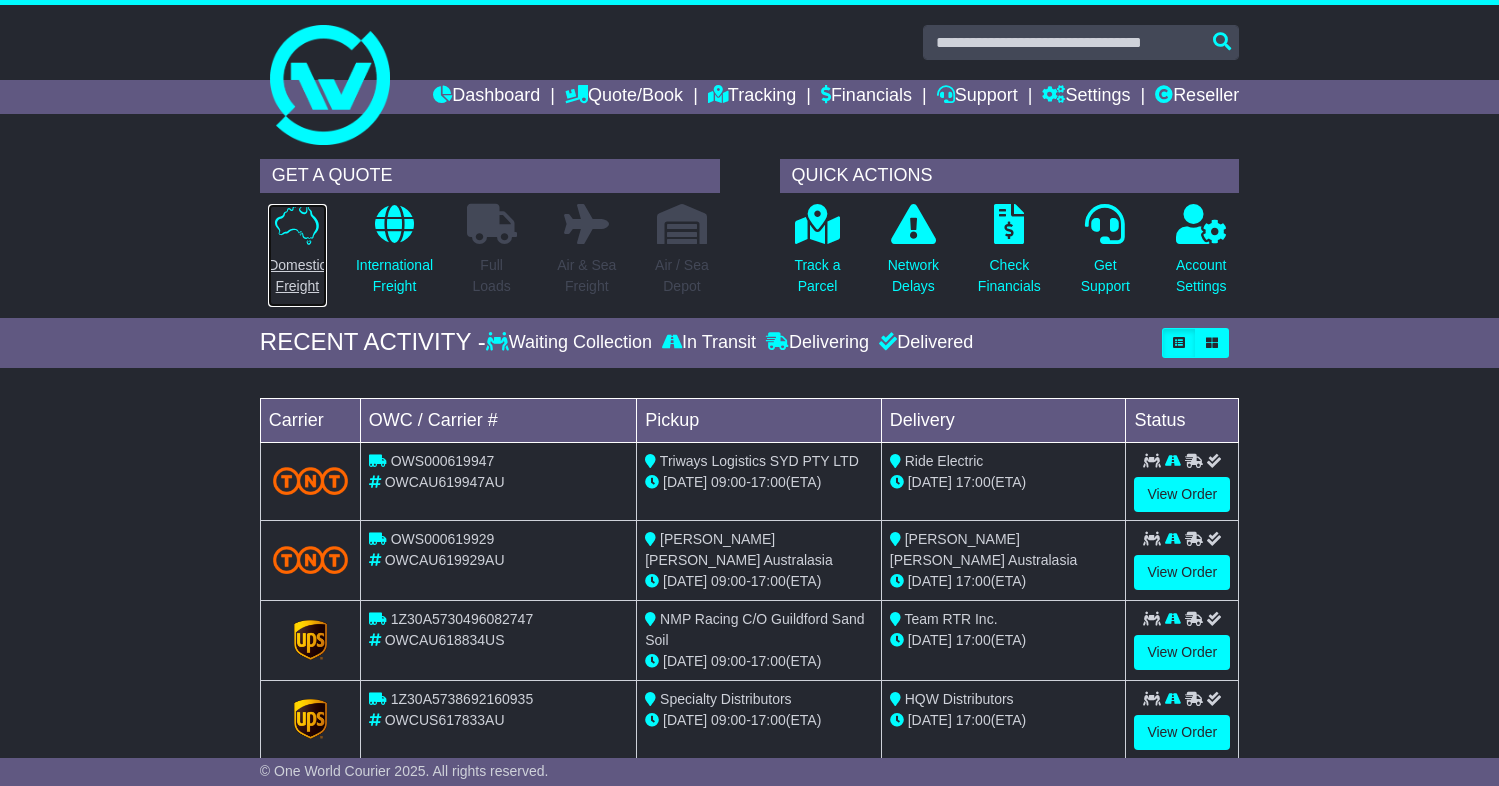 click on "Domestic Freight" at bounding box center [297, 255] 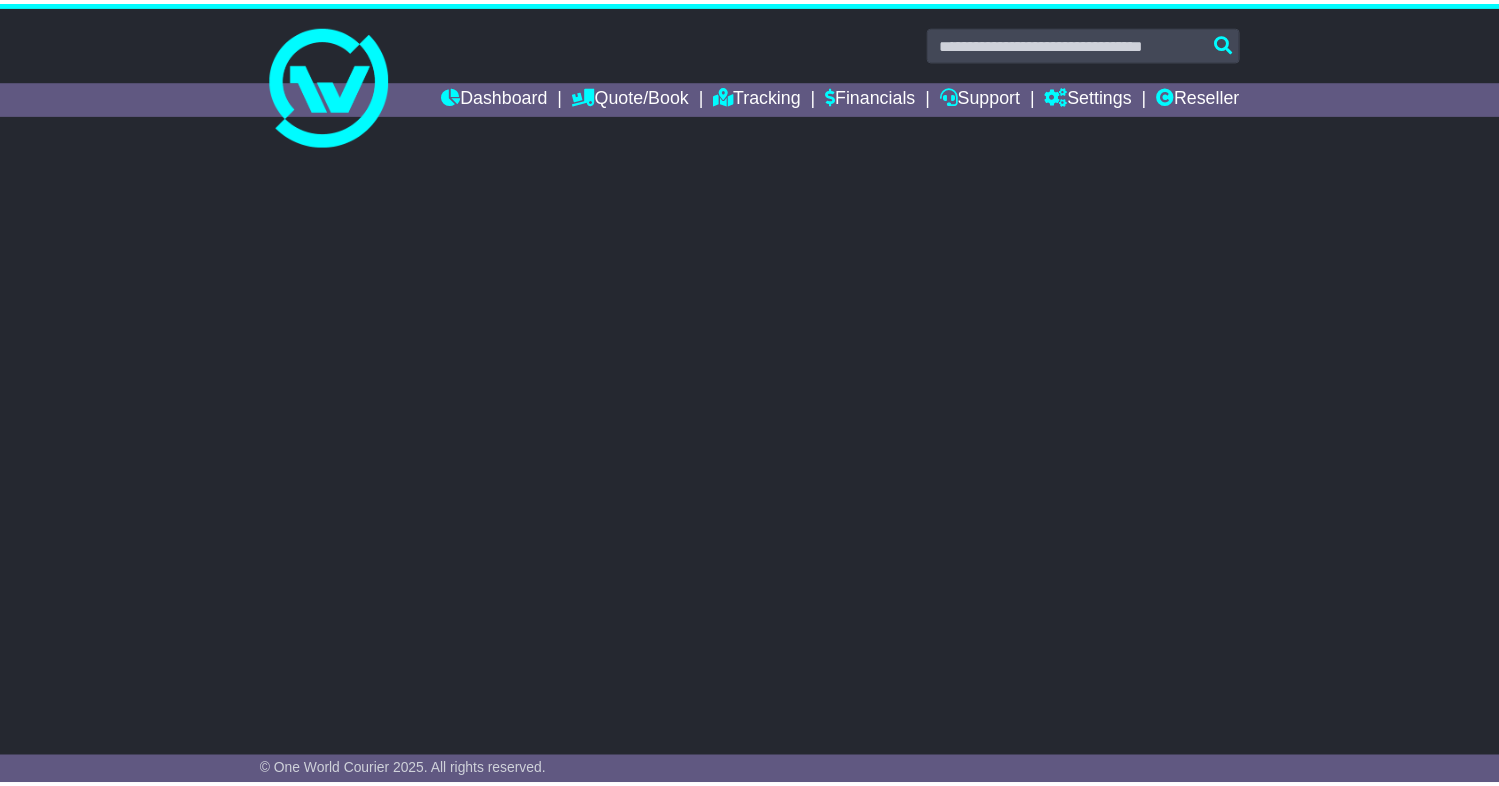 scroll, scrollTop: 0, scrollLeft: 0, axis: both 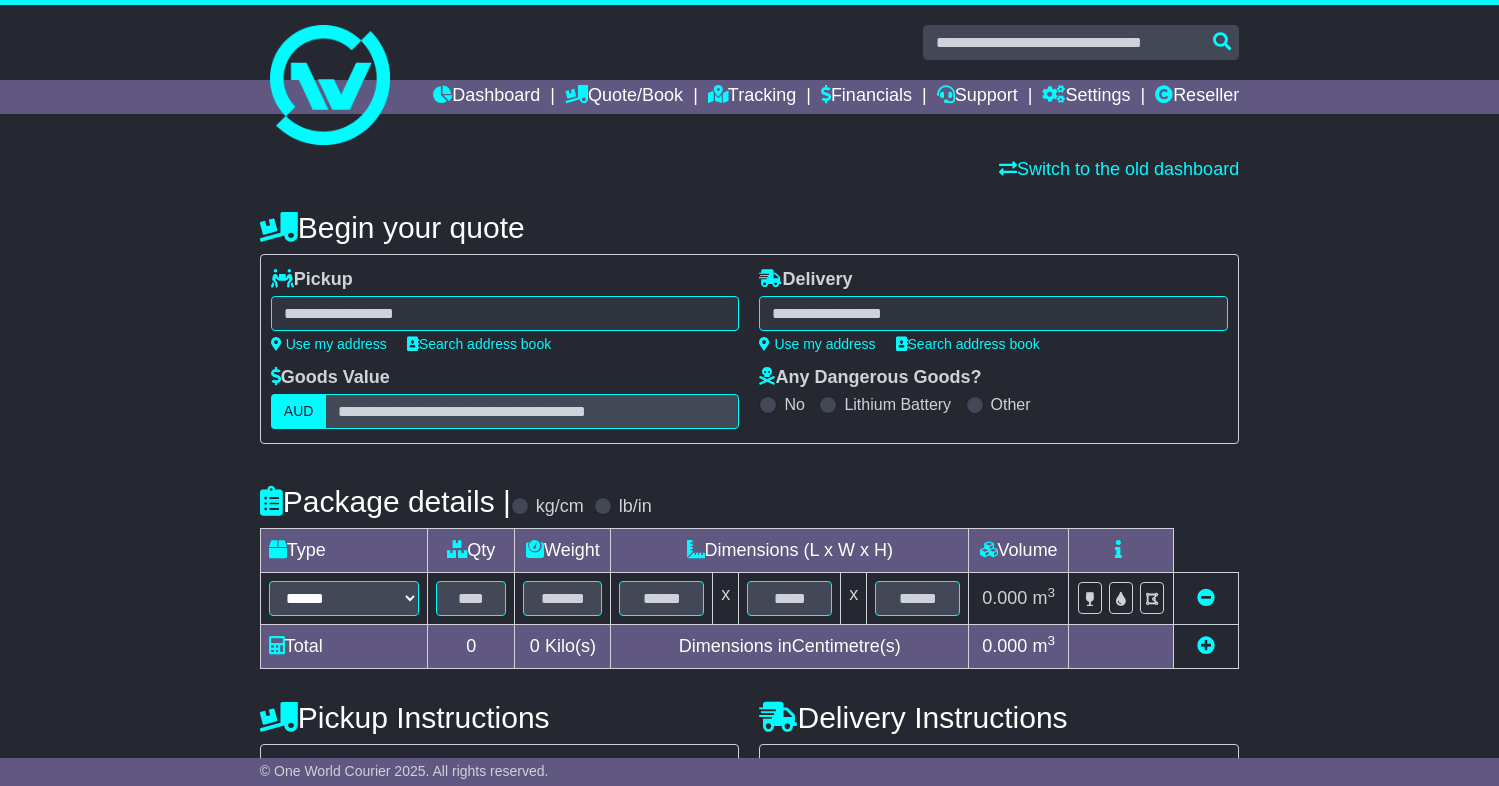 click at bounding box center [505, 313] 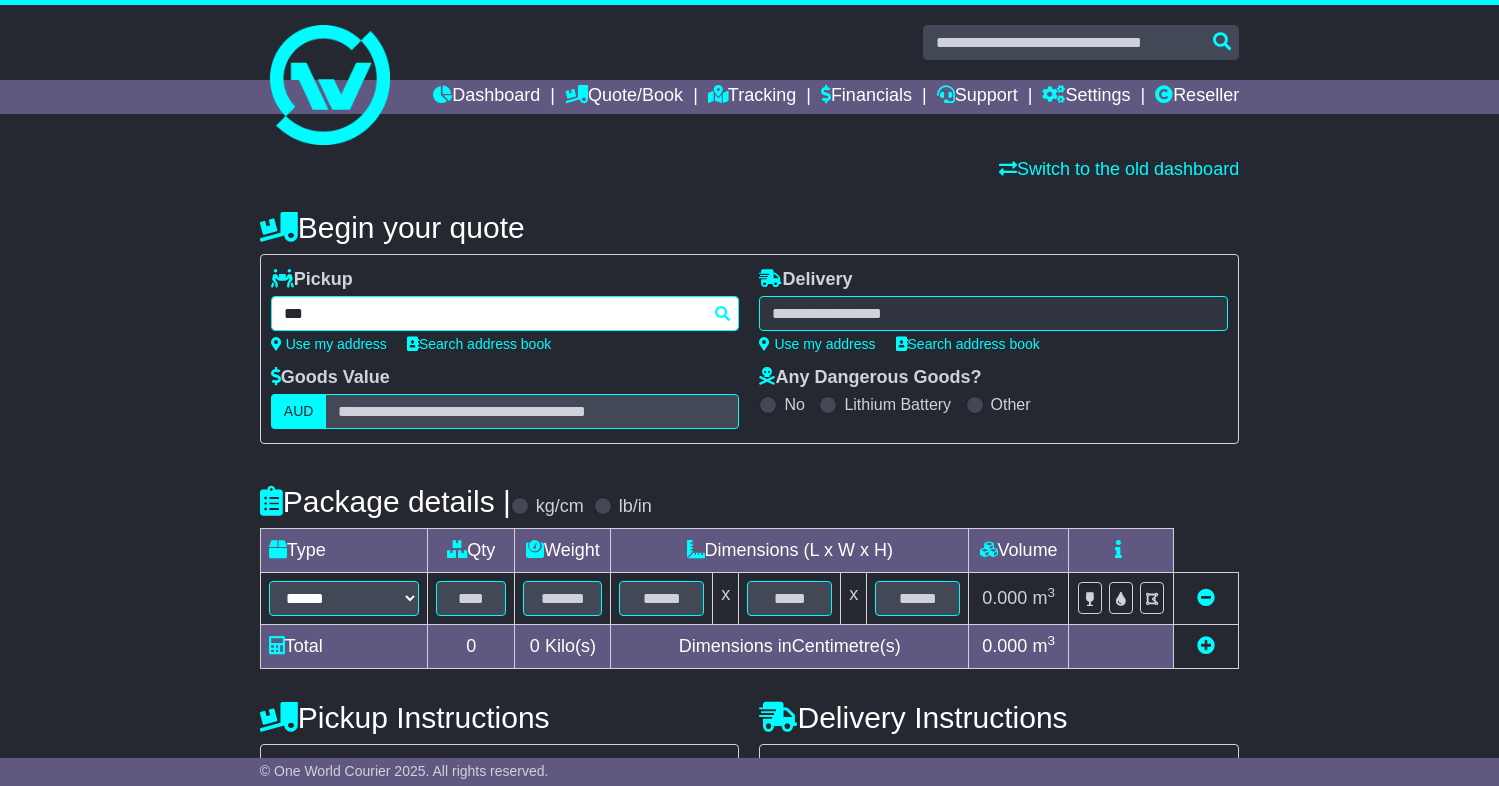 type on "****" 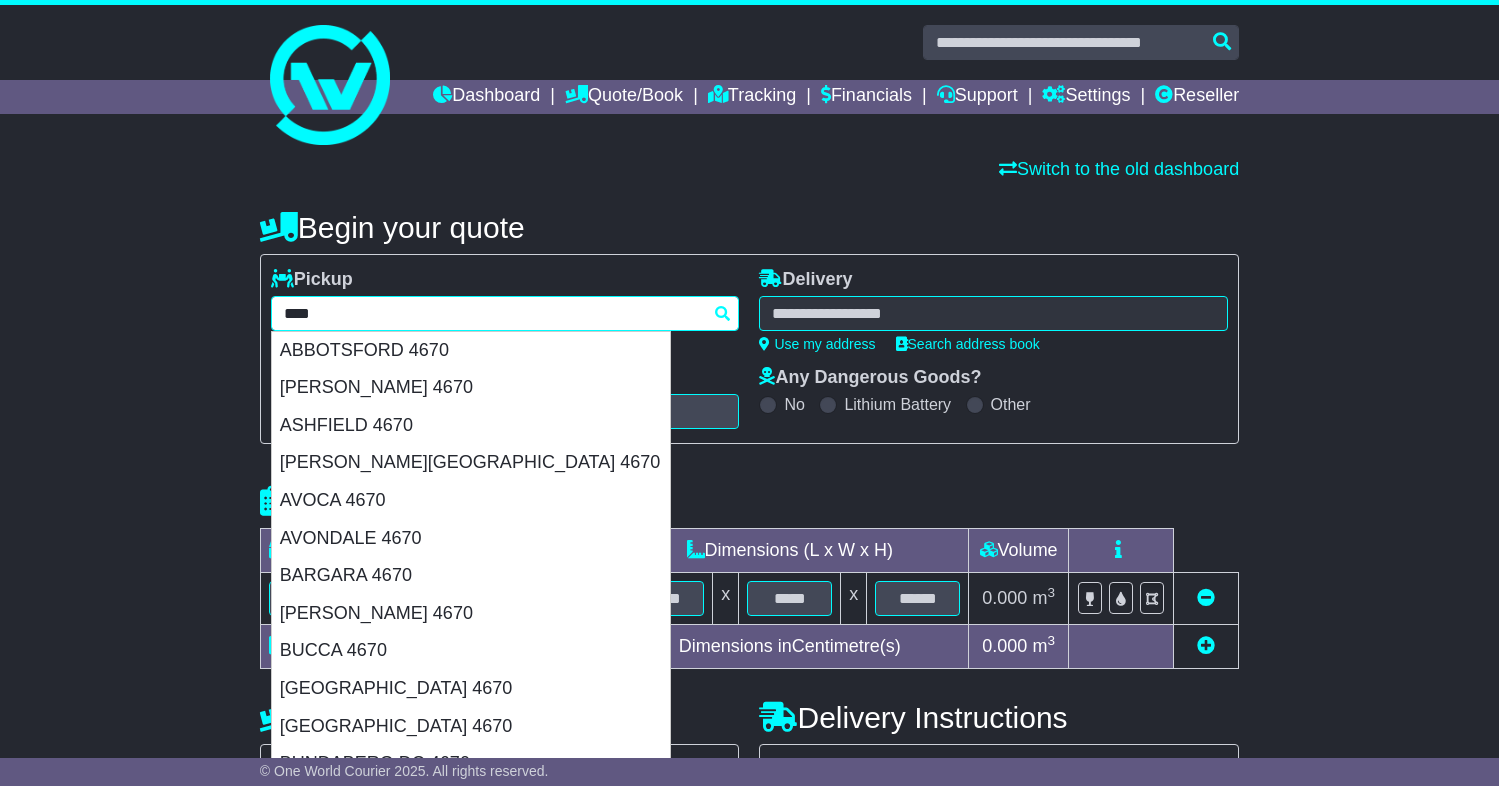 click on "[GEOGRAPHIC_DATA] 4670" at bounding box center [471, 689] 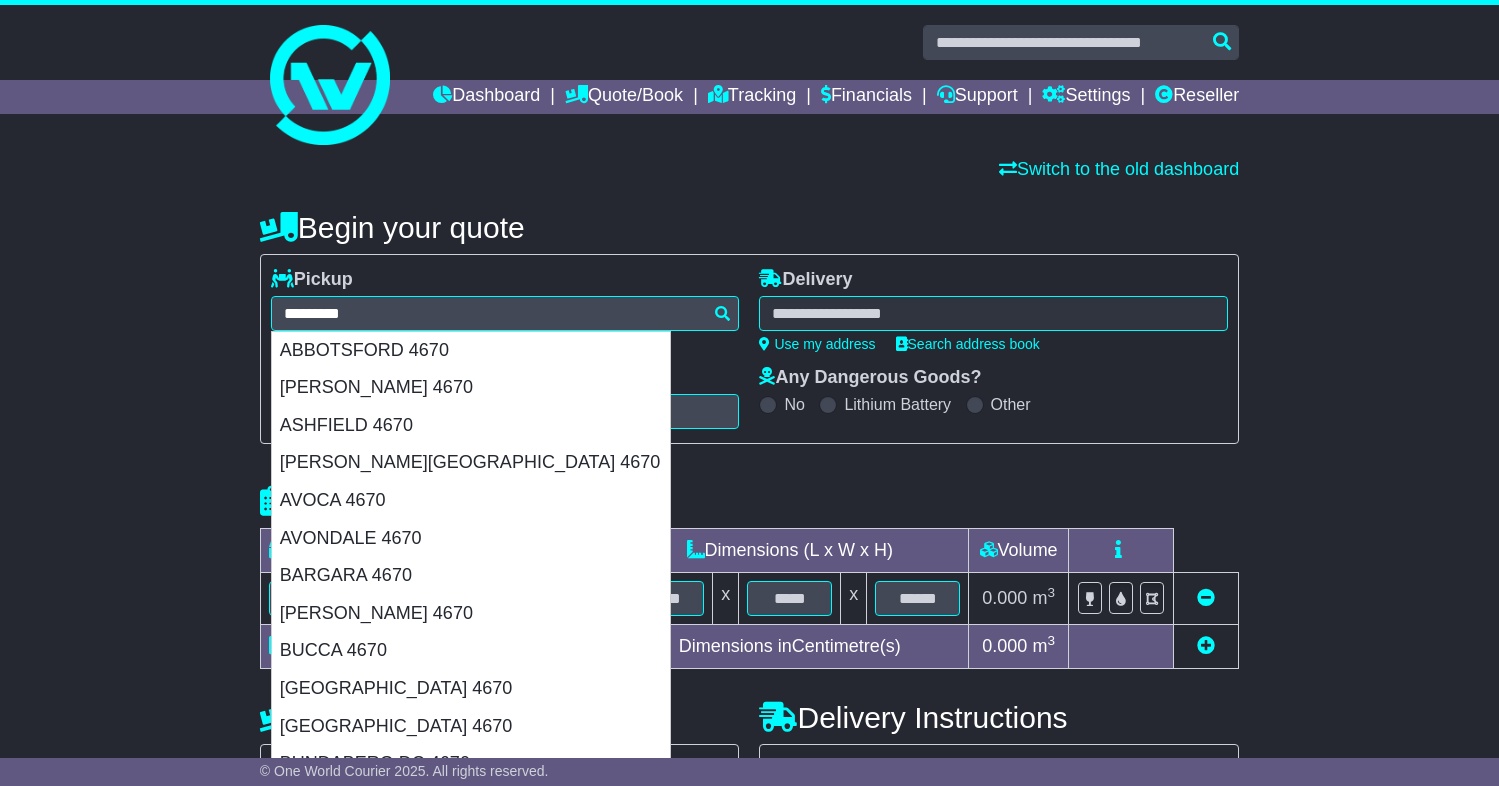 type on "**********" 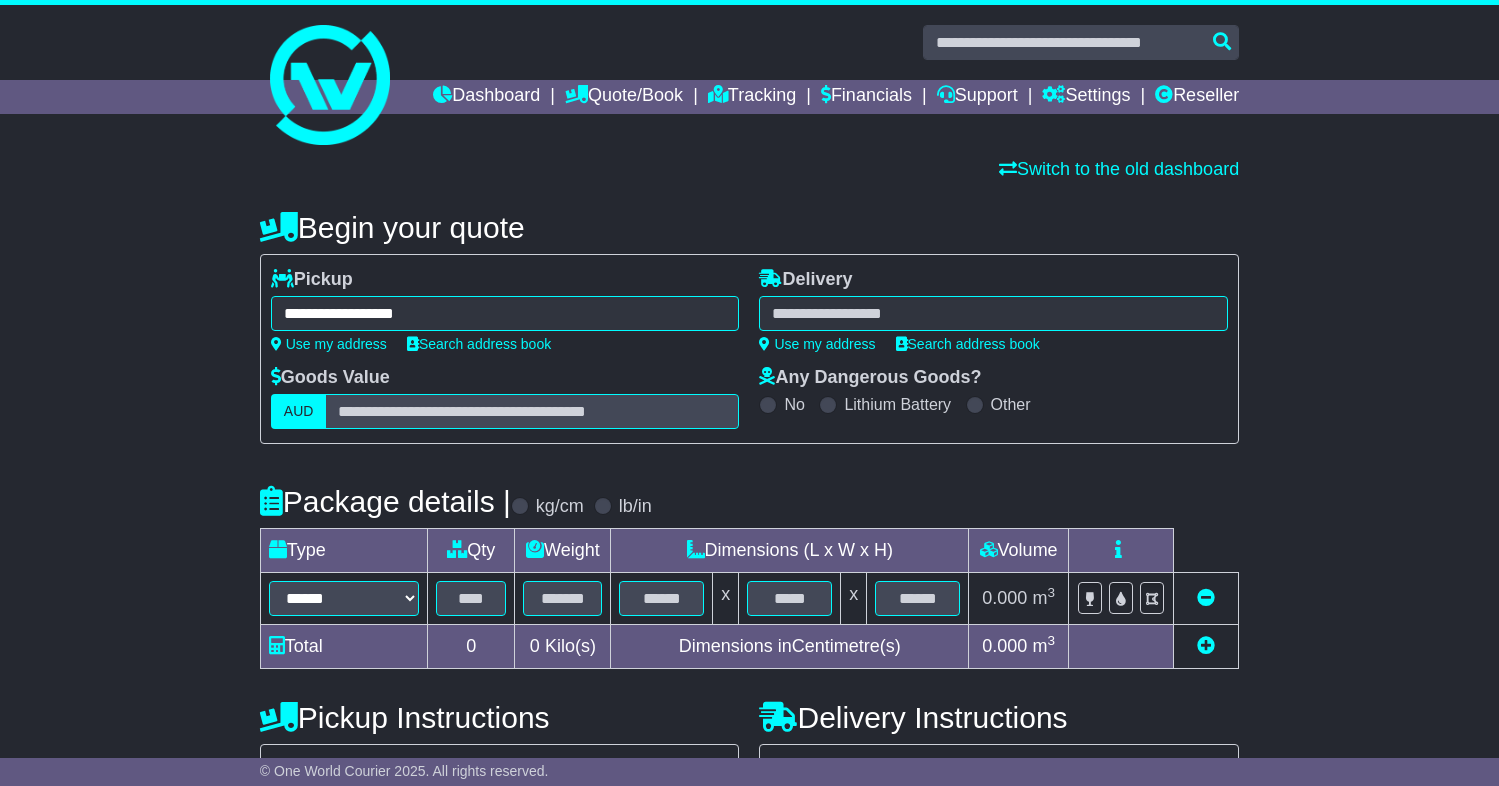 click at bounding box center (993, 313) 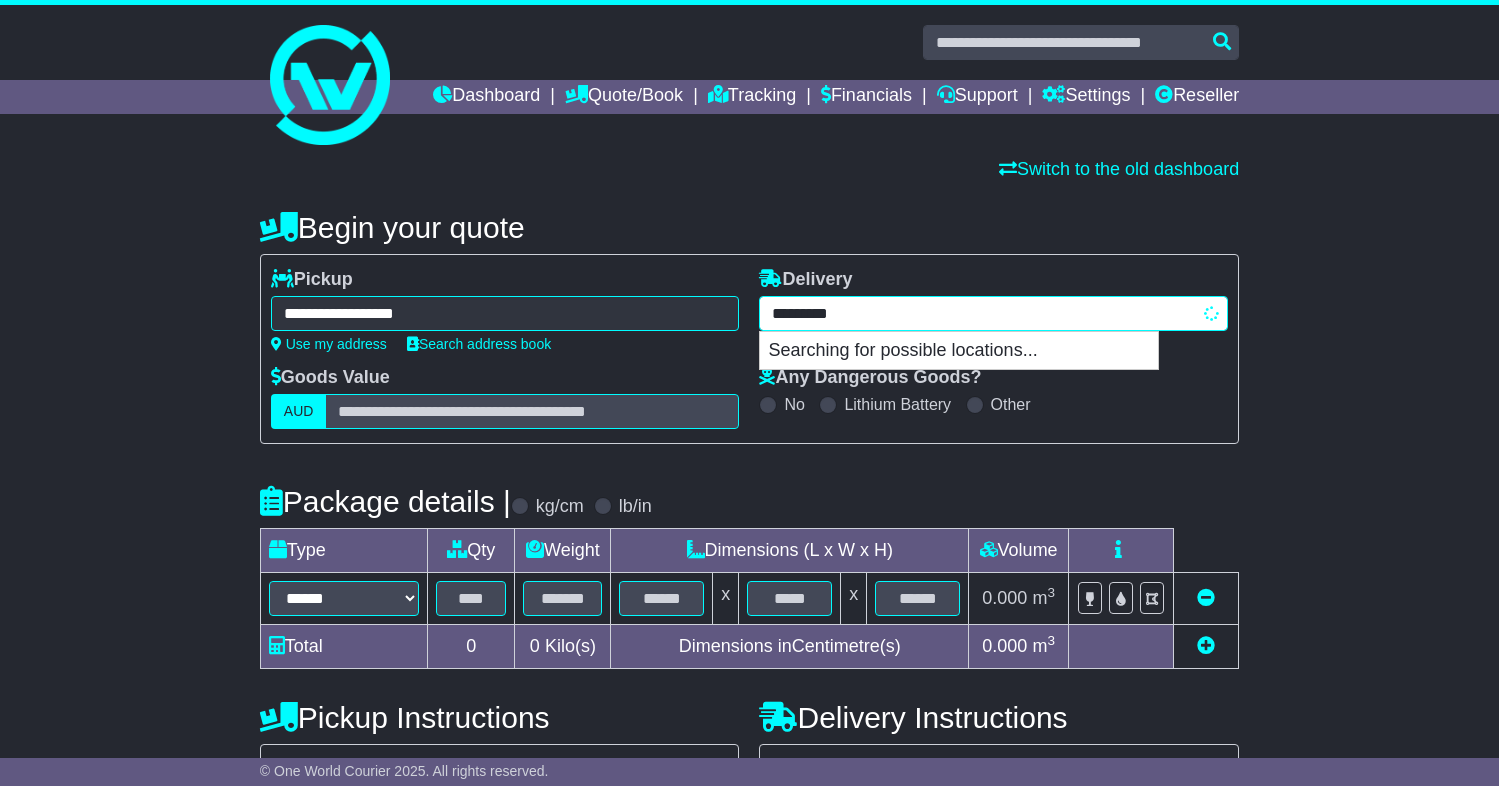 type on "**********" 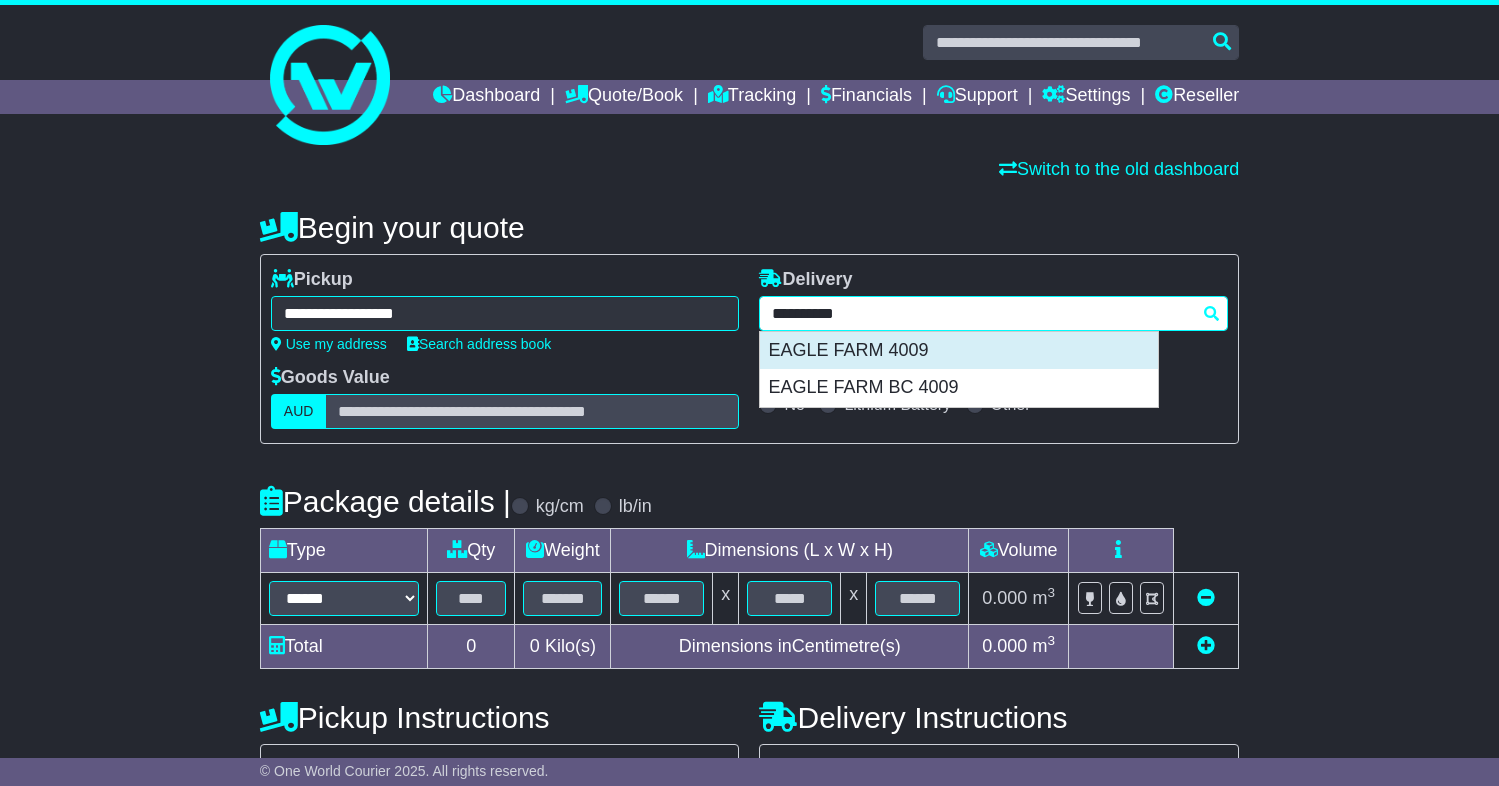 click on "EAGLE FARM 4009" at bounding box center [959, 351] 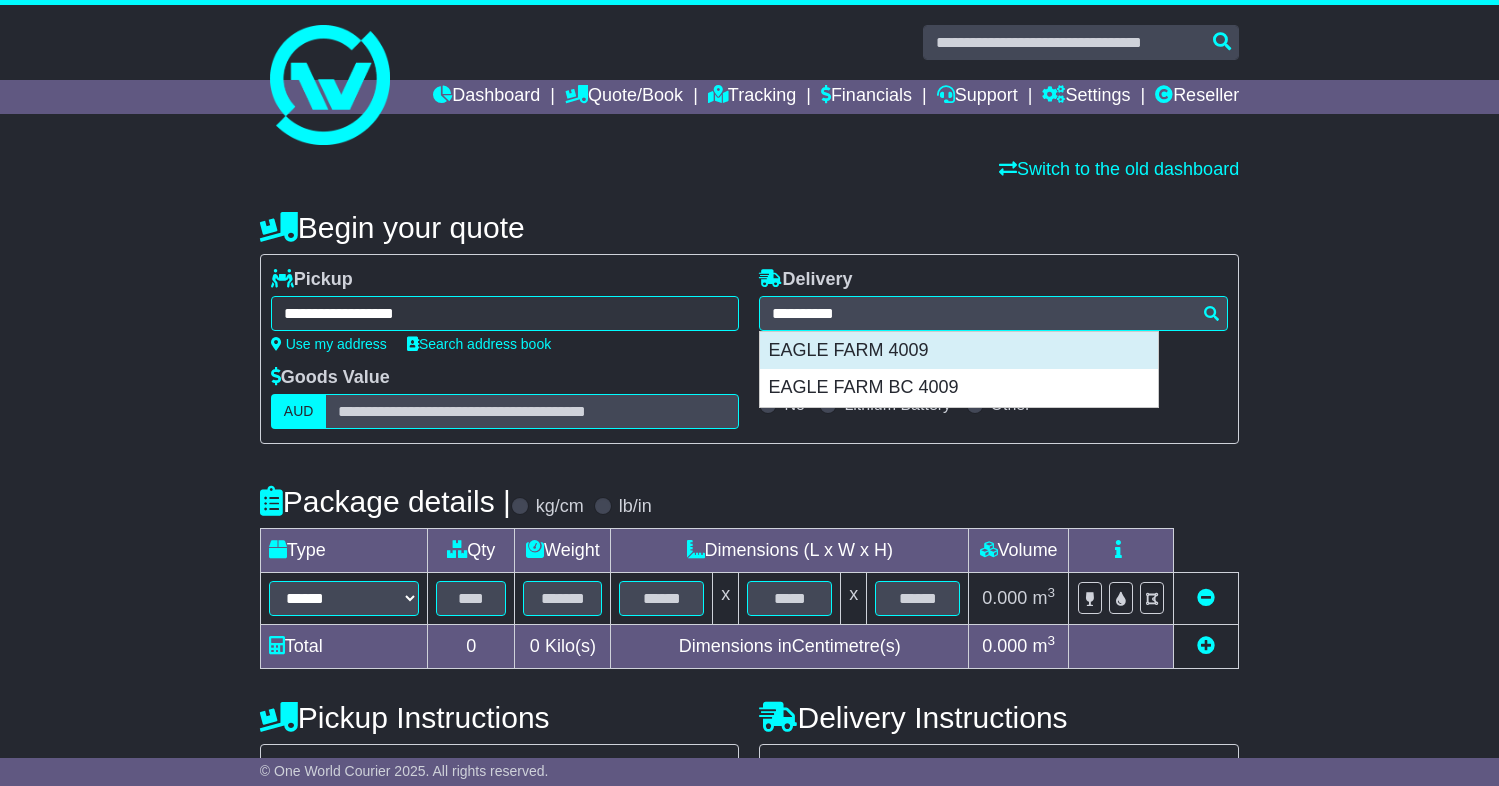 type on "**********" 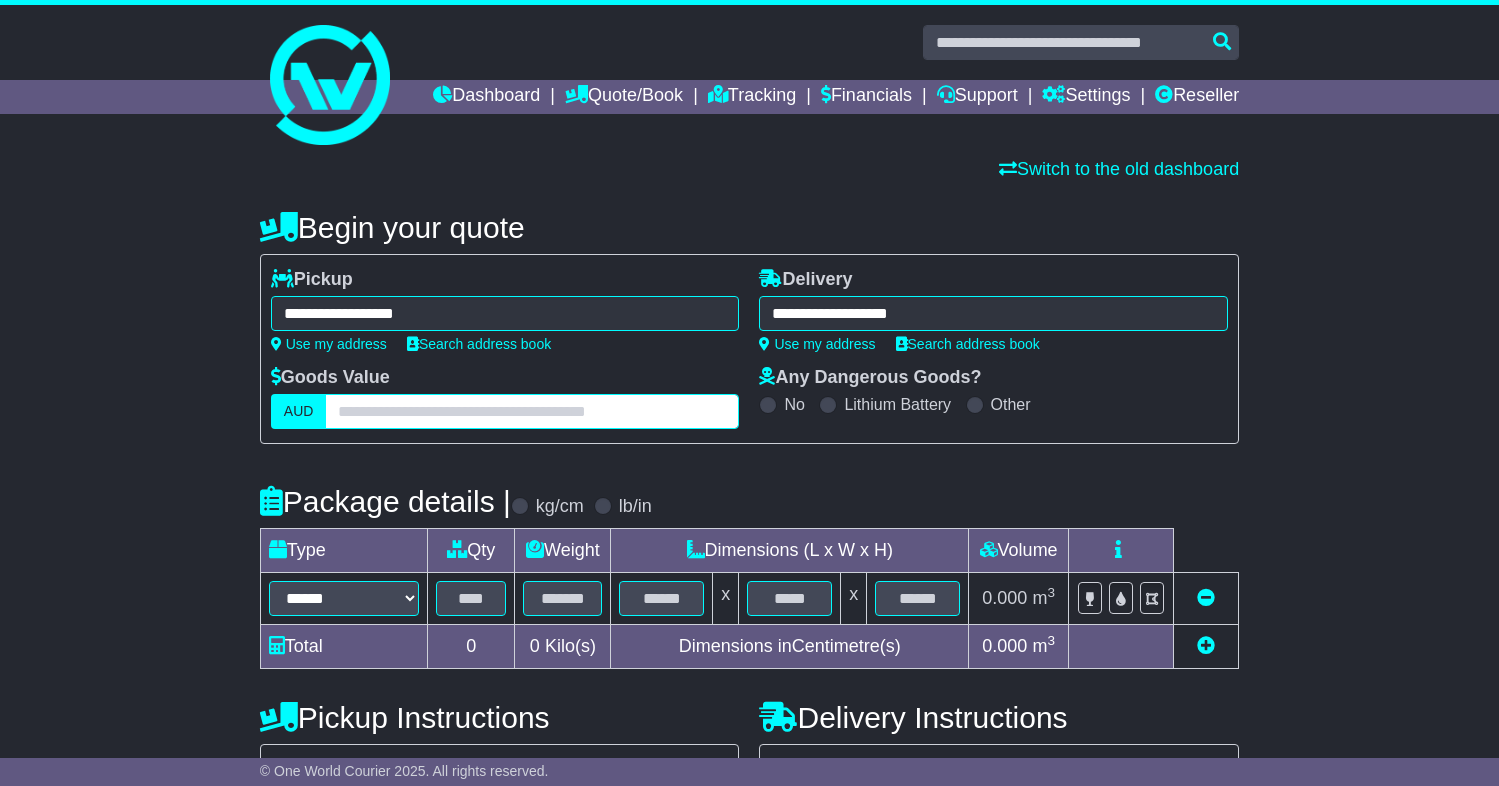 click at bounding box center (532, 411) 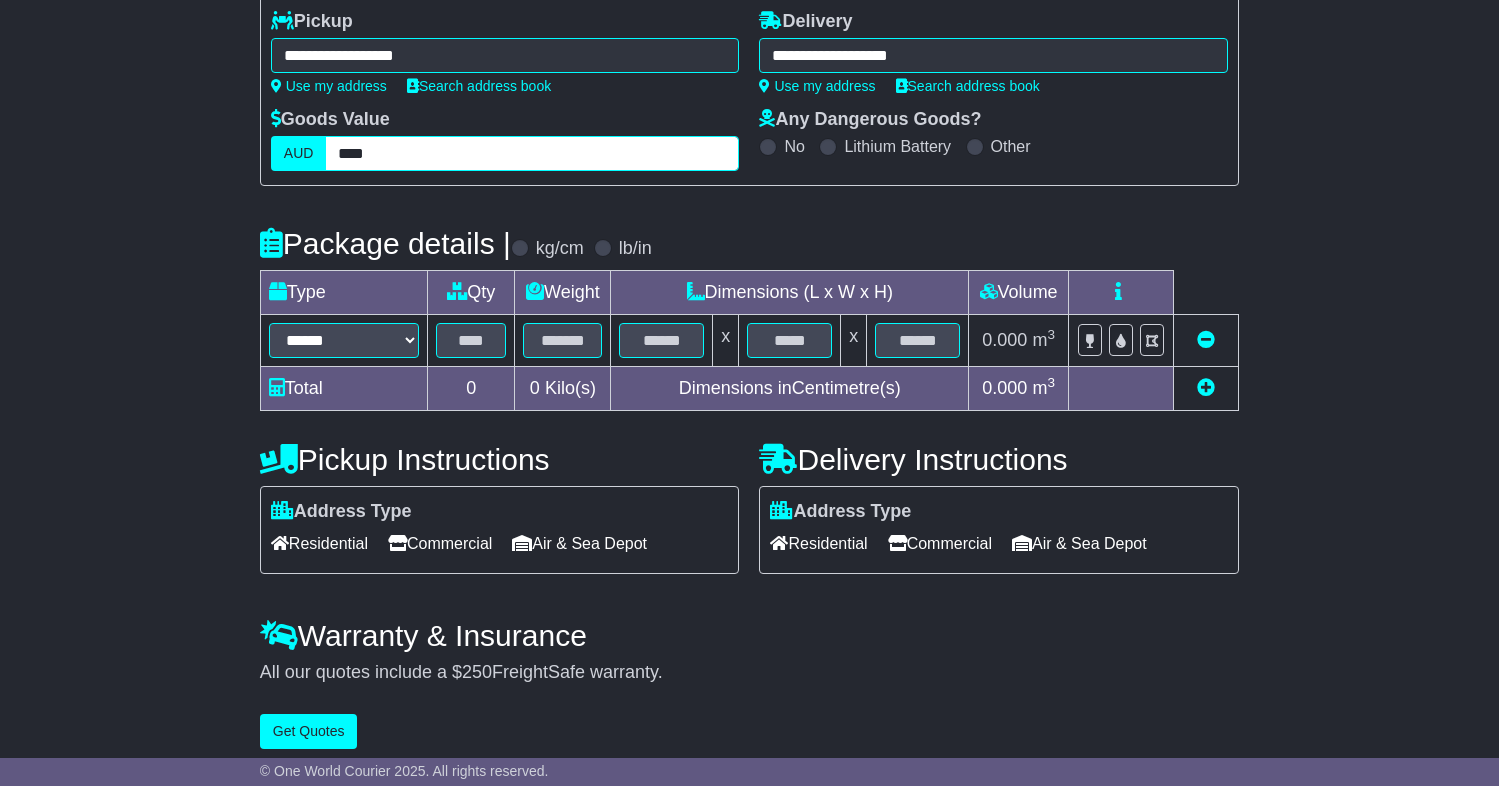scroll, scrollTop: 271, scrollLeft: 0, axis: vertical 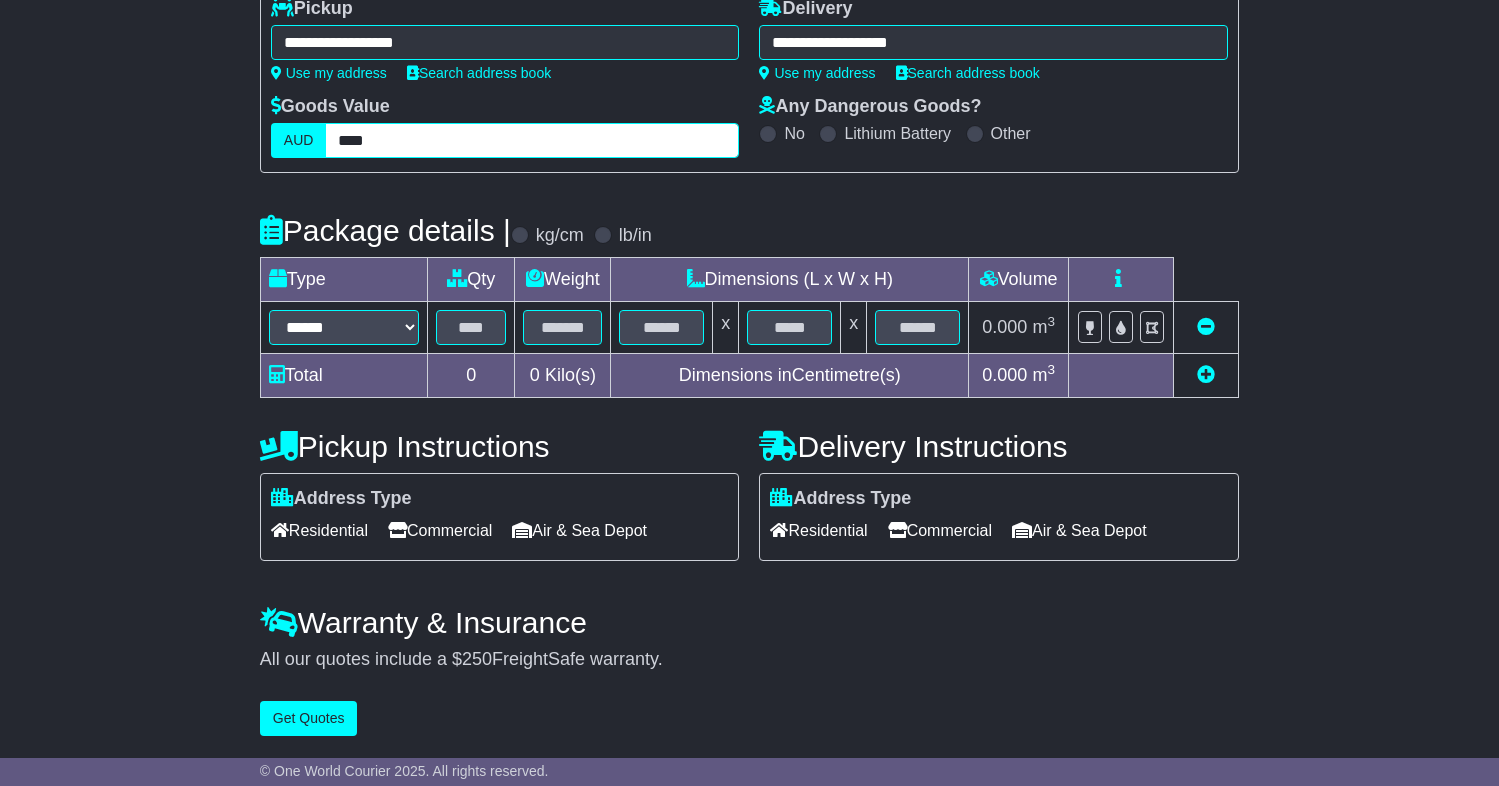 type on "****" 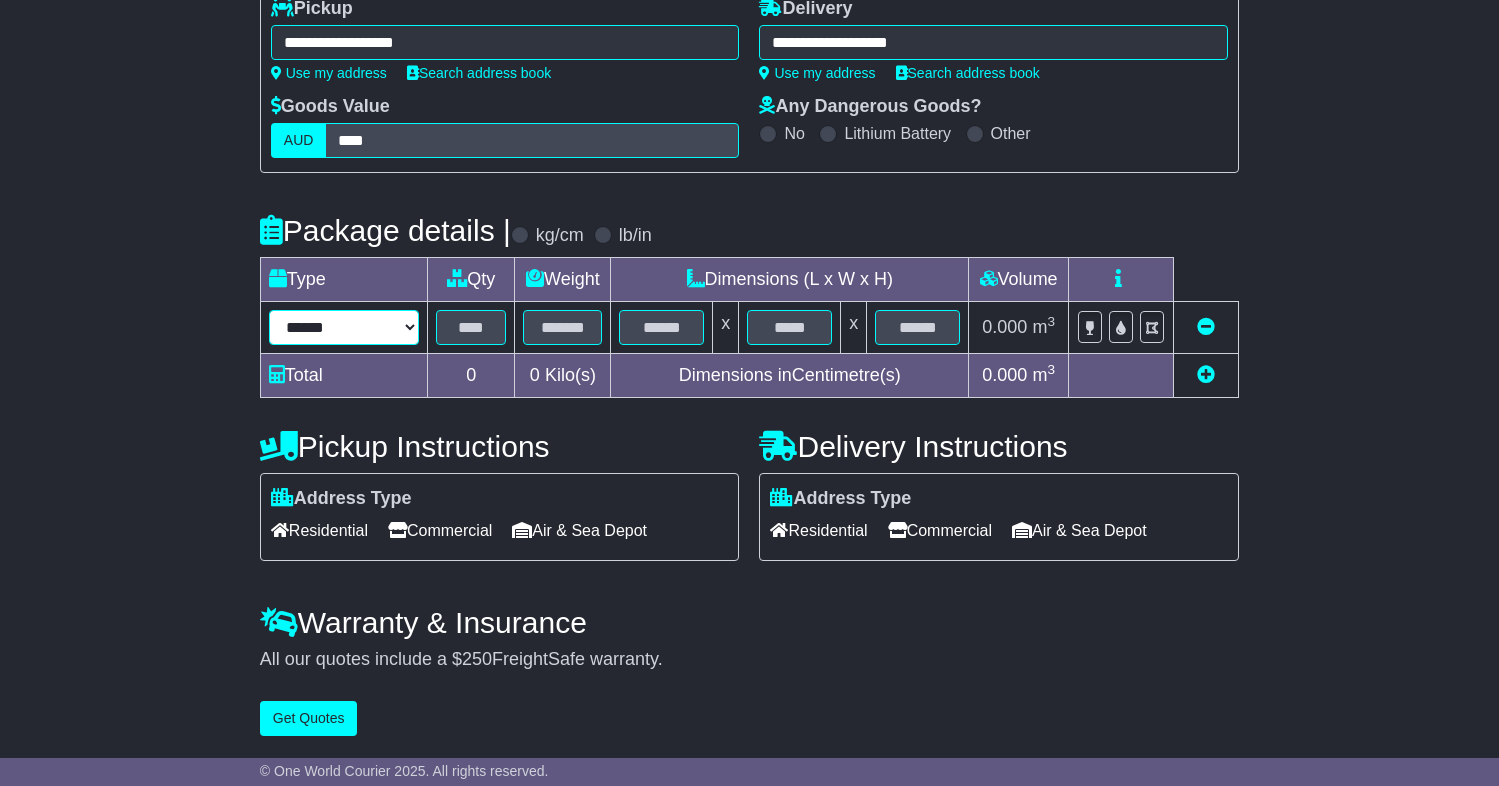 click on "****** ****** *** ******** ***** **** **** ****** *** *******" at bounding box center (344, 327) 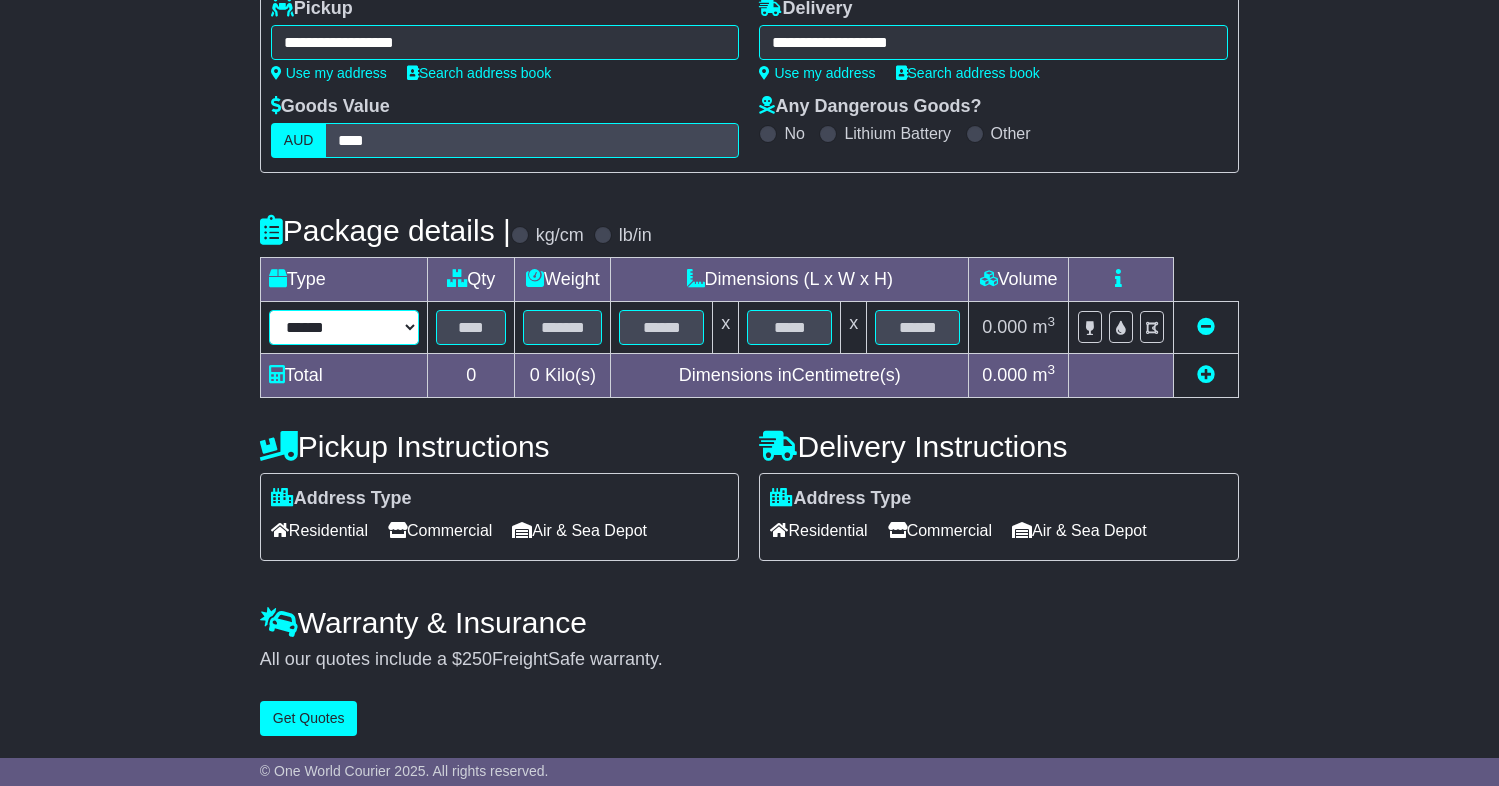 select on "*****" 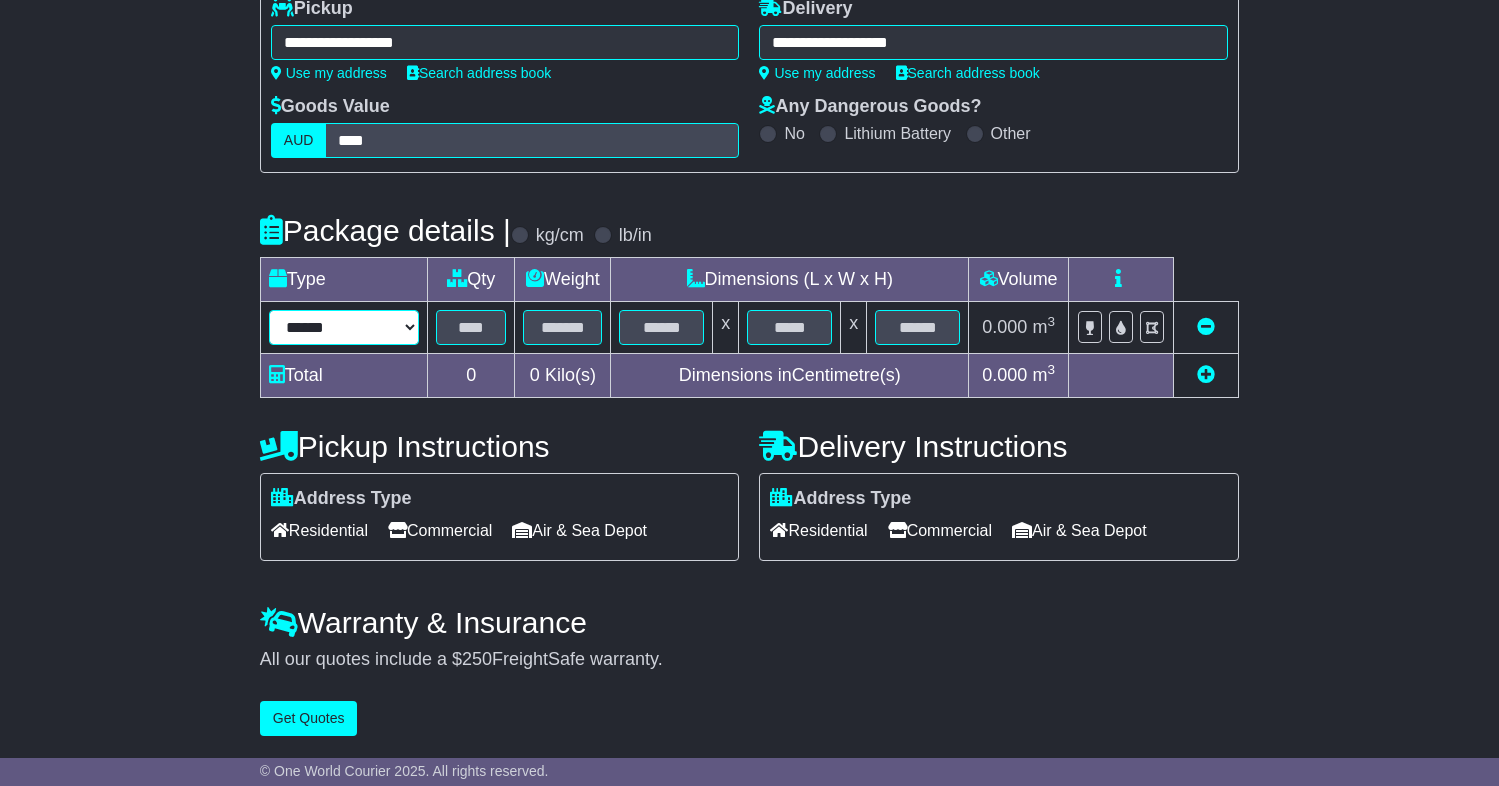 click on "****** ****** *** ******** ***** **** **** ****** *** *******" at bounding box center [344, 327] 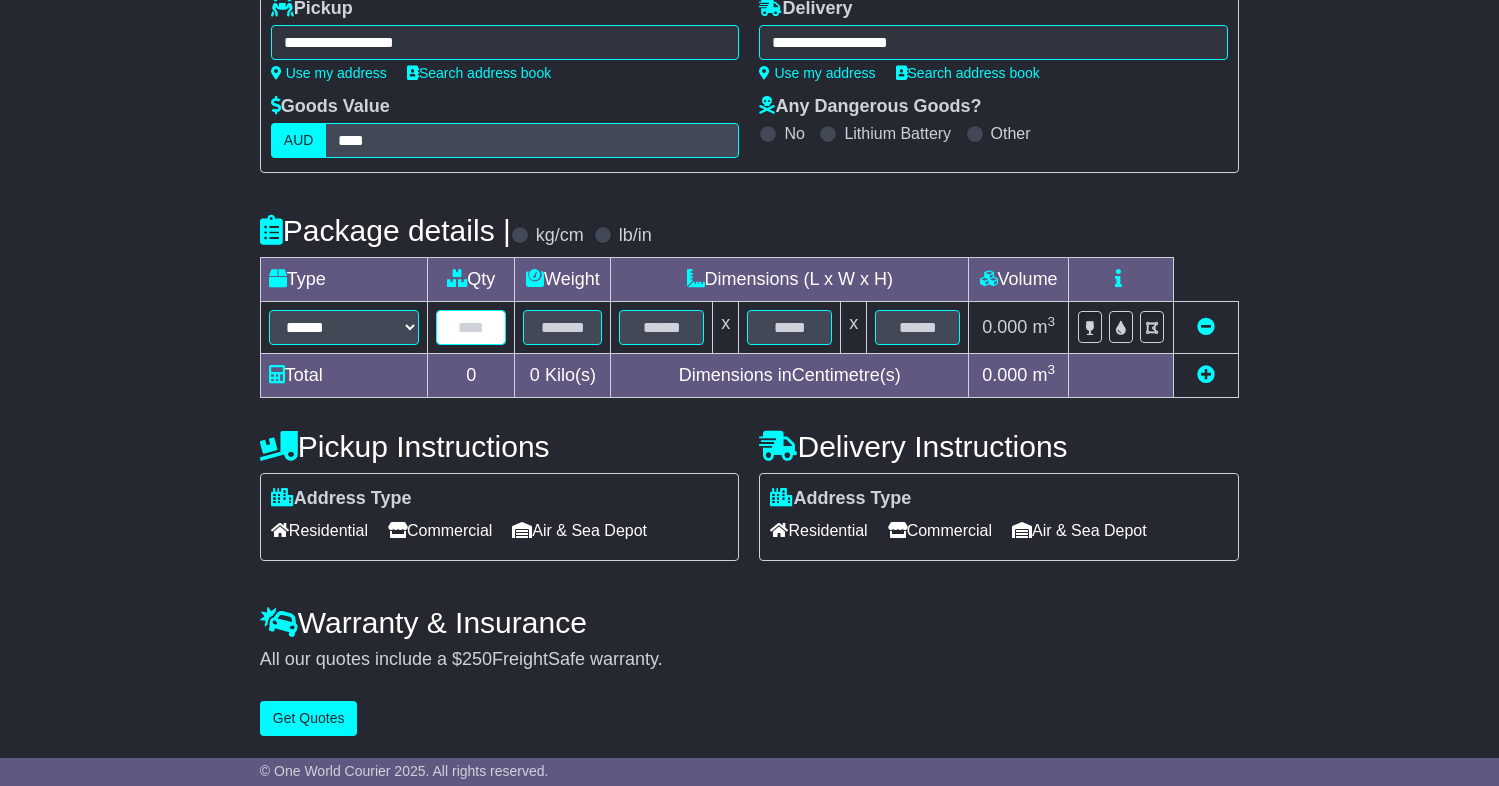click at bounding box center (471, 327) 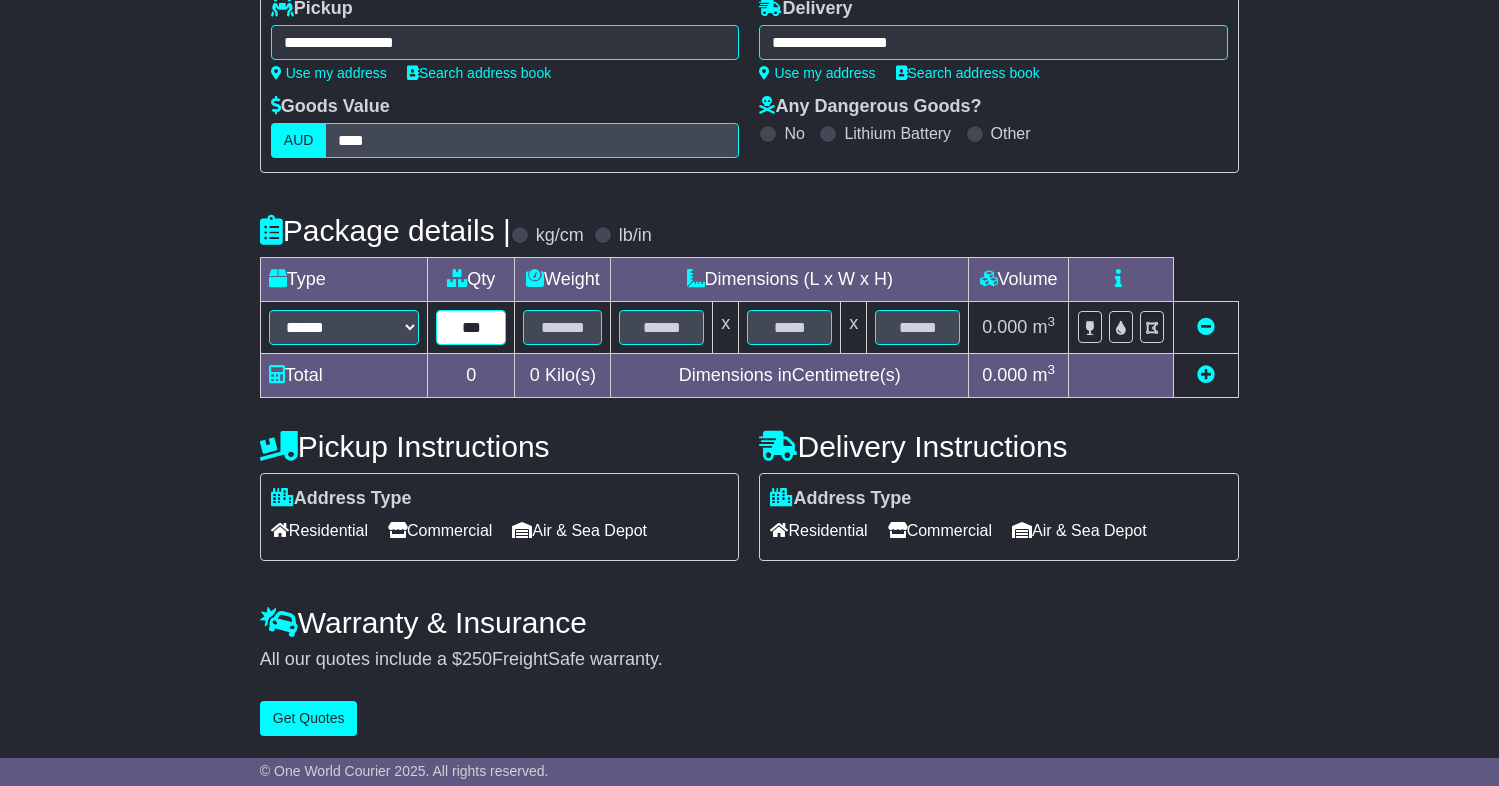 type on "***" 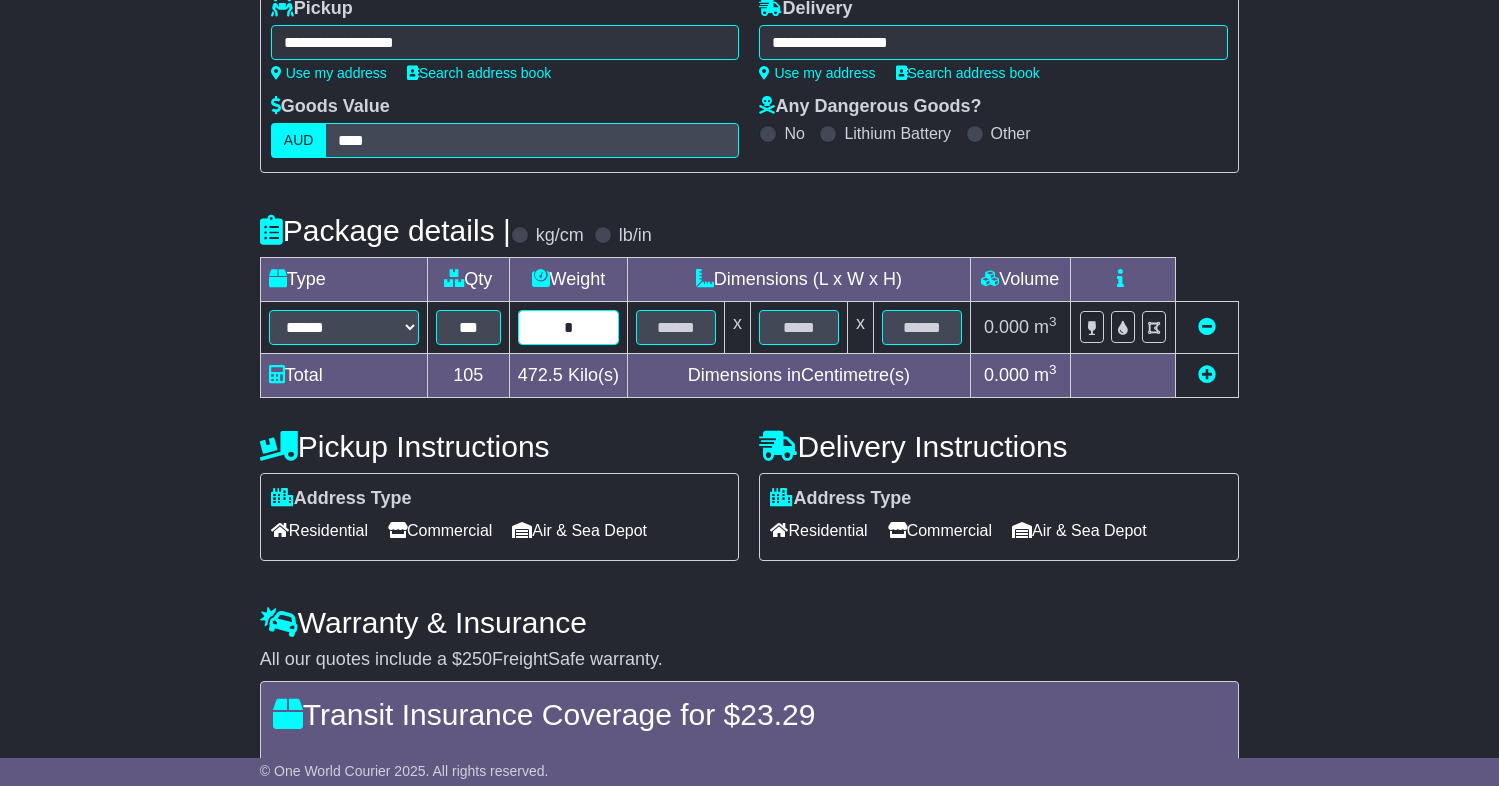 type on "*" 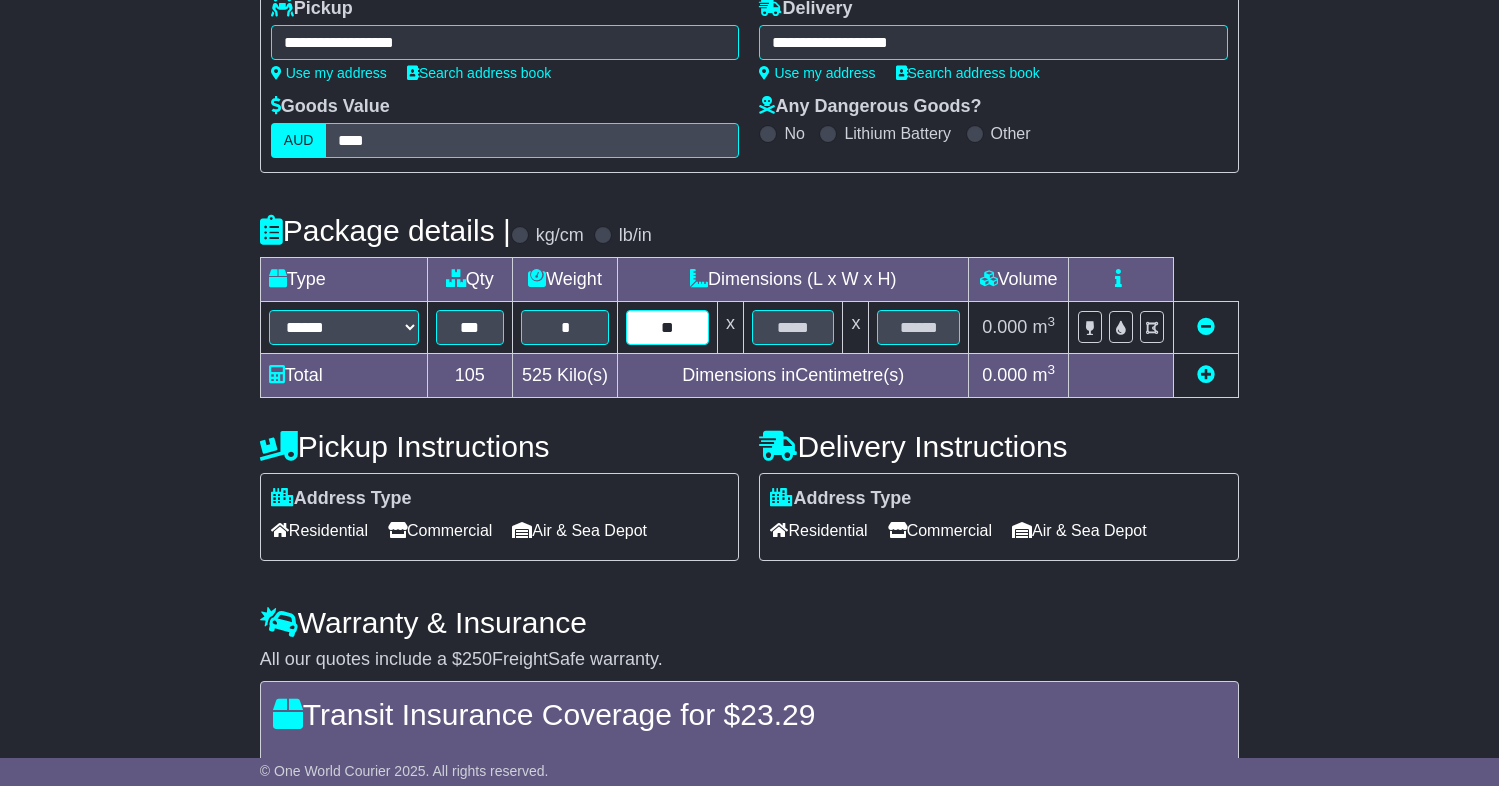 type on "**" 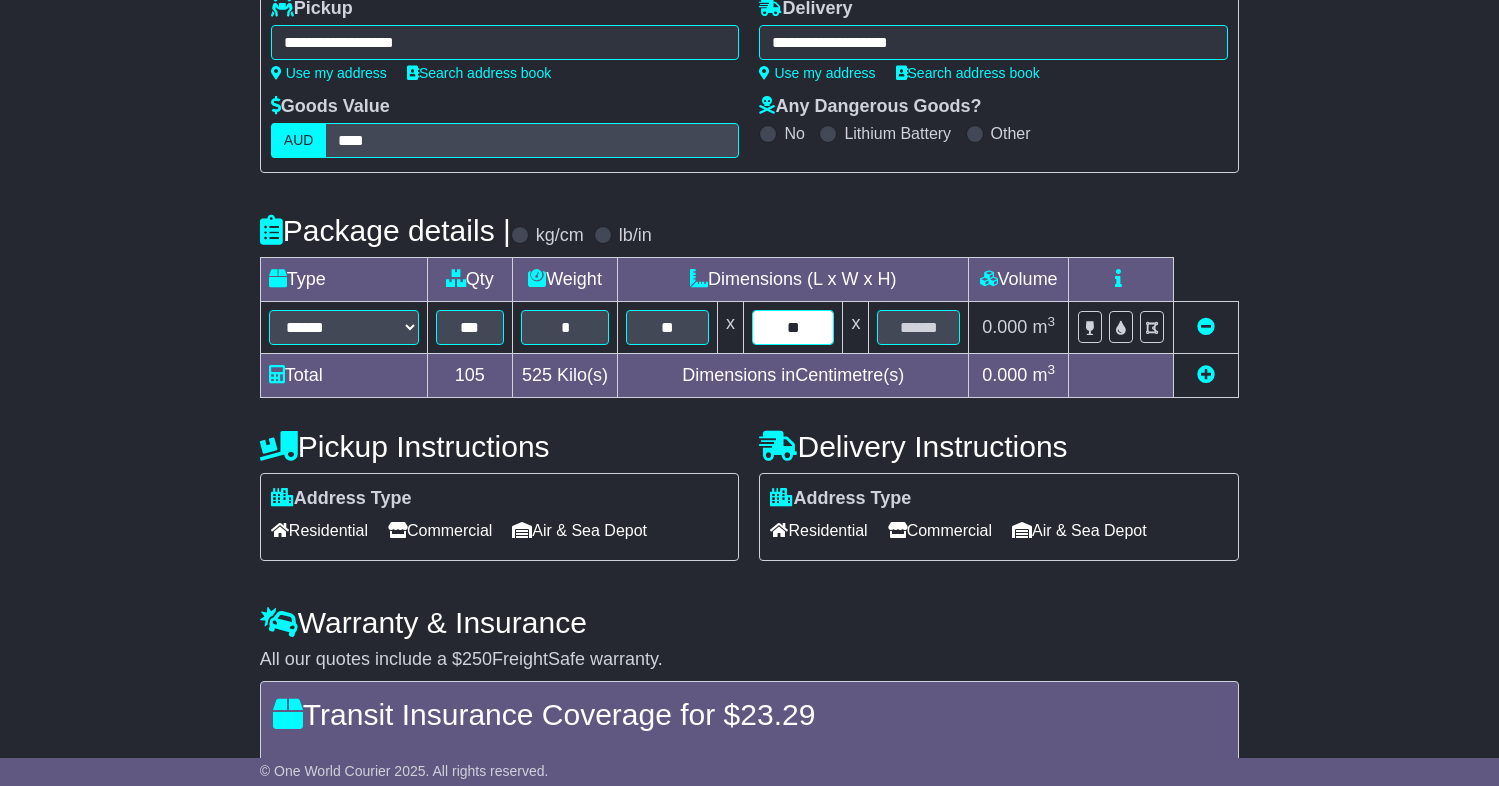 type on "**" 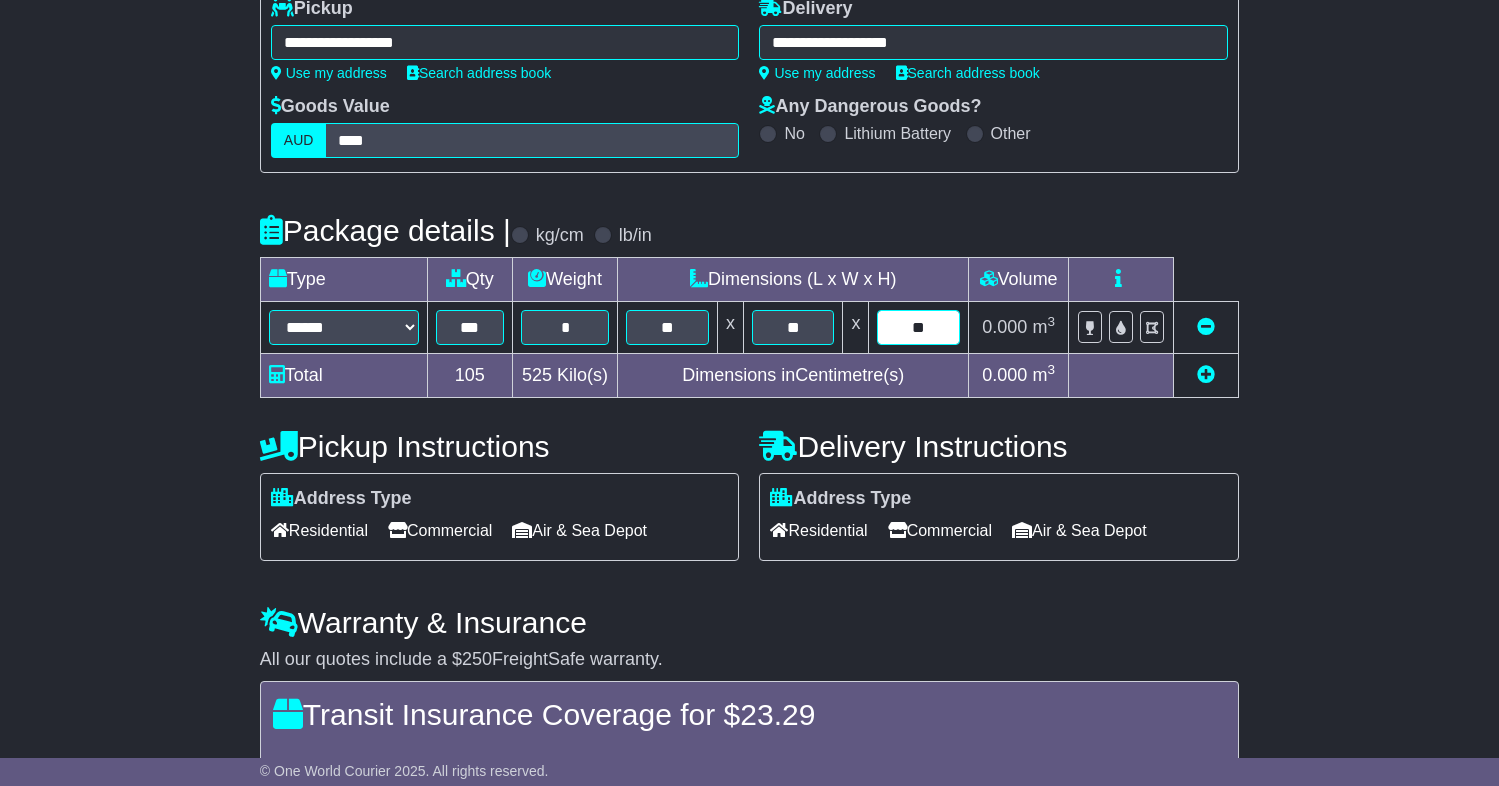 type on "**" 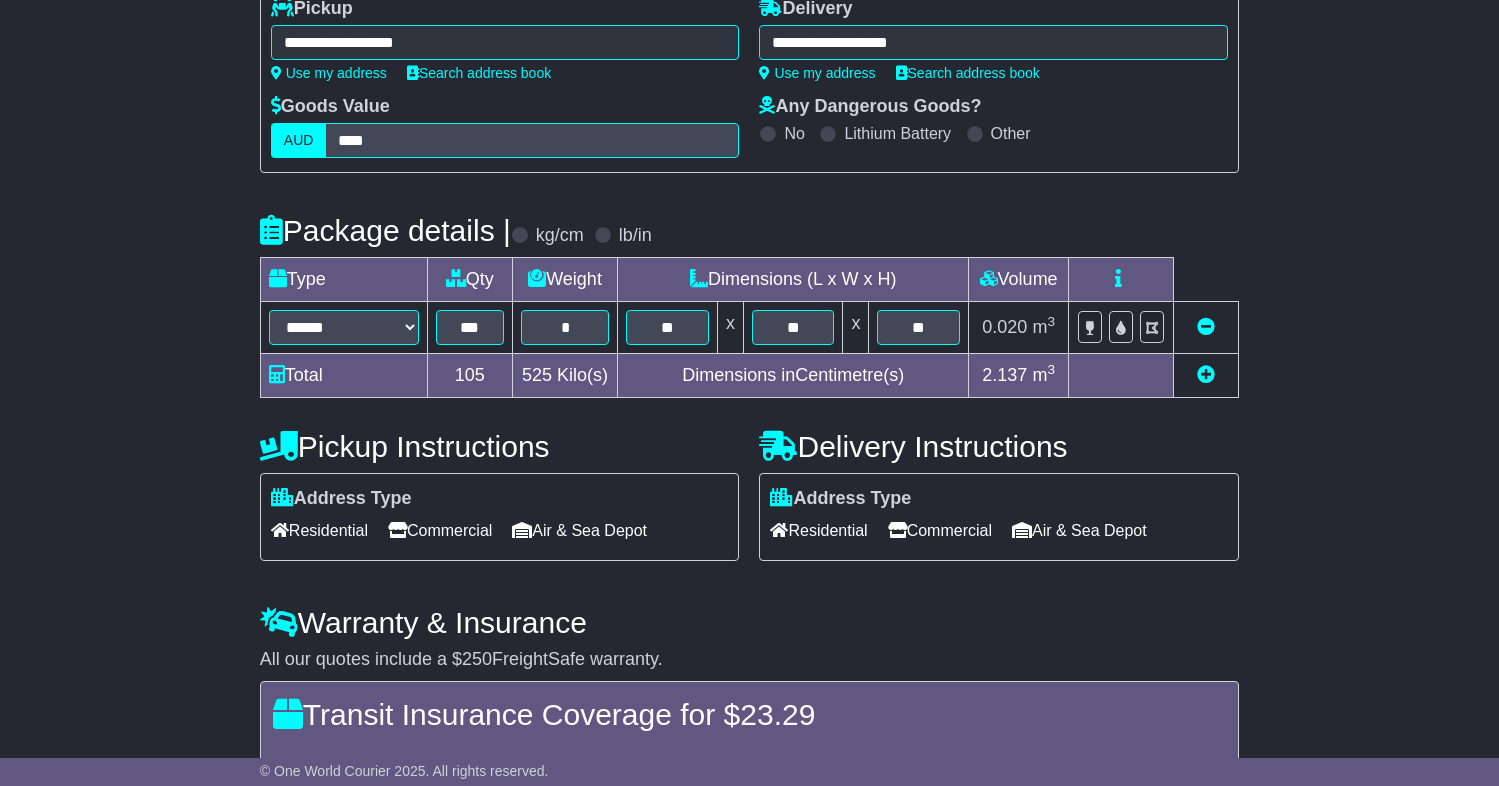scroll, scrollTop: 489, scrollLeft: 0, axis: vertical 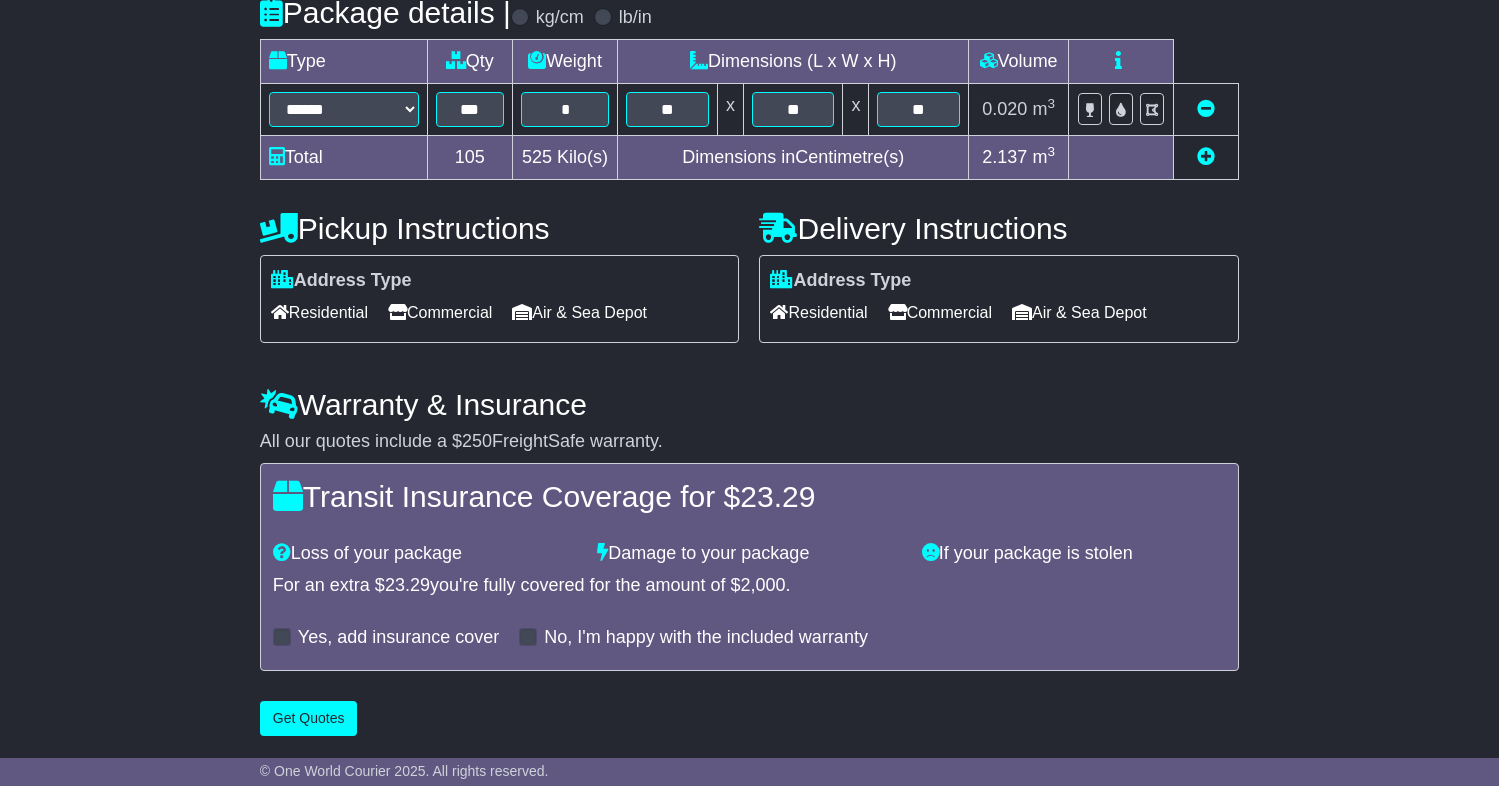 click at bounding box center [397, 312] 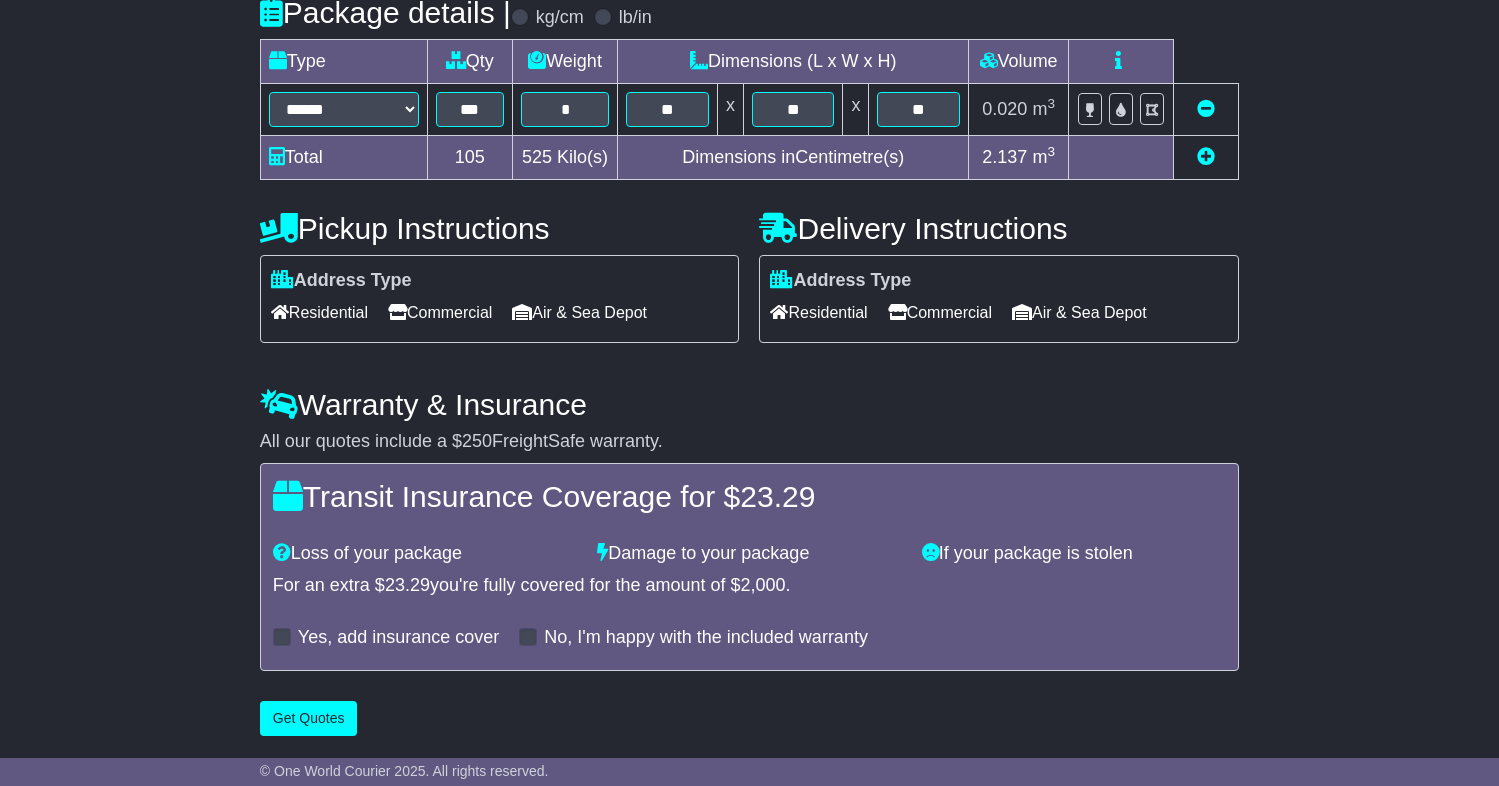 scroll, scrollTop: 491, scrollLeft: 0, axis: vertical 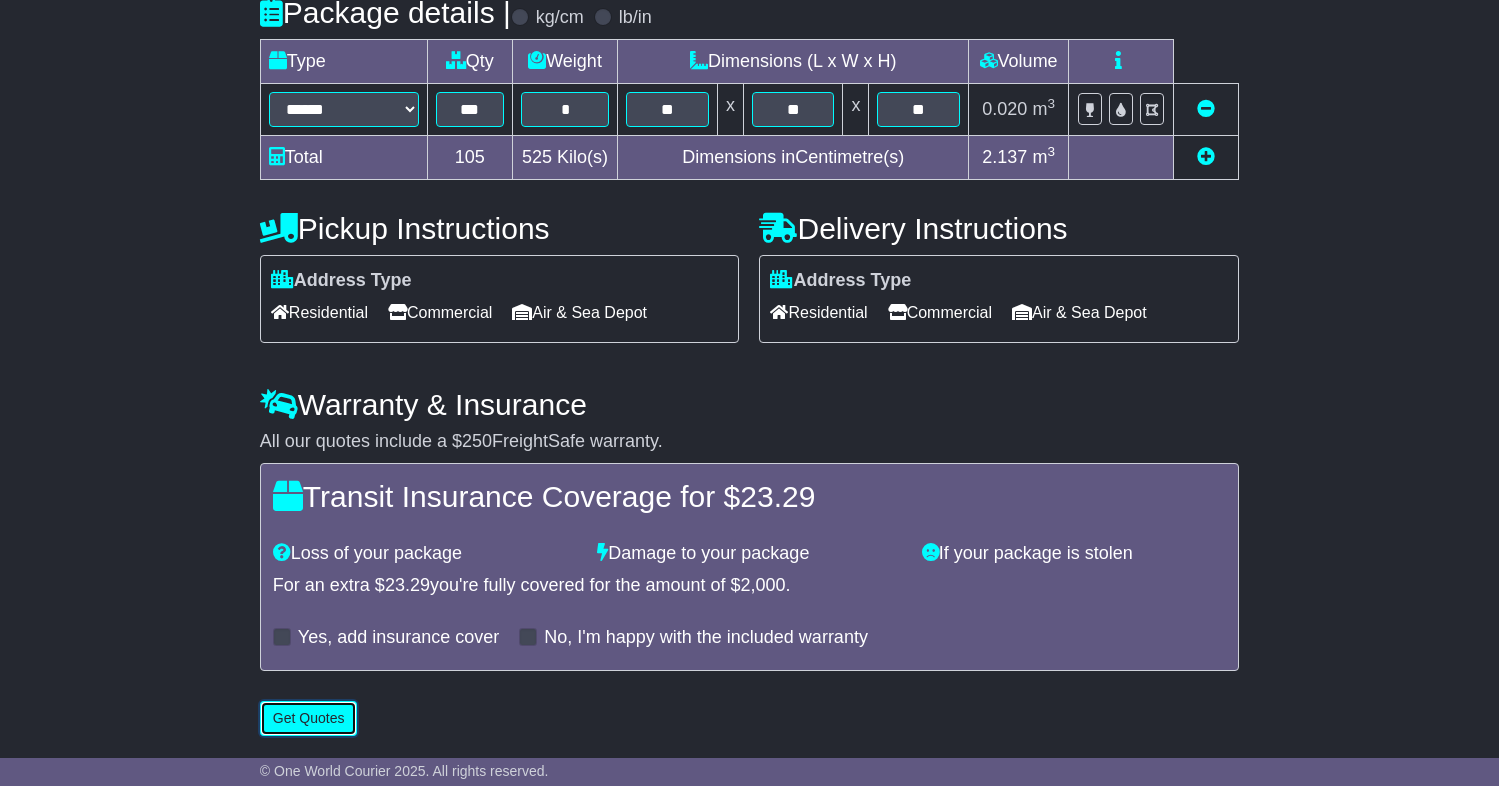click on "Get Quotes" at bounding box center [309, 718] 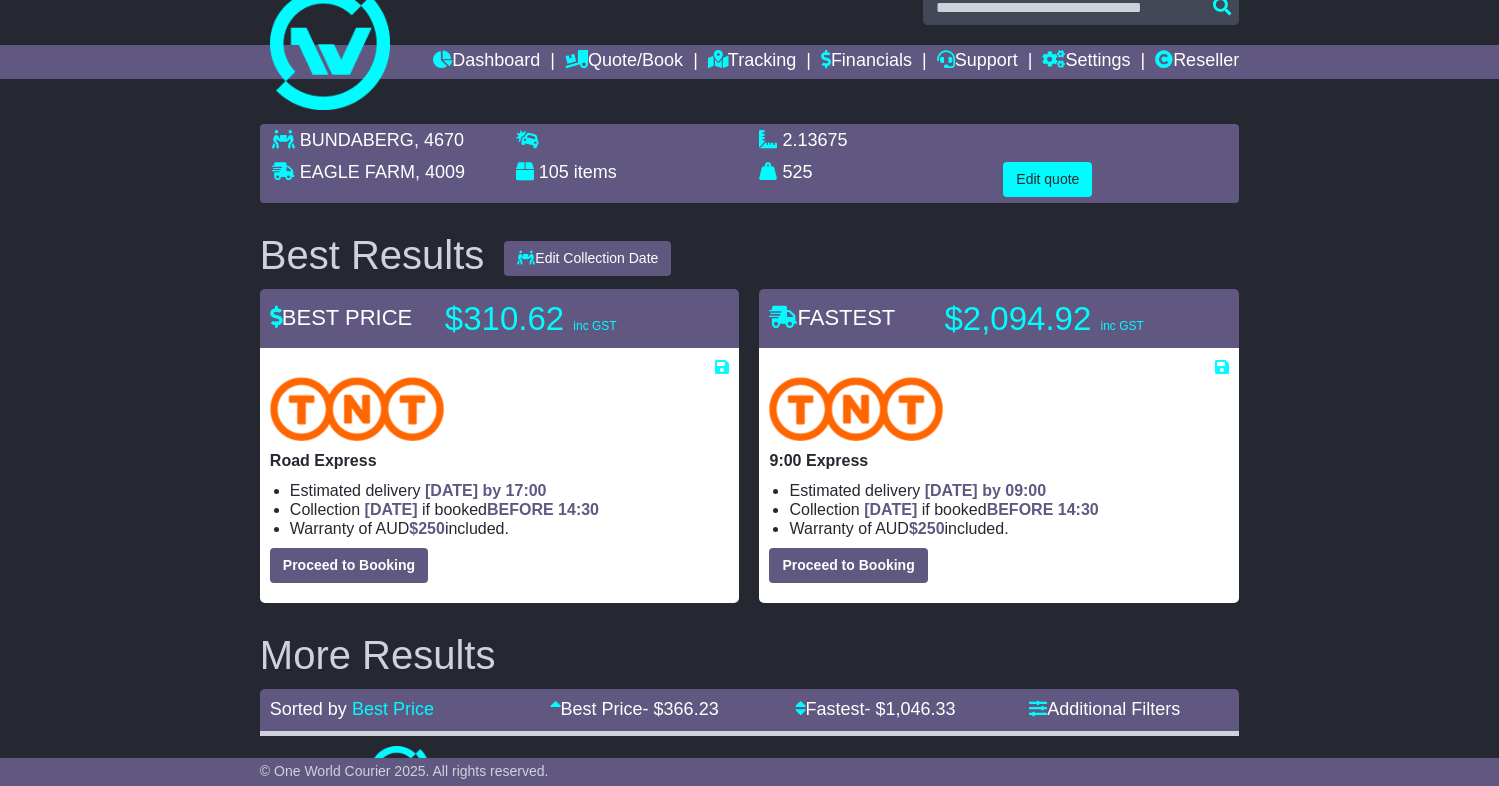 scroll, scrollTop: 0, scrollLeft: 0, axis: both 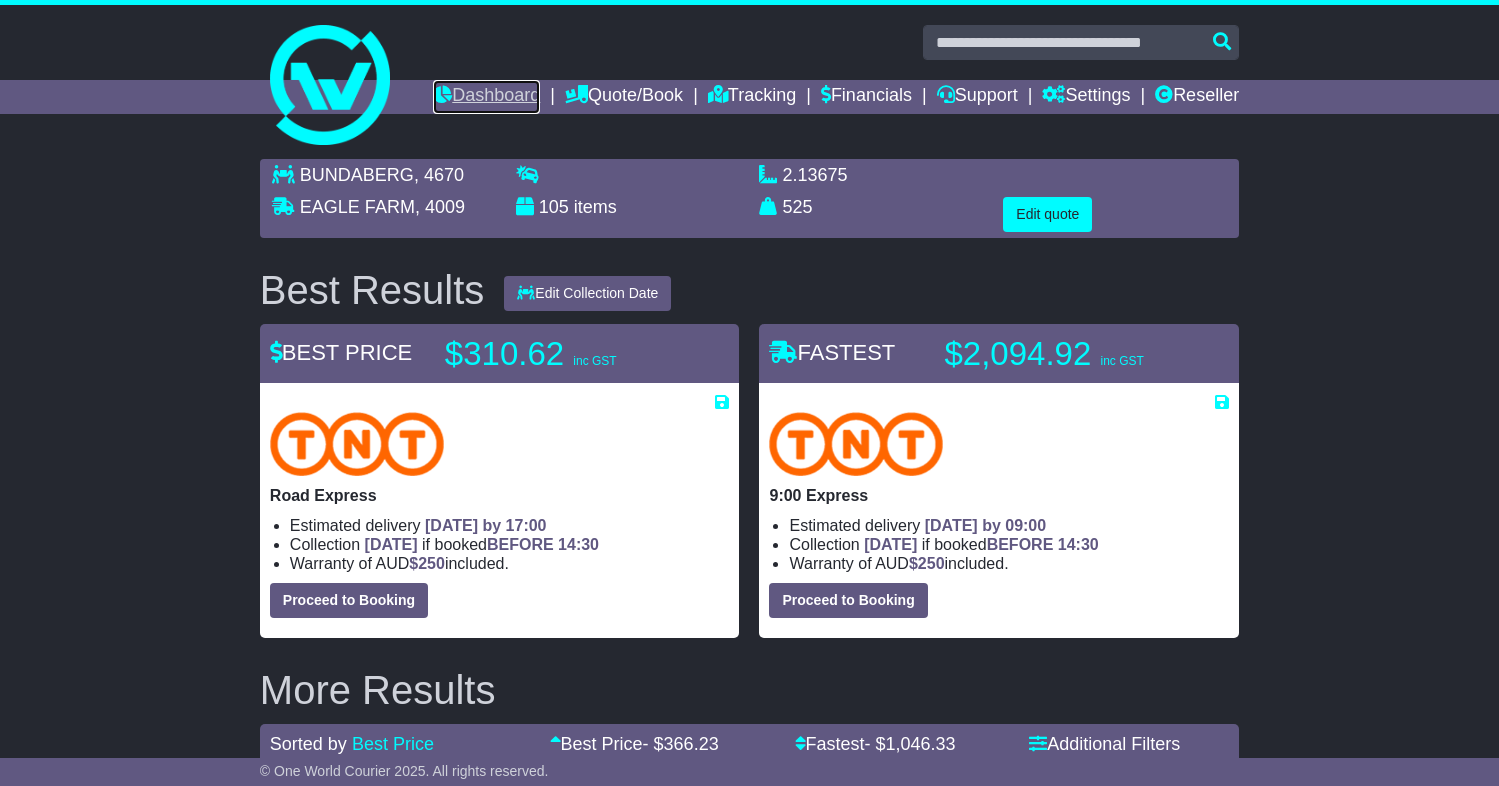 click on "Dashboard" at bounding box center (486, 97) 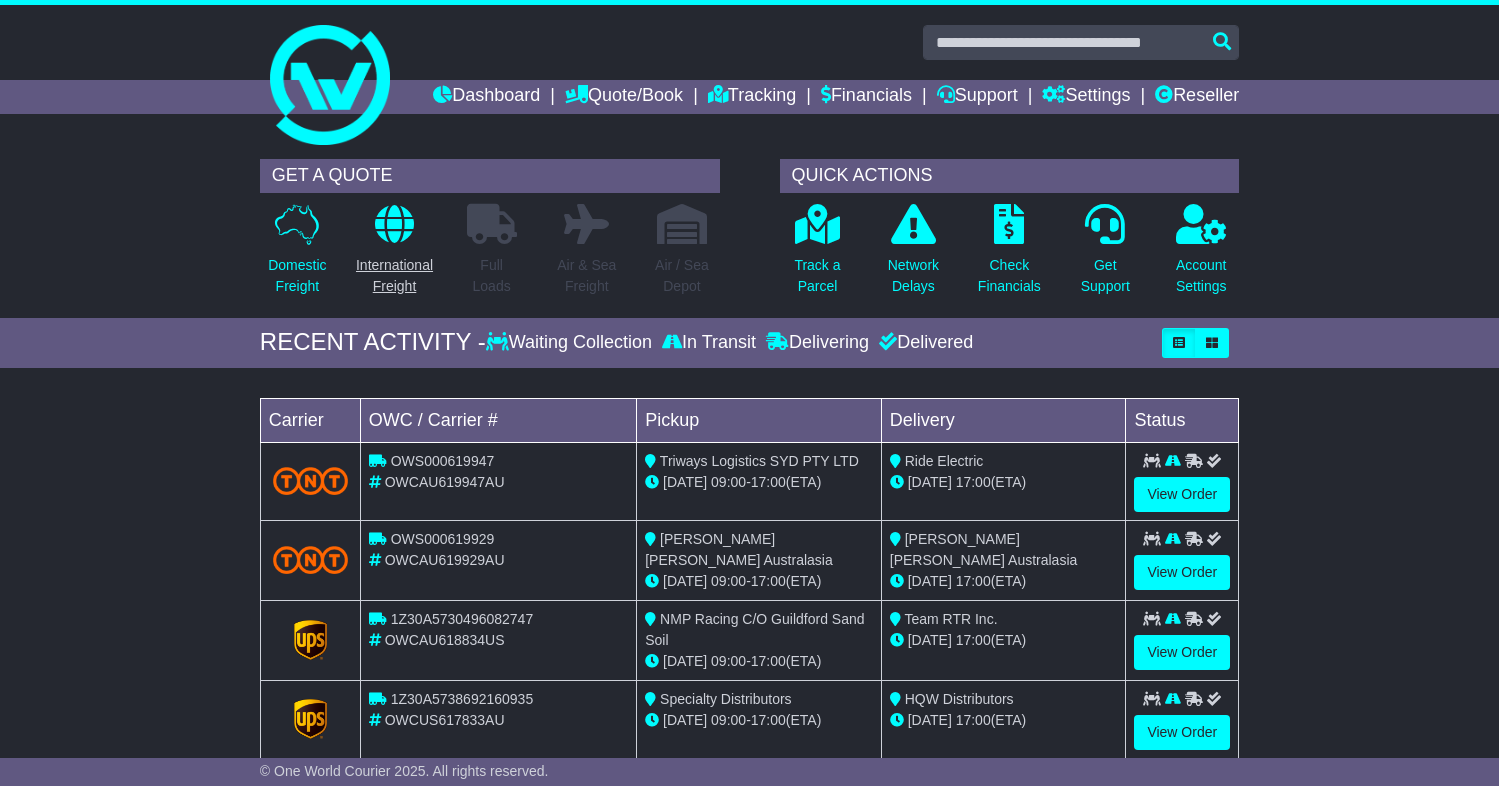 scroll, scrollTop: 0, scrollLeft: 0, axis: both 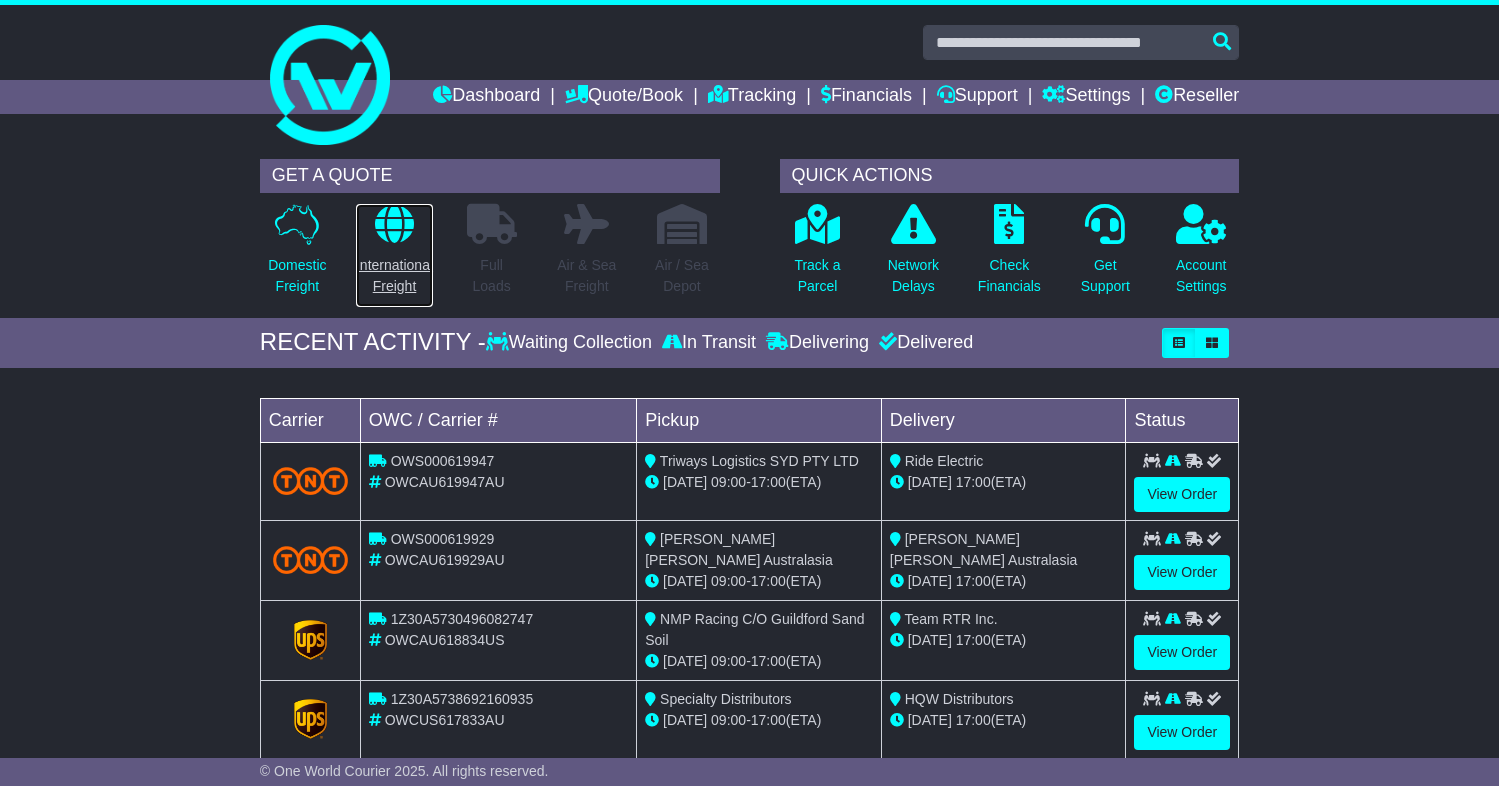 click on "International Freight" at bounding box center (394, 276) 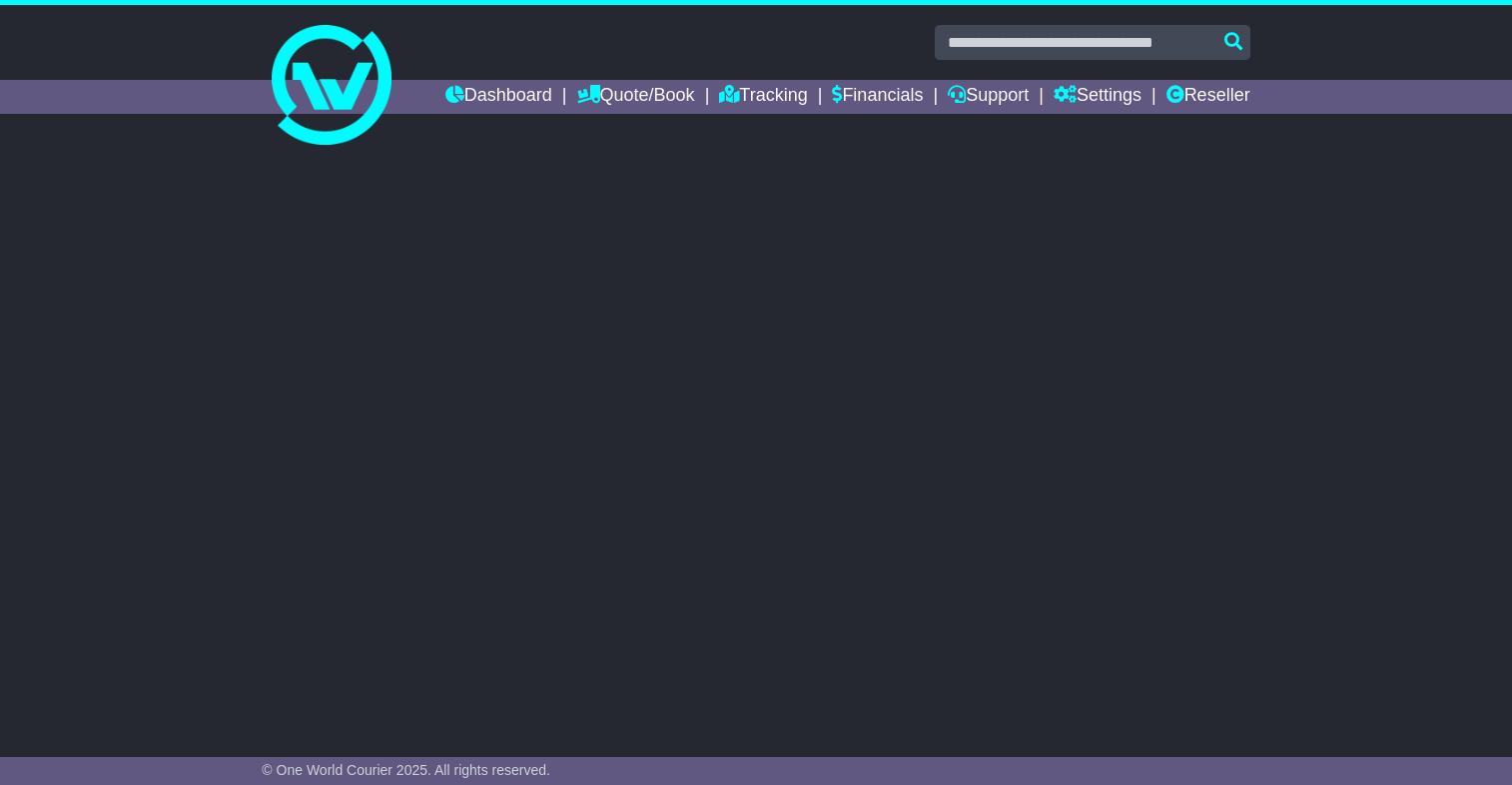 select on "**" 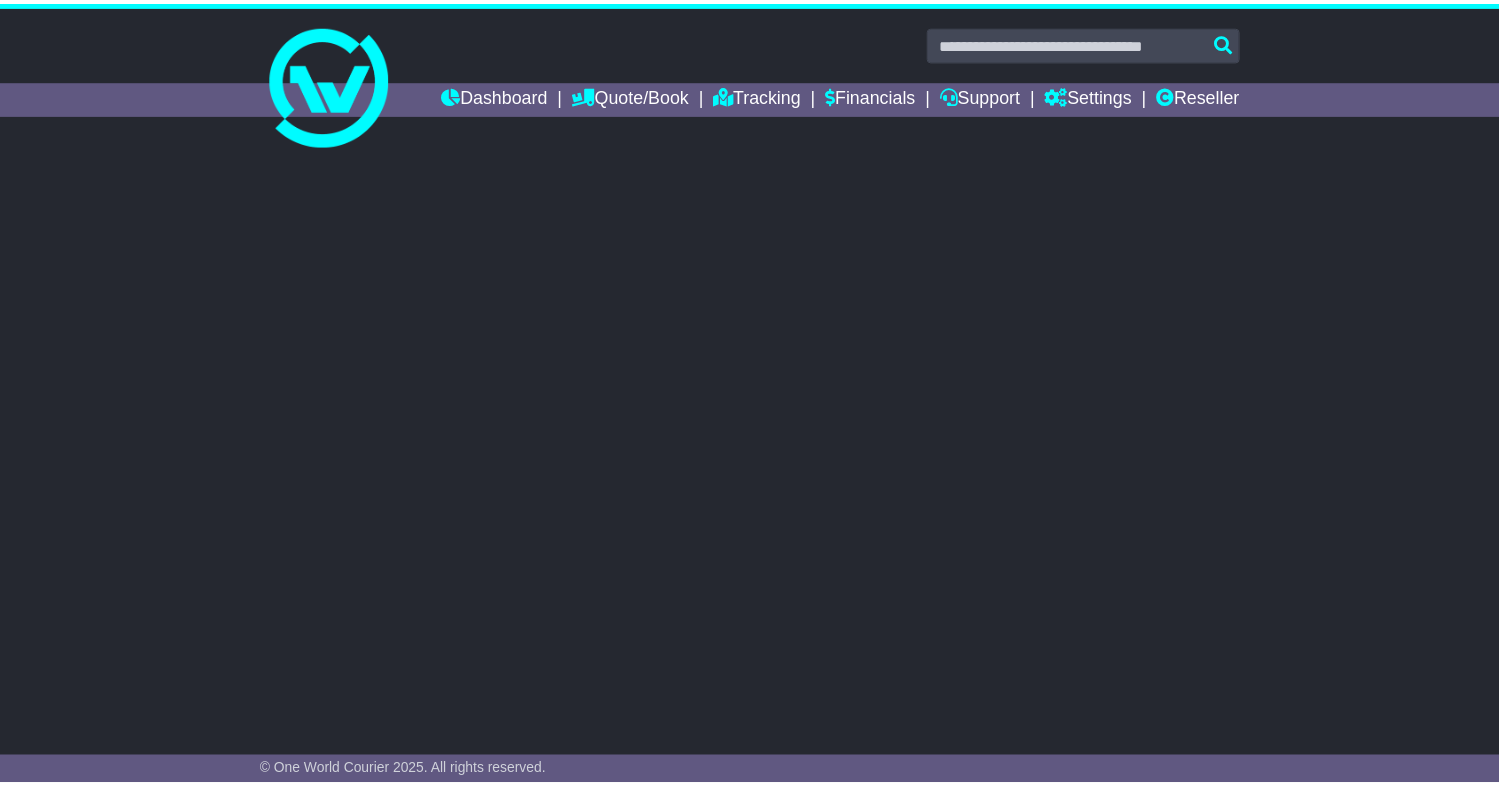 scroll, scrollTop: 0, scrollLeft: 0, axis: both 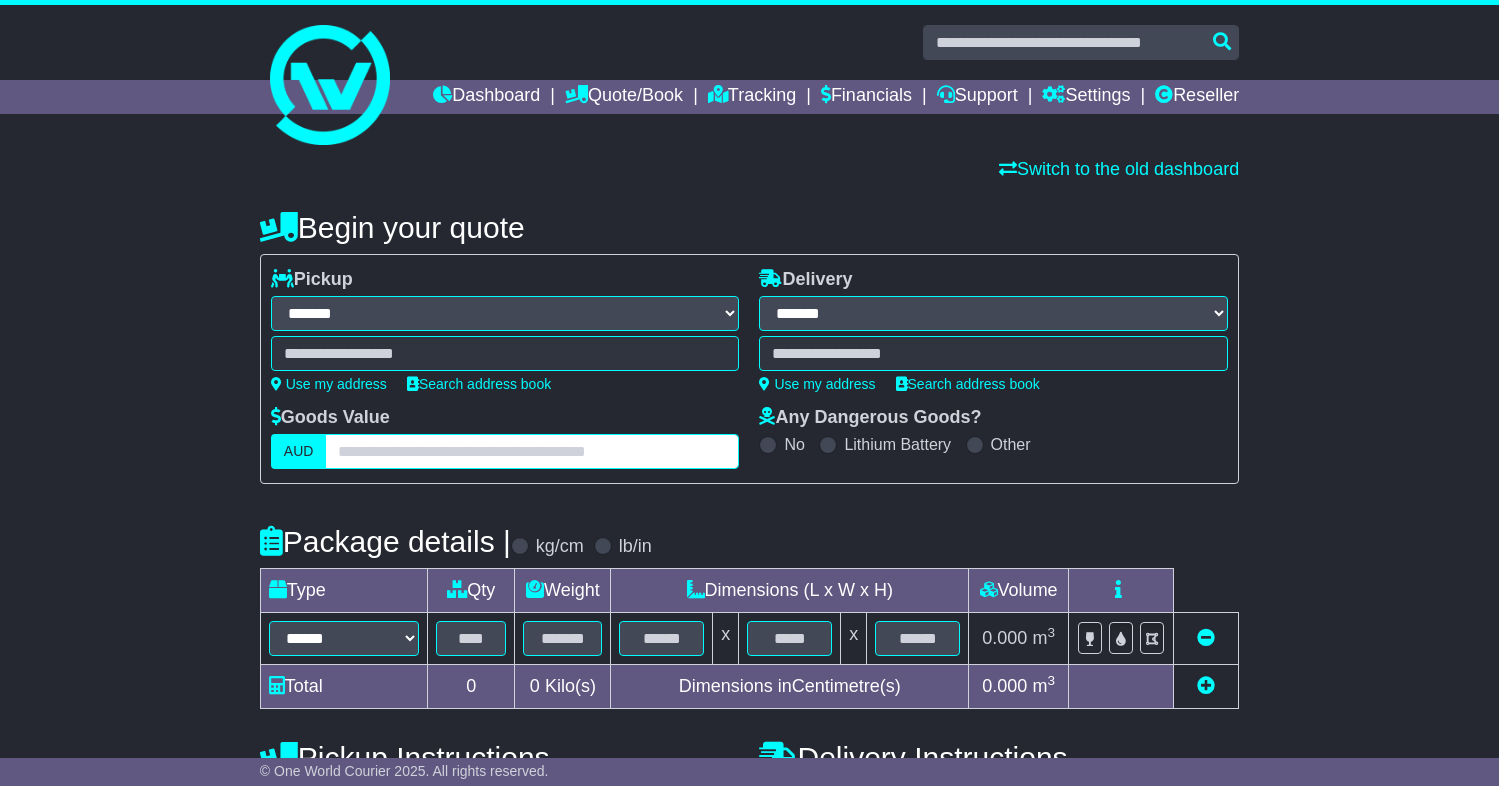 click at bounding box center (532, 451) 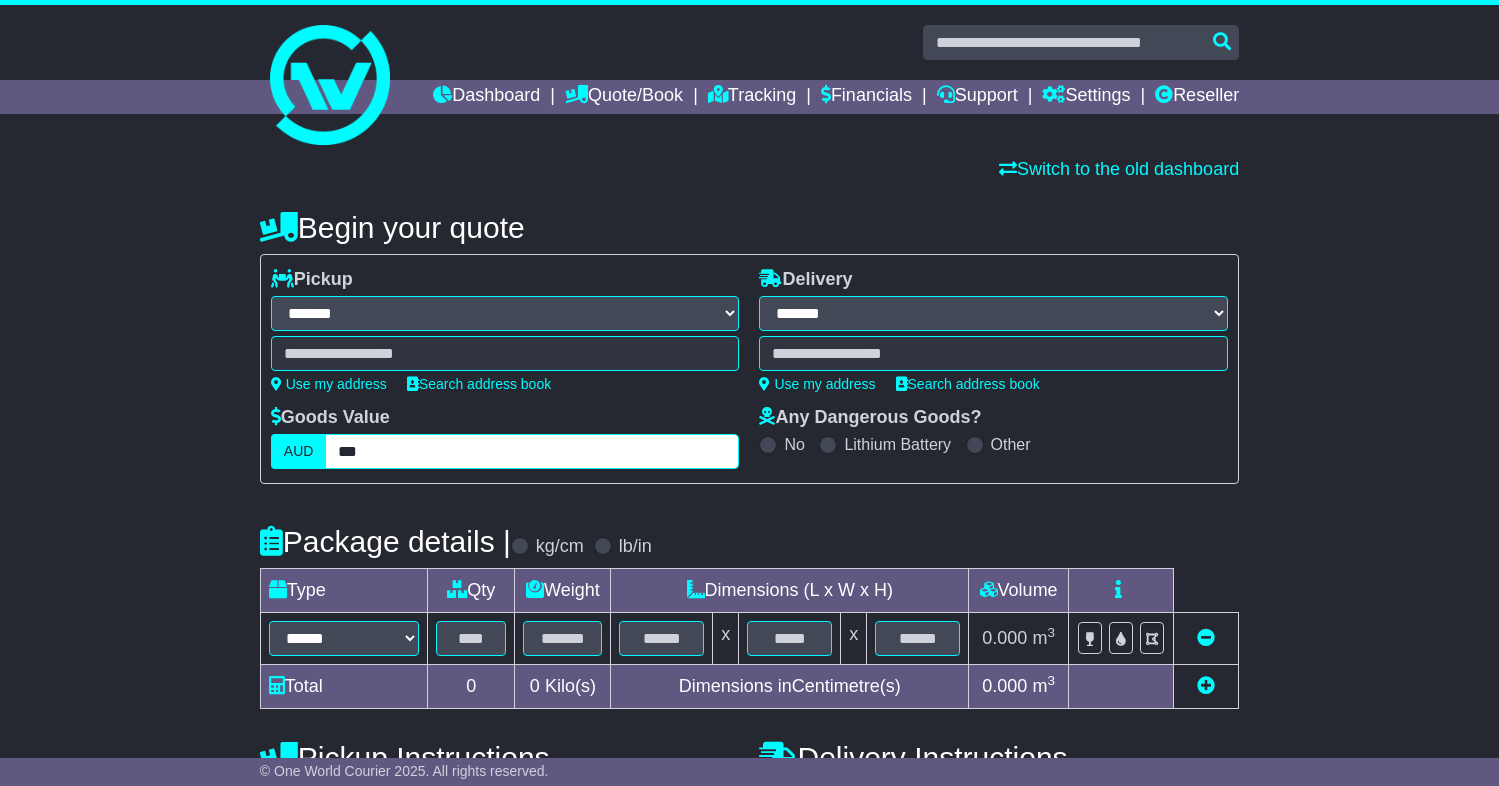 type on "***" 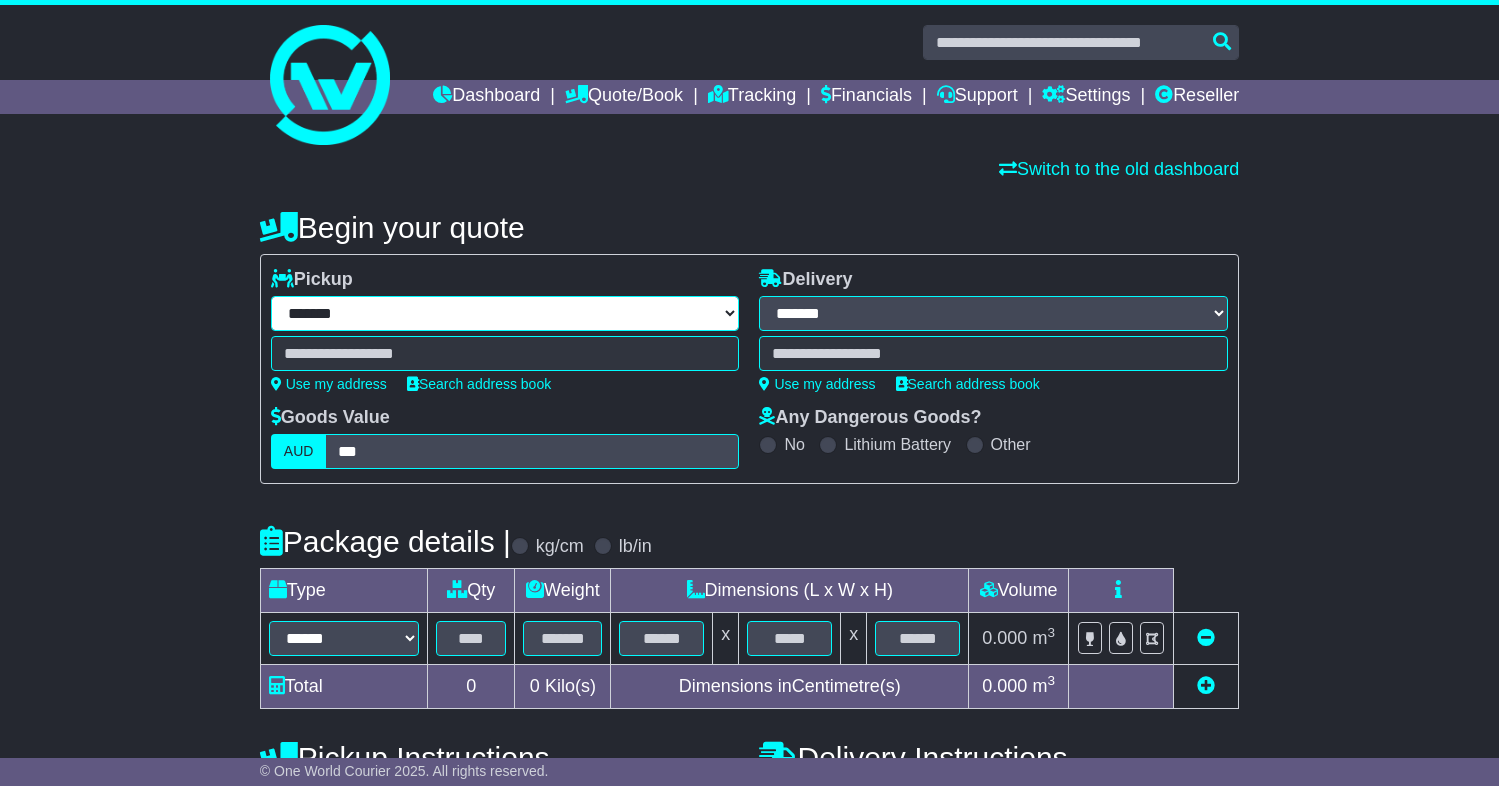 click on "**********" at bounding box center [505, 313] 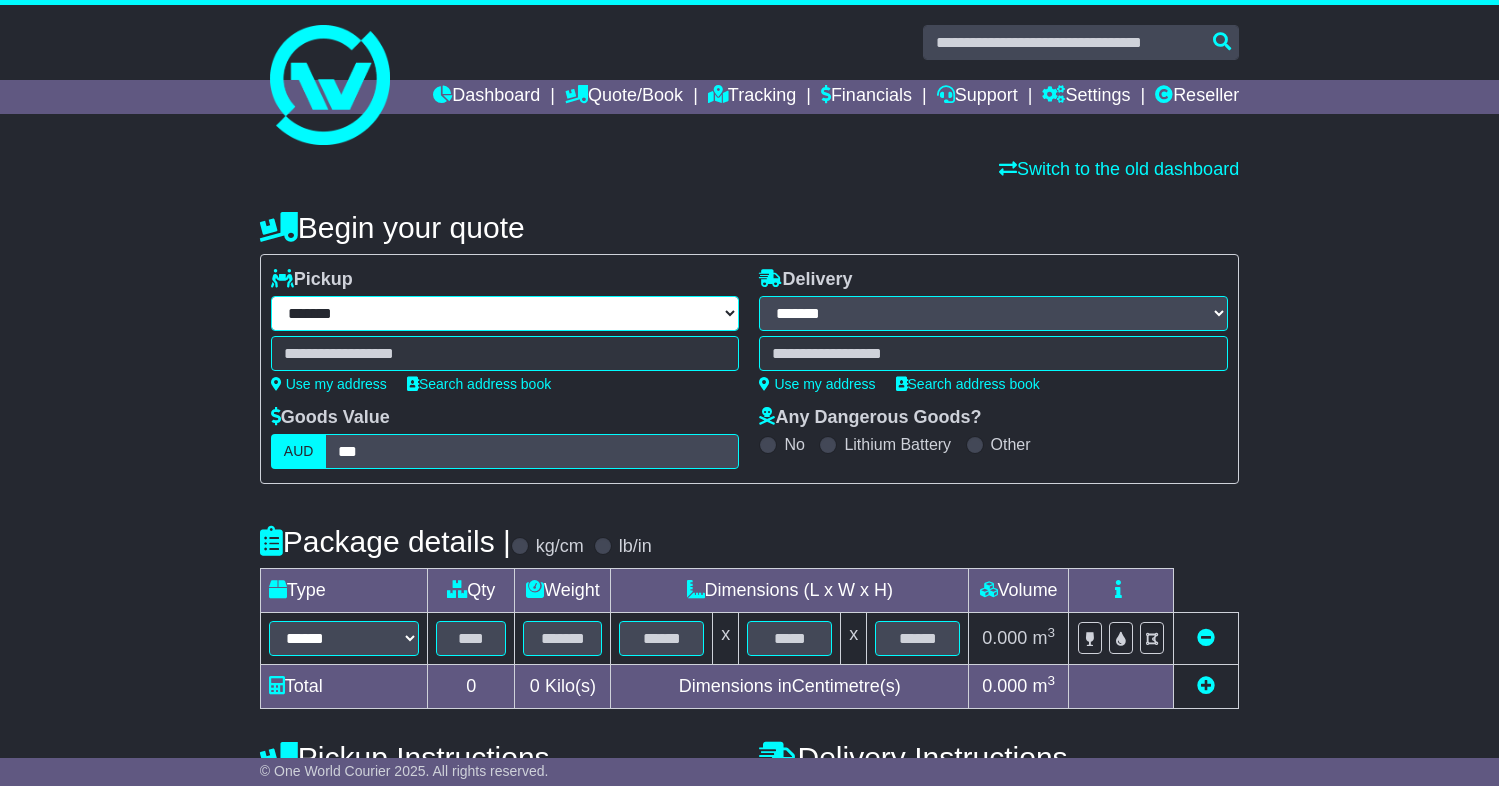 select on "***" 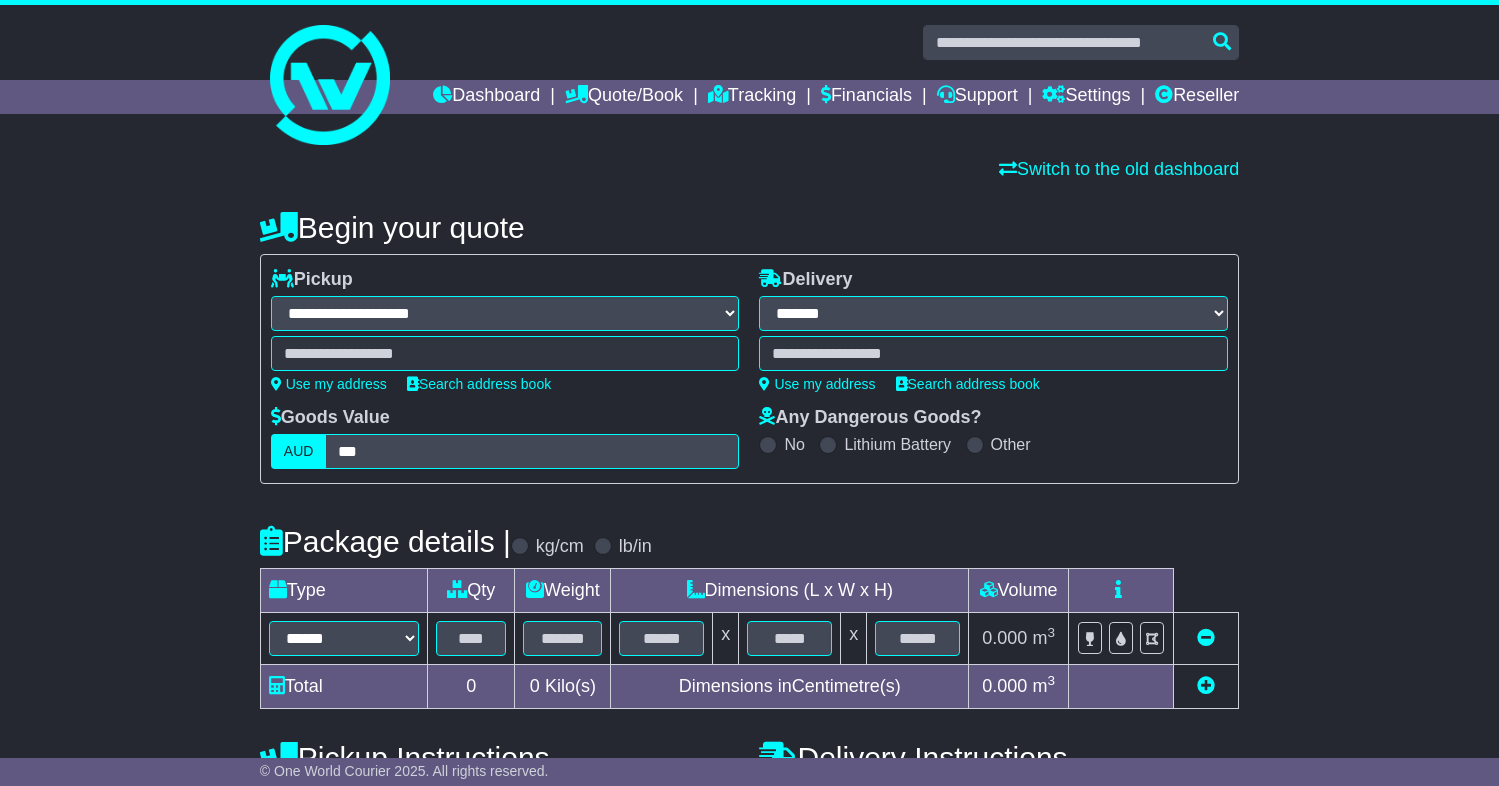 click on "**********" at bounding box center [505, 313] 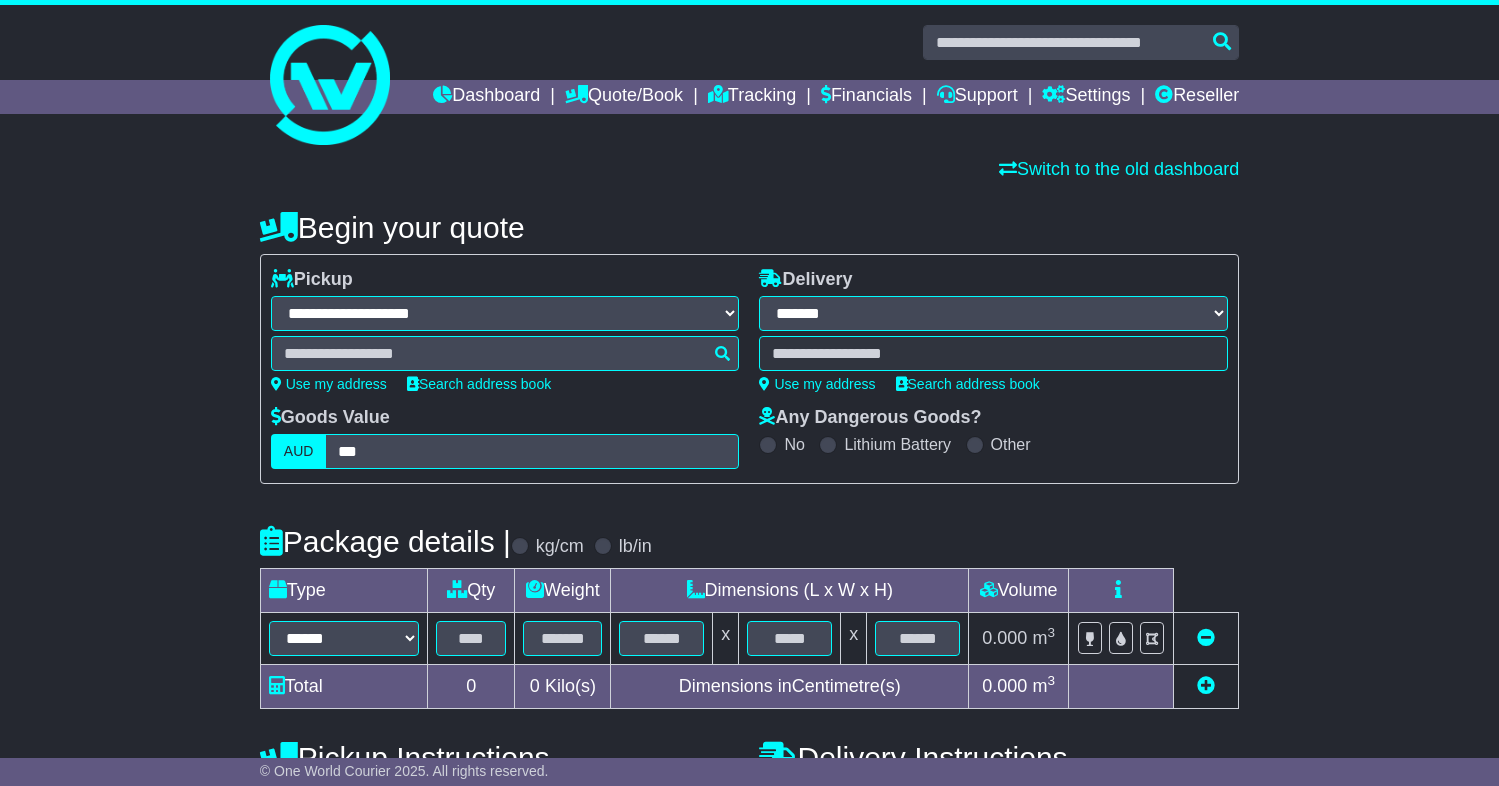 click at bounding box center [505, 353] 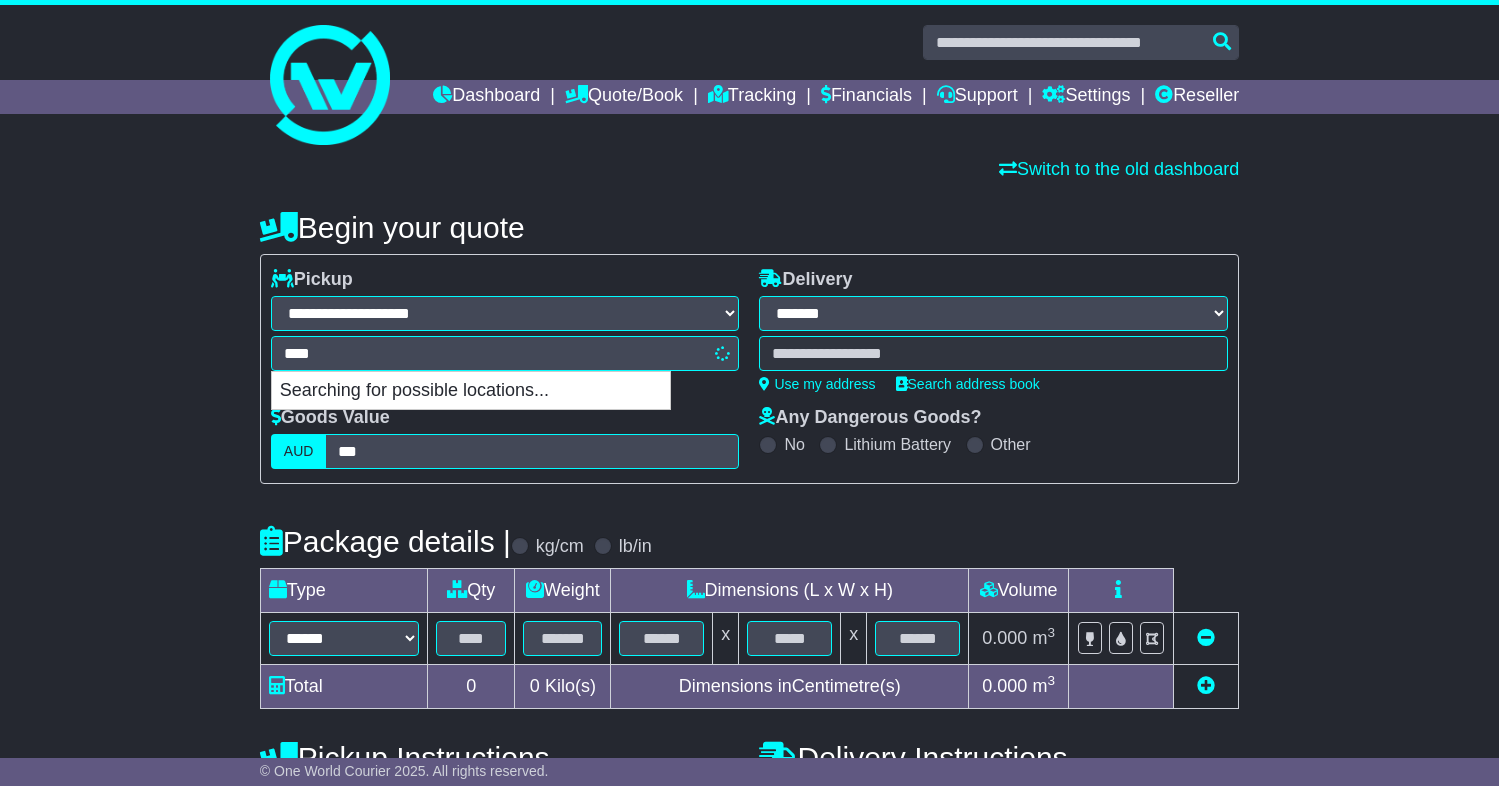 type on "*****" 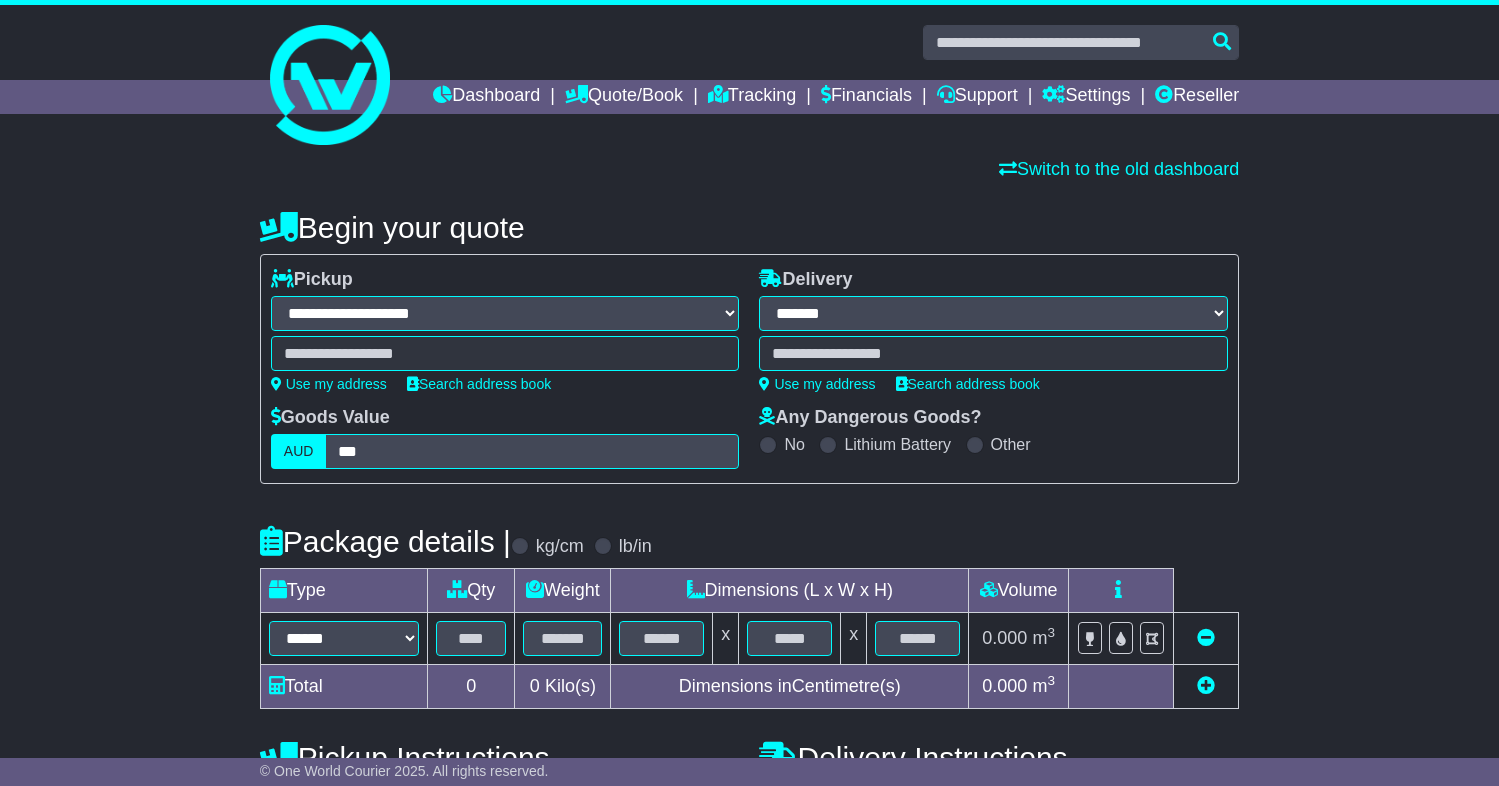 click on "***** 10000 NEW YORK 10000" at bounding box center (505, 353) 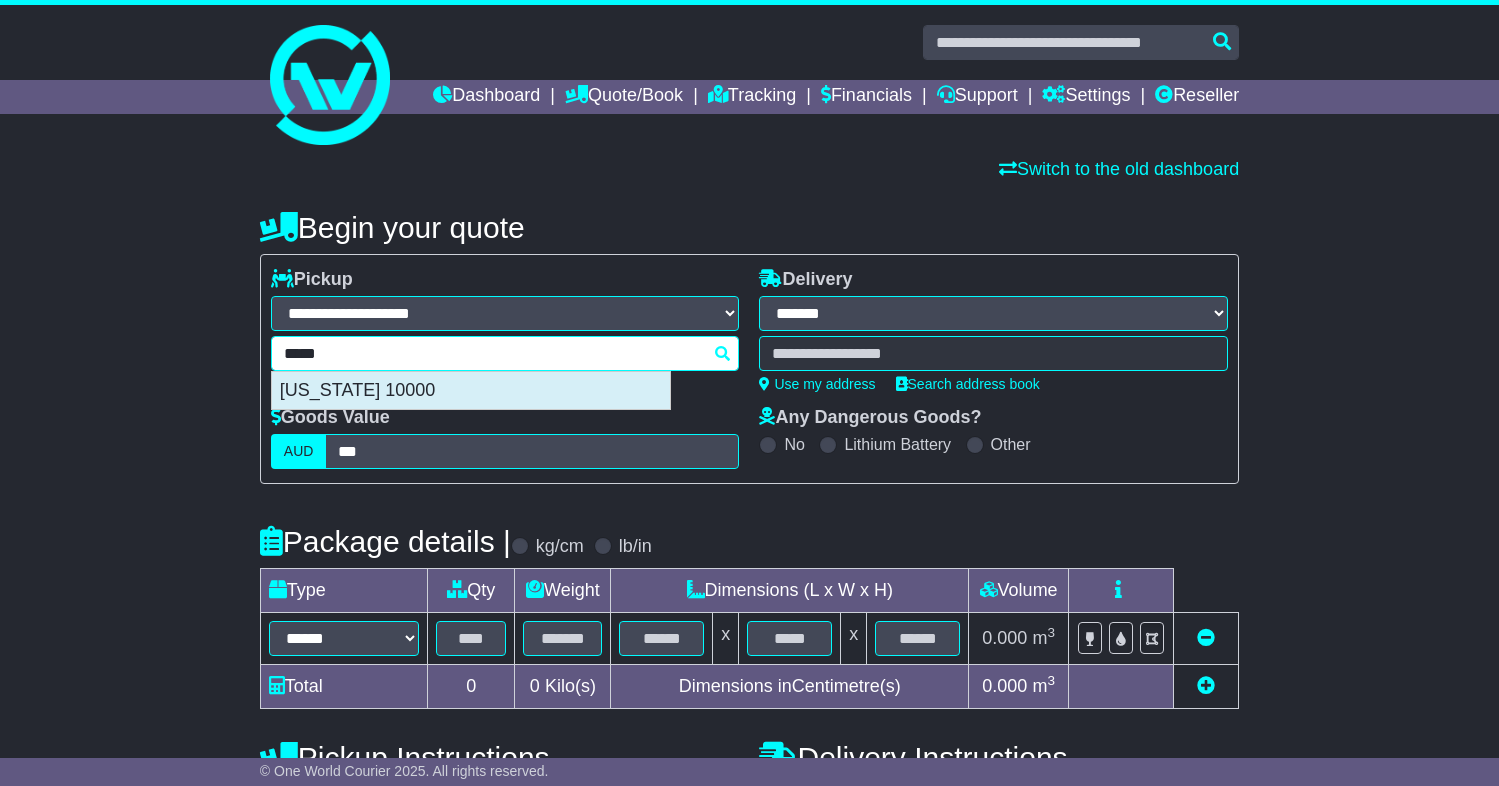 click on "NEW YORK 10000" at bounding box center (471, 391) 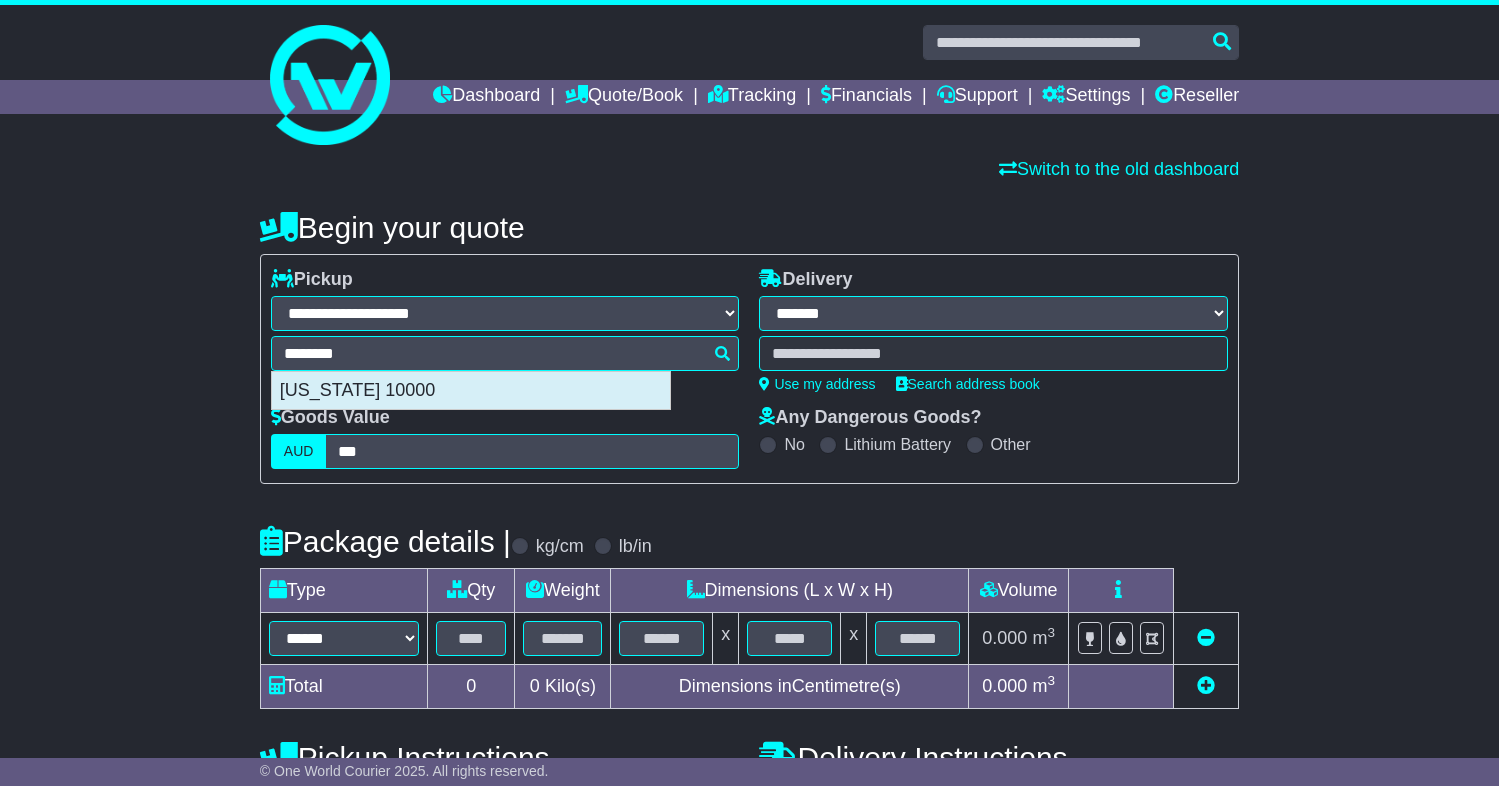 type on "**********" 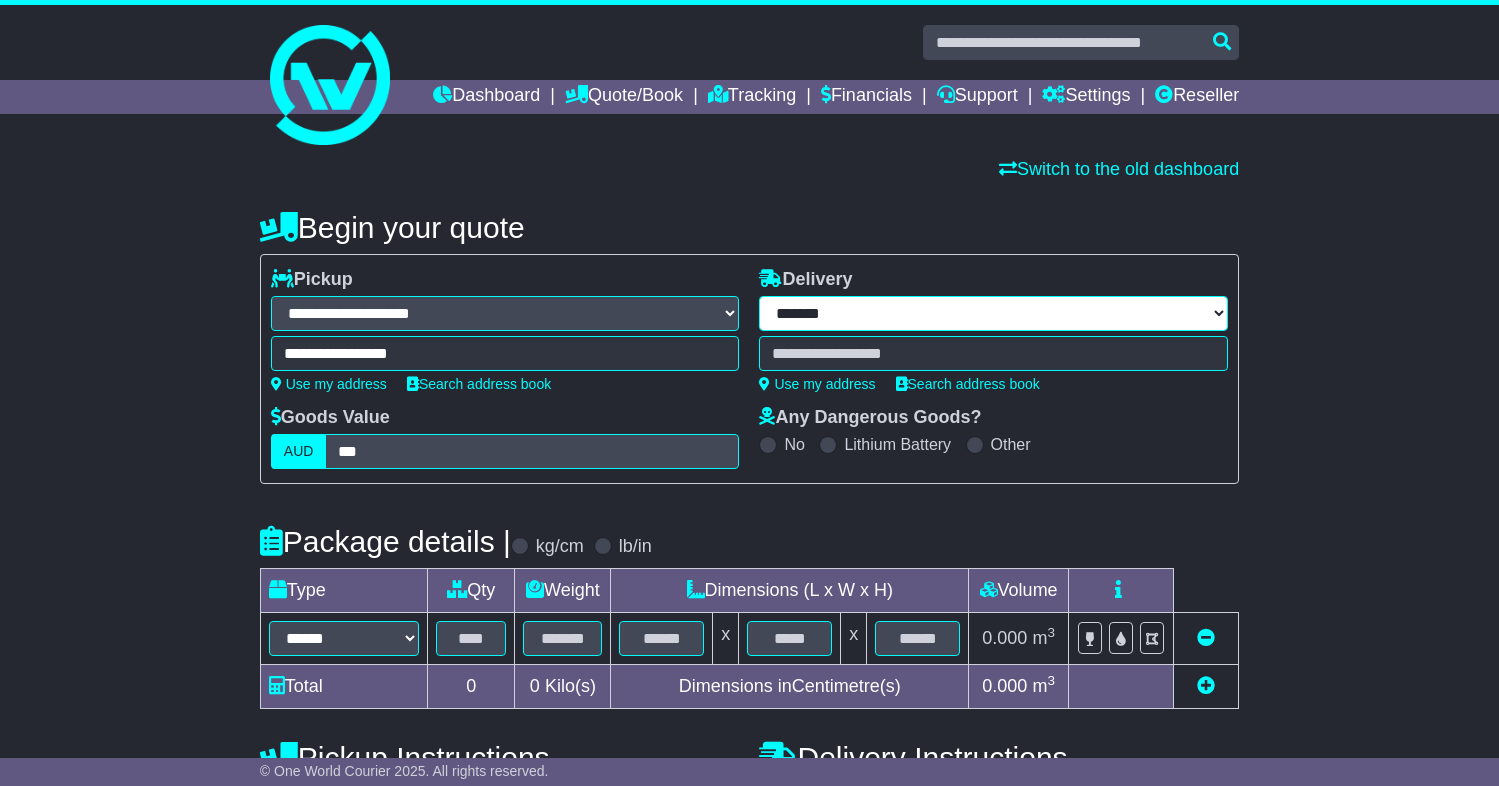 click on "**********" at bounding box center (993, 313) 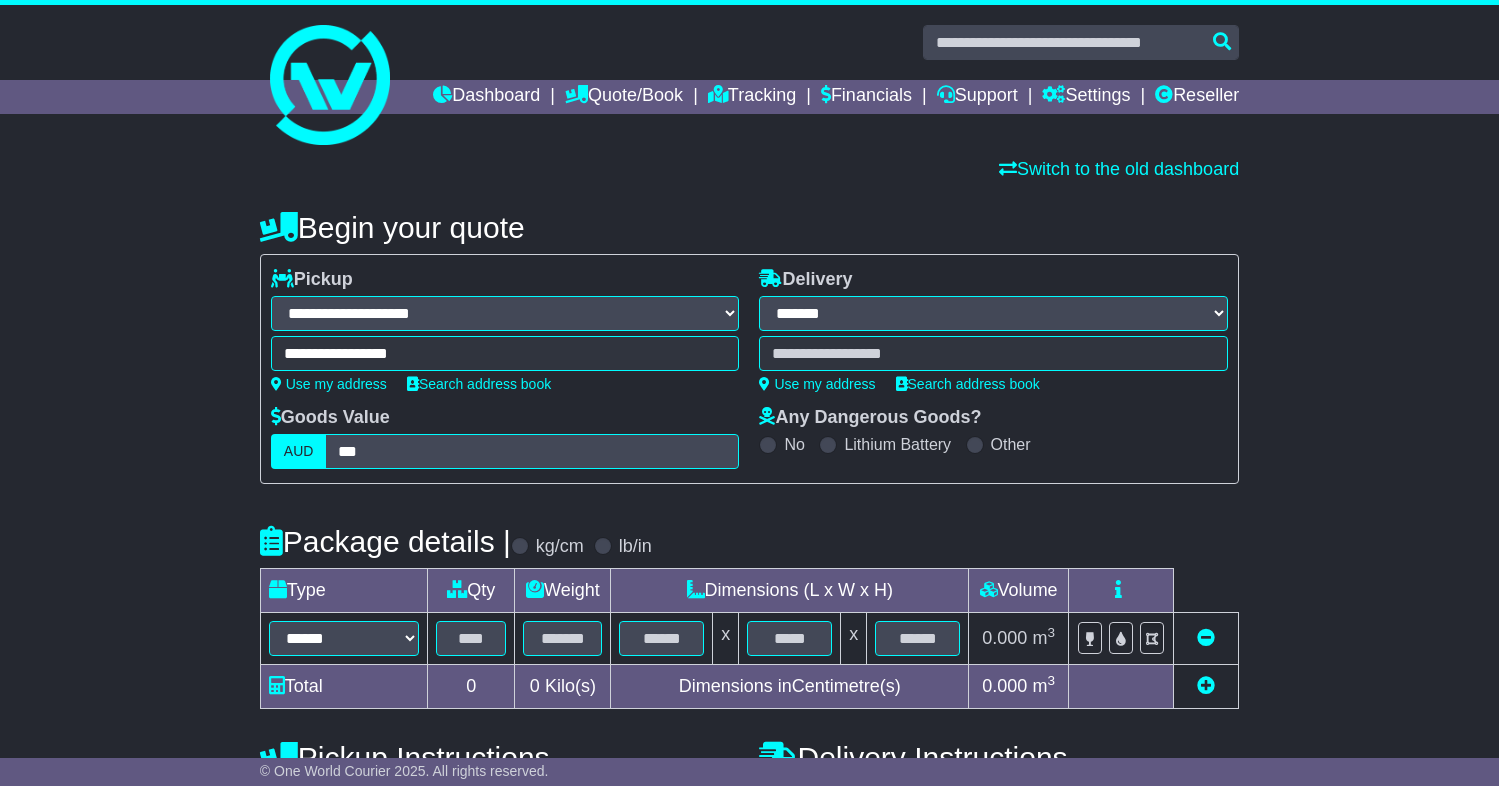 click on "**********" at bounding box center [993, 313] 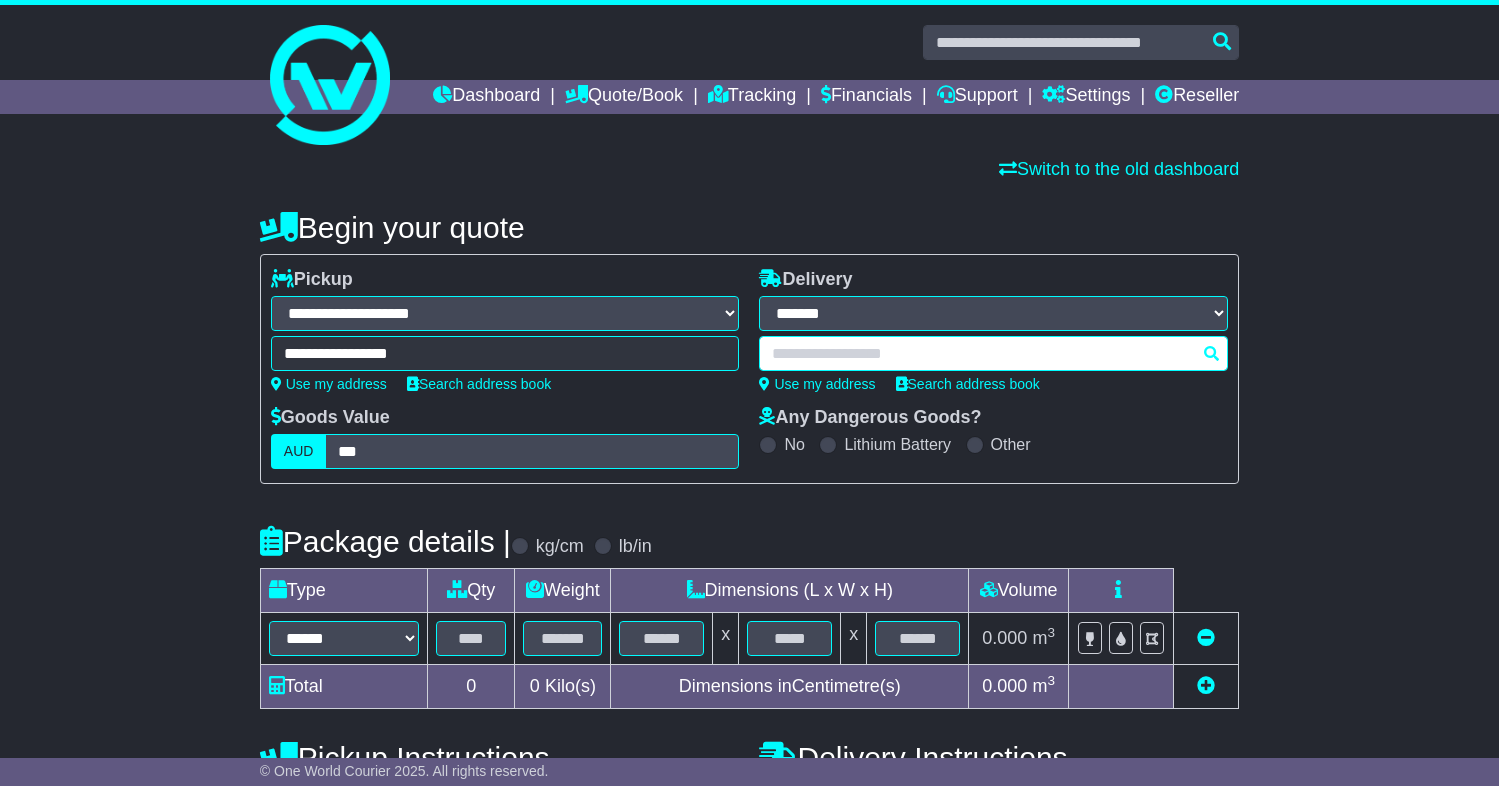 click at bounding box center (993, 353) 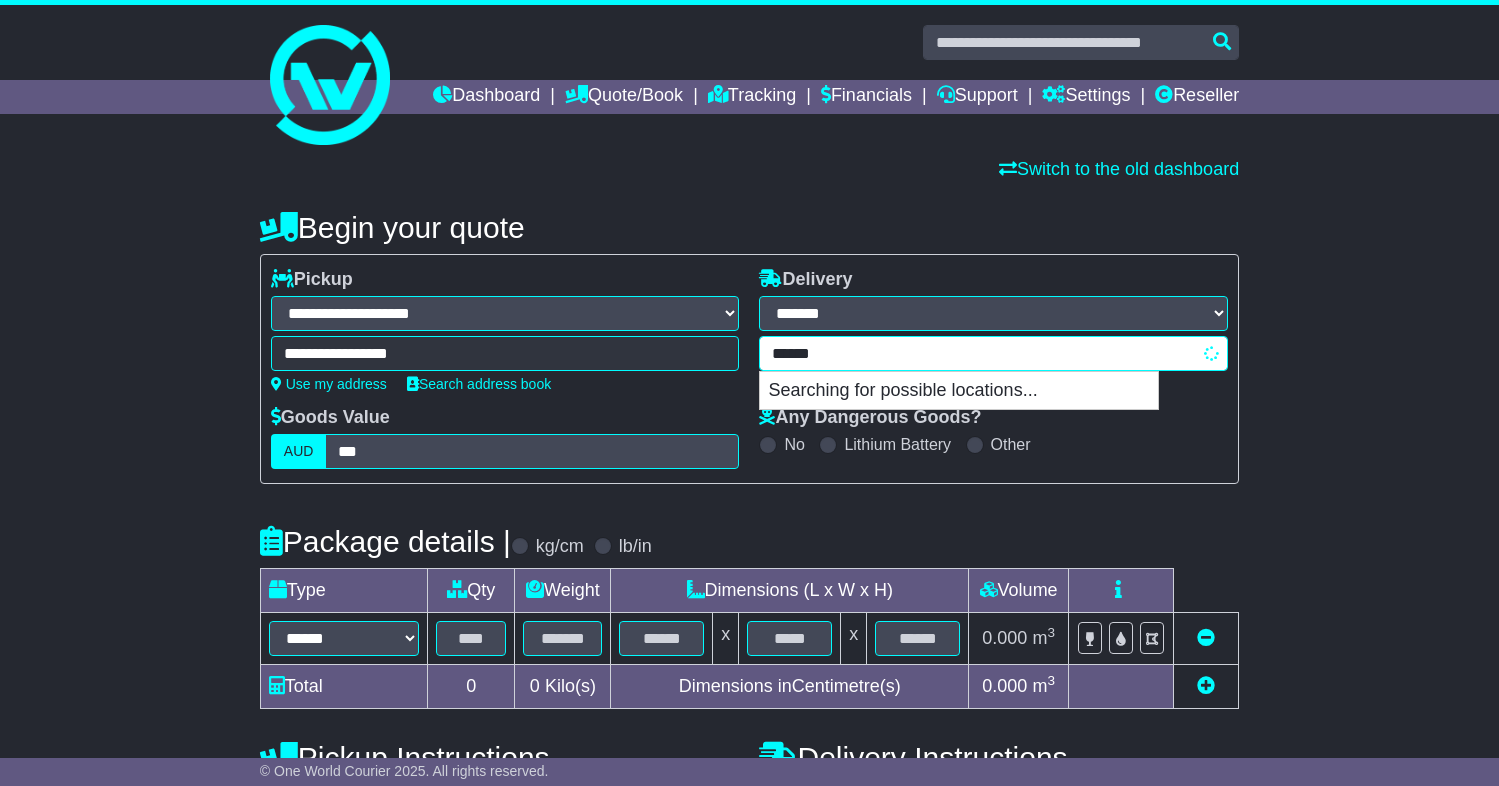 type on "*******" 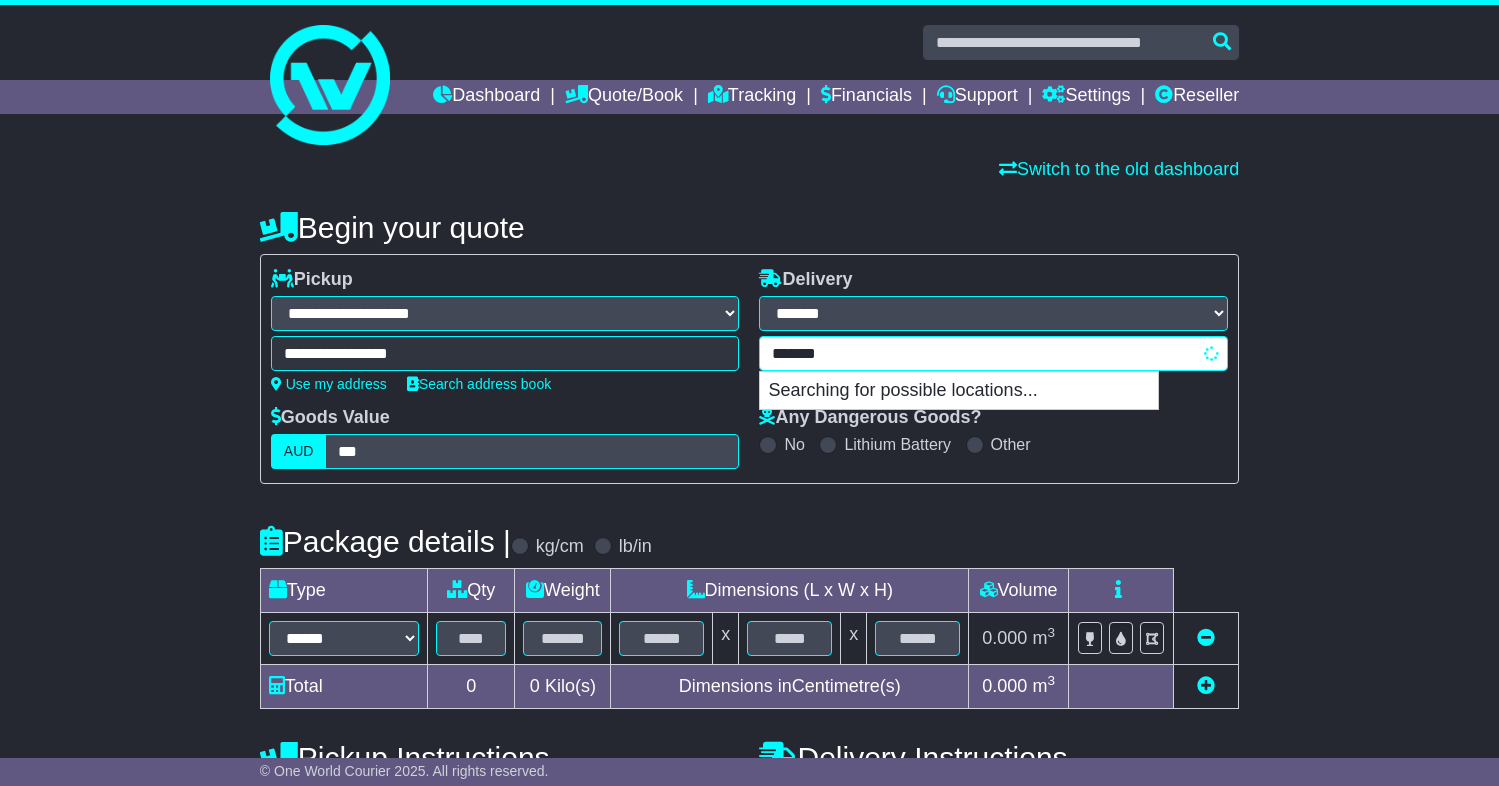type on "**********" 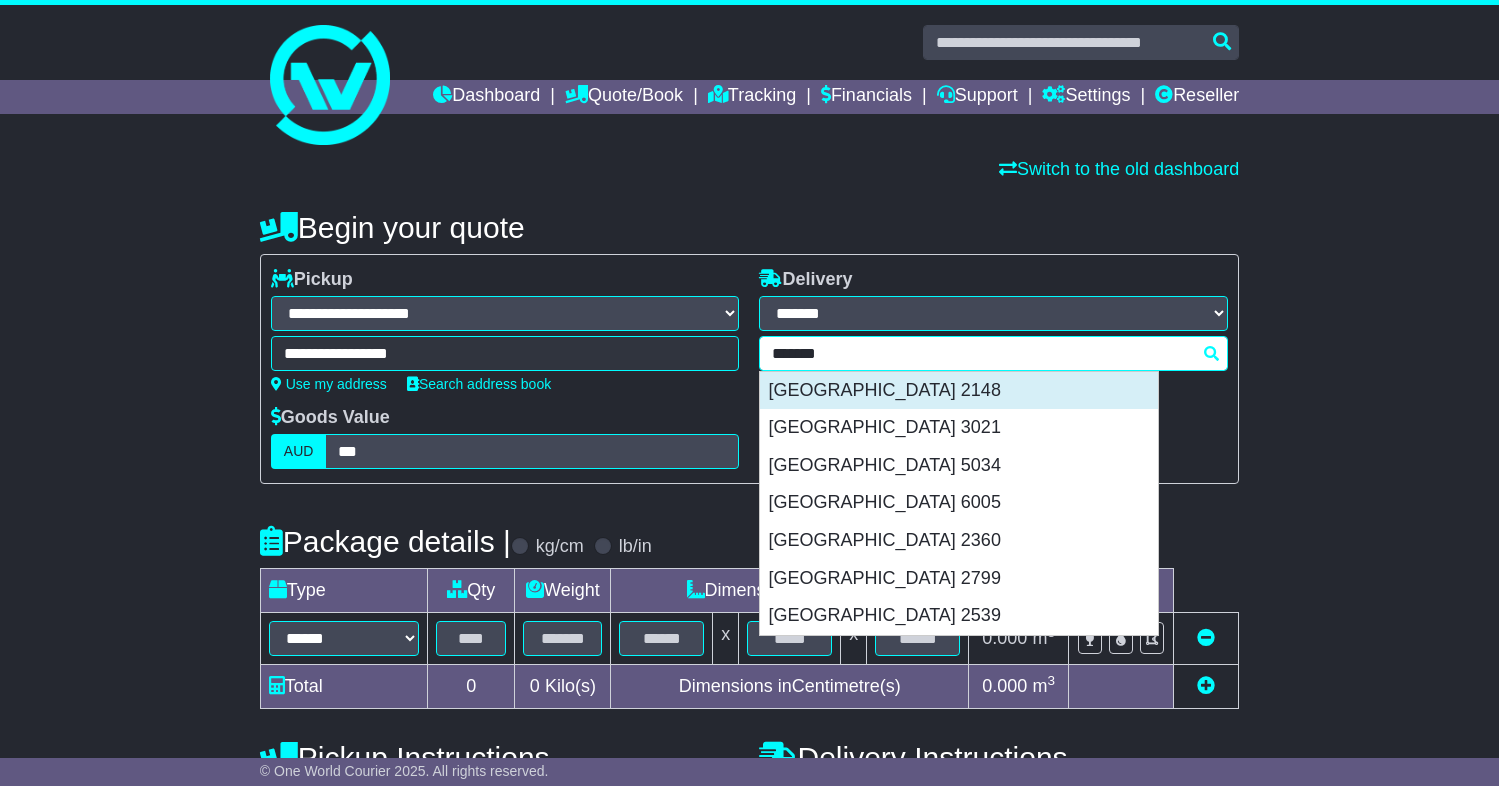 click on "KINGS PARK 2148" at bounding box center [959, 391] 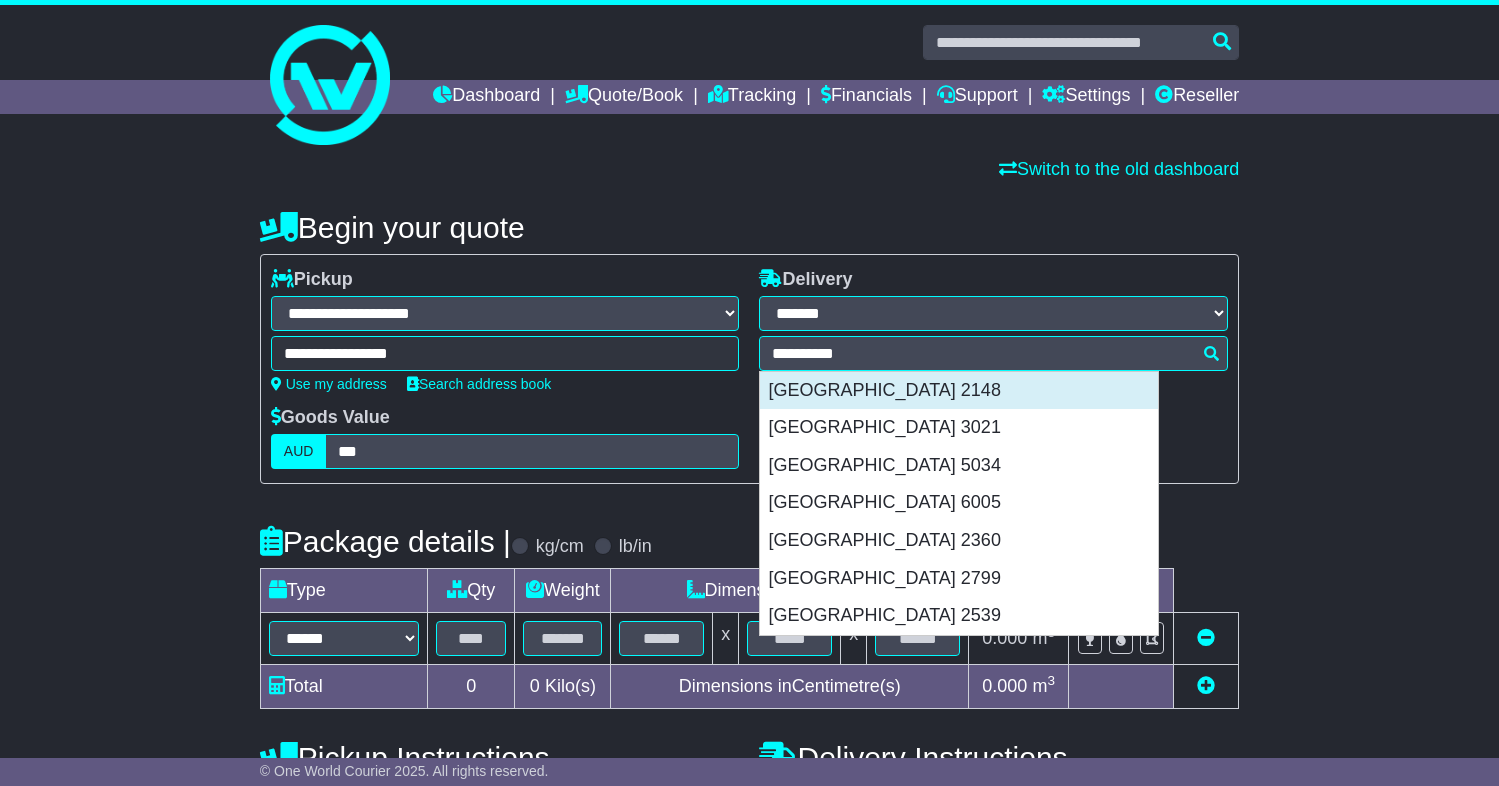 type on "**********" 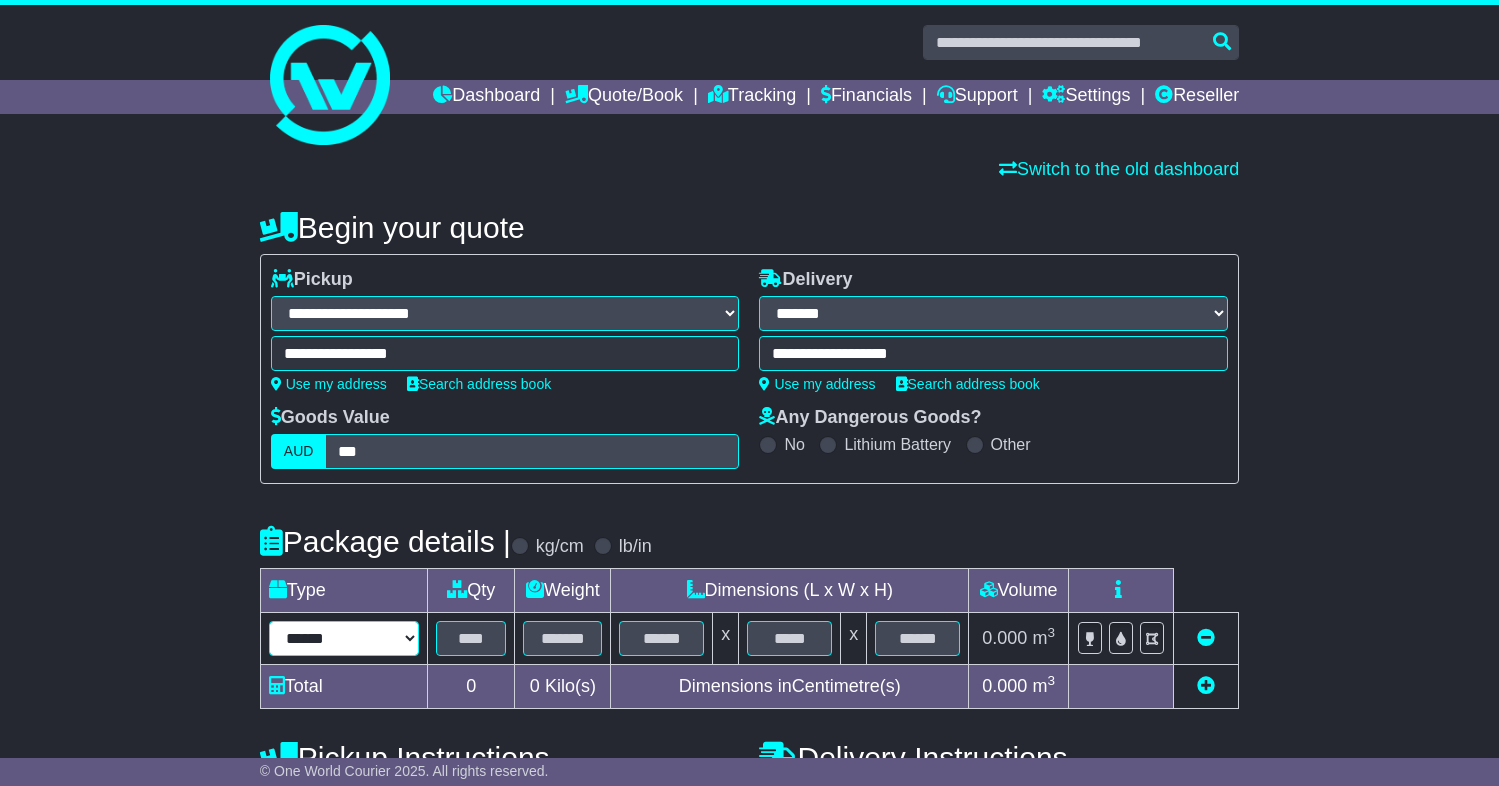 click on "****** ****** *** ******** ***** **** **** ****** *** *******" at bounding box center [344, 638] 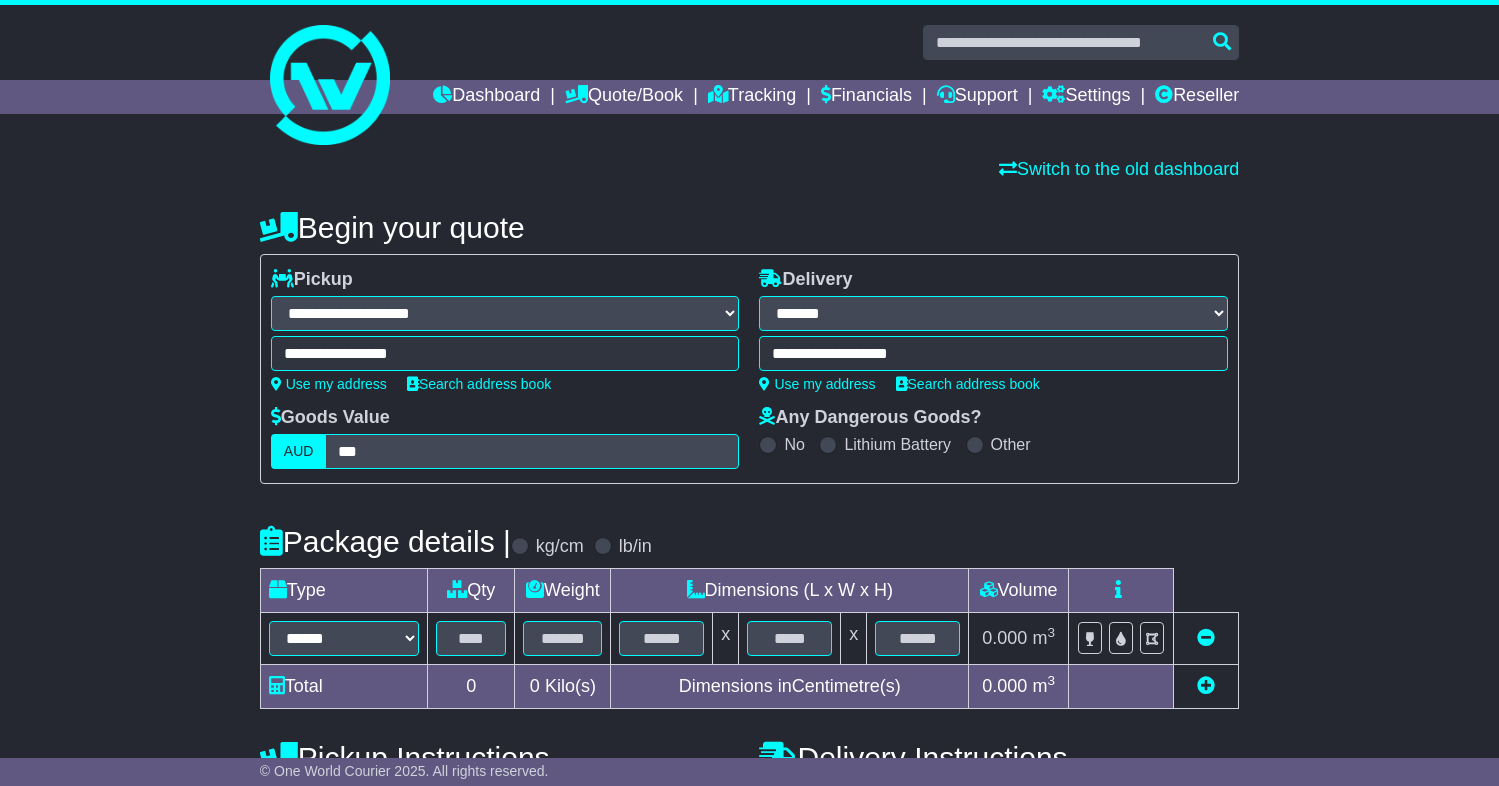 click on "lb/in" at bounding box center [635, 547] 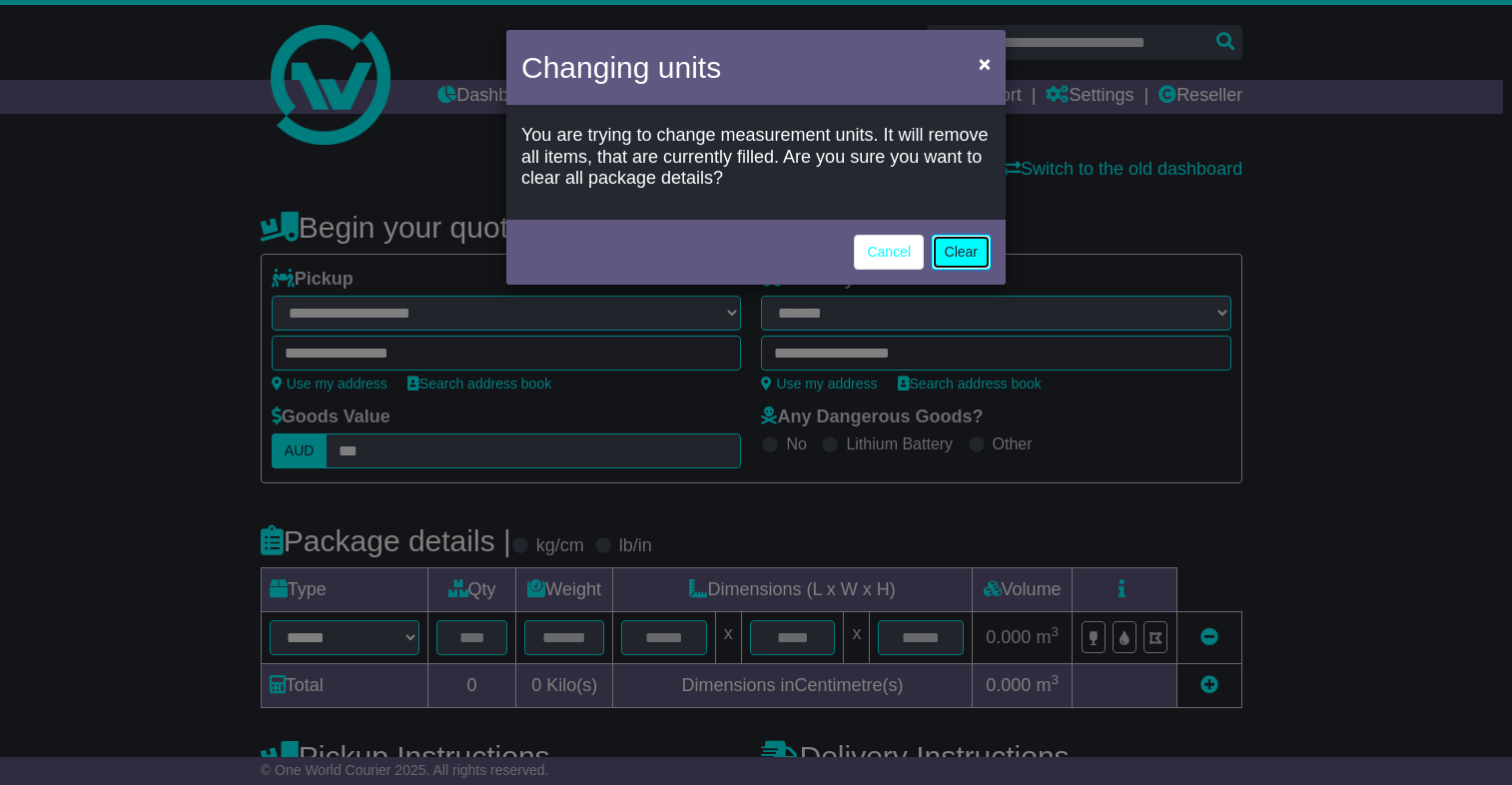 click on "Clear" at bounding box center (961, 252) 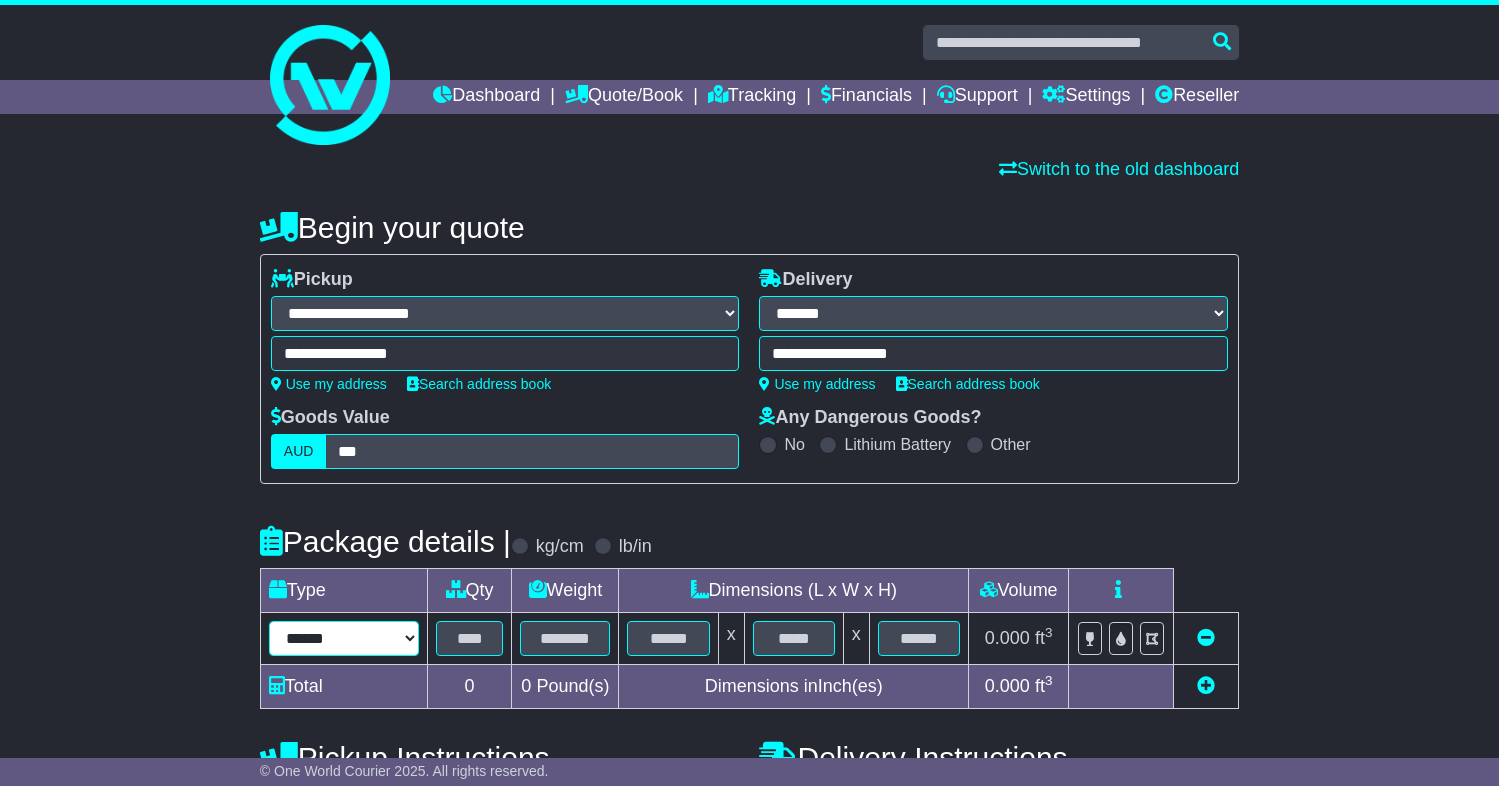 click on "****** ****** *** ******** ***** **** **** ****** *** *******" at bounding box center (344, 638) 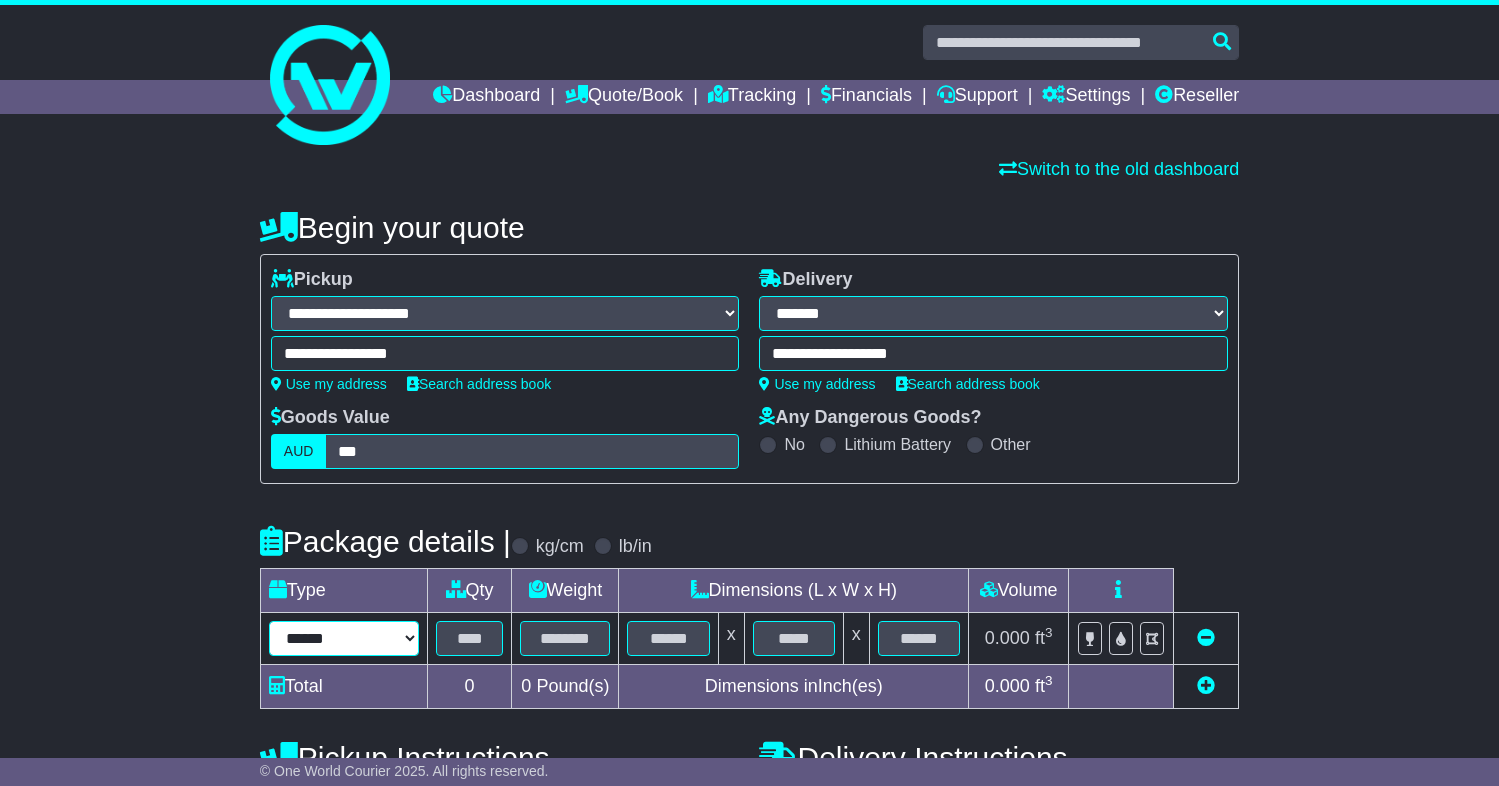 select on "*****" 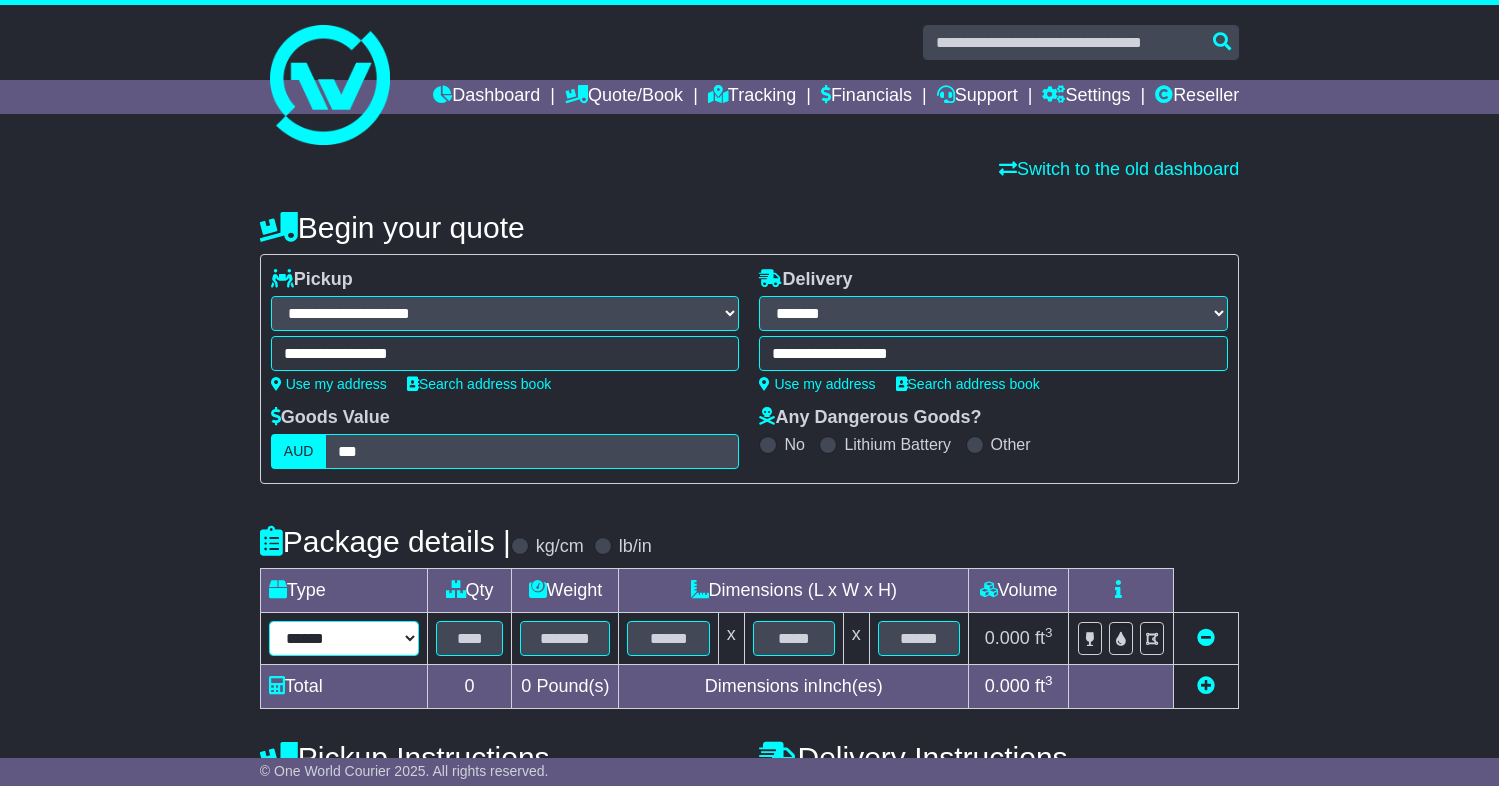 click on "****** ****** *** ******** ***** **** **** ****** *** *******" at bounding box center (344, 638) 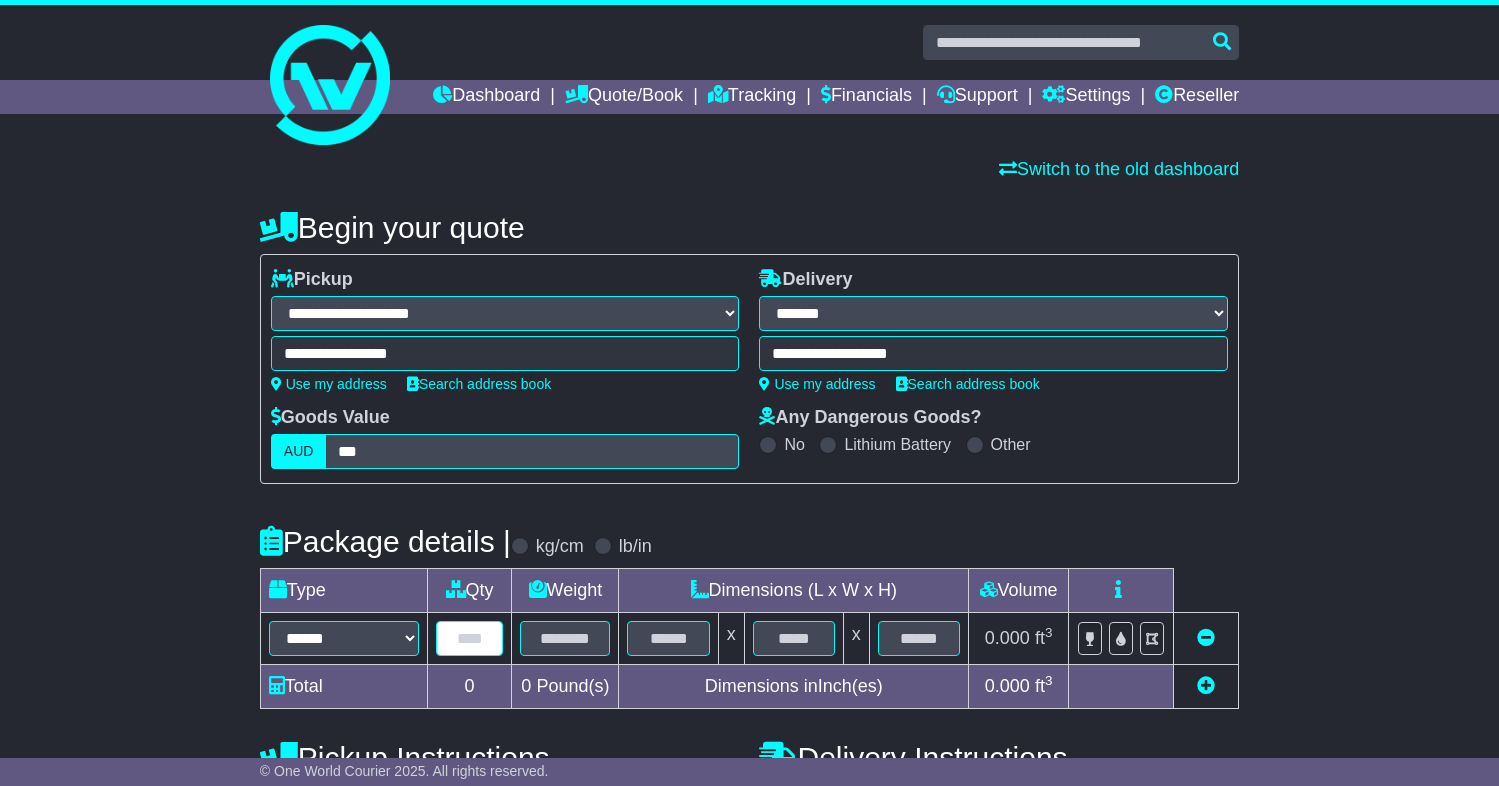 click at bounding box center [470, 638] 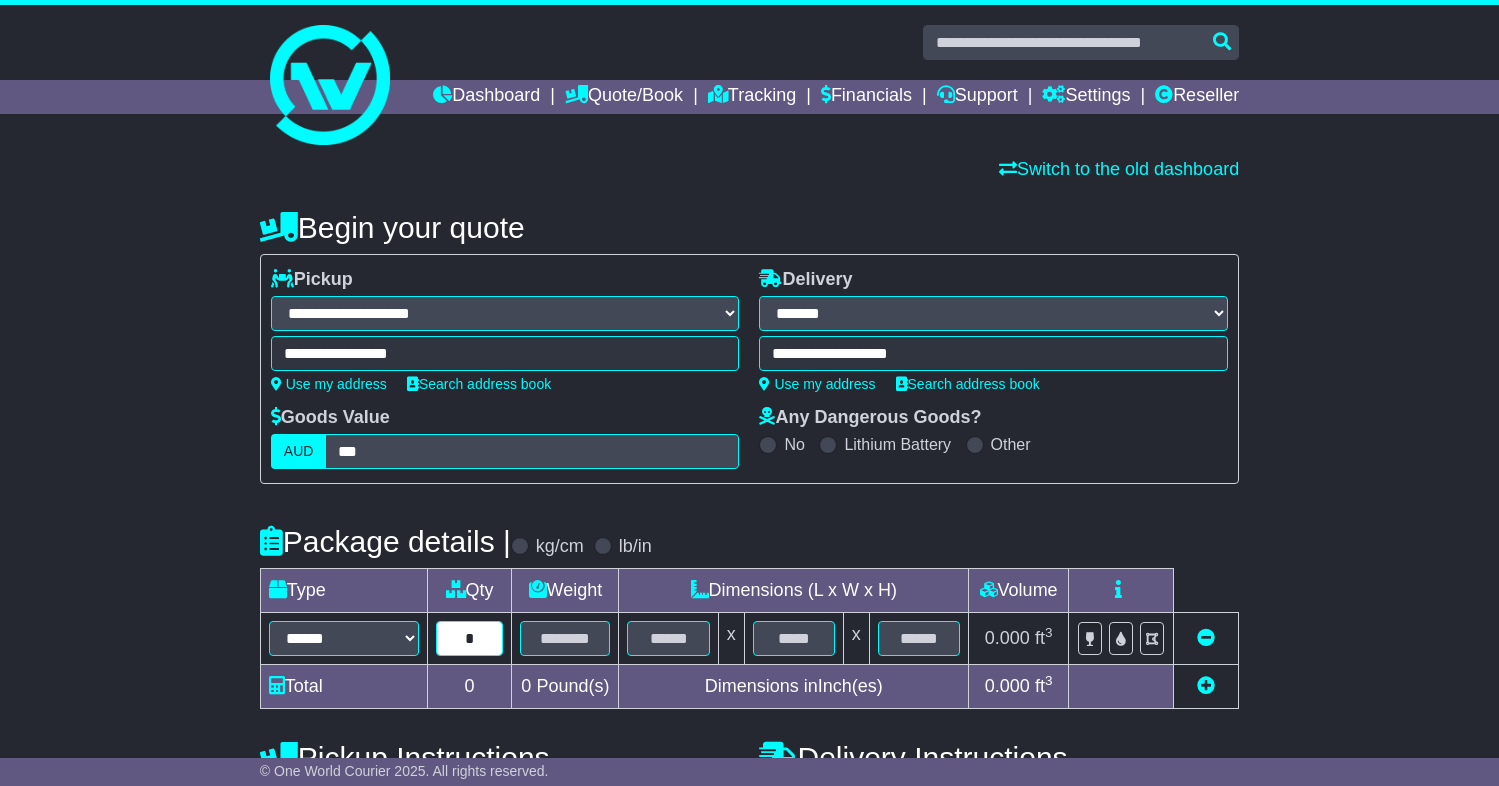 type on "*" 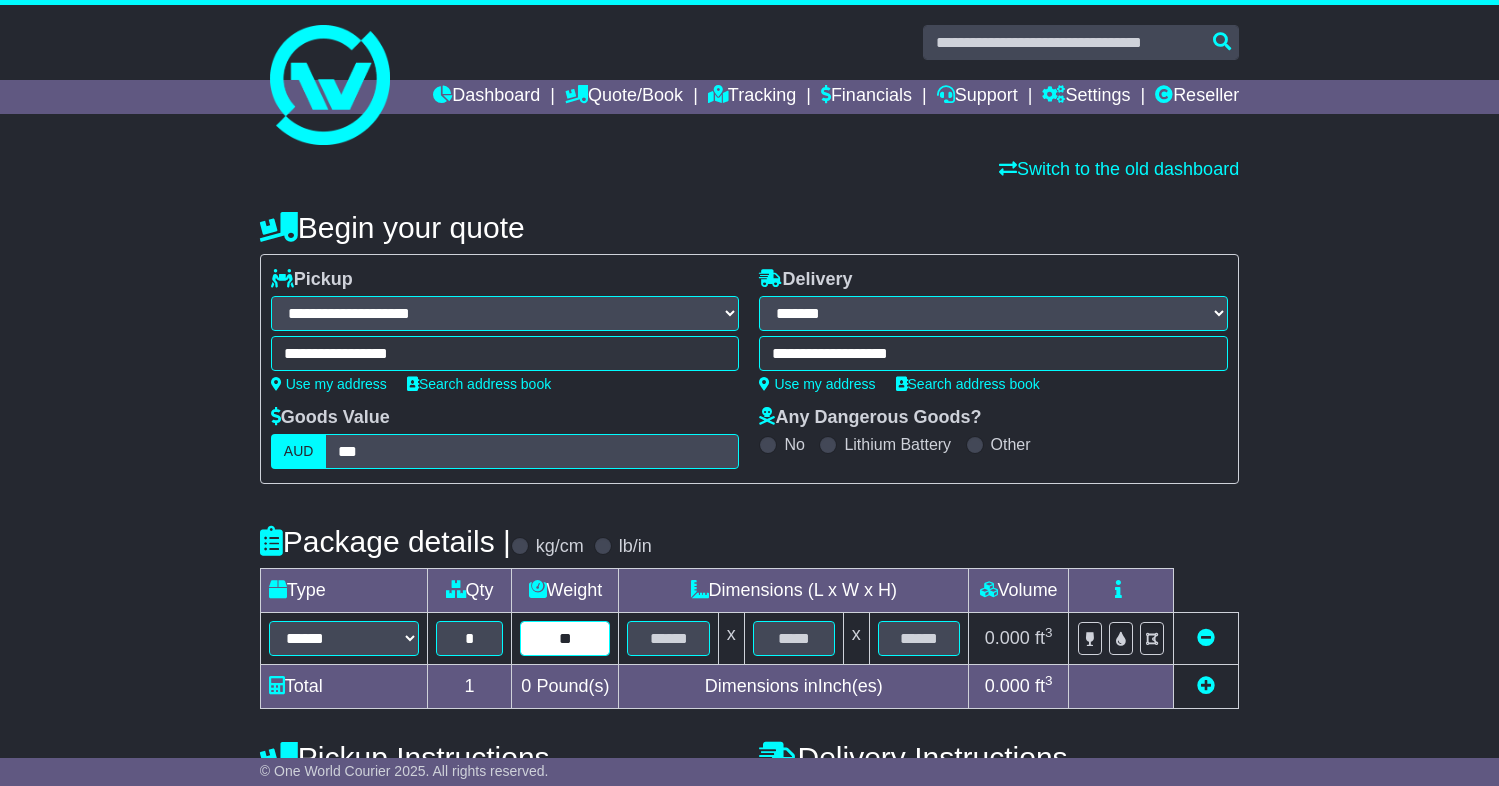 type on "**" 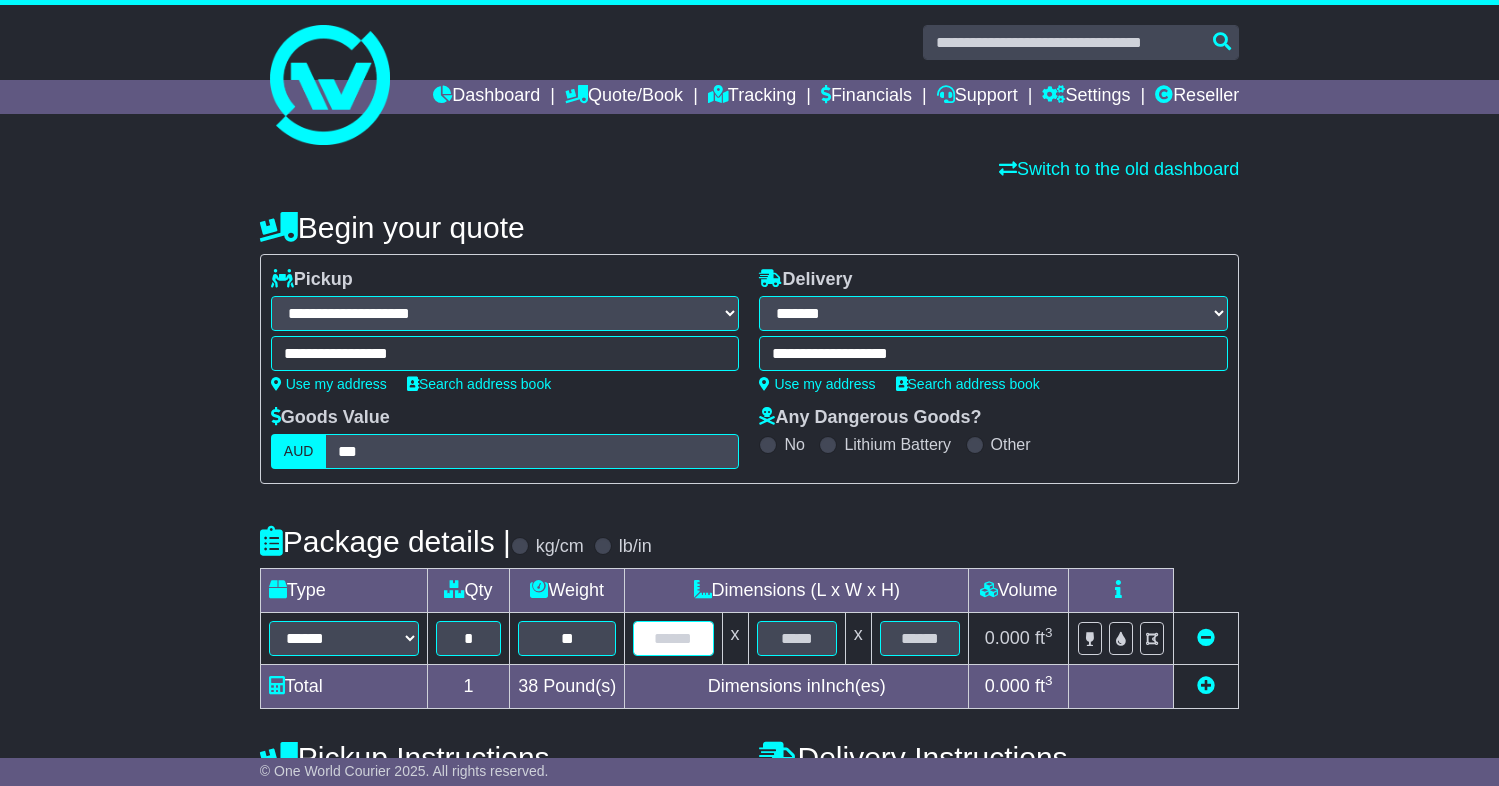 click at bounding box center (673, 638) 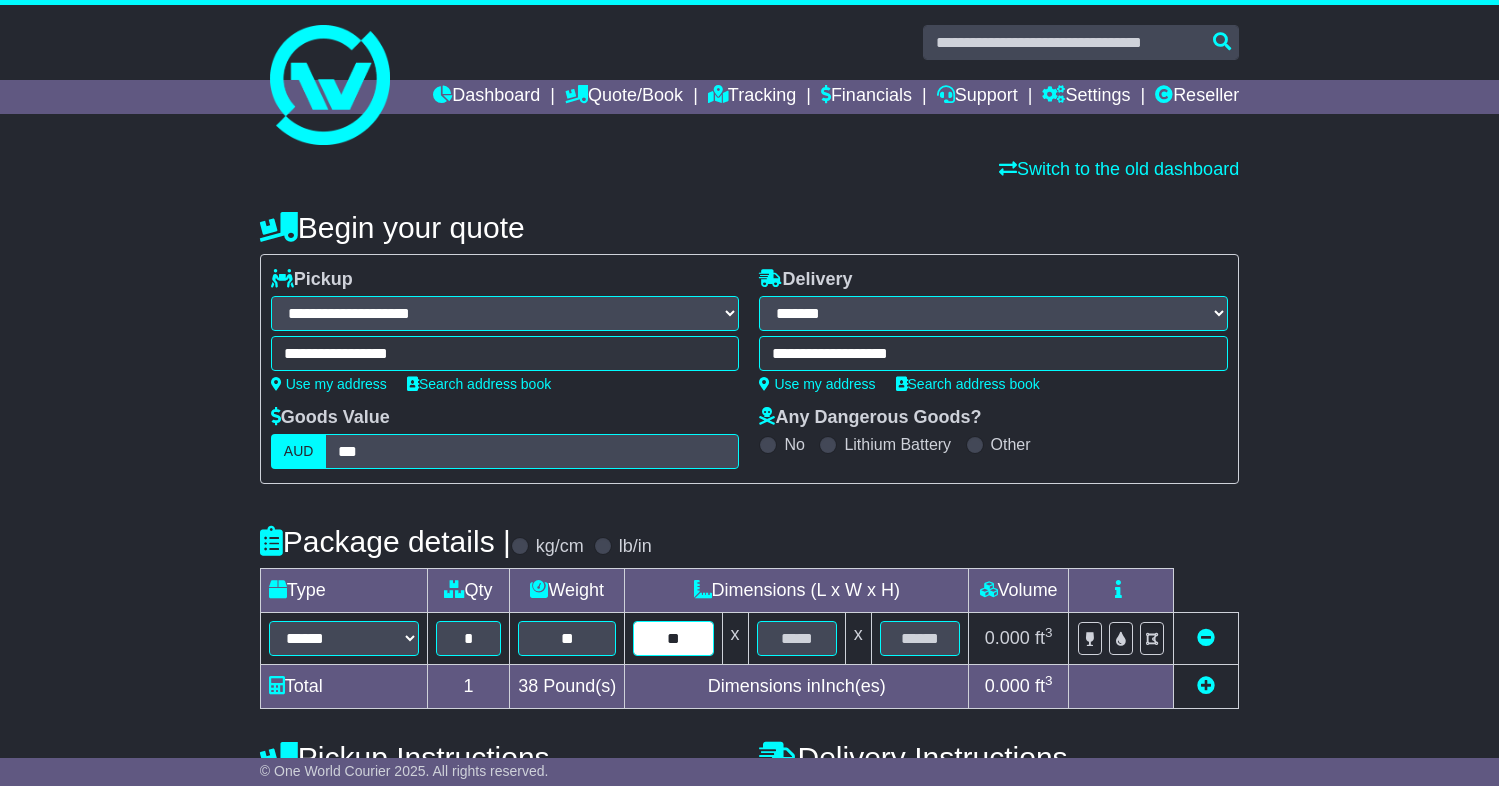 type on "**" 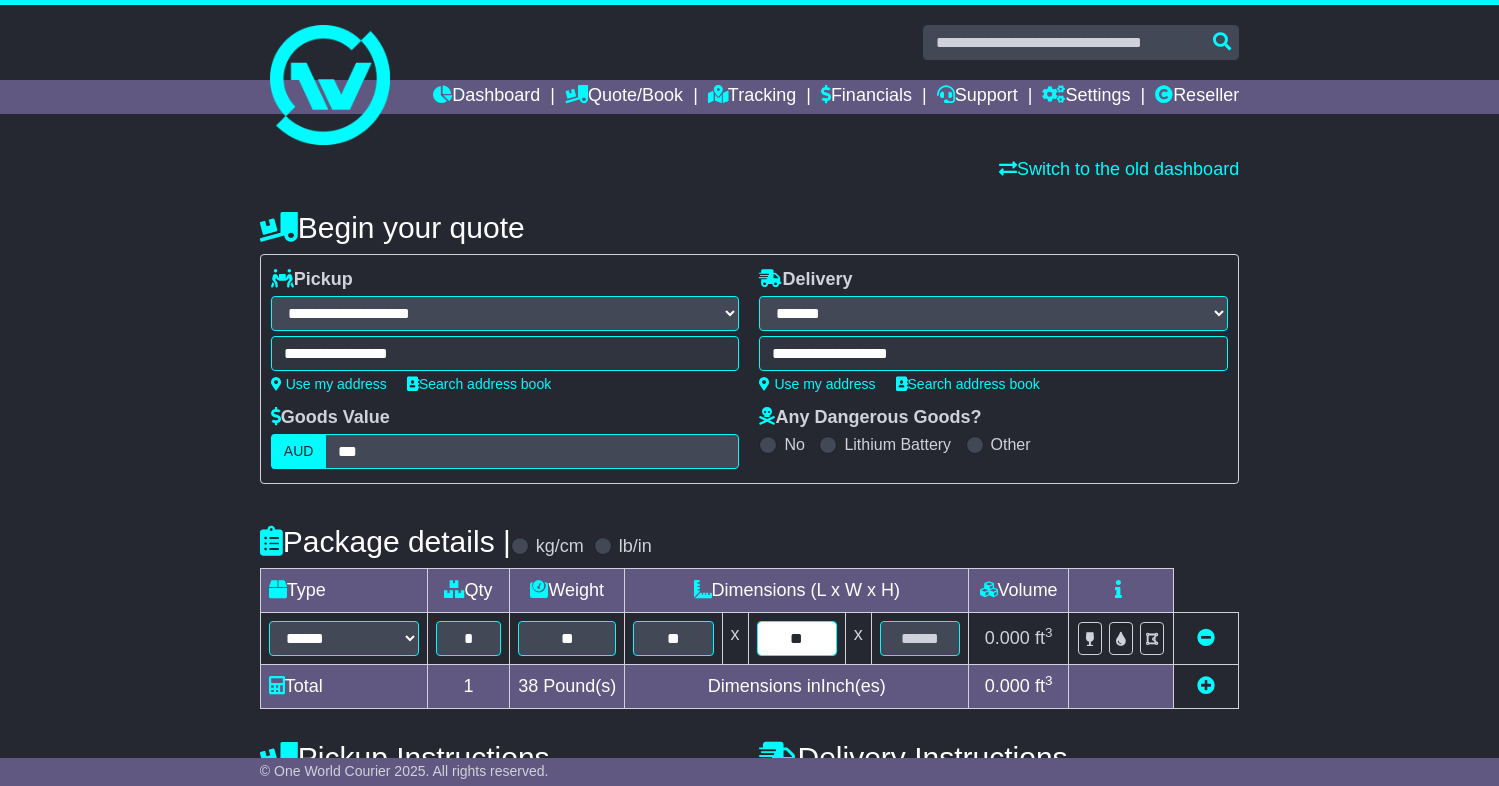 type on "**" 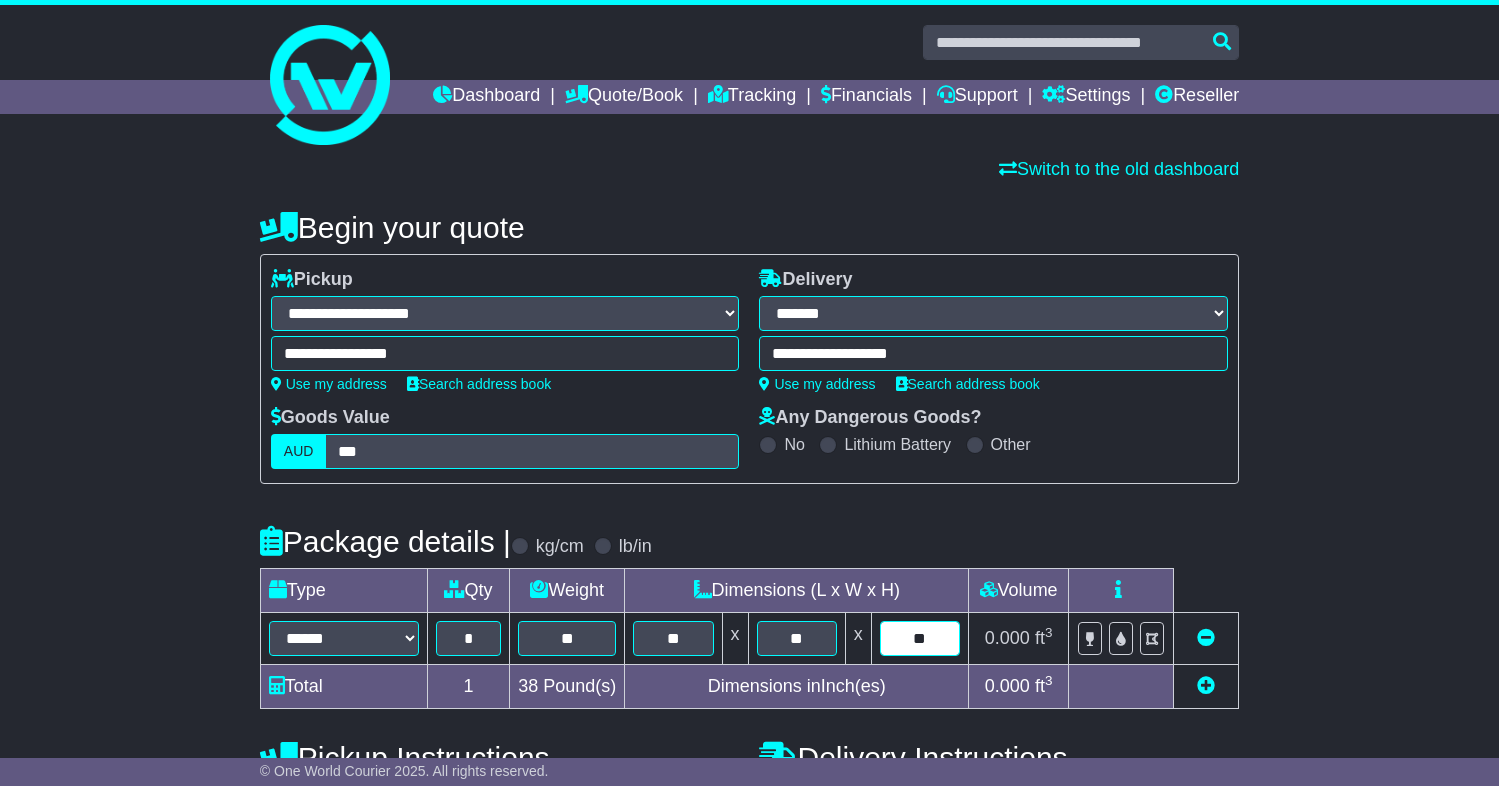 type on "**" 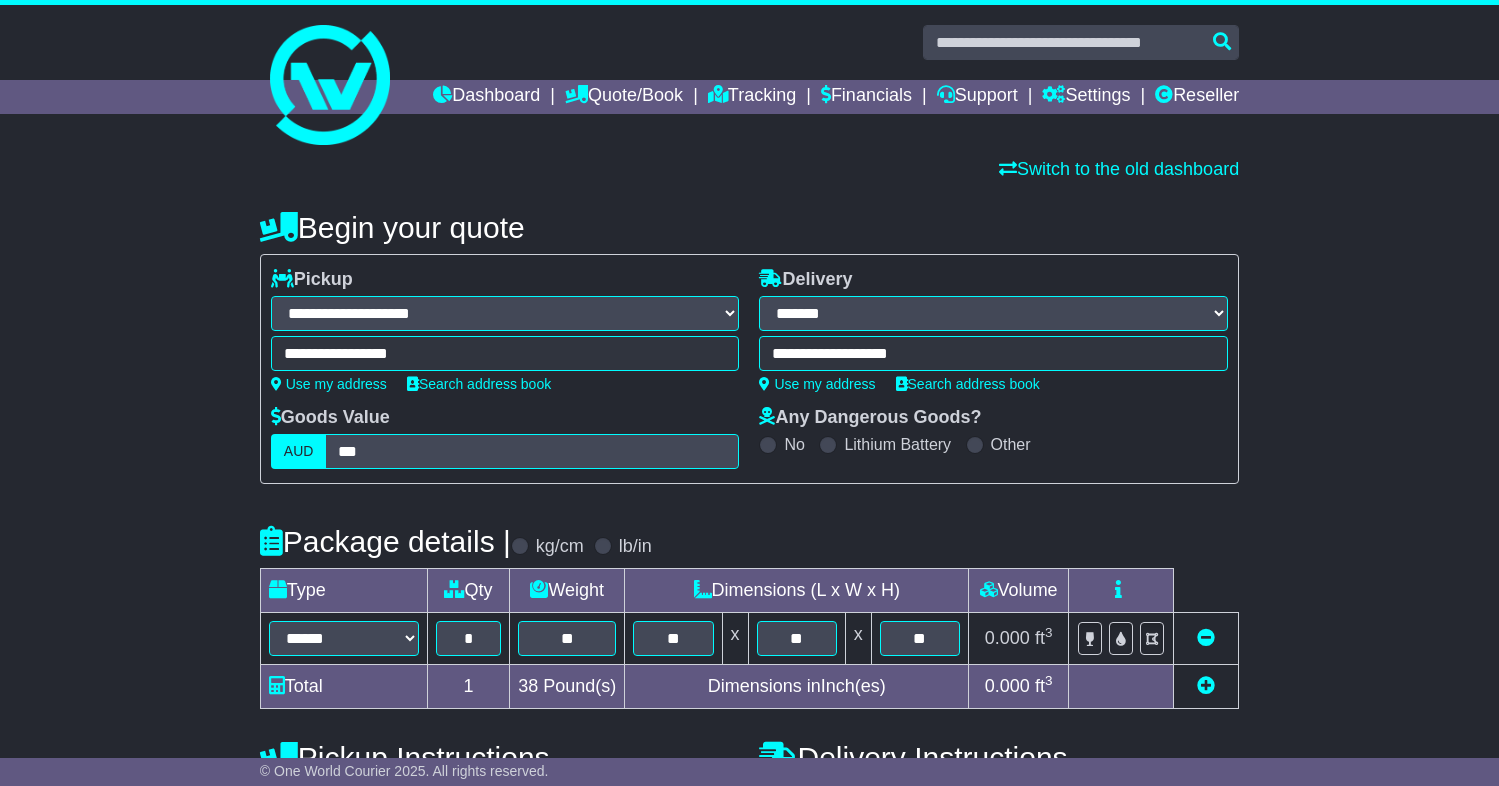 scroll, scrollTop: 529, scrollLeft: 0, axis: vertical 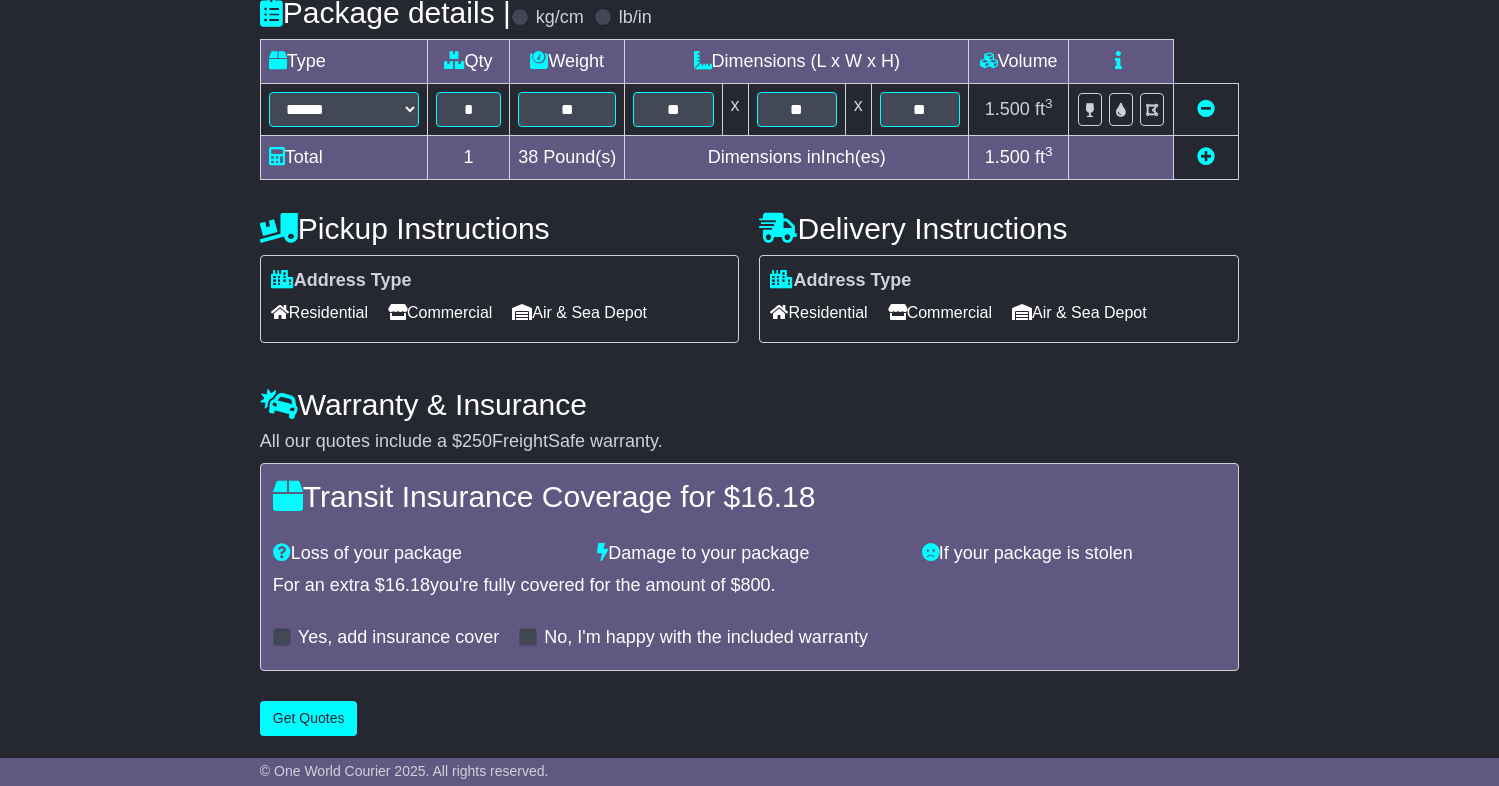 click on "Commercial" at bounding box center [440, 312] 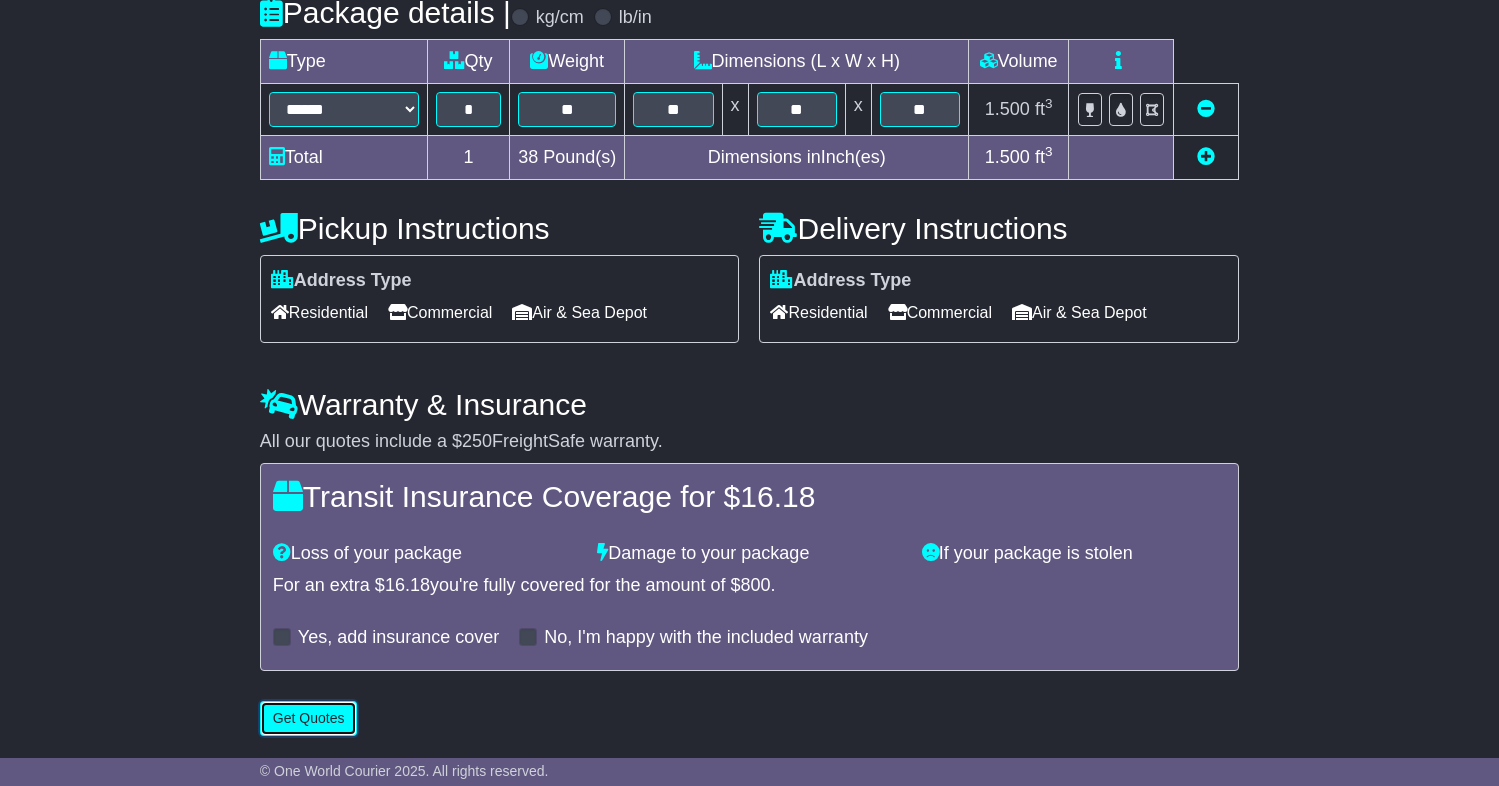 click on "Get Quotes" at bounding box center (309, 718) 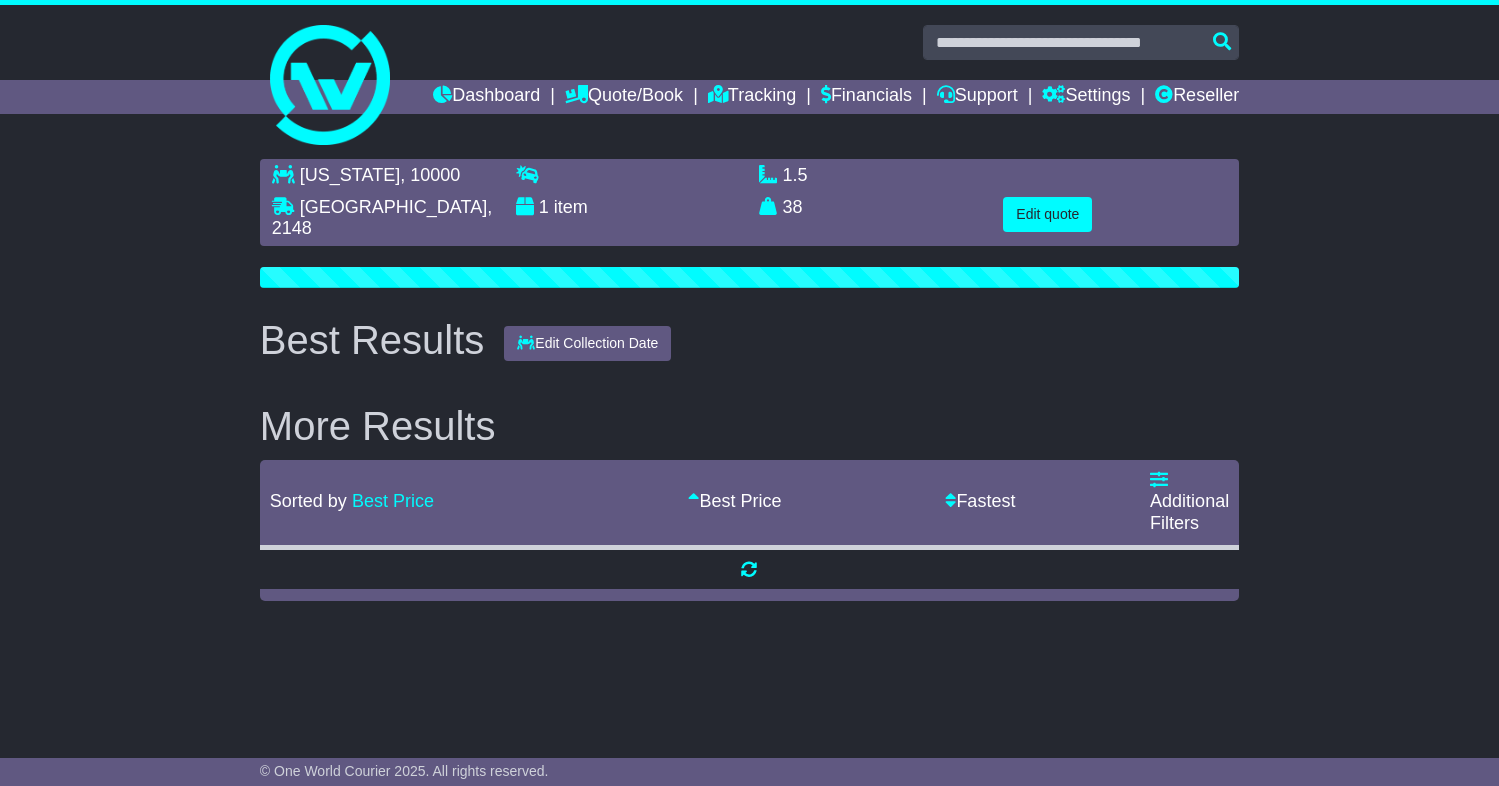scroll, scrollTop: 0, scrollLeft: 0, axis: both 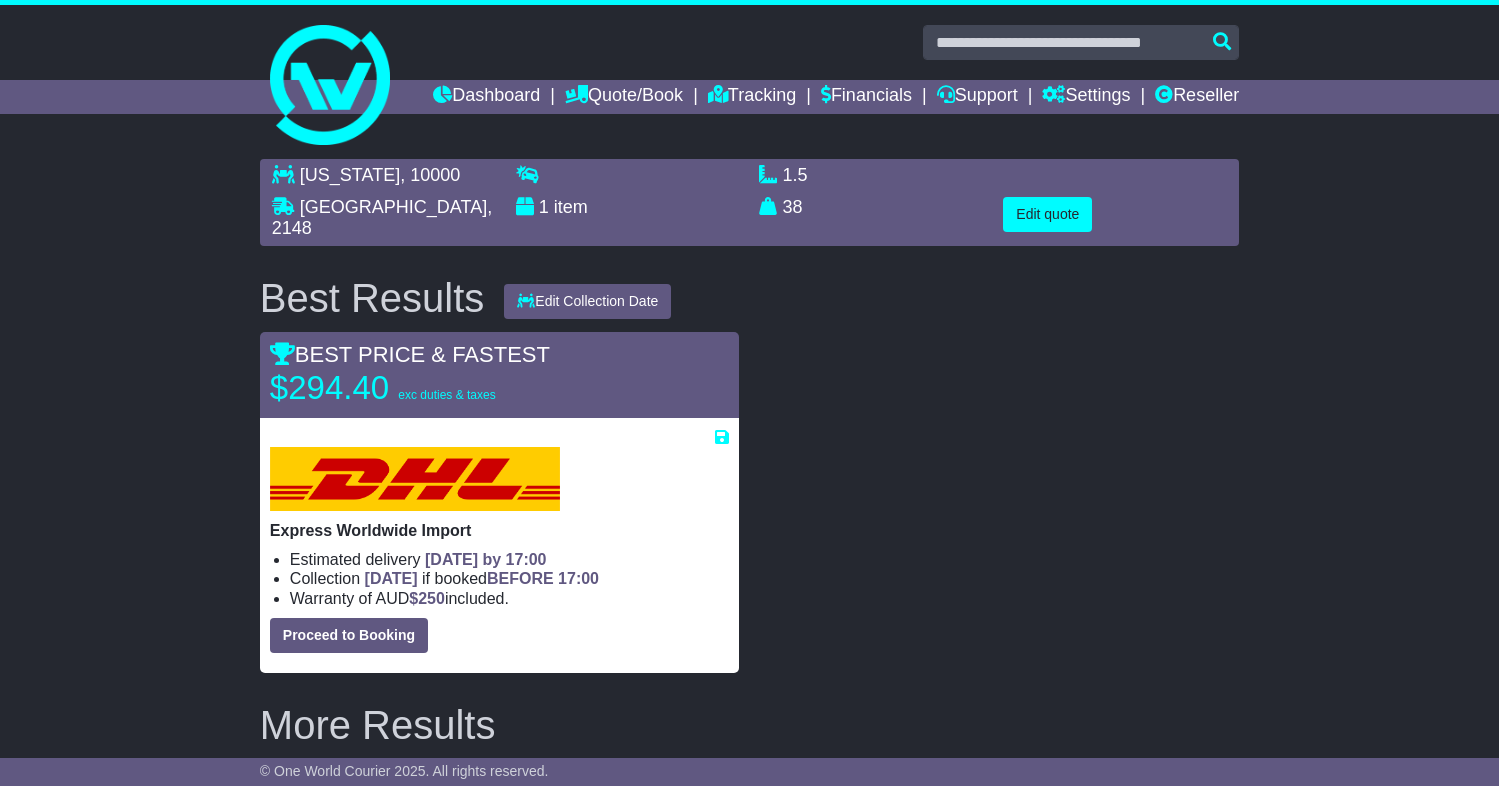 click on "NEW YORK , 10000
KINGS PARK , 2148
1   item
1.5
m 3
in 3
38" at bounding box center (749, 615) 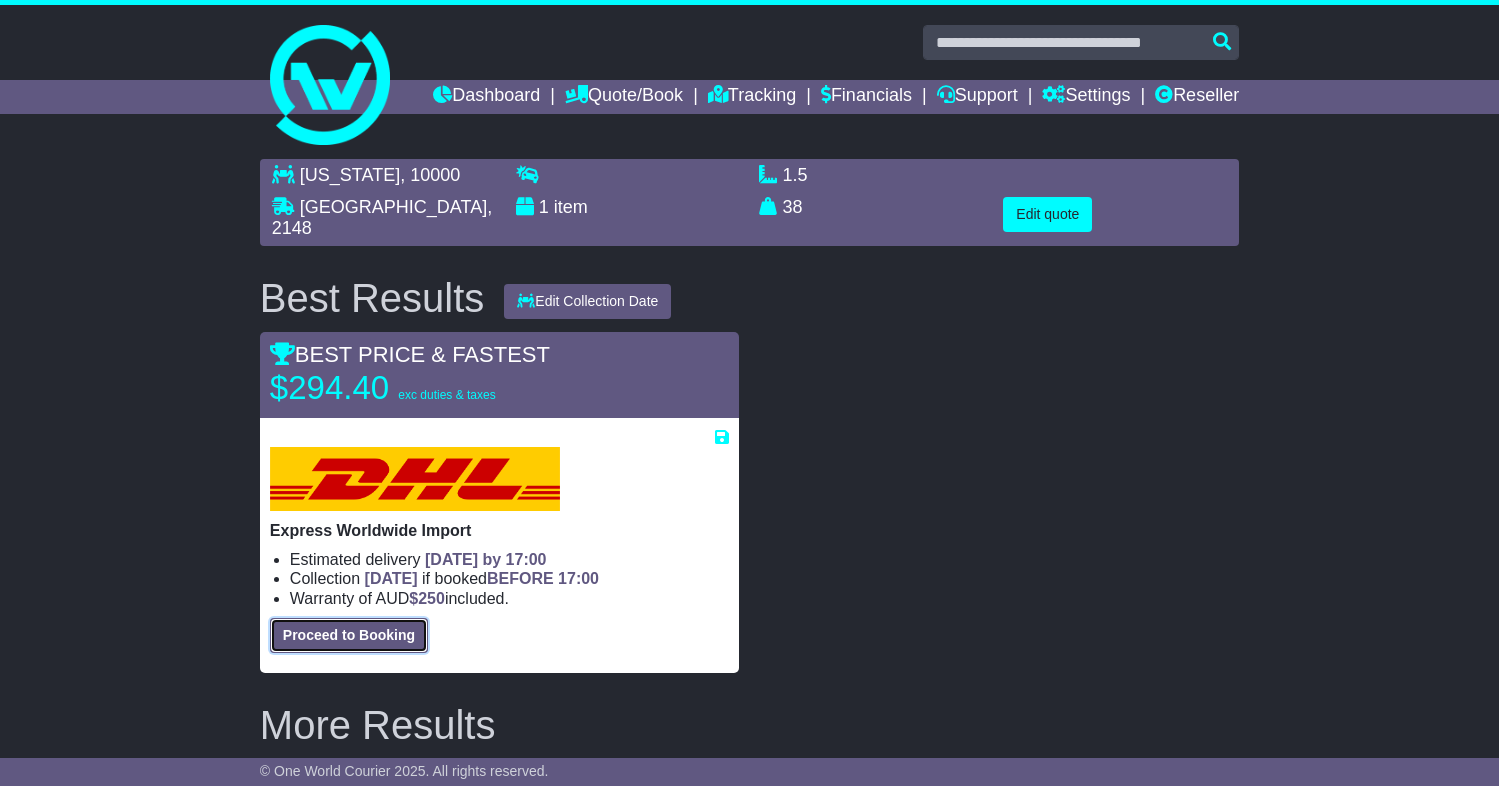 click on "Proceed to Booking" at bounding box center (349, 635) 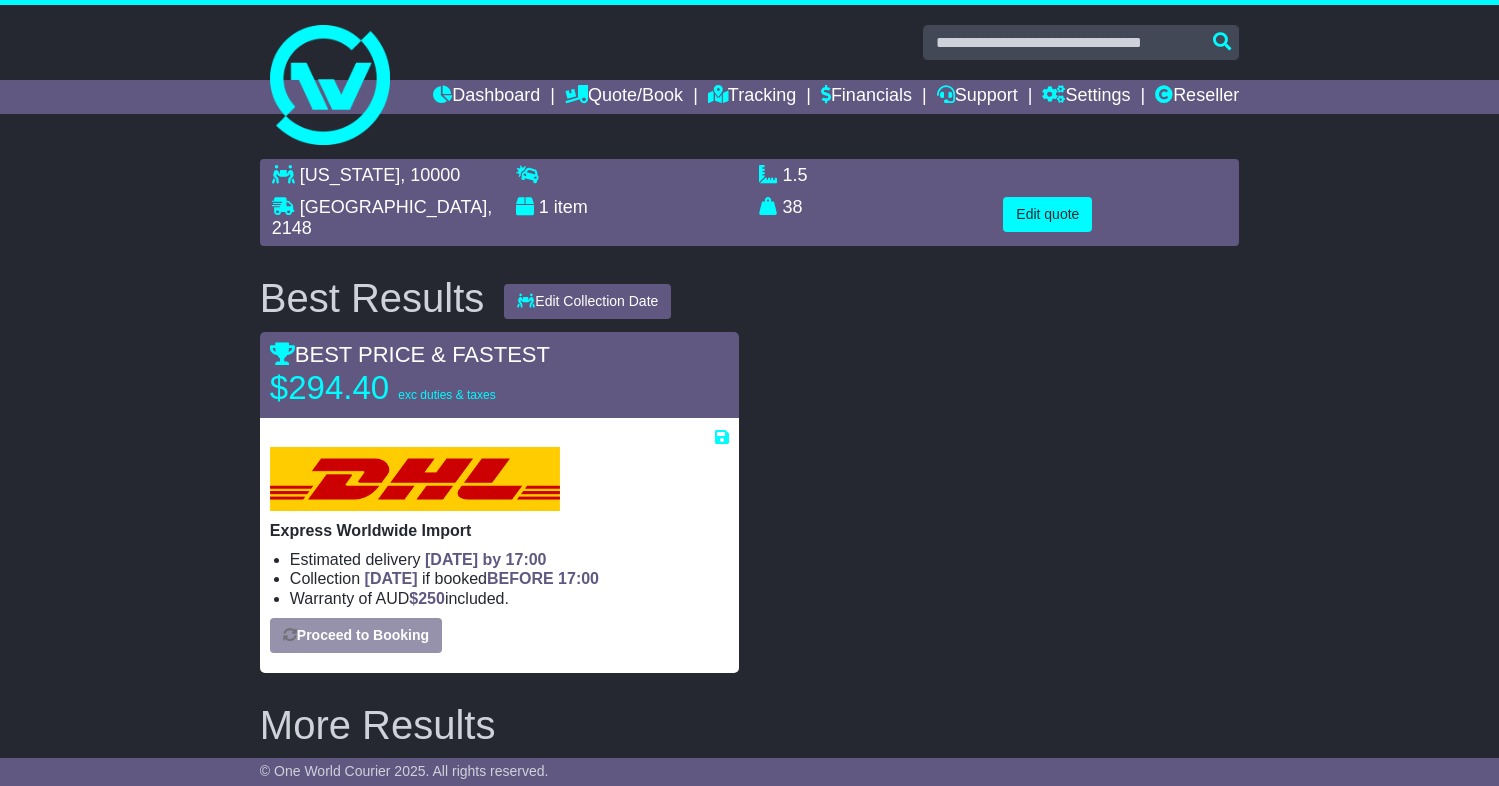 select on "***" 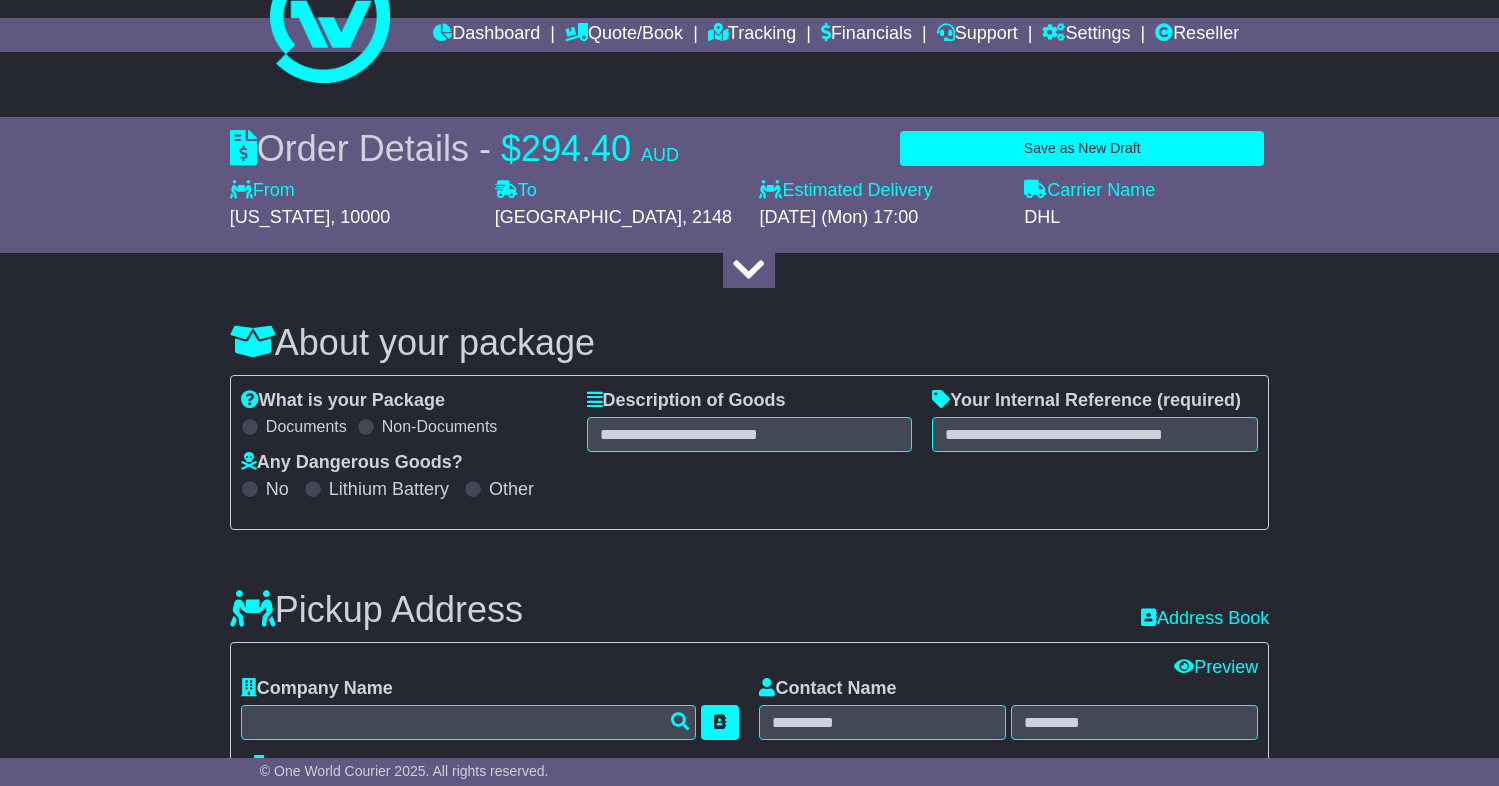 scroll, scrollTop: 27, scrollLeft: 0, axis: vertical 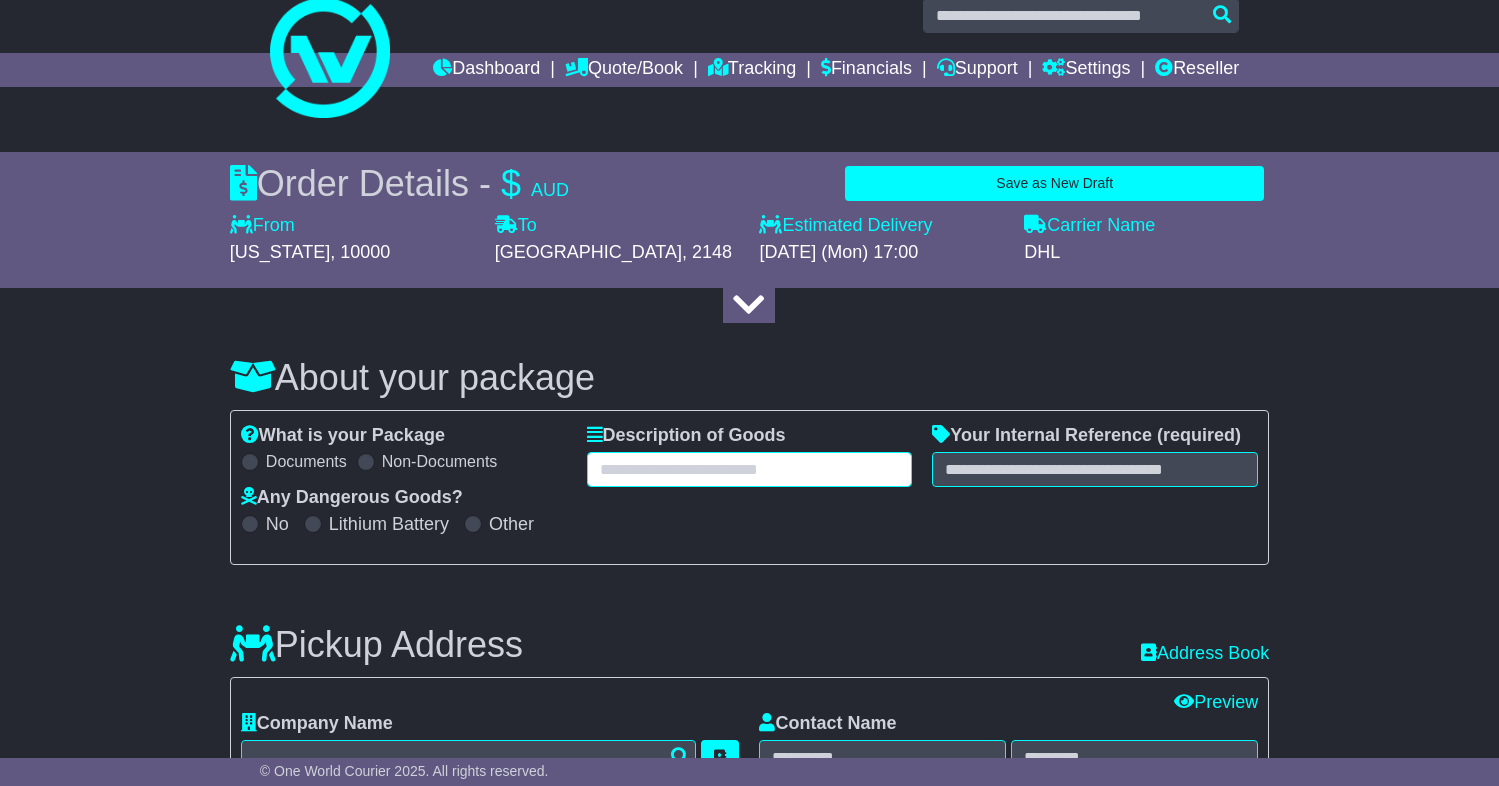 click at bounding box center (750, 469) 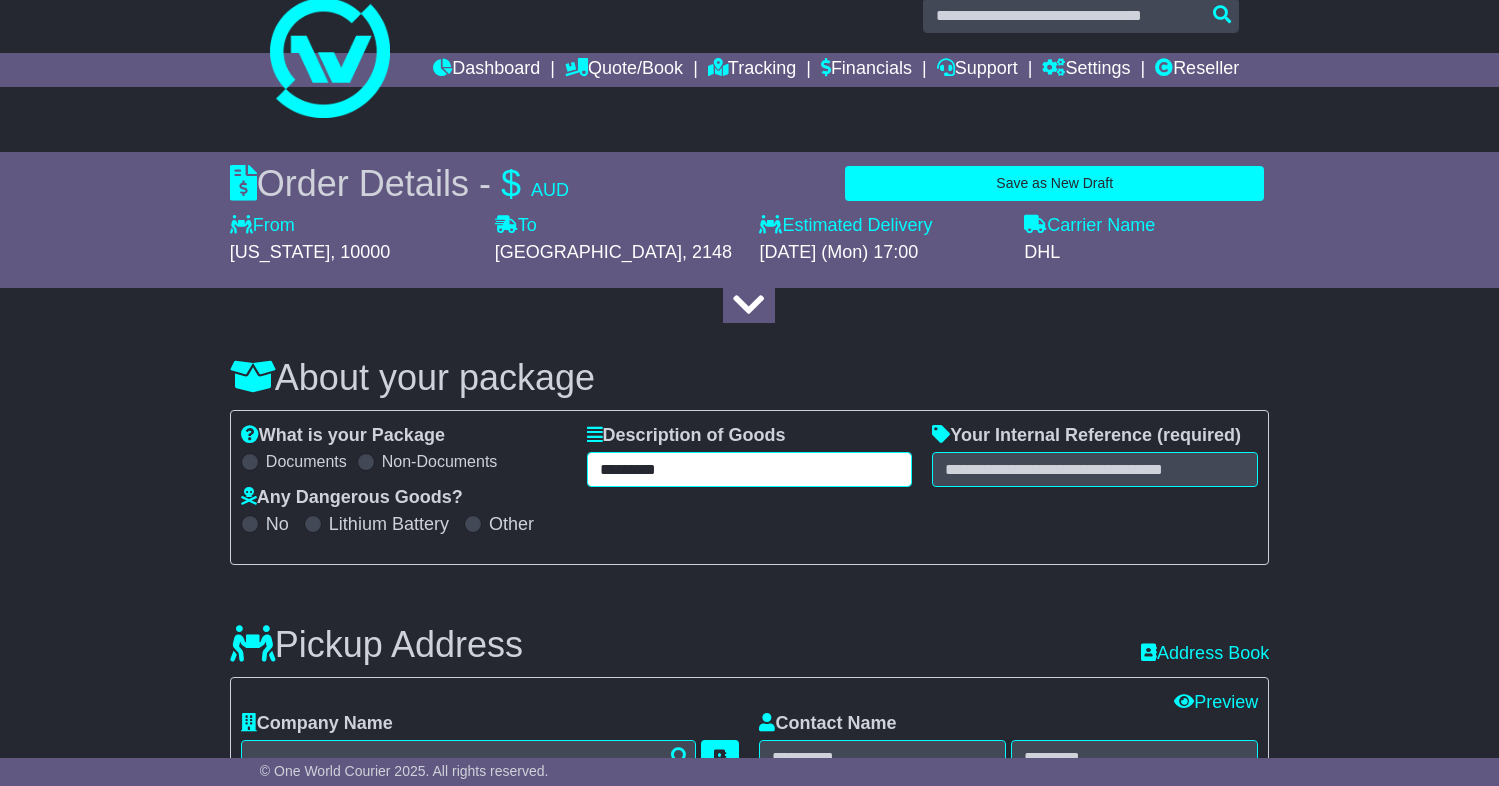 type on "*********" 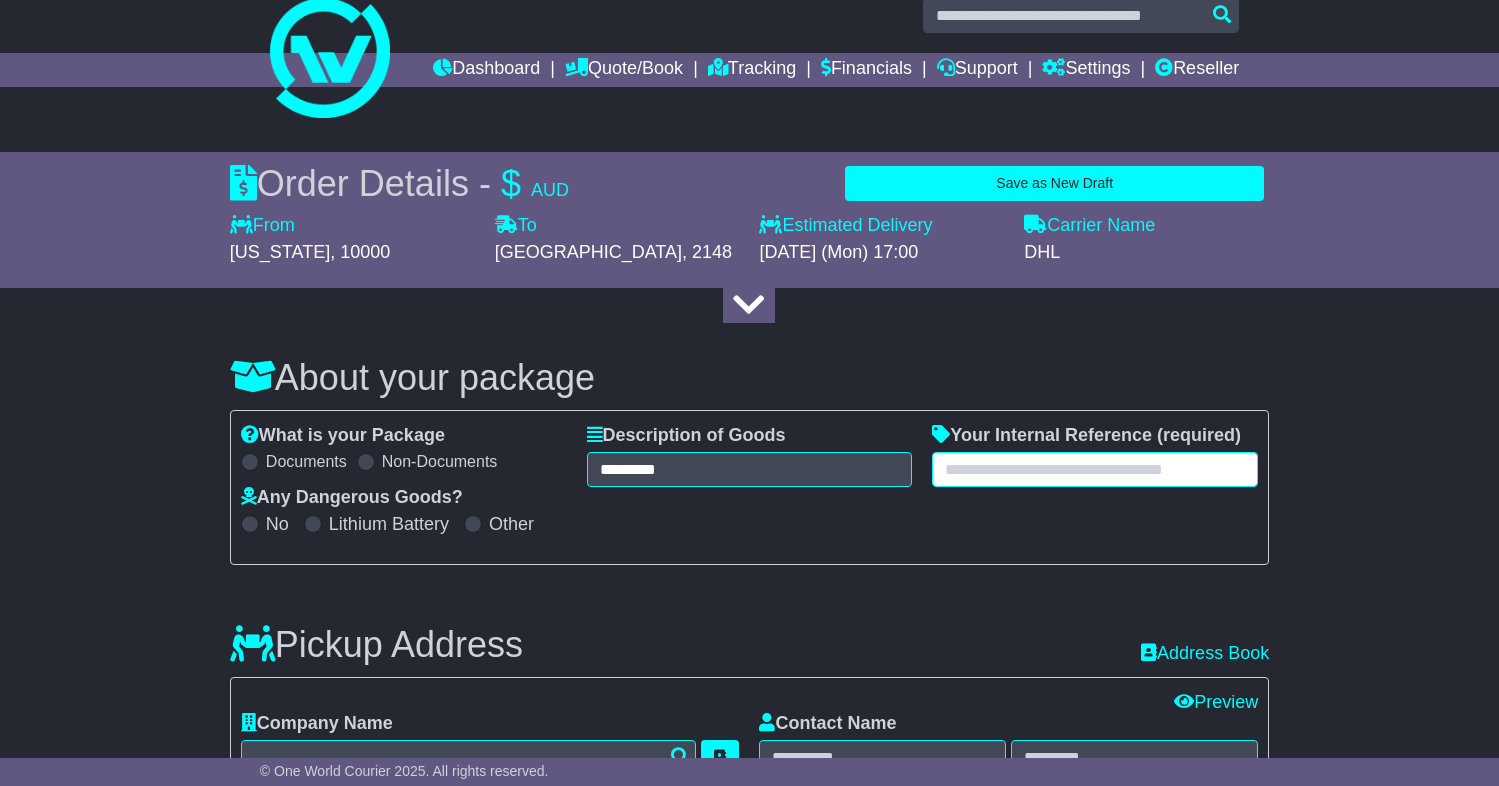 drag, startPoint x: 1053, startPoint y: 470, endPoint x: 916, endPoint y: 471, distance: 137.00365 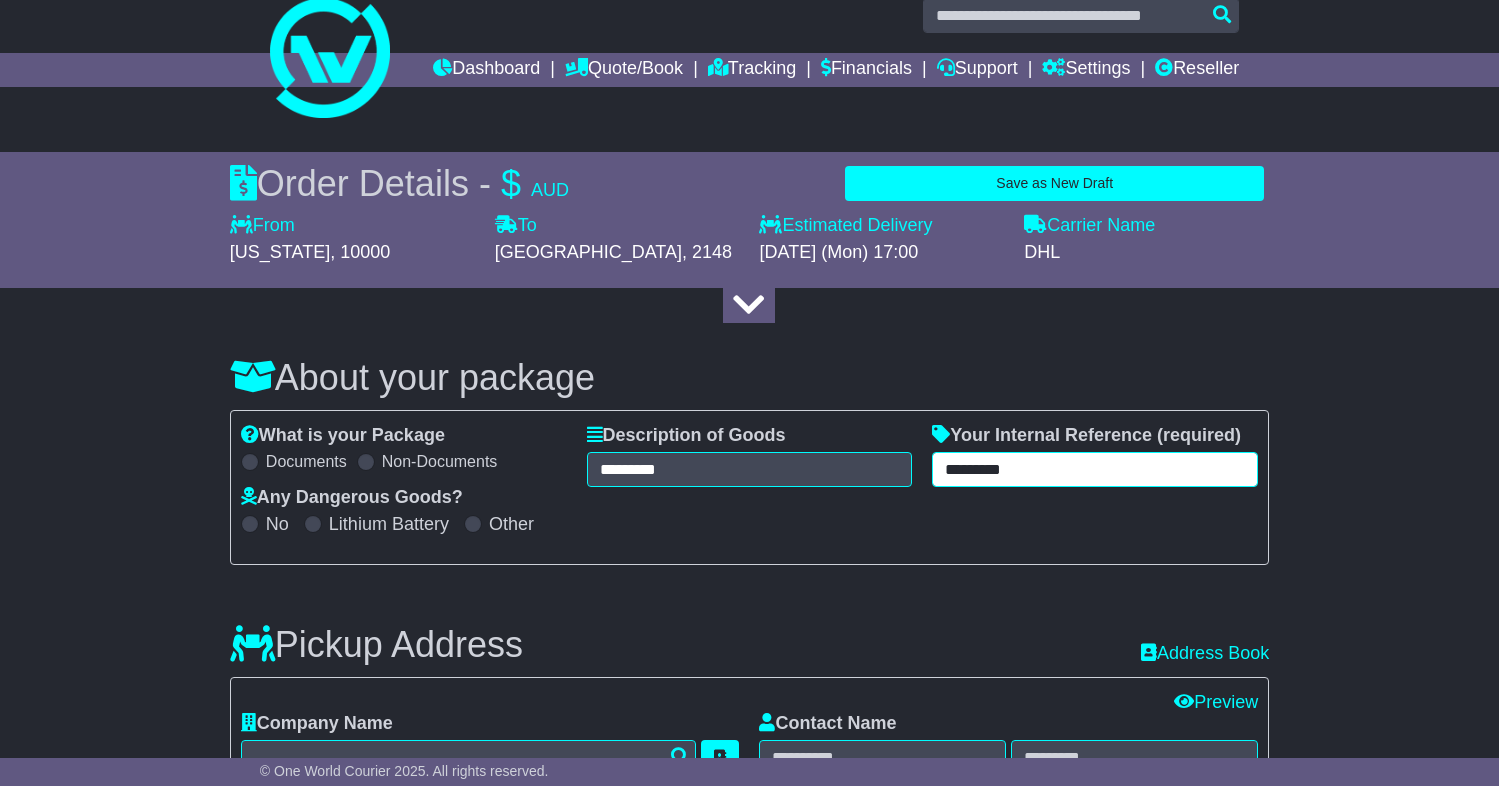 type on "*********" 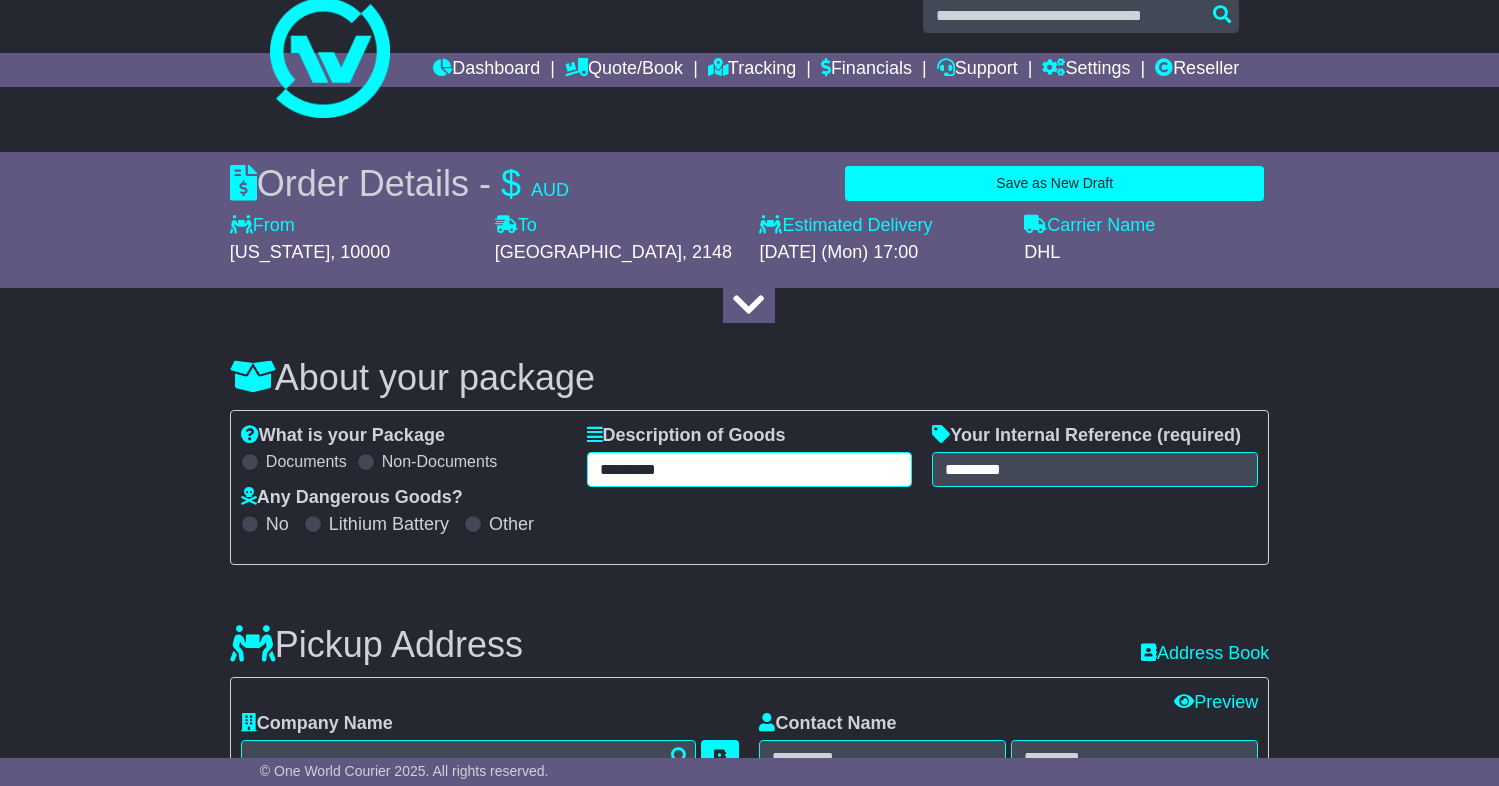 drag, startPoint x: 723, startPoint y: 475, endPoint x: 442, endPoint y: 470, distance: 281.0445 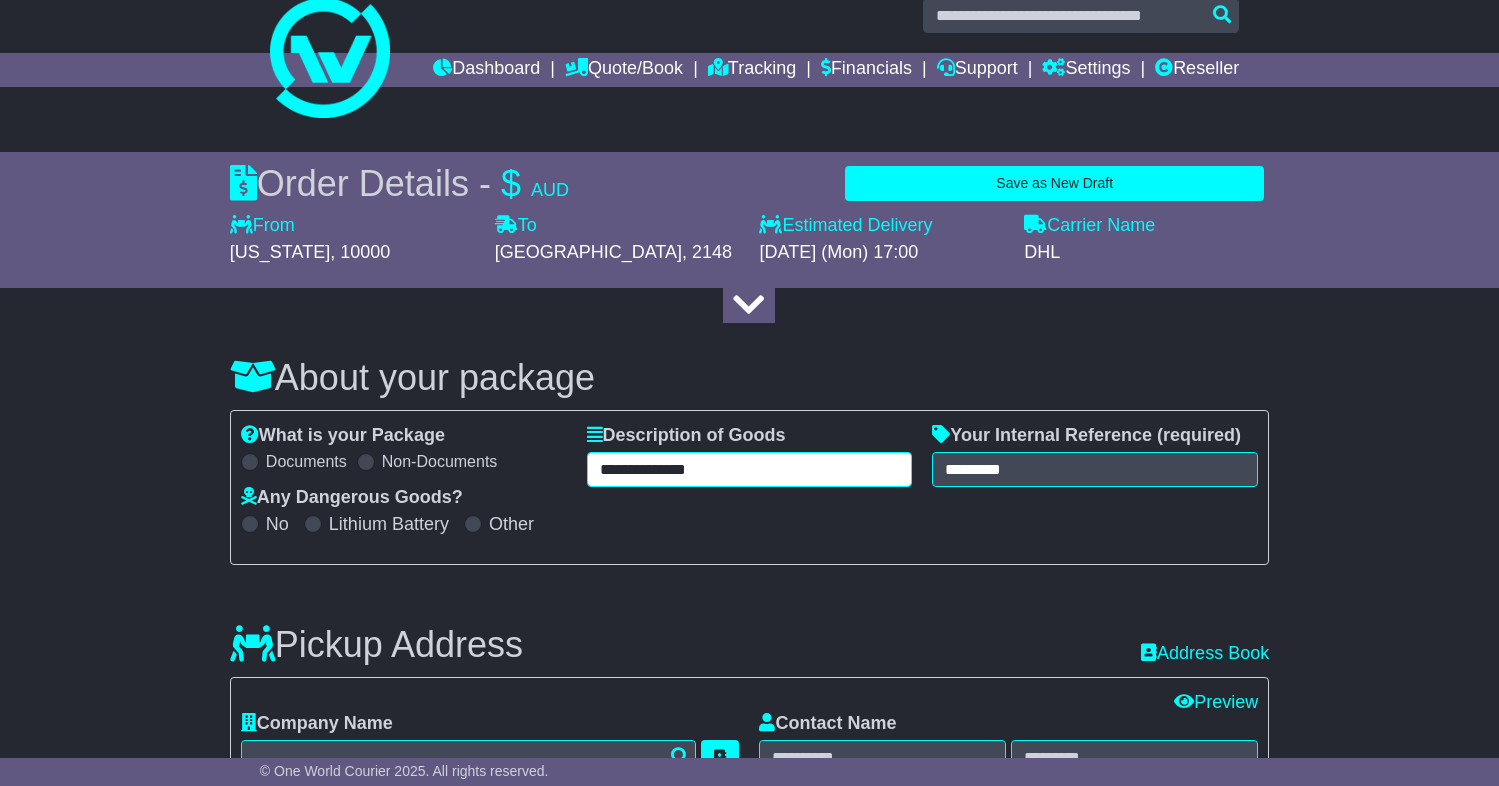 type on "**********" 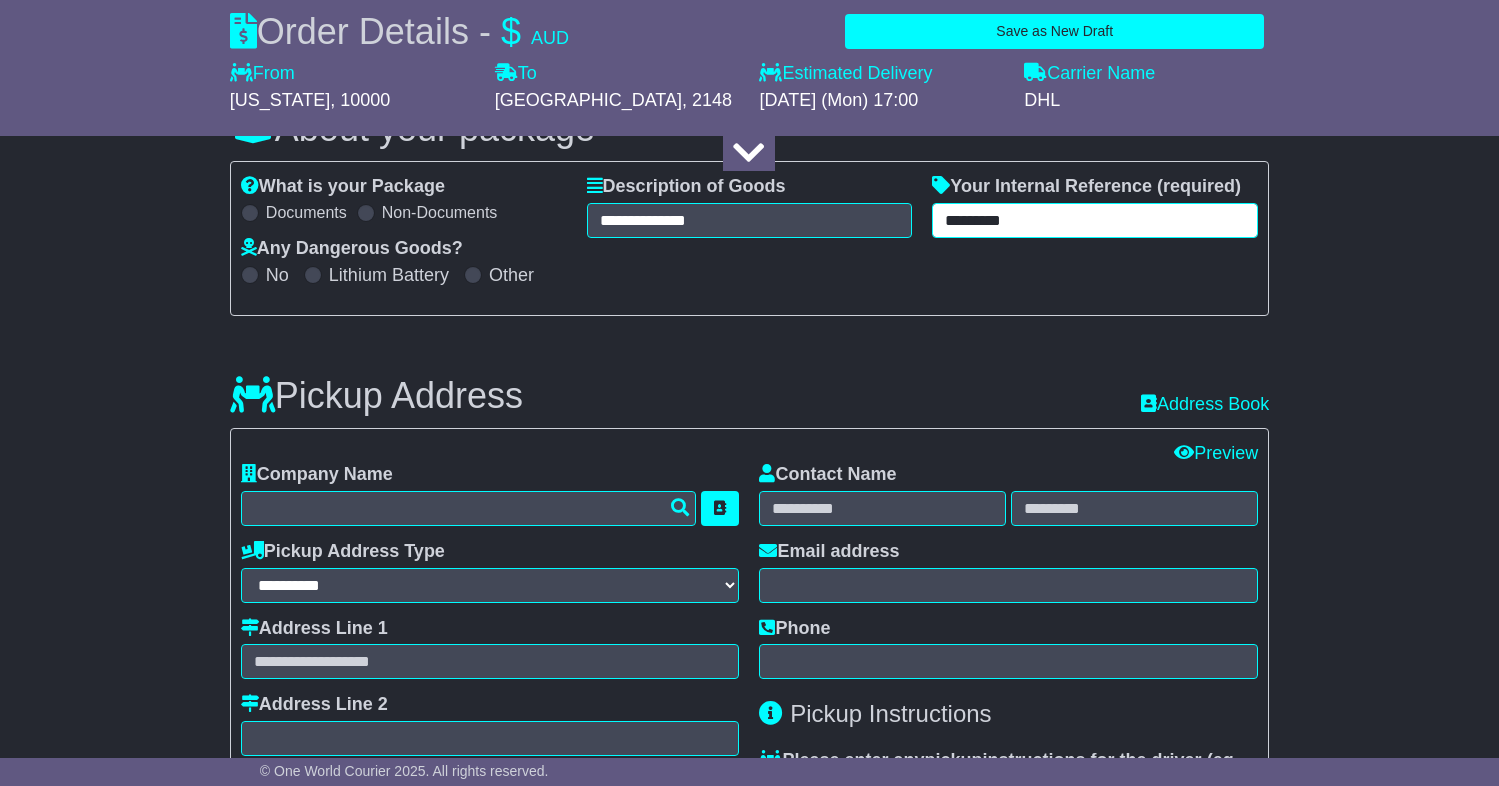scroll, scrollTop: 327, scrollLeft: 0, axis: vertical 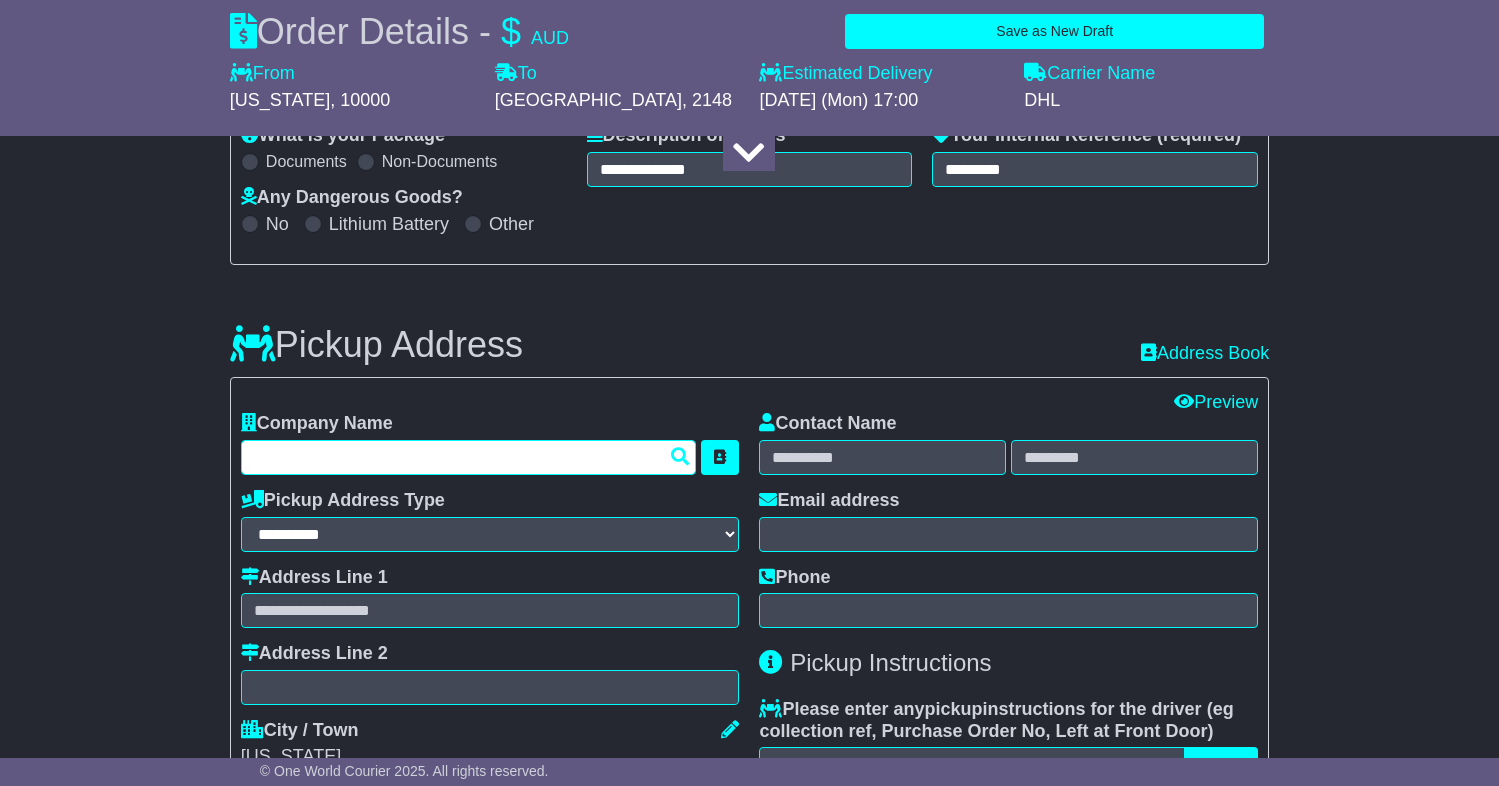click at bounding box center [469, 457] 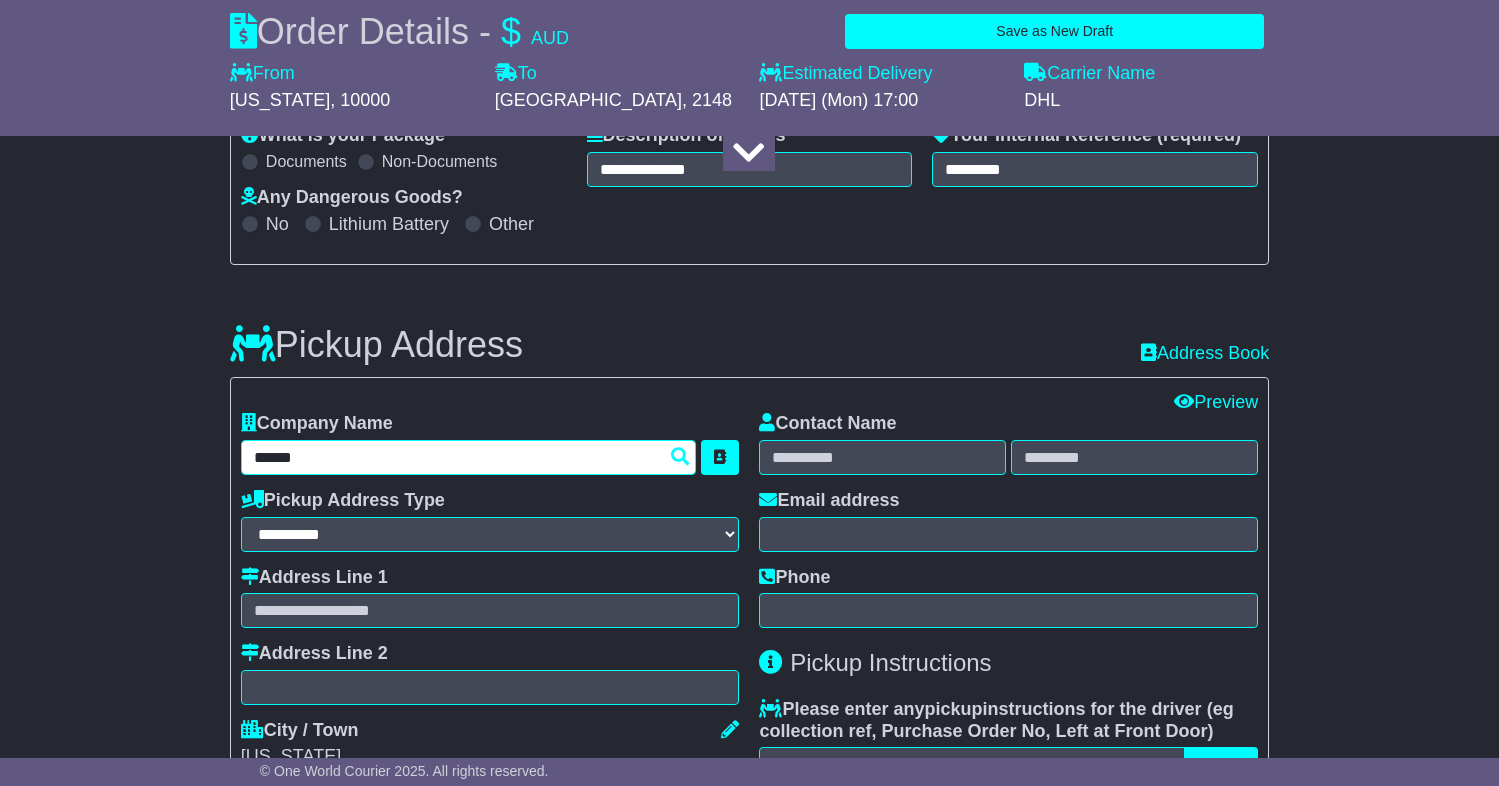 drag, startPoint x: 329, startPoint y: 462, endPoint x: 227, endPoint y: 456, distance: 102.176315 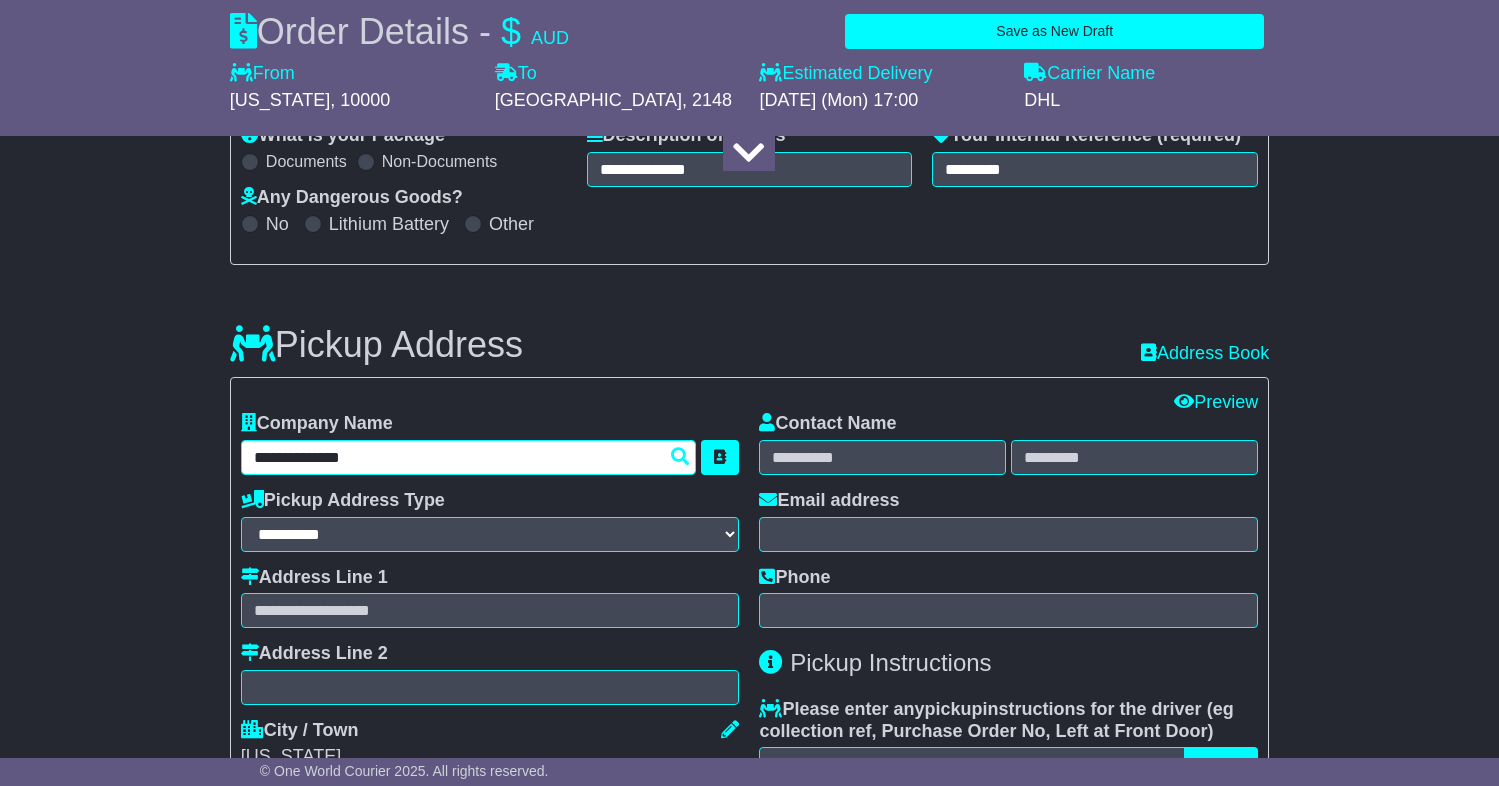 type on "**********" 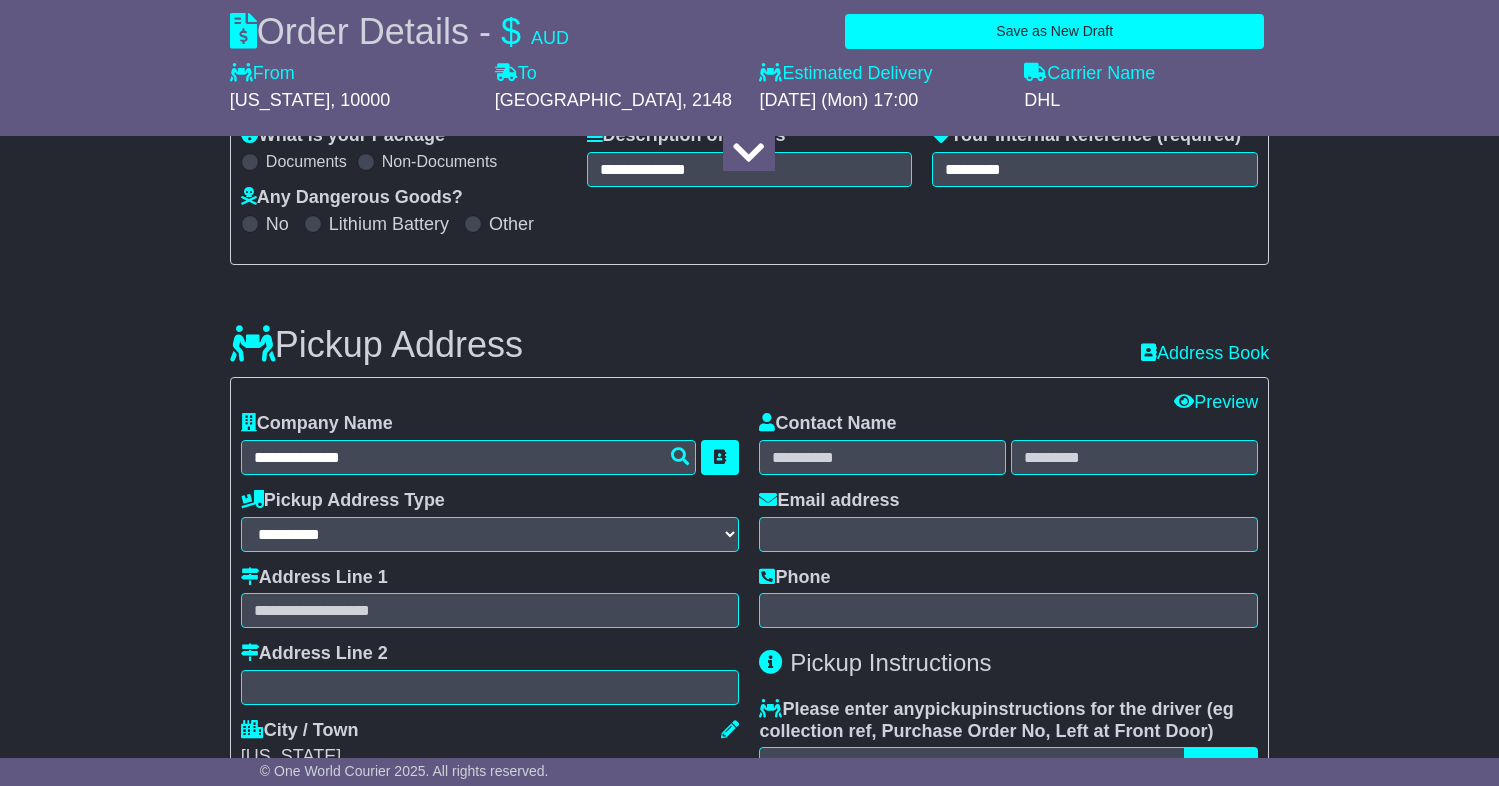 click on "**********" at bounding box center (749, 602) 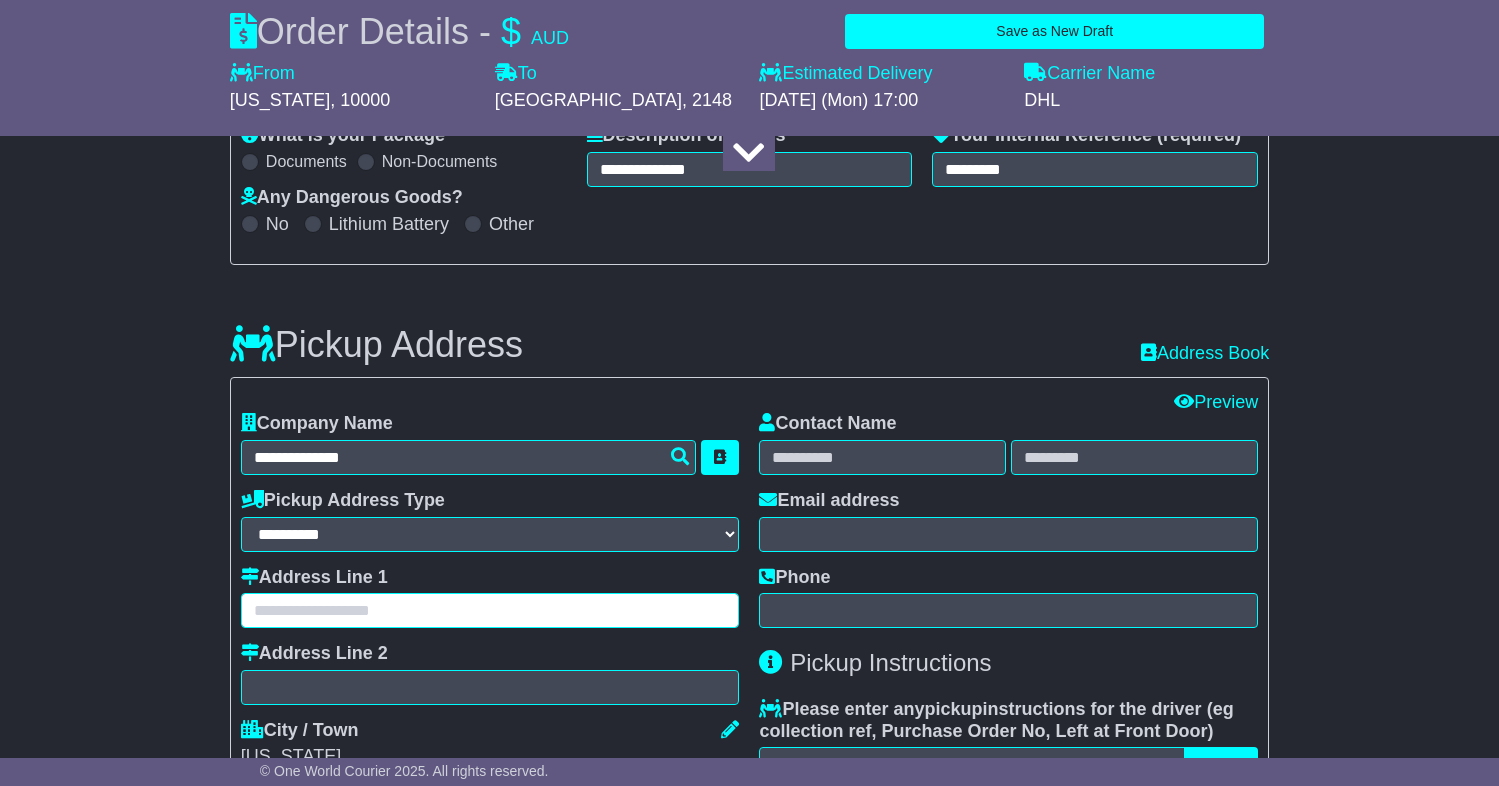 click at bounding box center (490, 610) 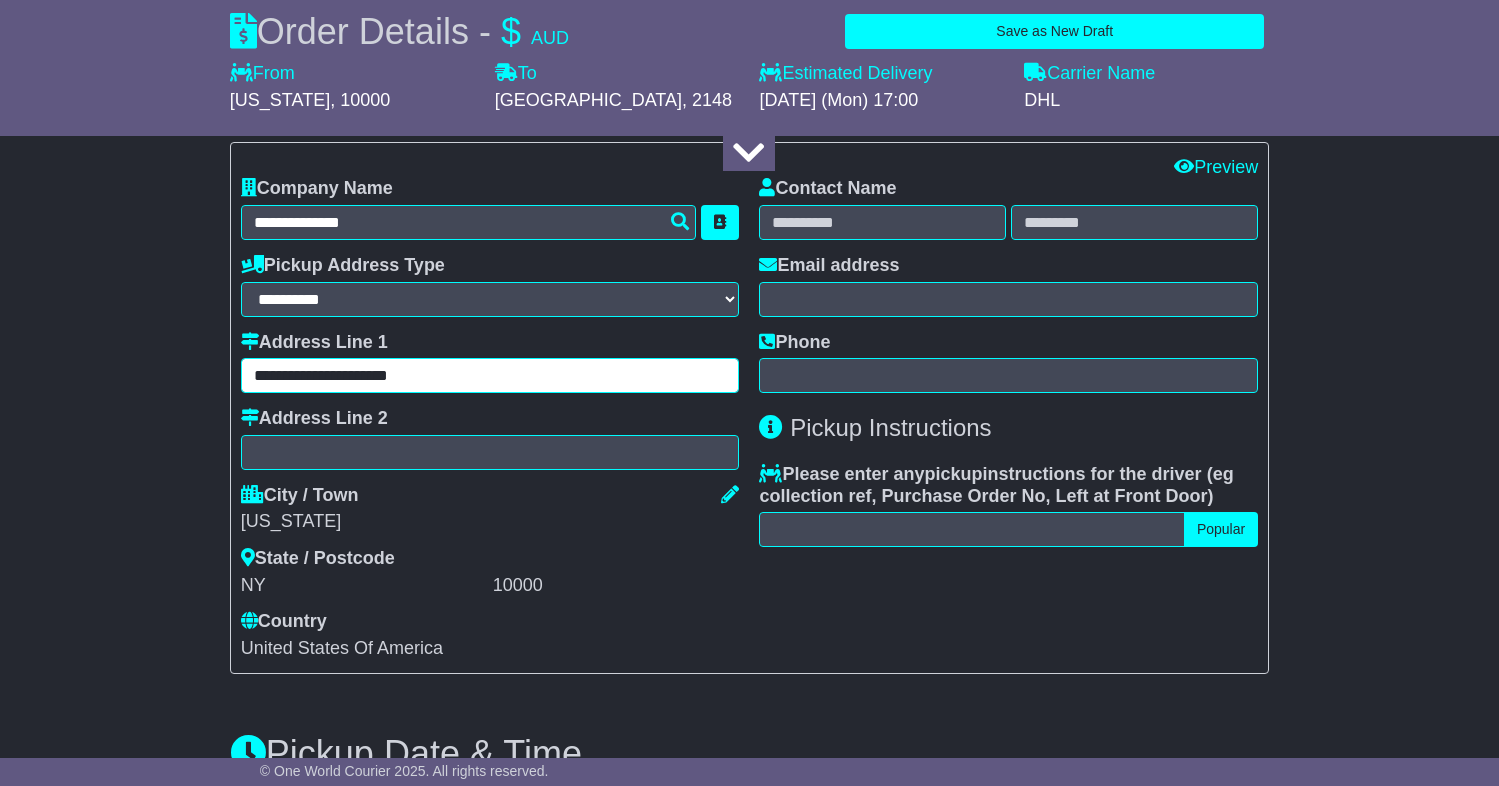 scroll, scrollTop: 527, scrollLeft: 0, axis: vertical 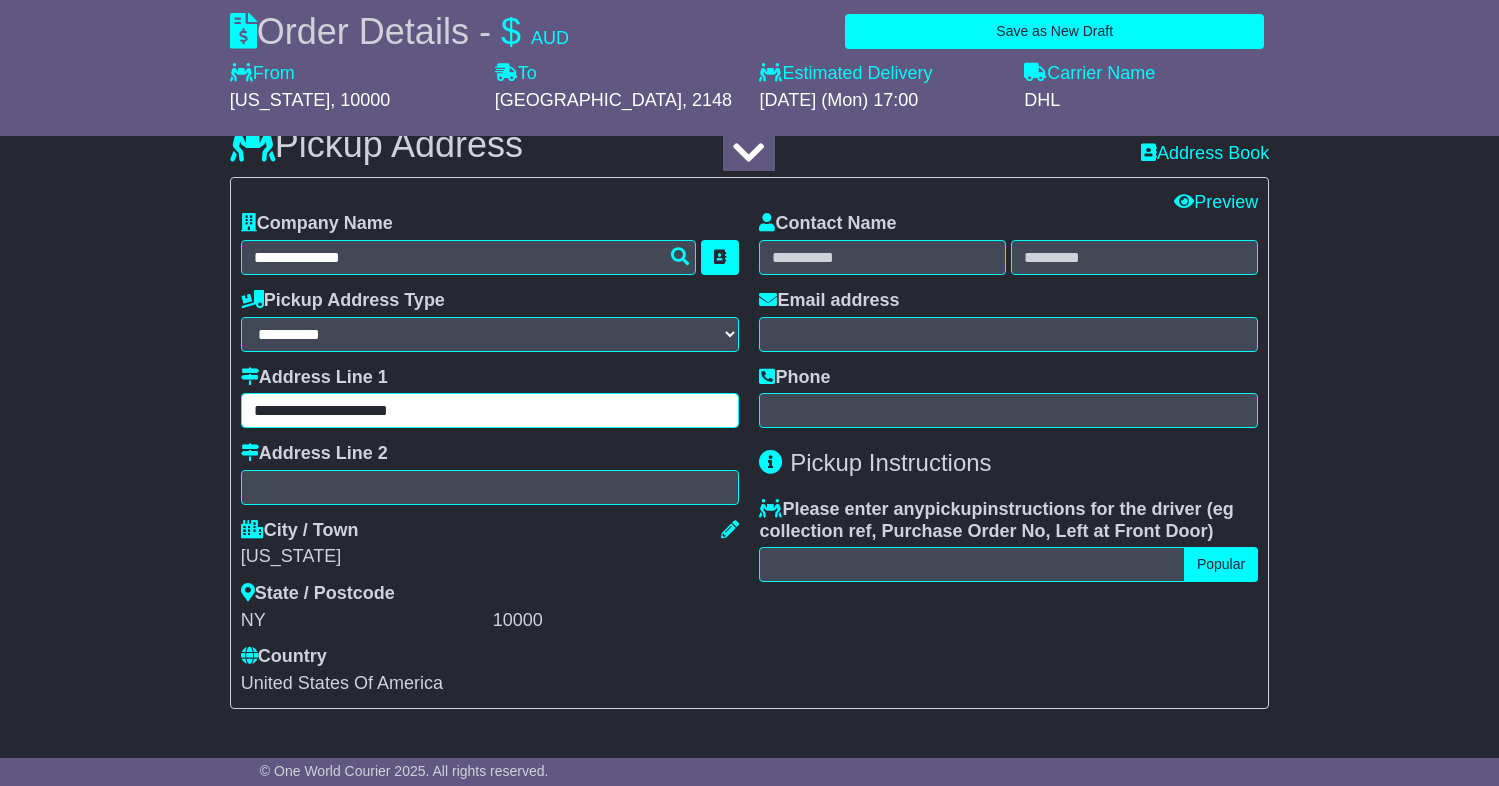 type on "**********" 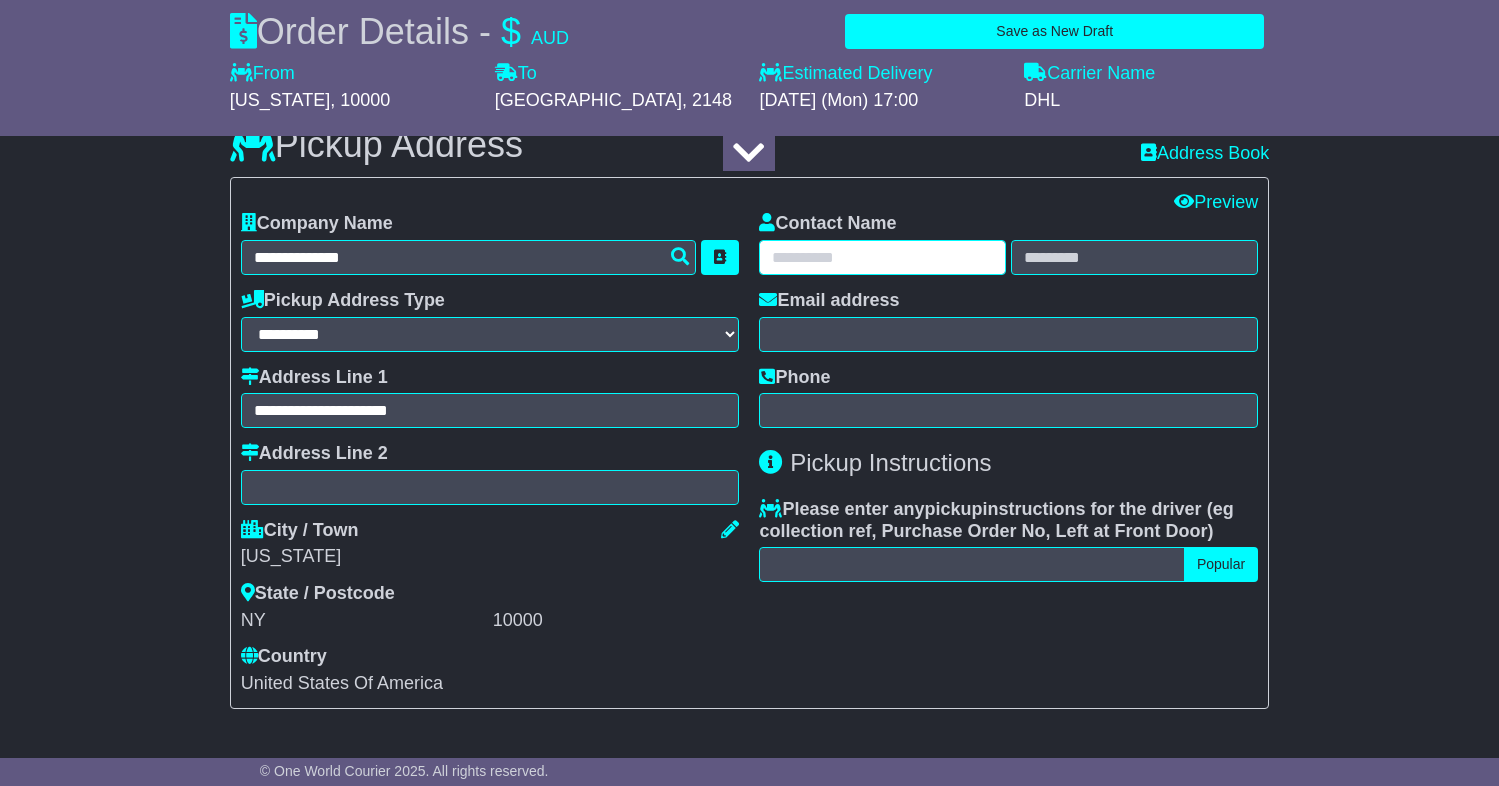 click at bounding box center [882, 257] 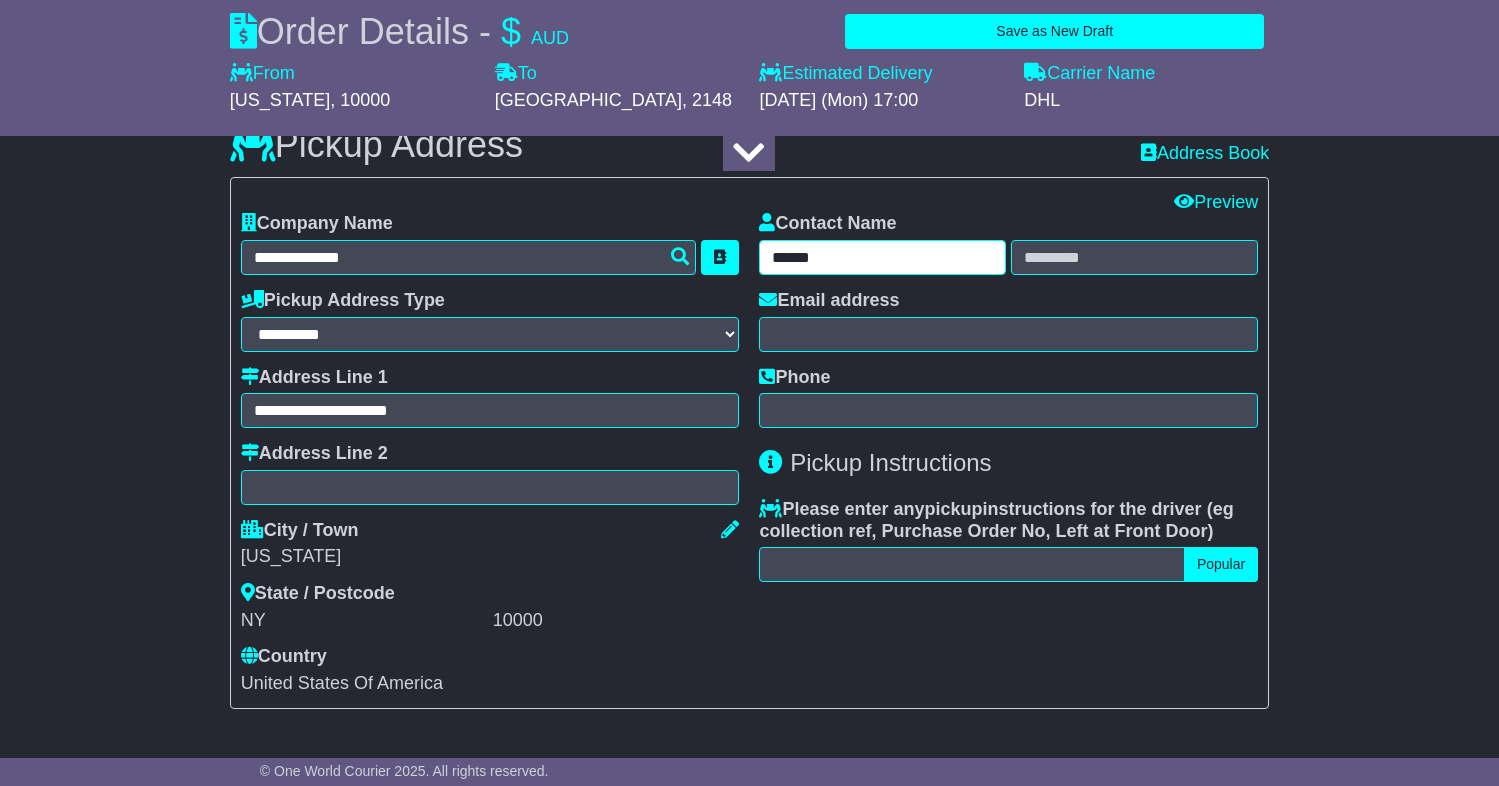 type on "******" 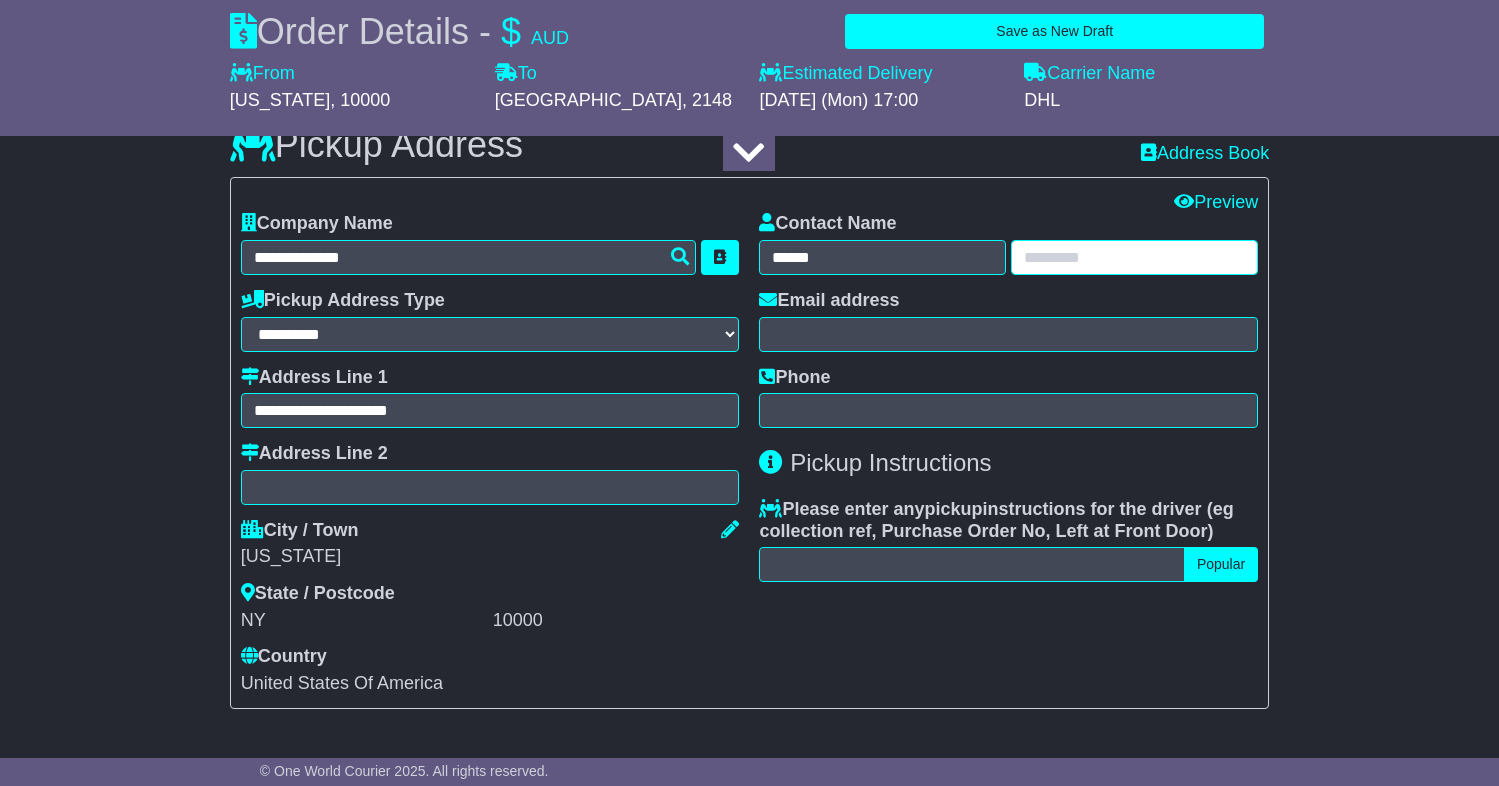 click at bounding box center (1134, 257) 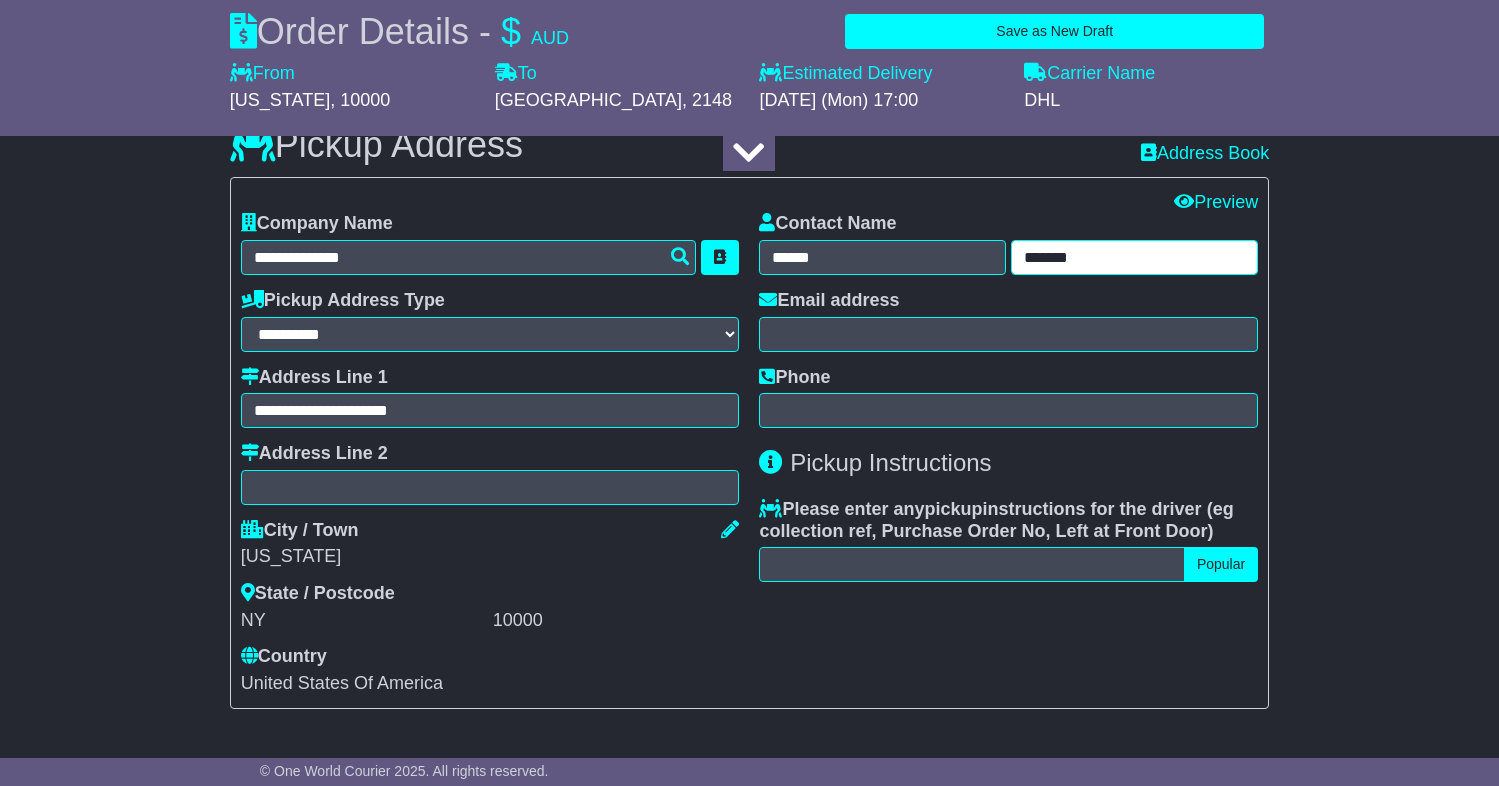 type on "*******" 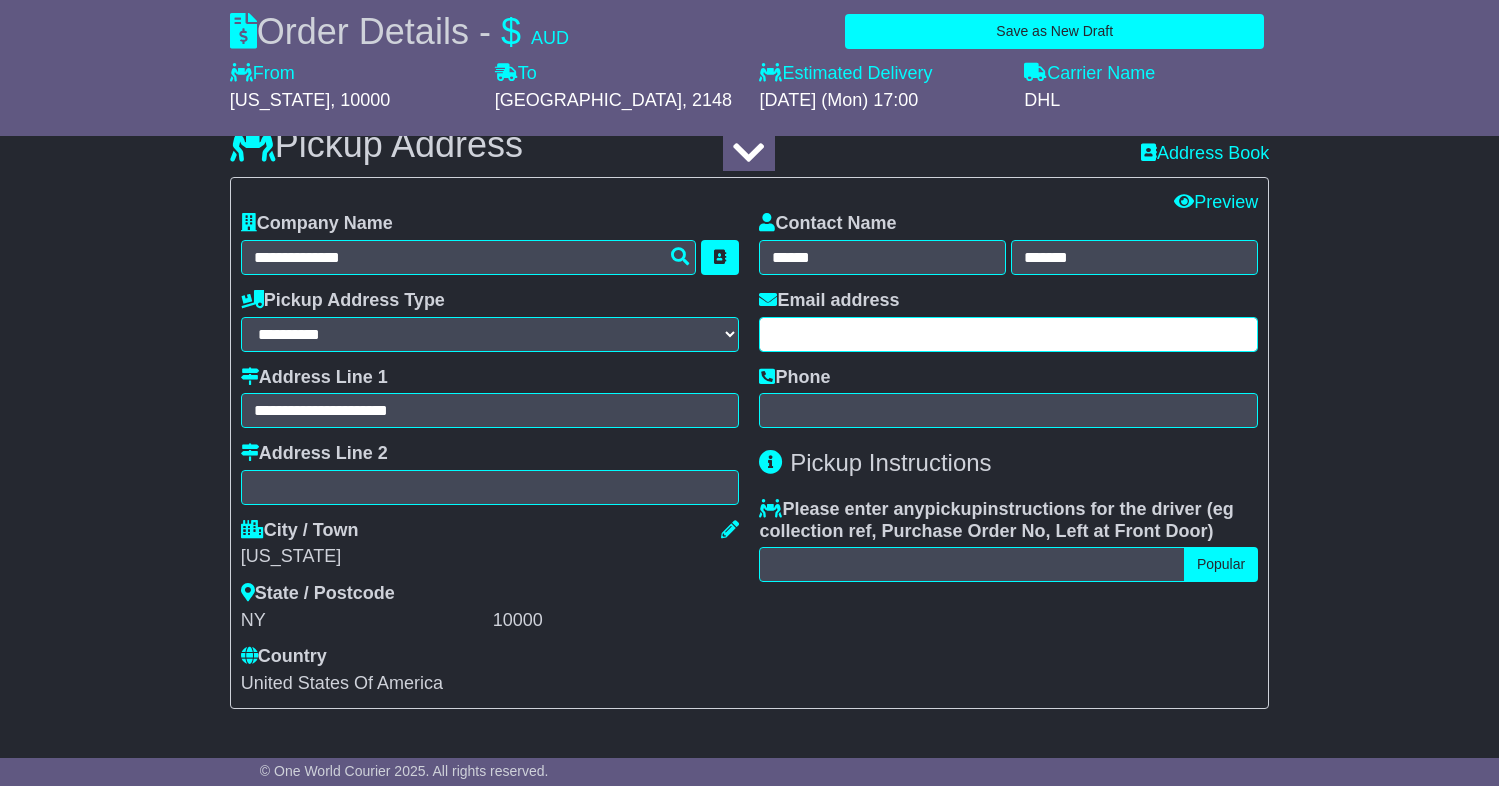 click at bounding box center [1008, 334] 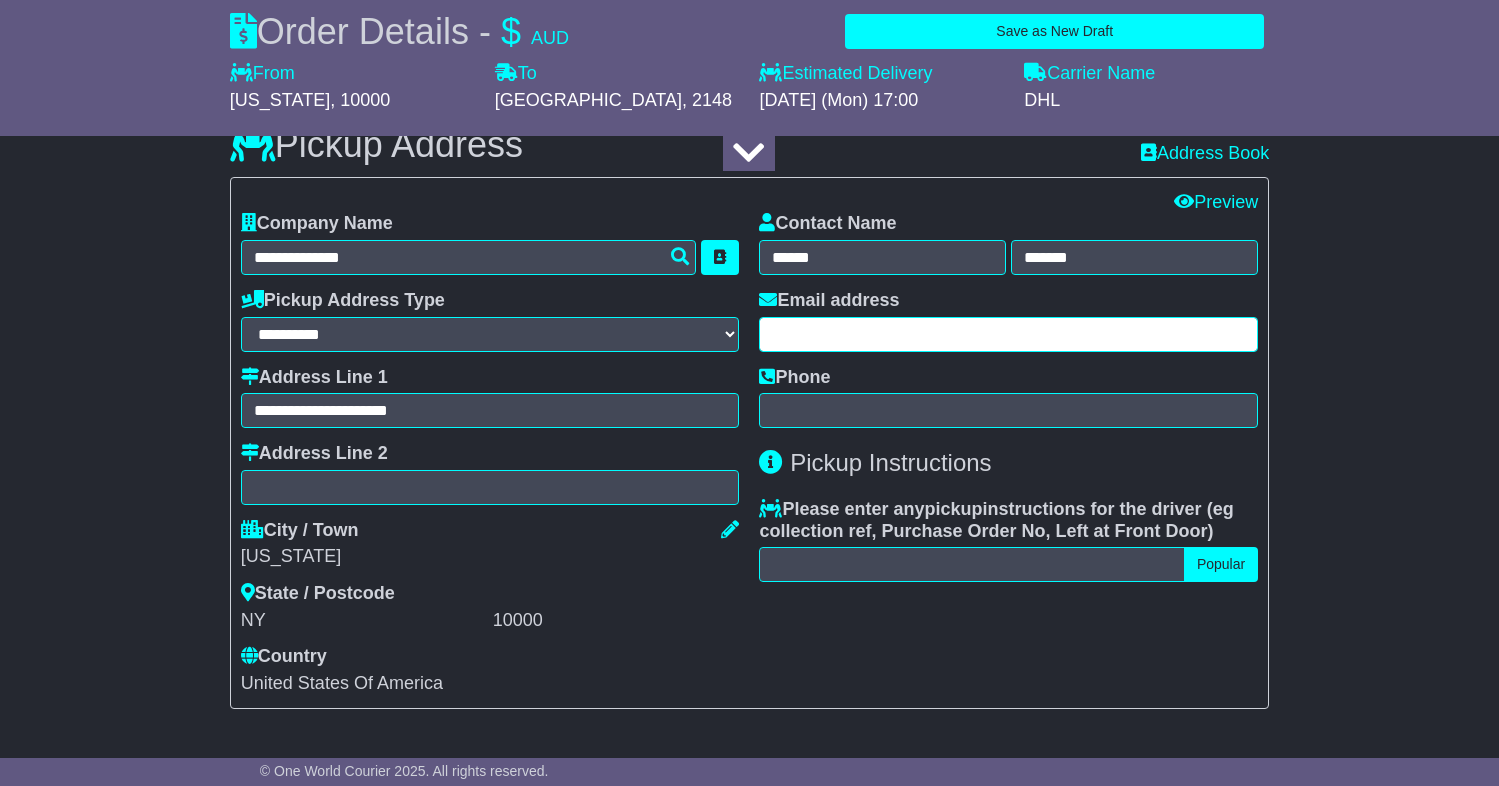 click at bounding box center (1008, 334) 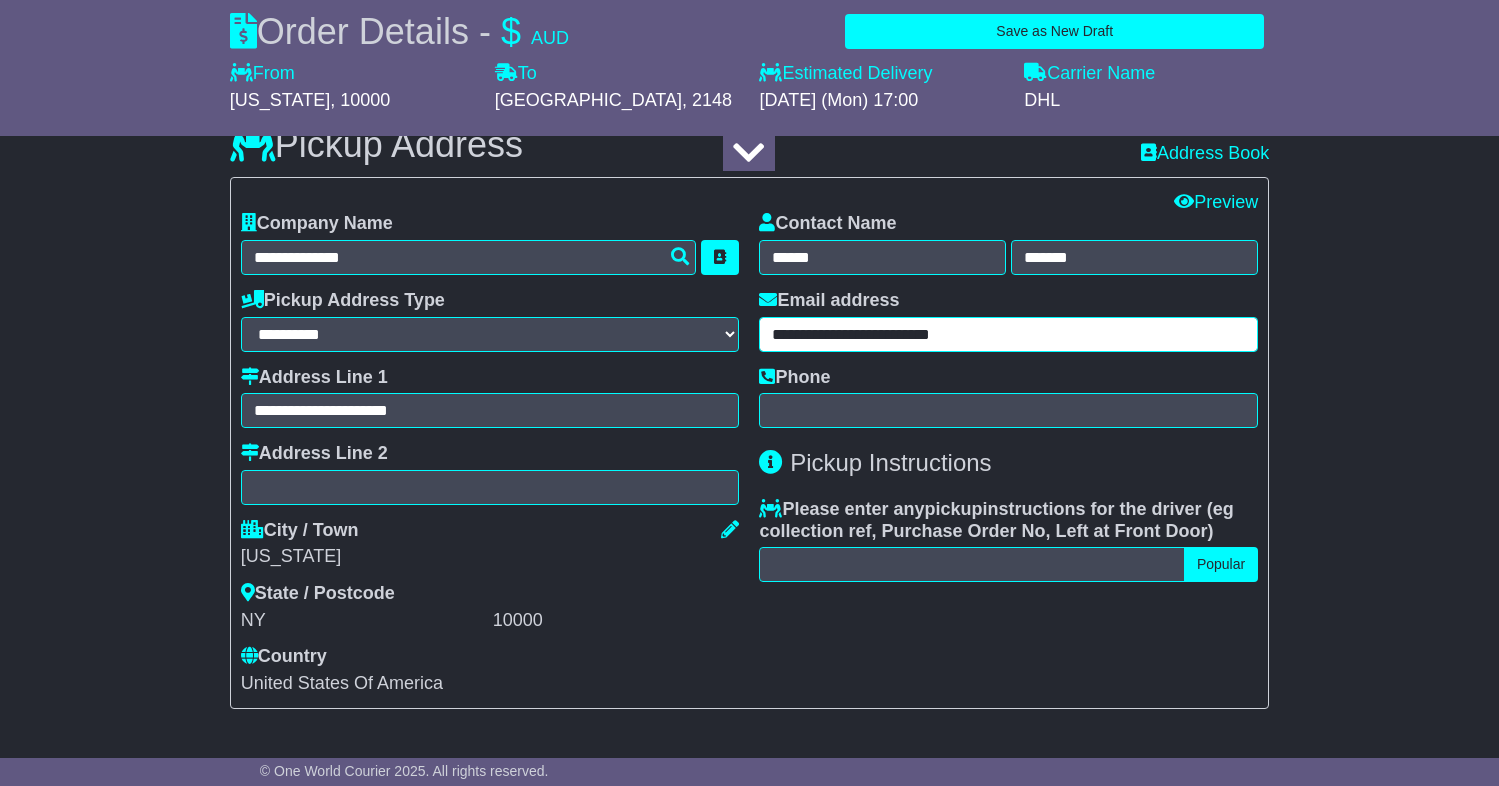 type on "**********" 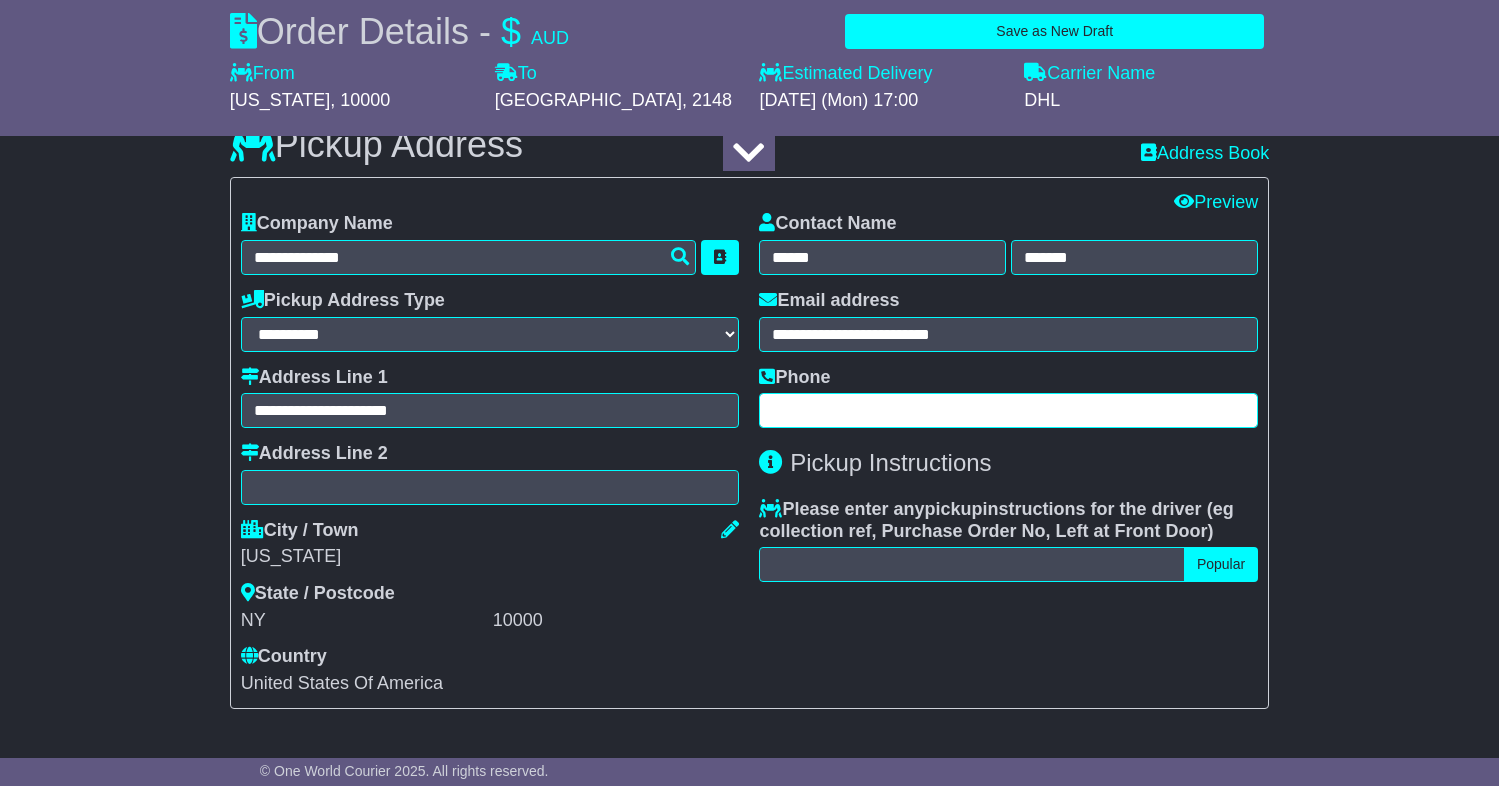click at bounding box center (1008, 410) 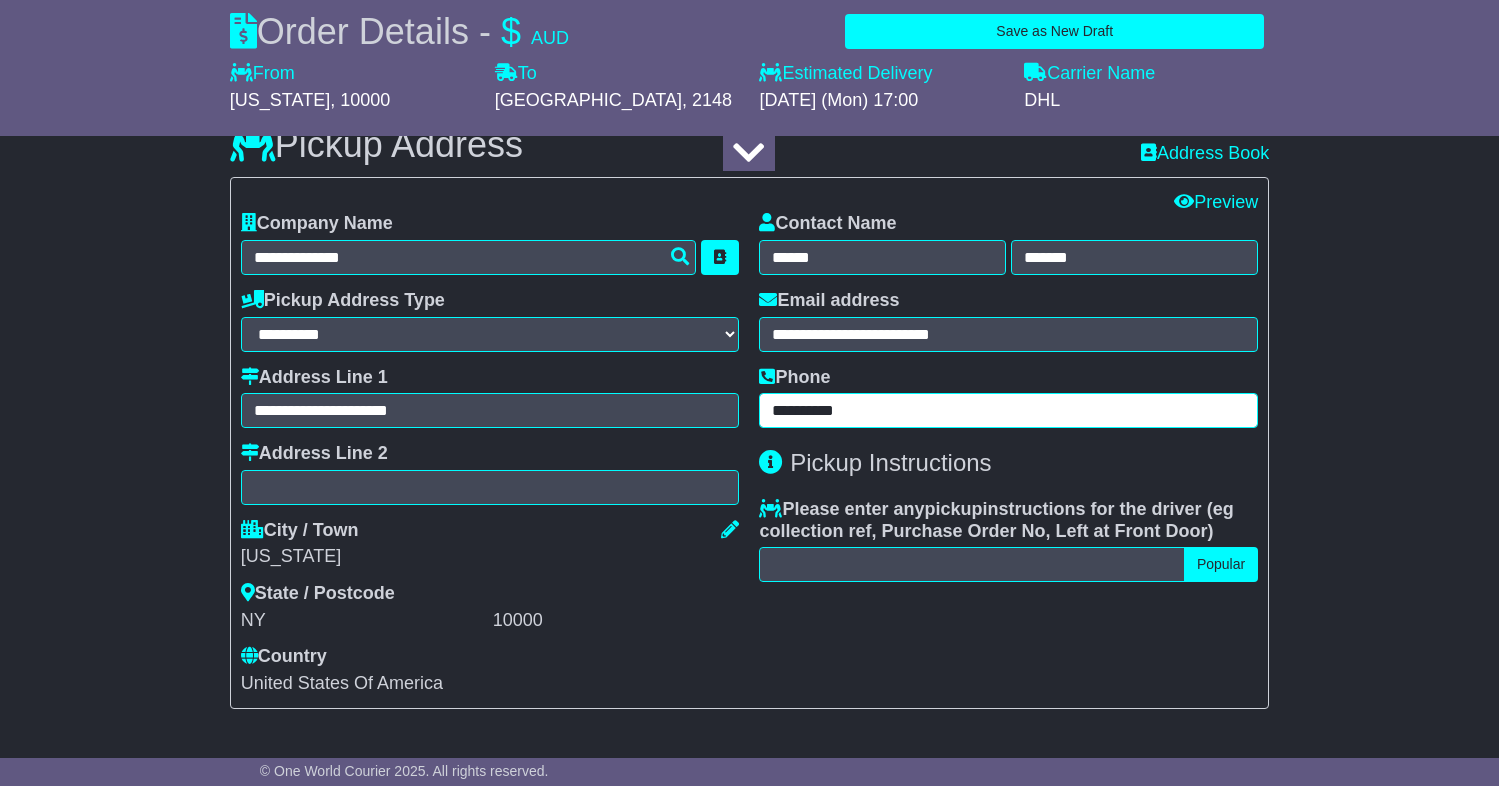 type on "**********" 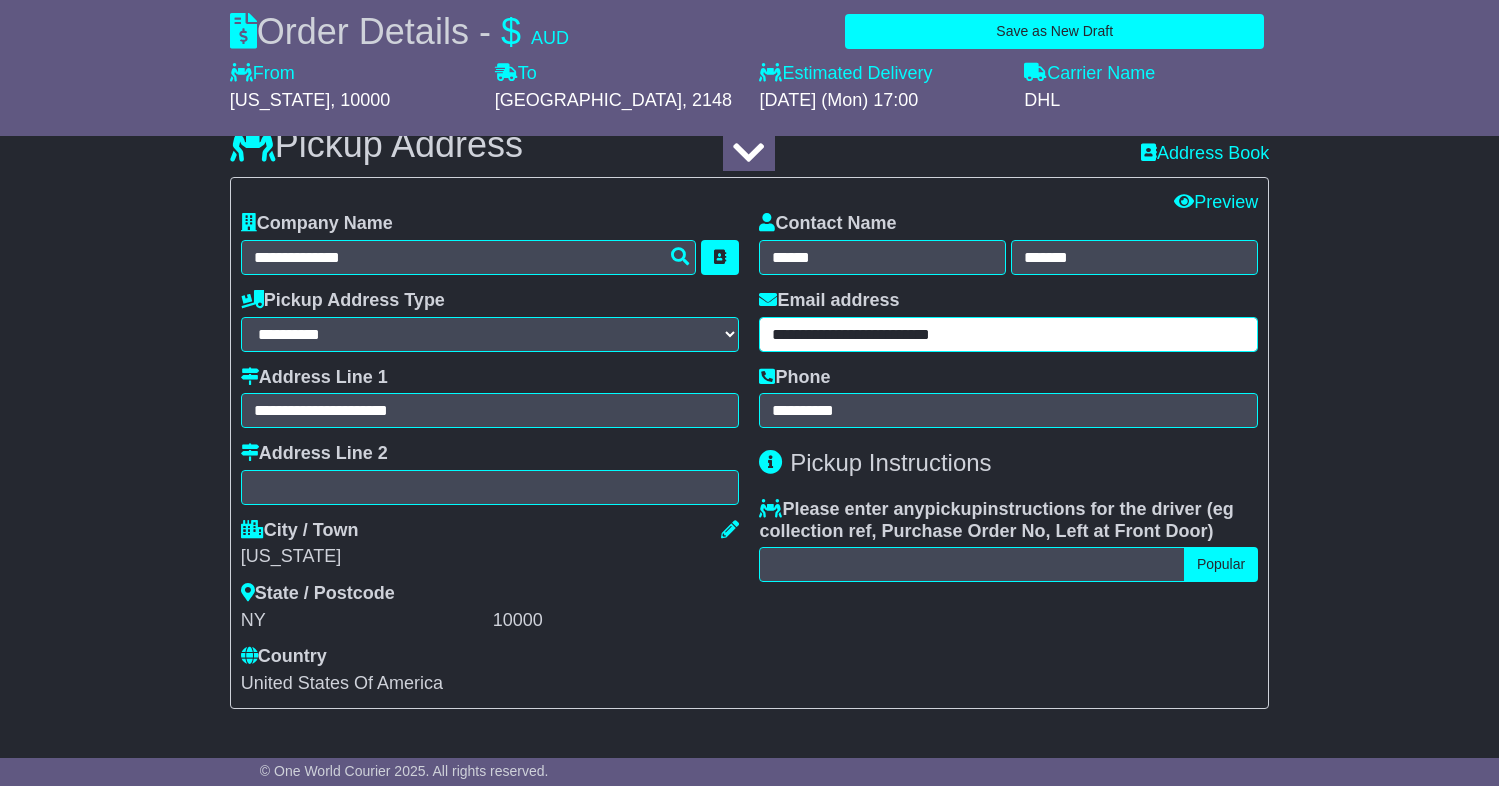 click on "**********" at bounding box center [1008, 334] 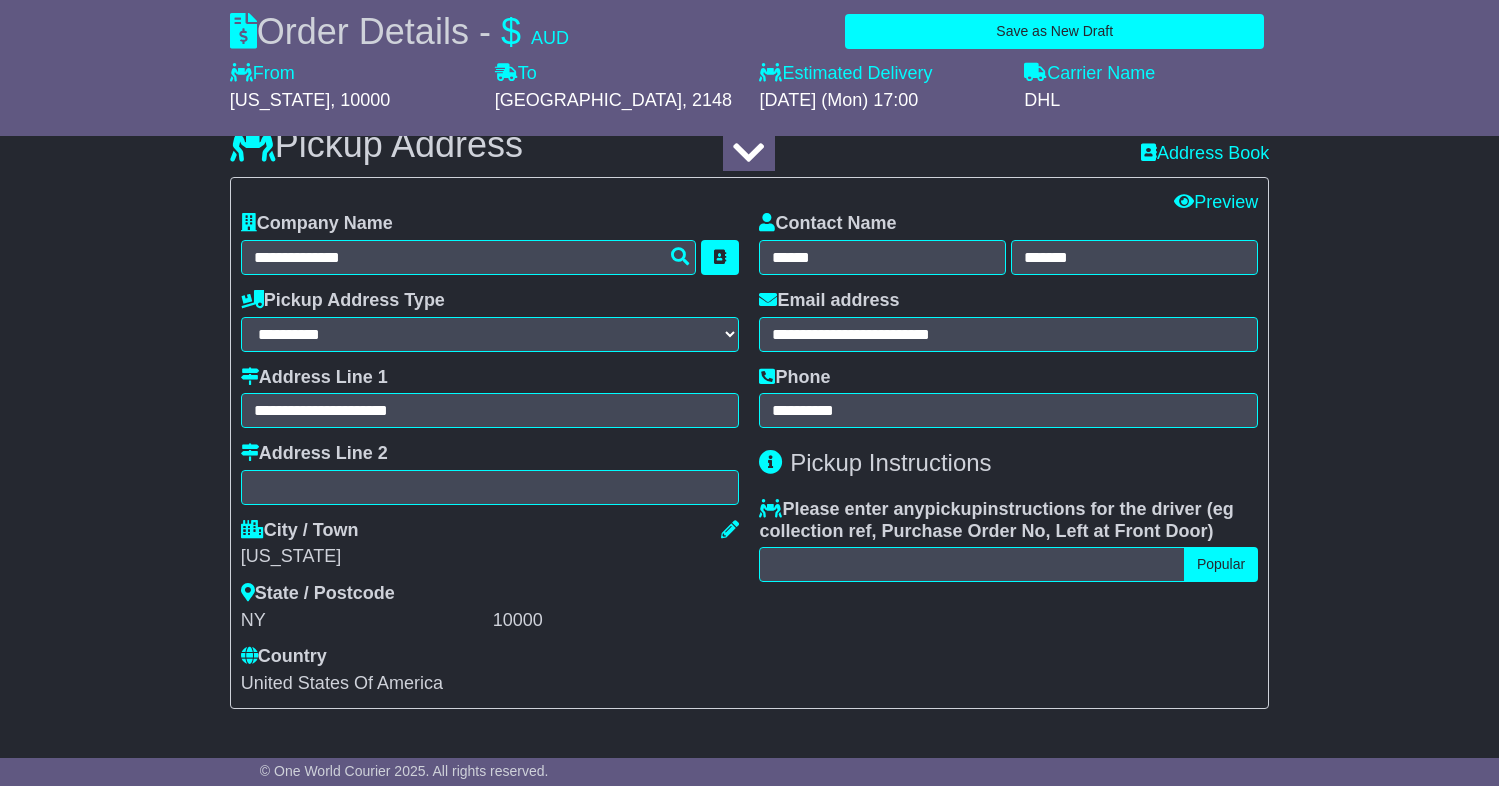 click on "City / Town
NEW YORK
State / Postcode
NY
10000
Country
Afghanistan
Albania
Algeria
American Samoa
Andorra
Angola
Anguilla
Antigua
Argentina
Armenia
Aruba
Australia
Austria
Azerbaijan Bahamas Bahrain" at bounding box center (490, 607) 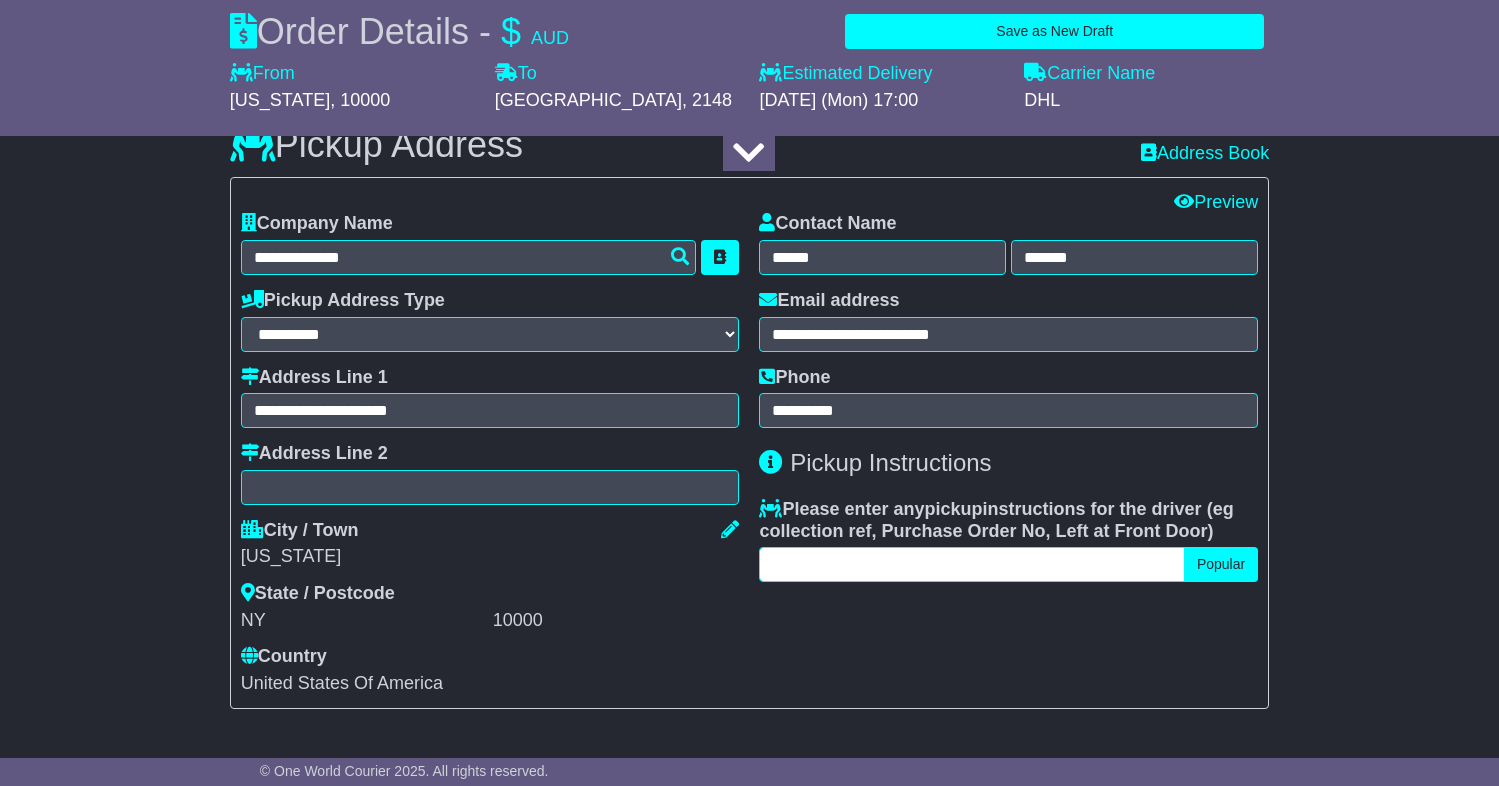 click at bounding box center (971, 564) 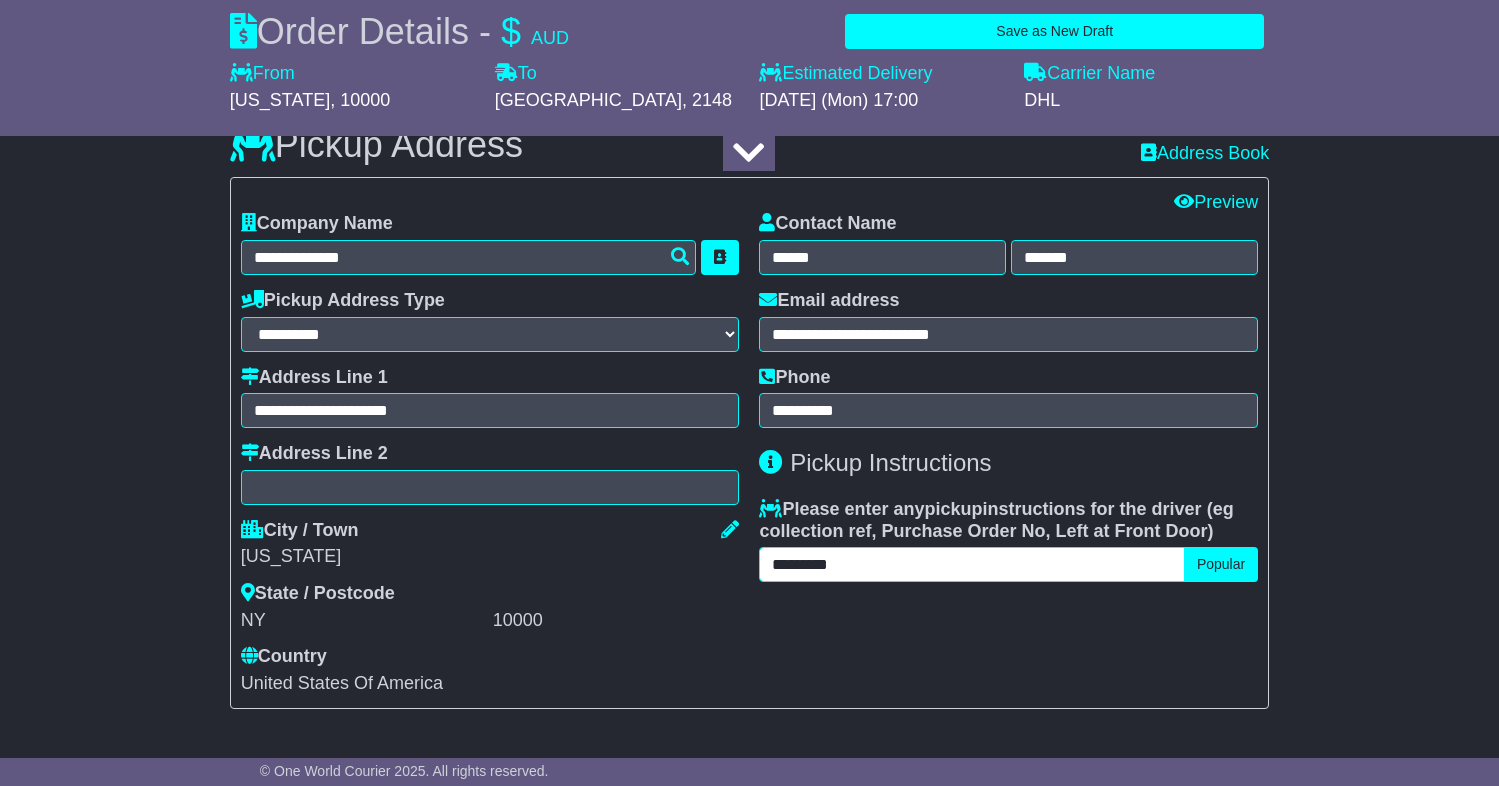 type on "*********" 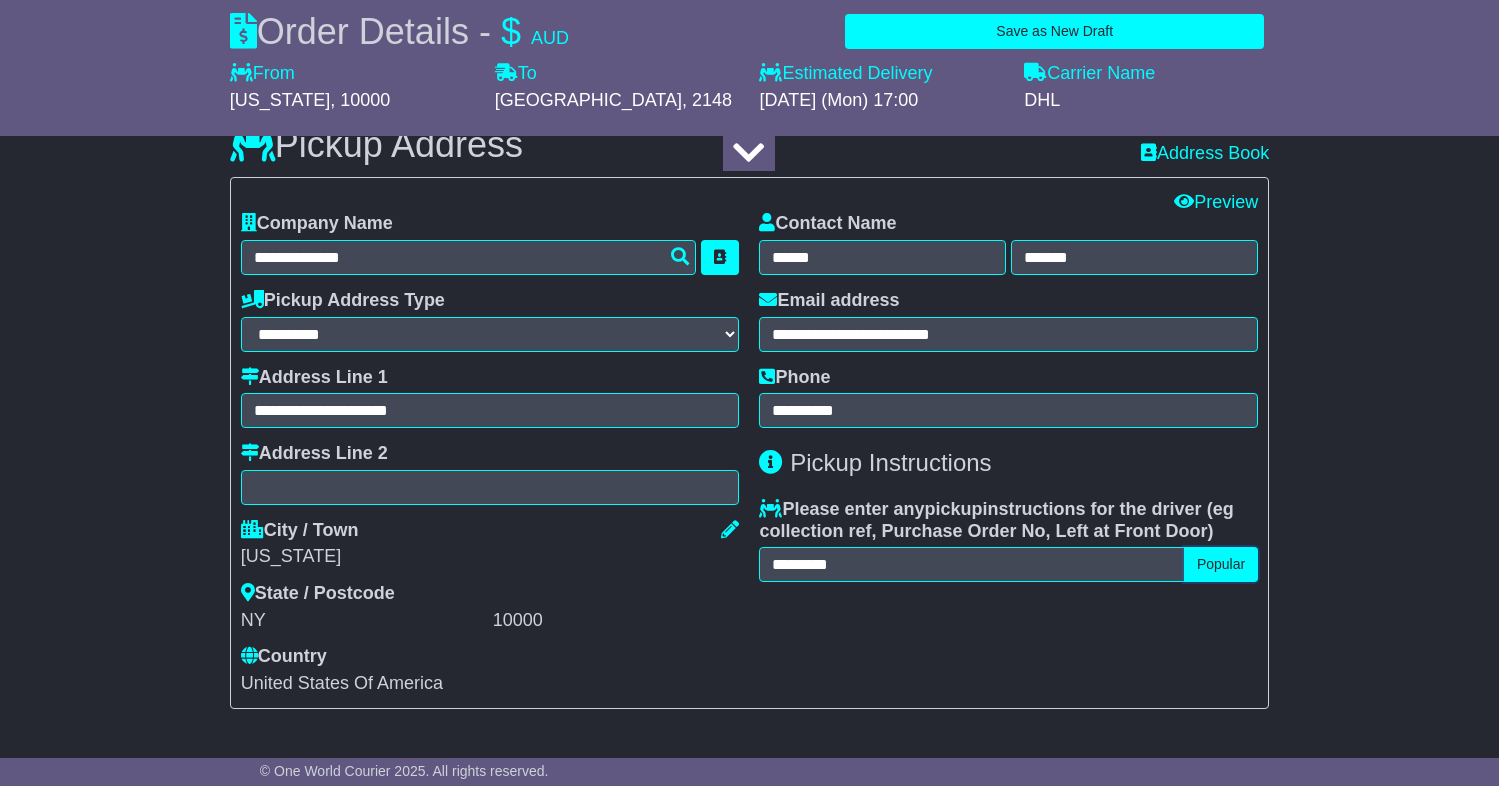type 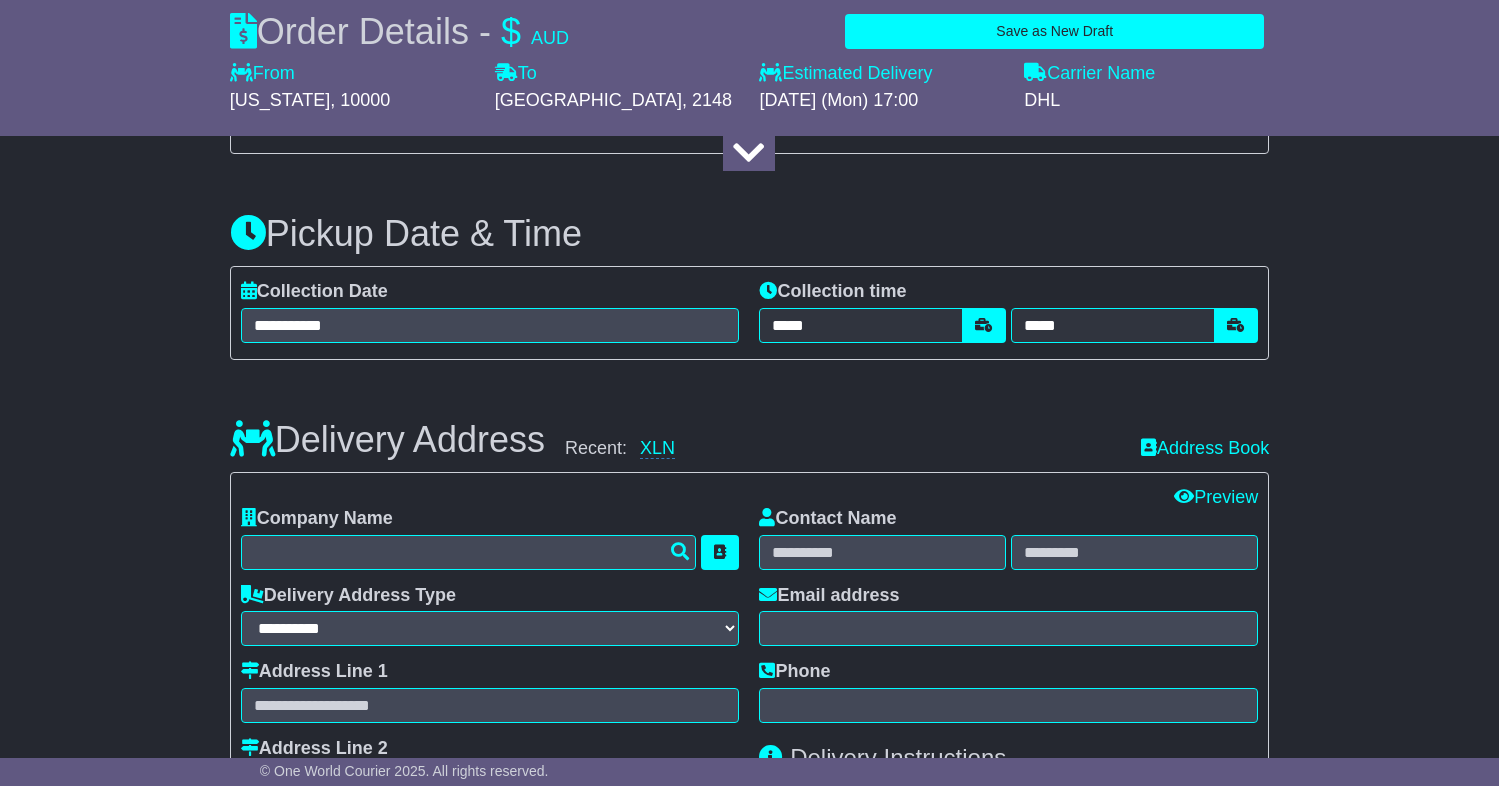 scroll, scrollTop: 1127, scrollLeft: 0, axis: vertical 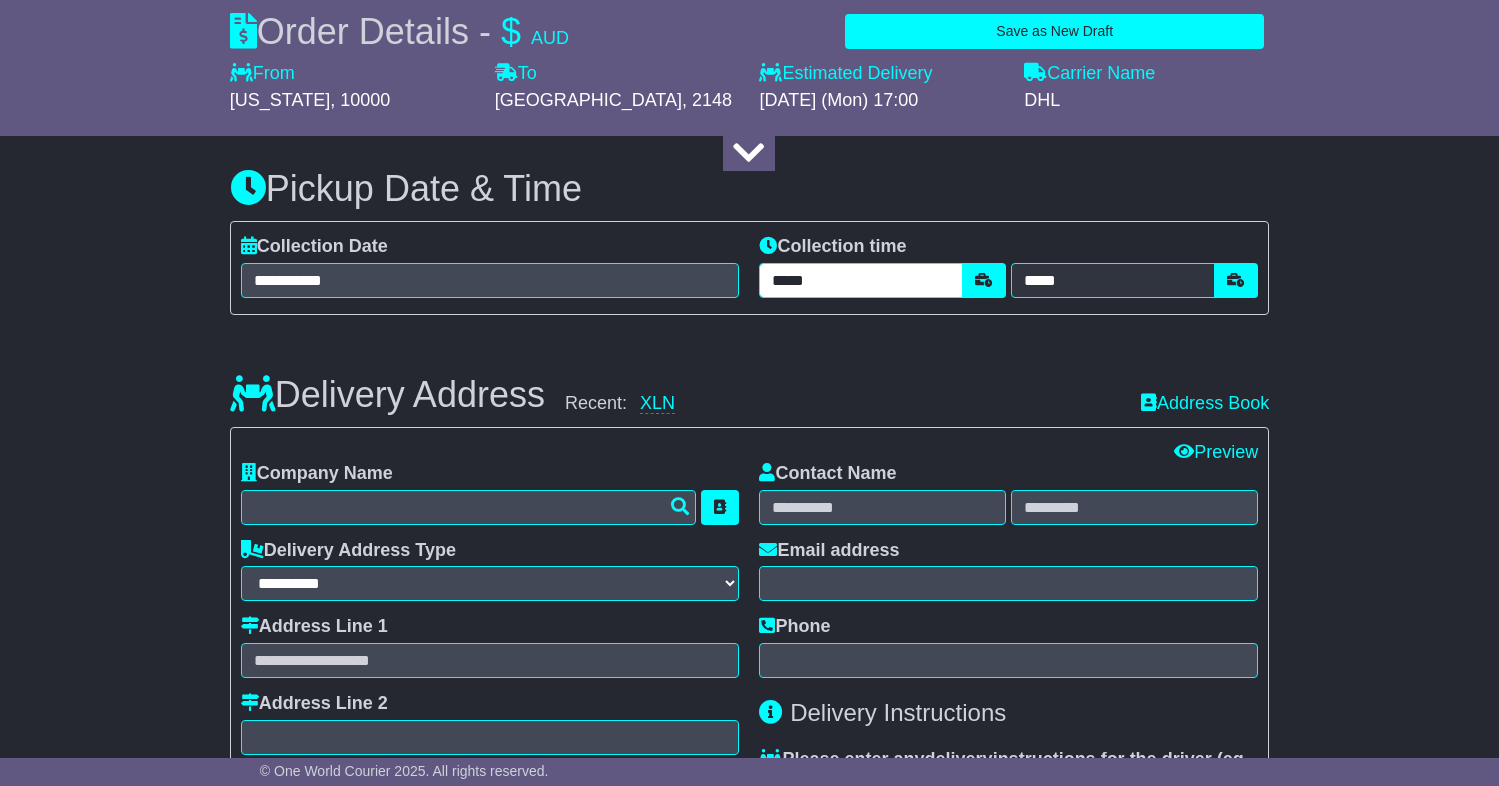 click on "*****" at bounding box center [861, 280] 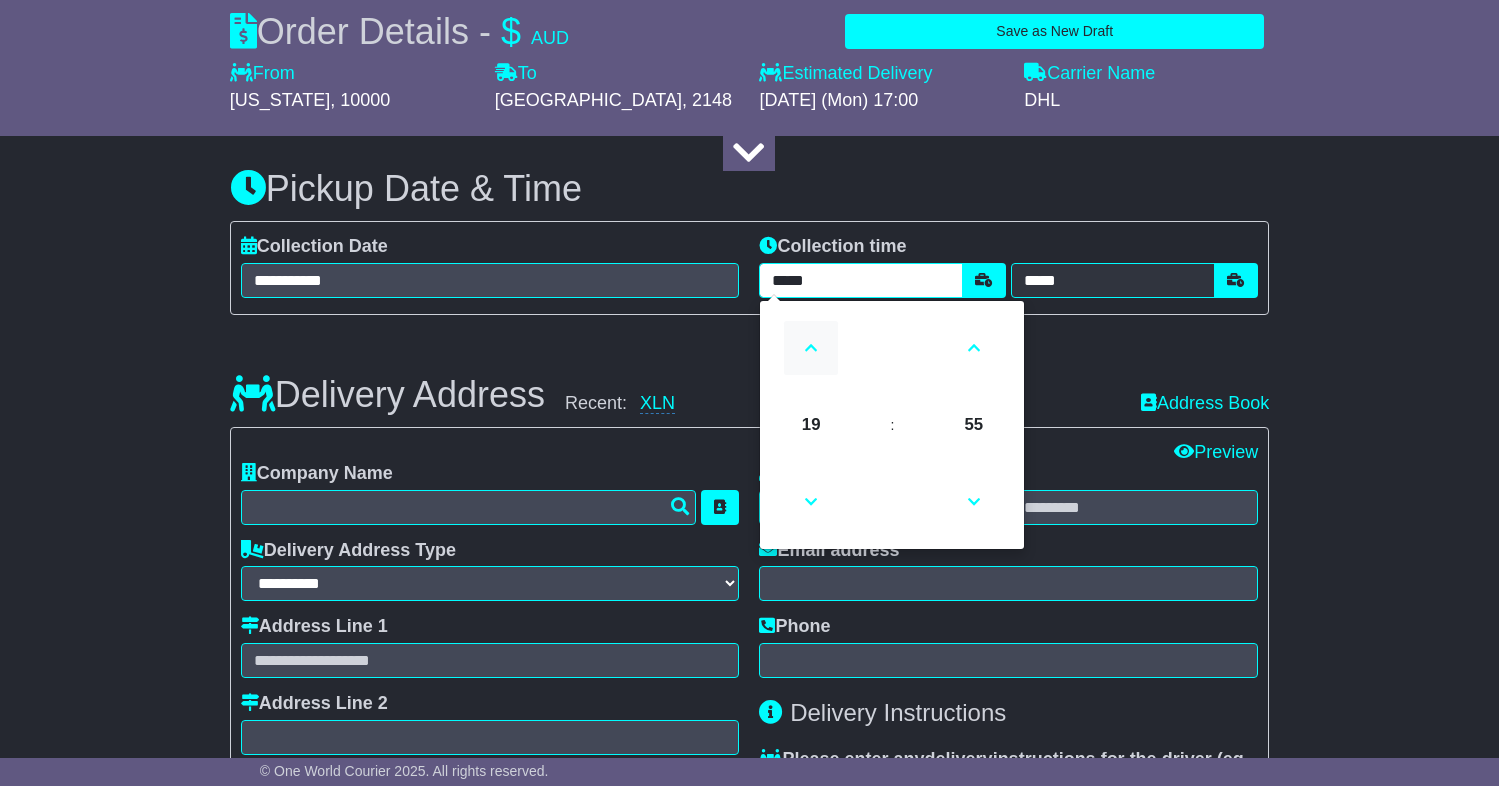 click at bounding box center (811, 348) 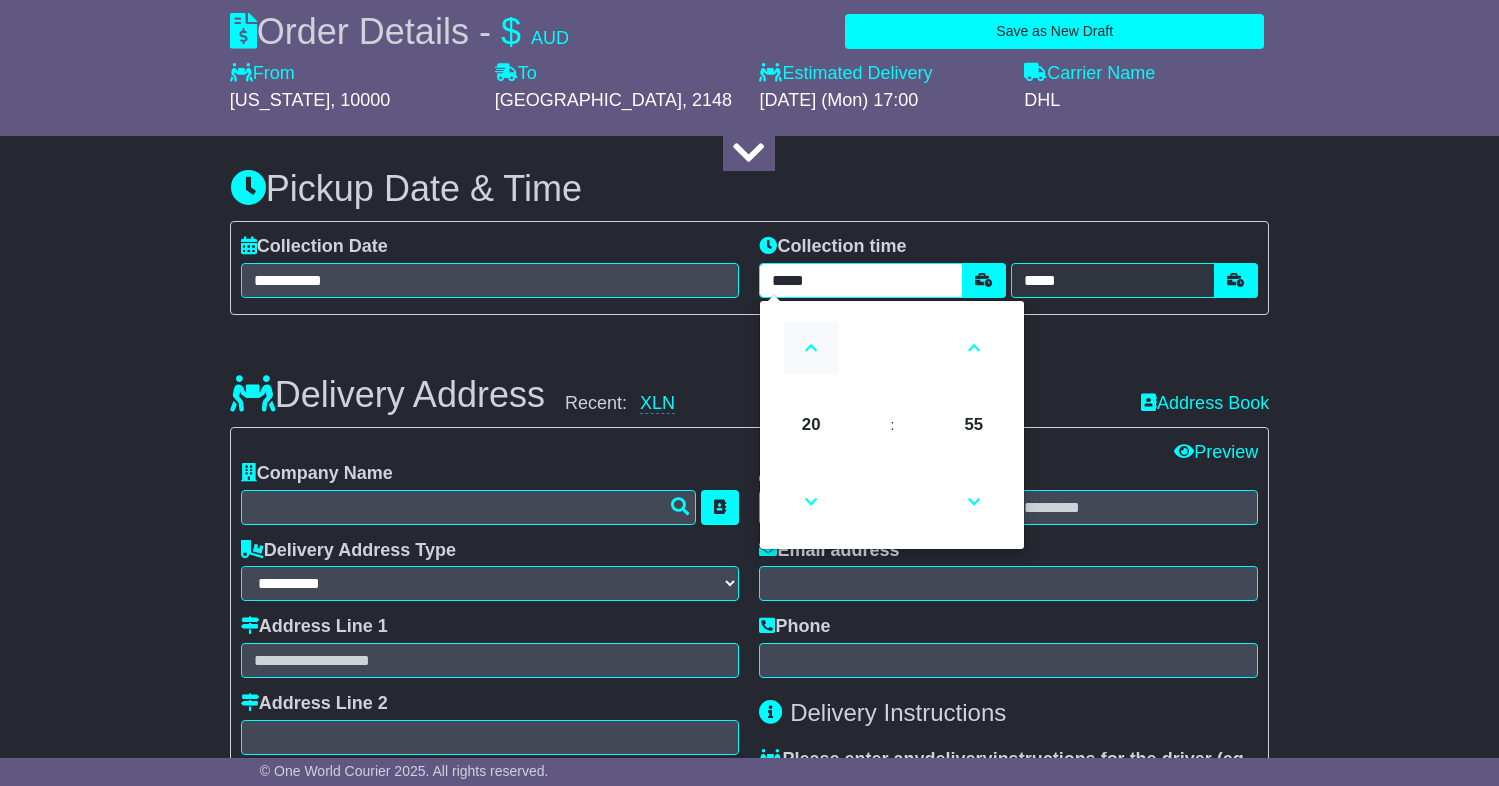 click at bounding box center [811, 348] 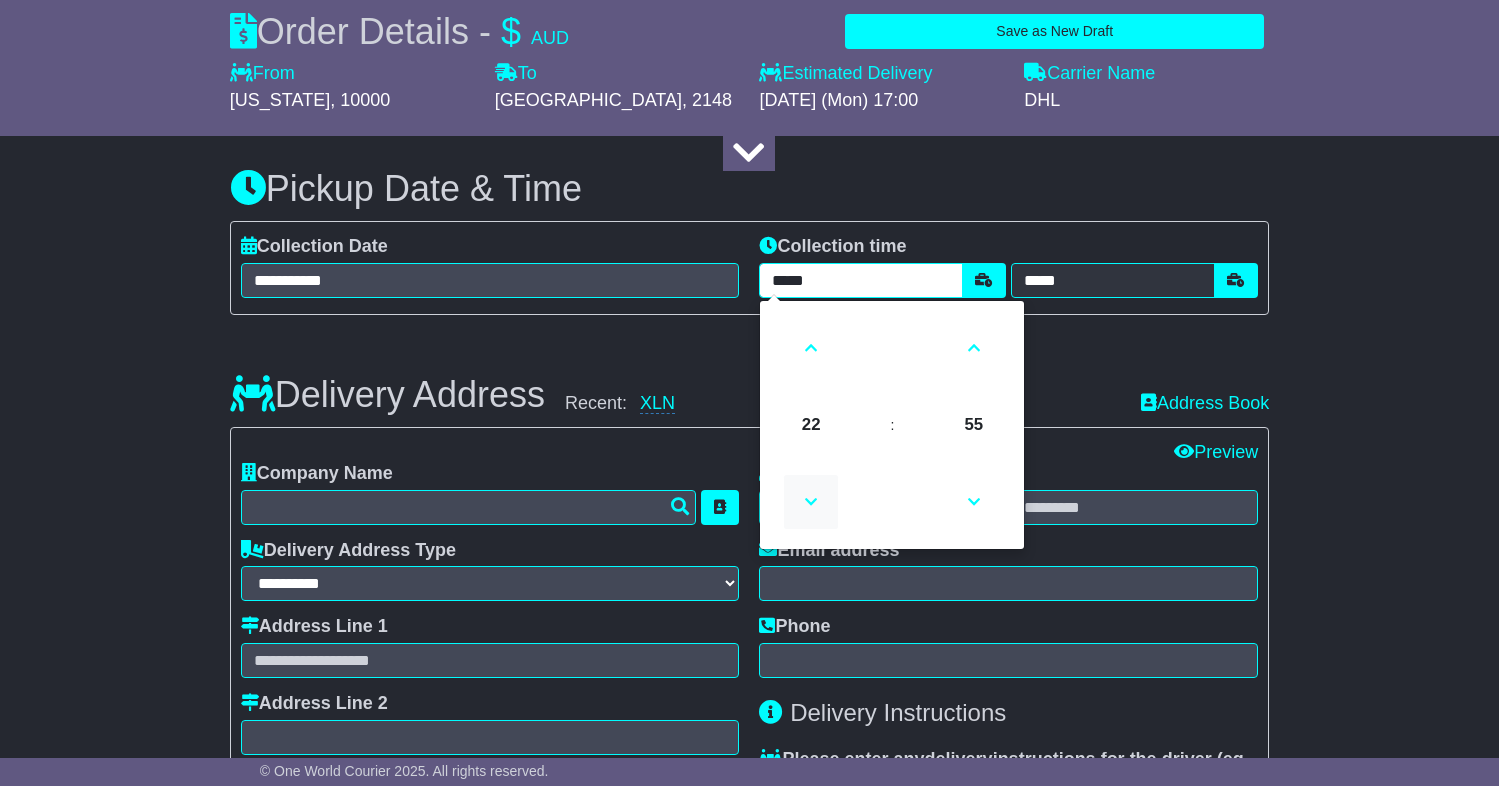 click at bounding box center [811, 502] 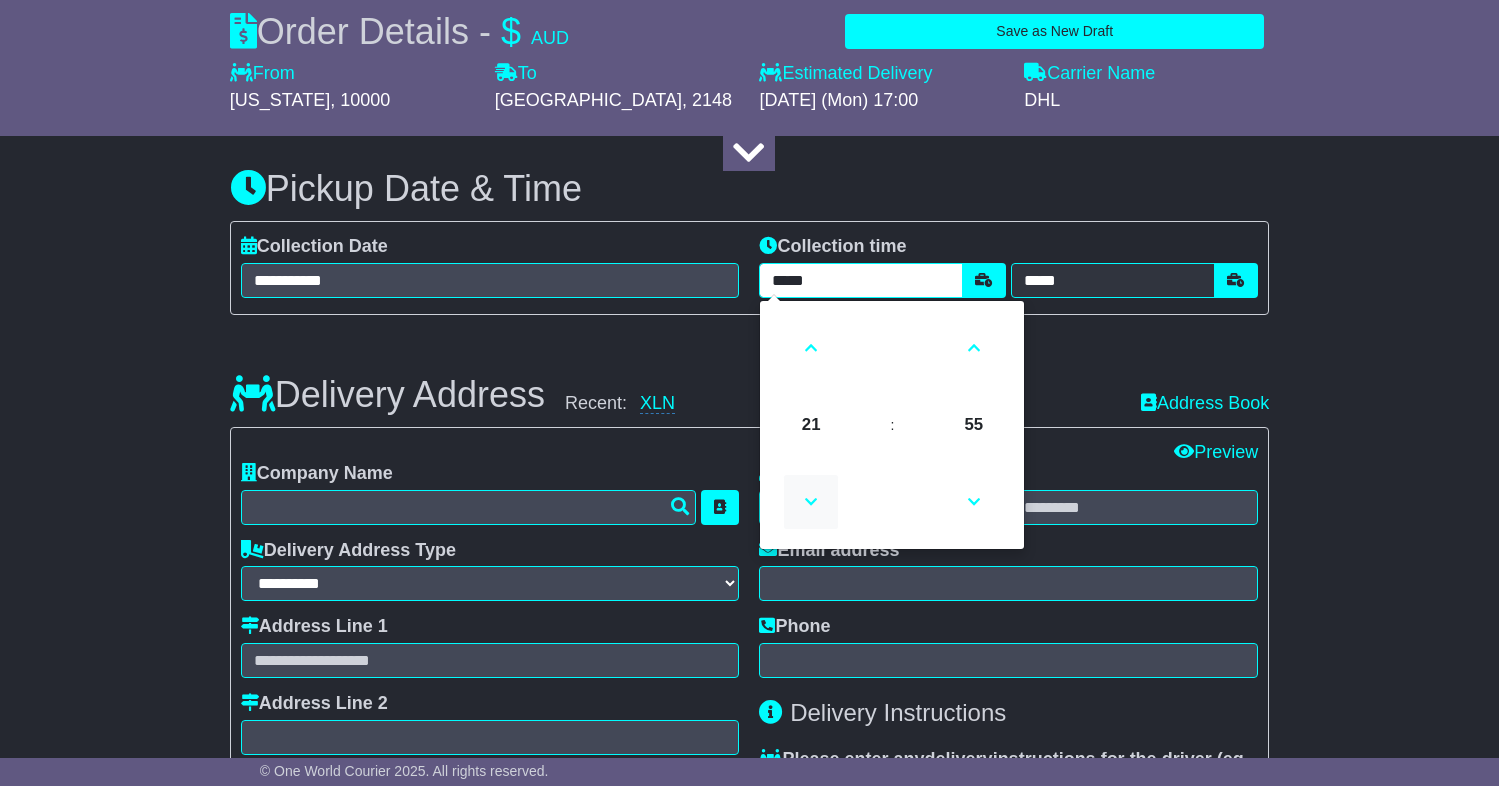 click at bounding box center (811, 502) 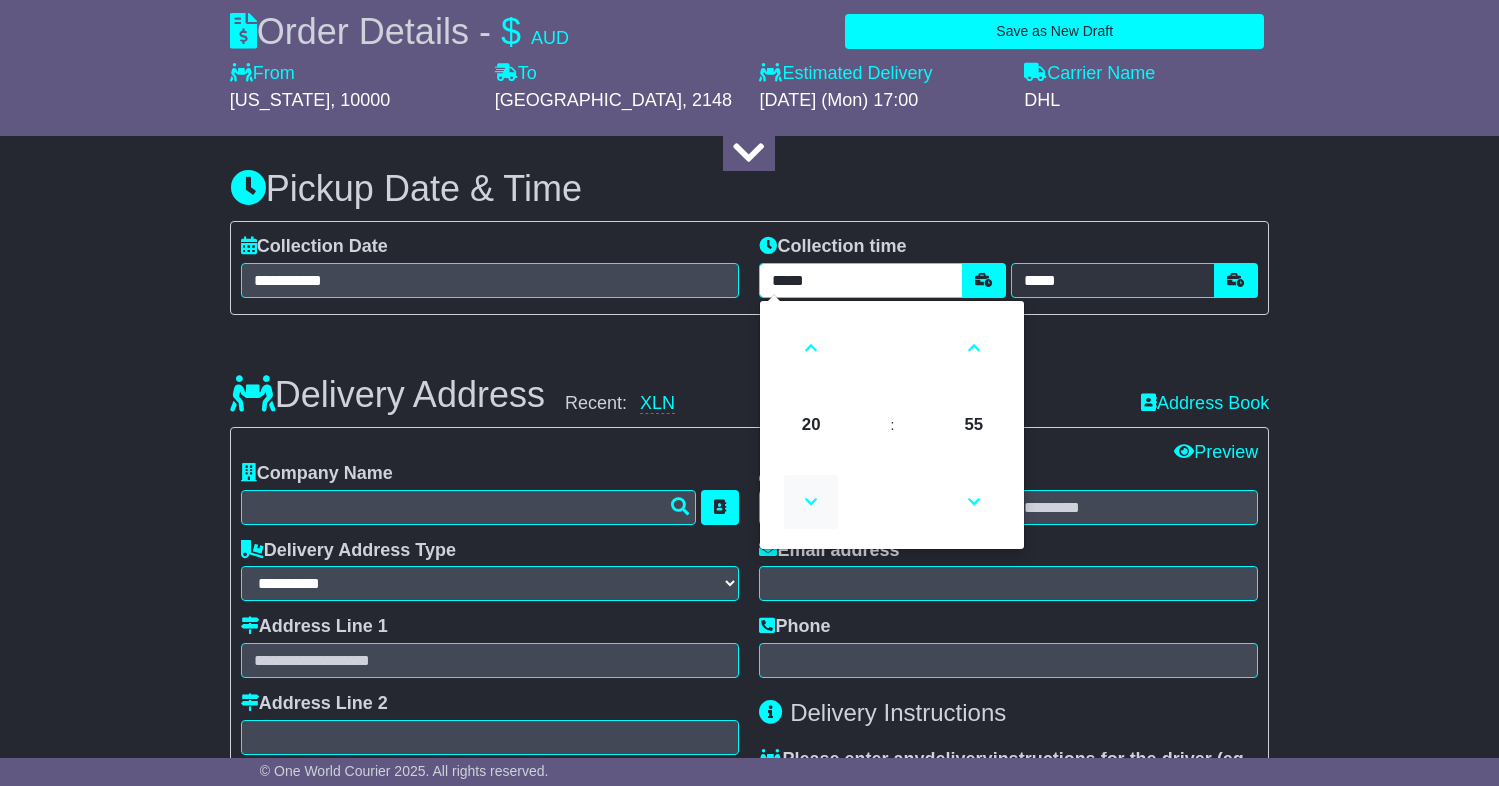 click at bounding box center (811, 502) 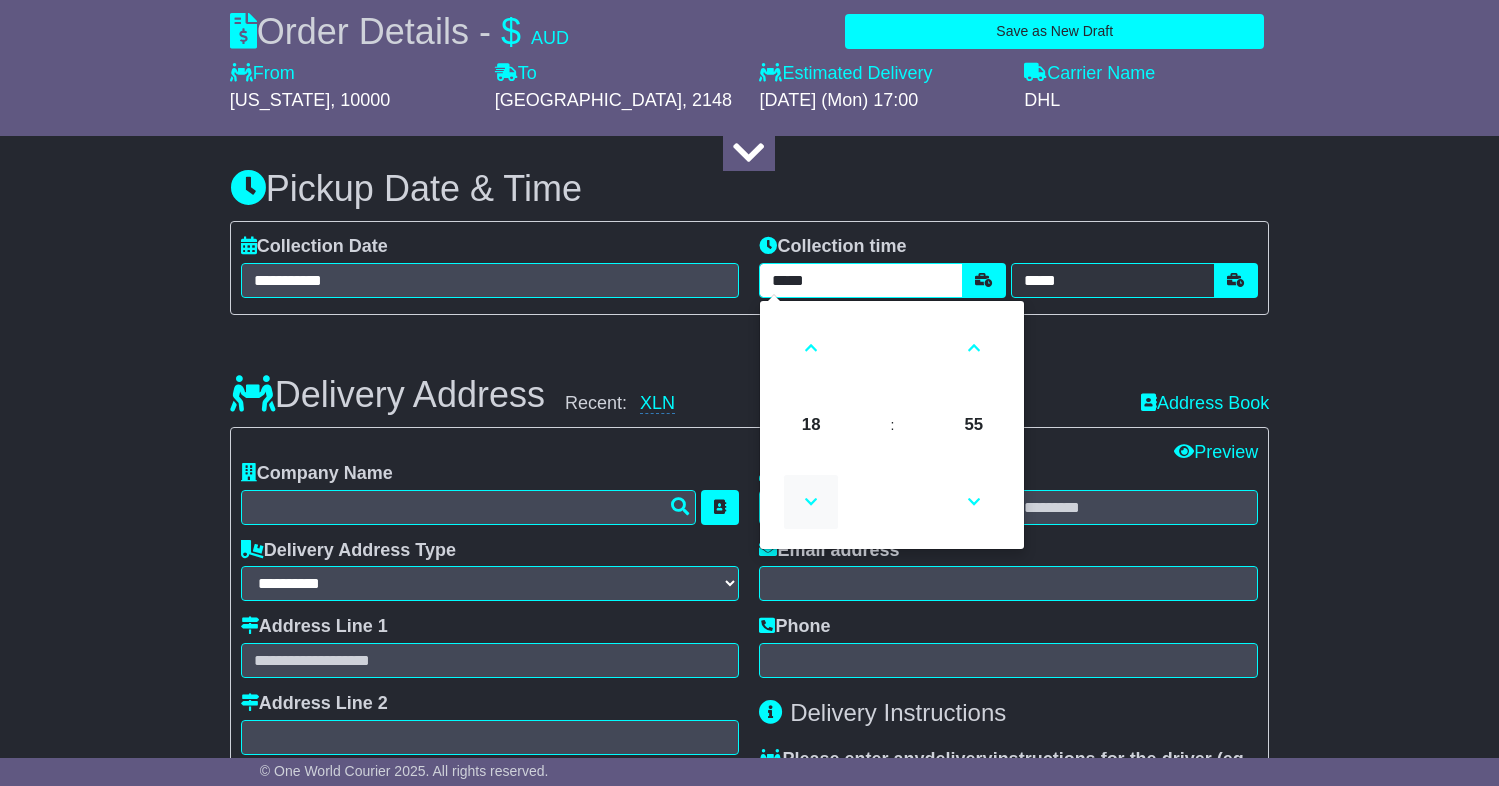 click at bounding box center (811, 502) 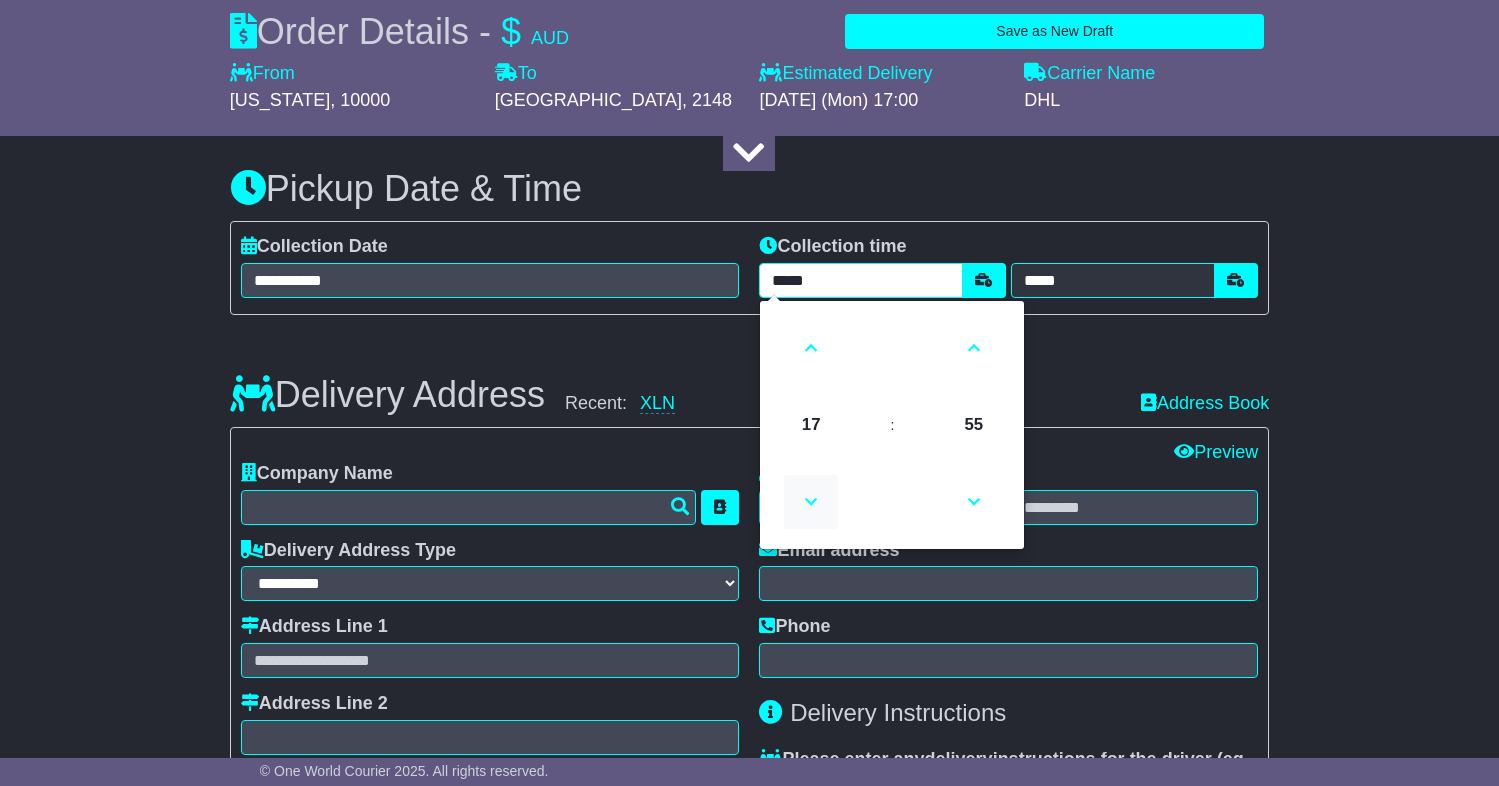 click at bounding box center [811, 502] 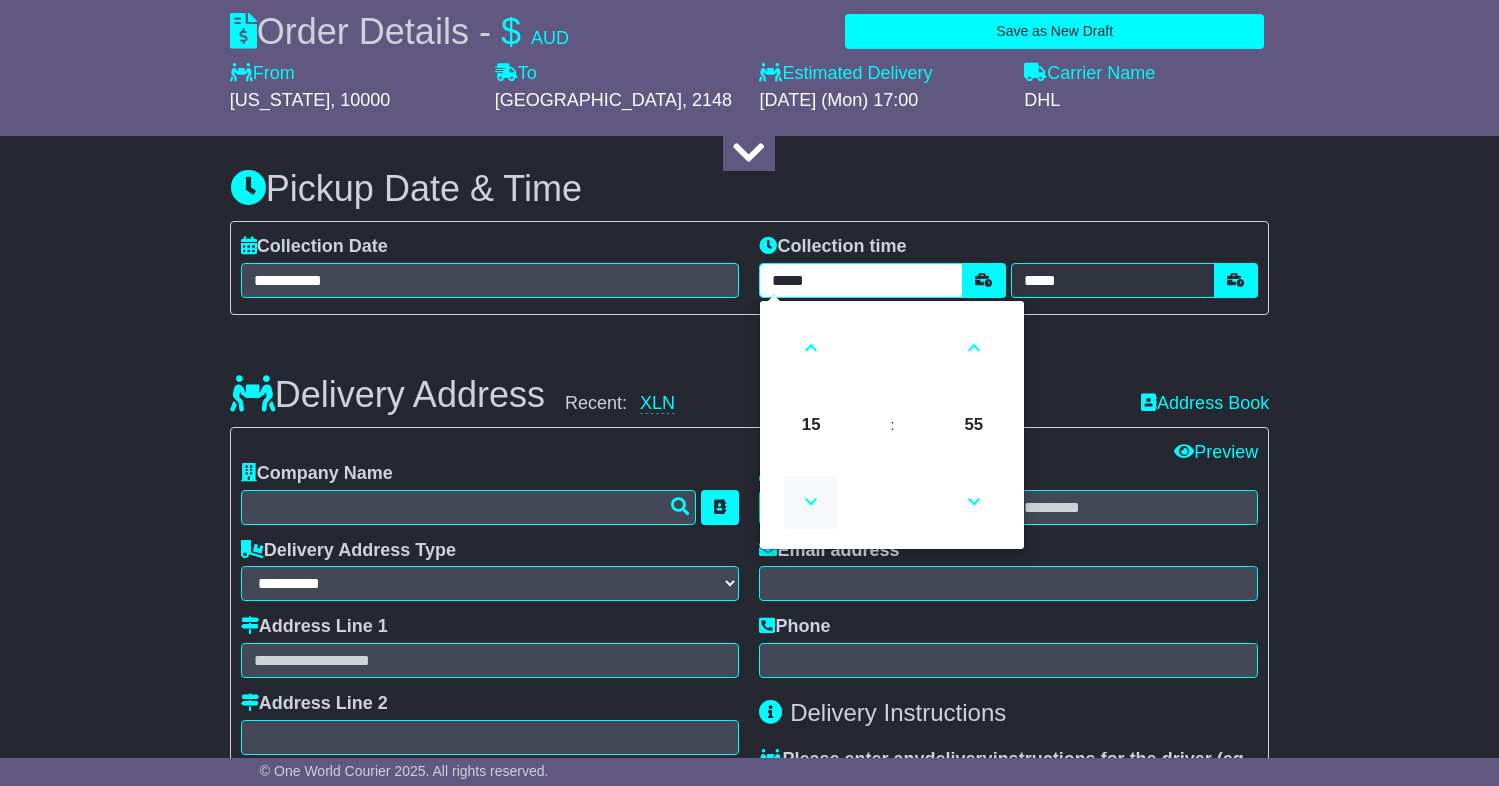 click at bounding box center [811, 502] 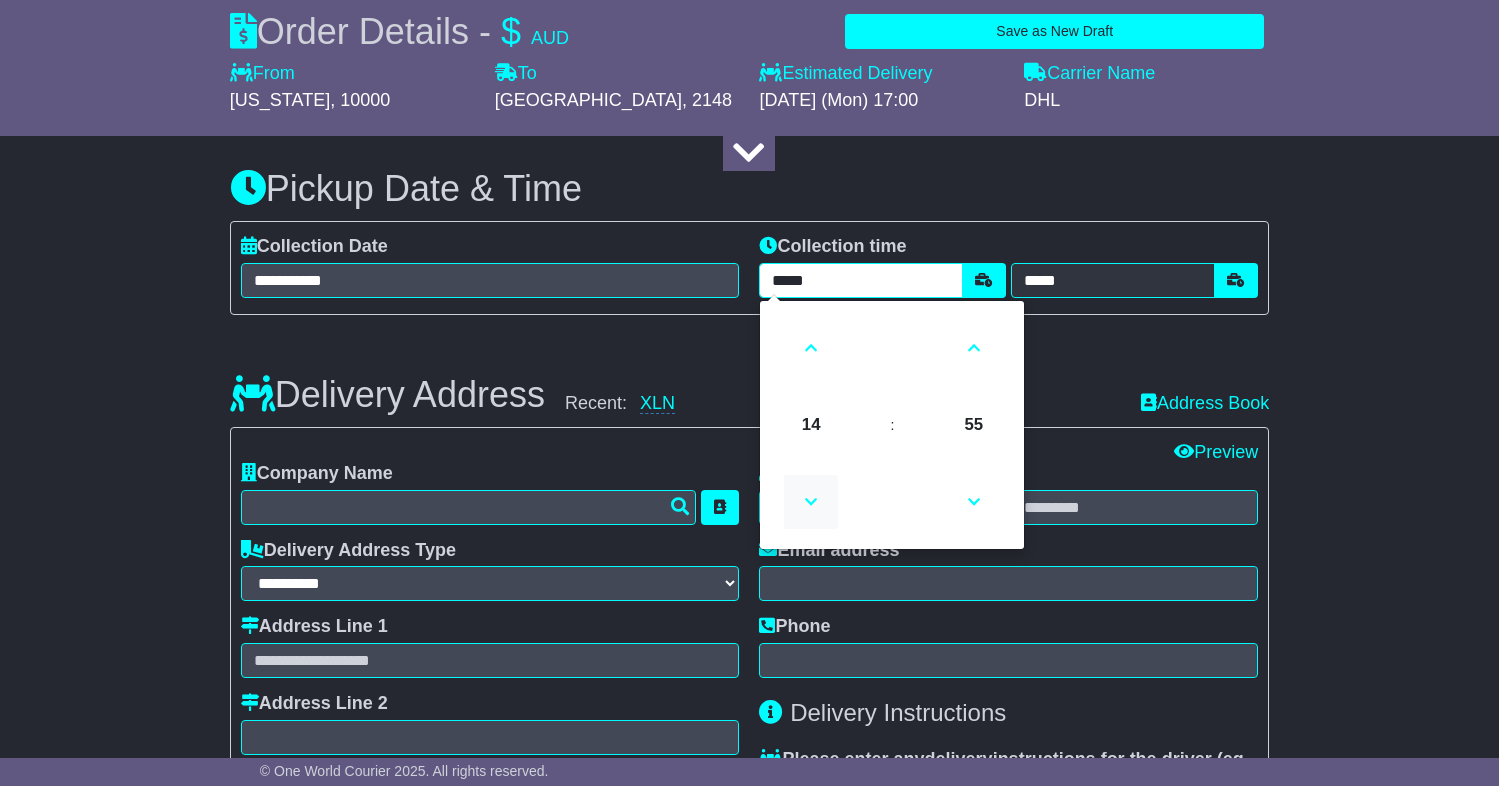 click at bounding box center (811, 502) 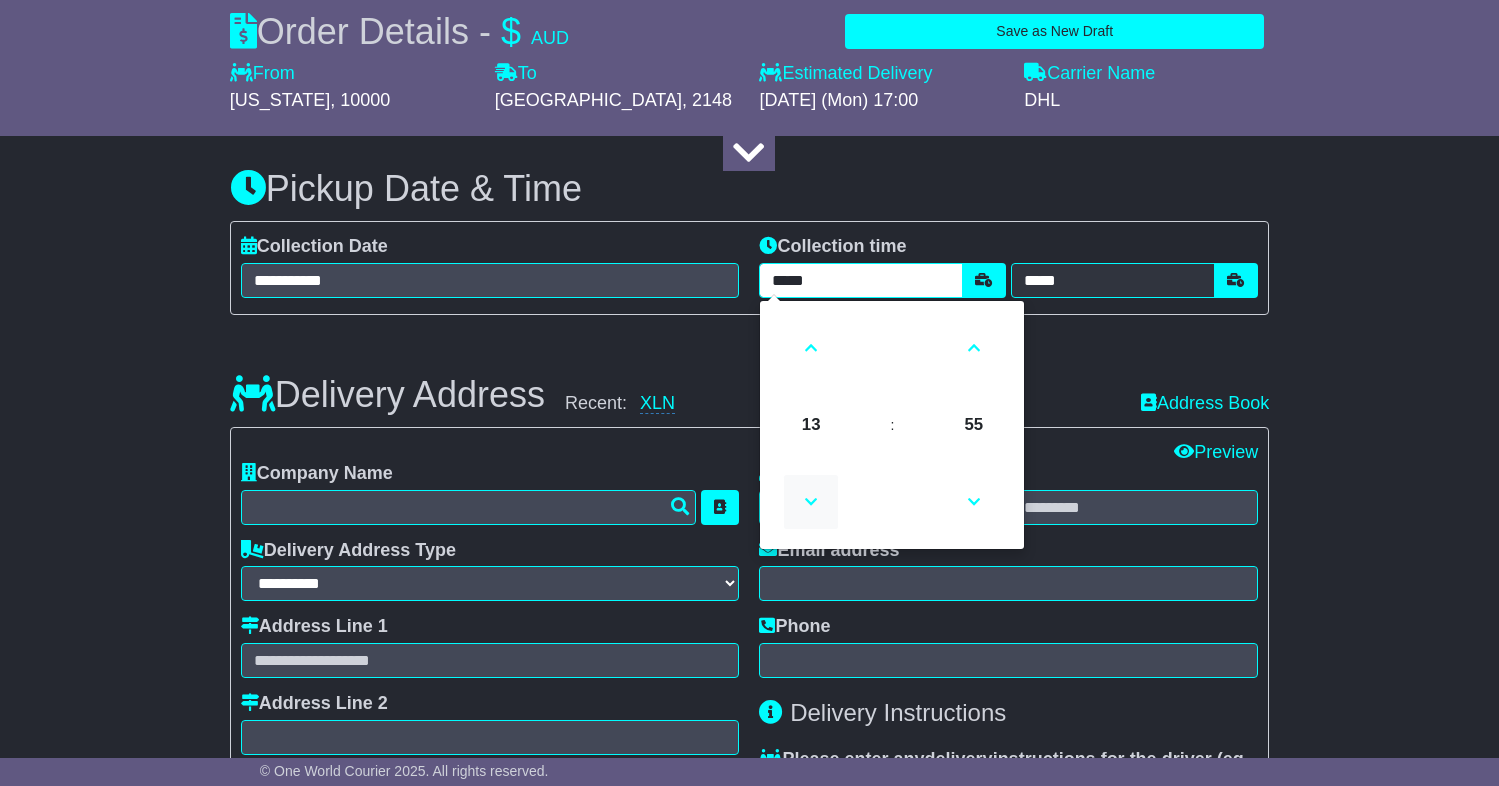 click at bounding box center (811, 502) 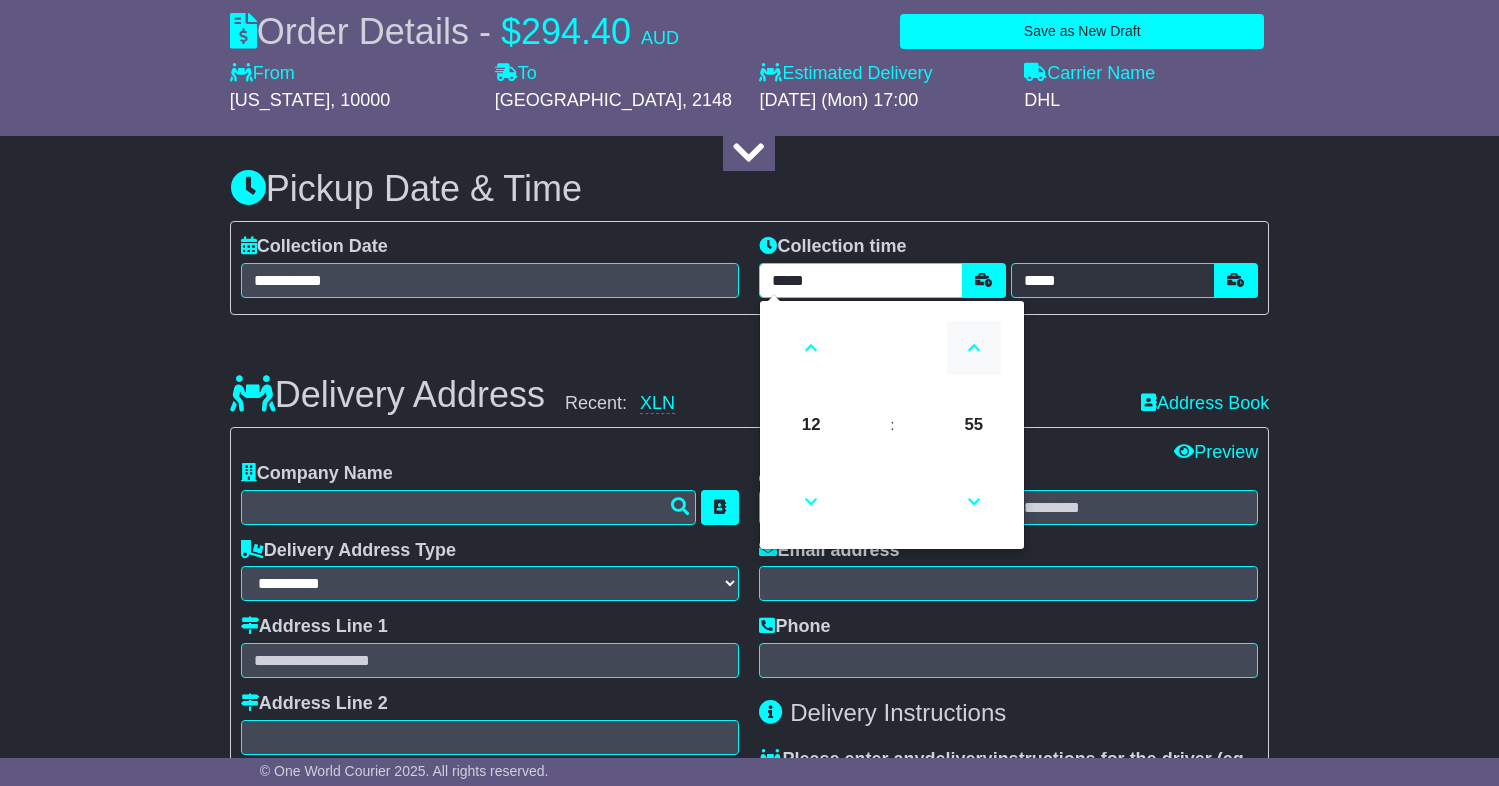 click at bounding box center (974, 348) 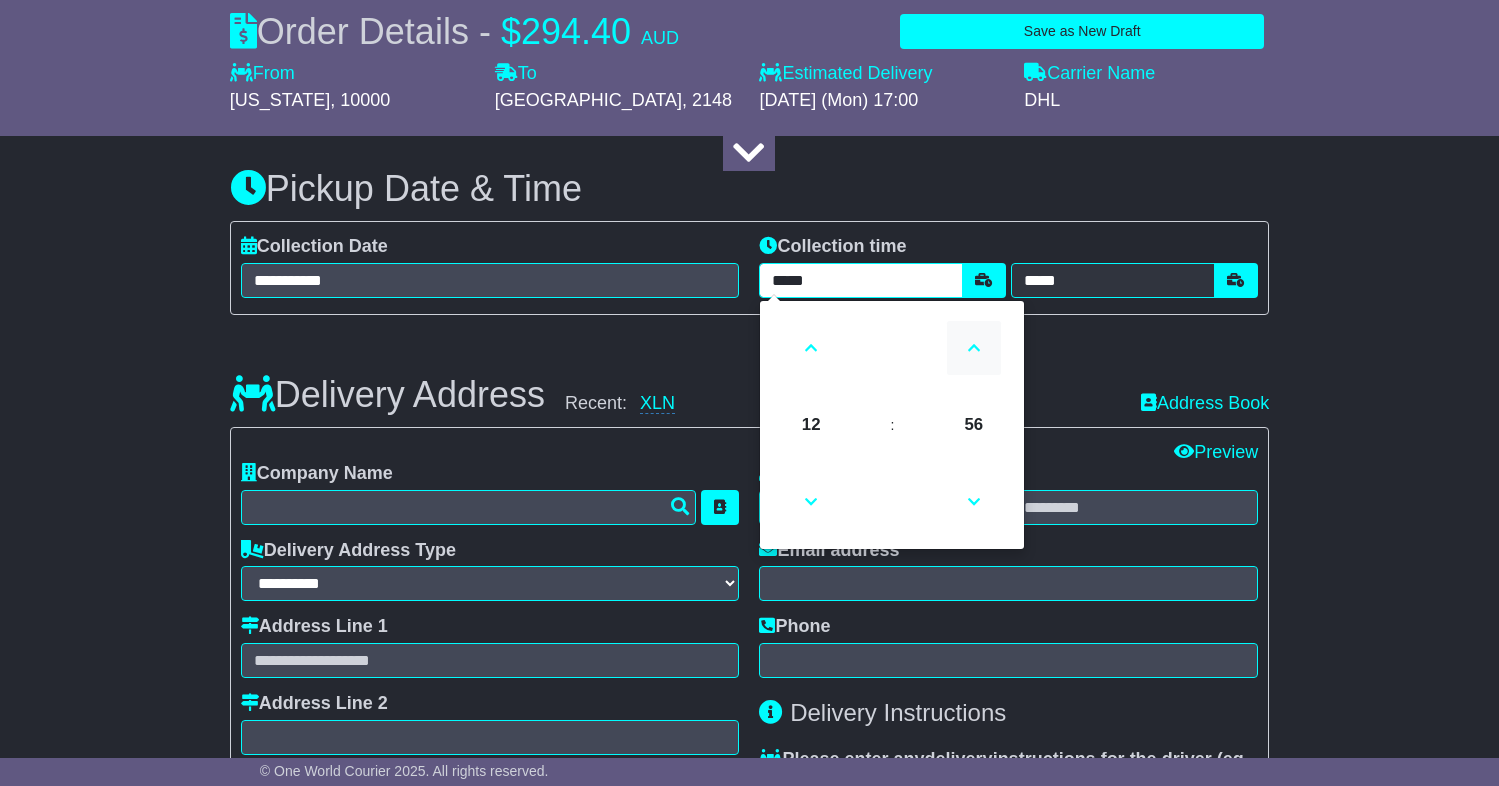click at bounding box center (974, 348) 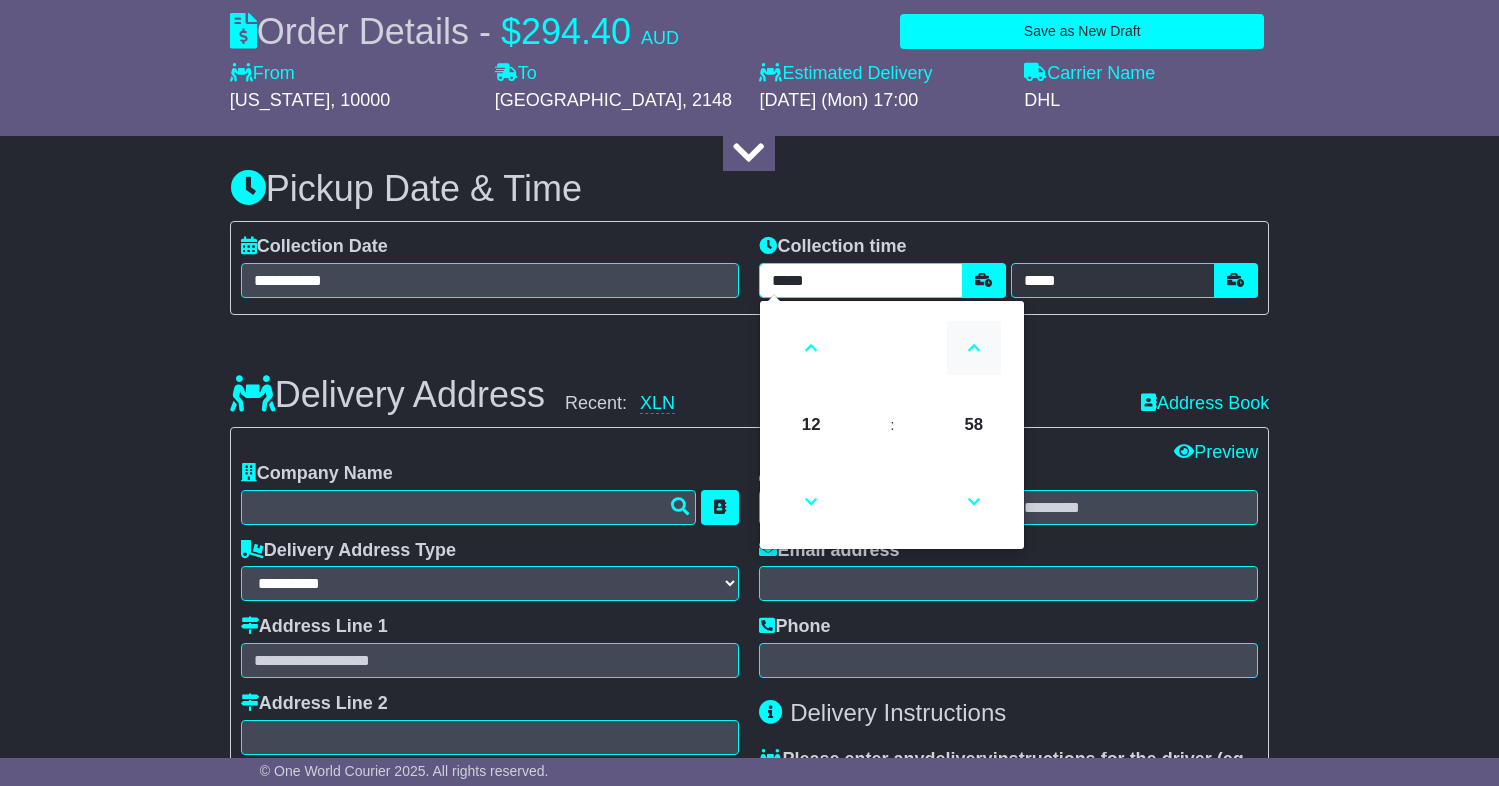 click at bounding box center [974, 348] 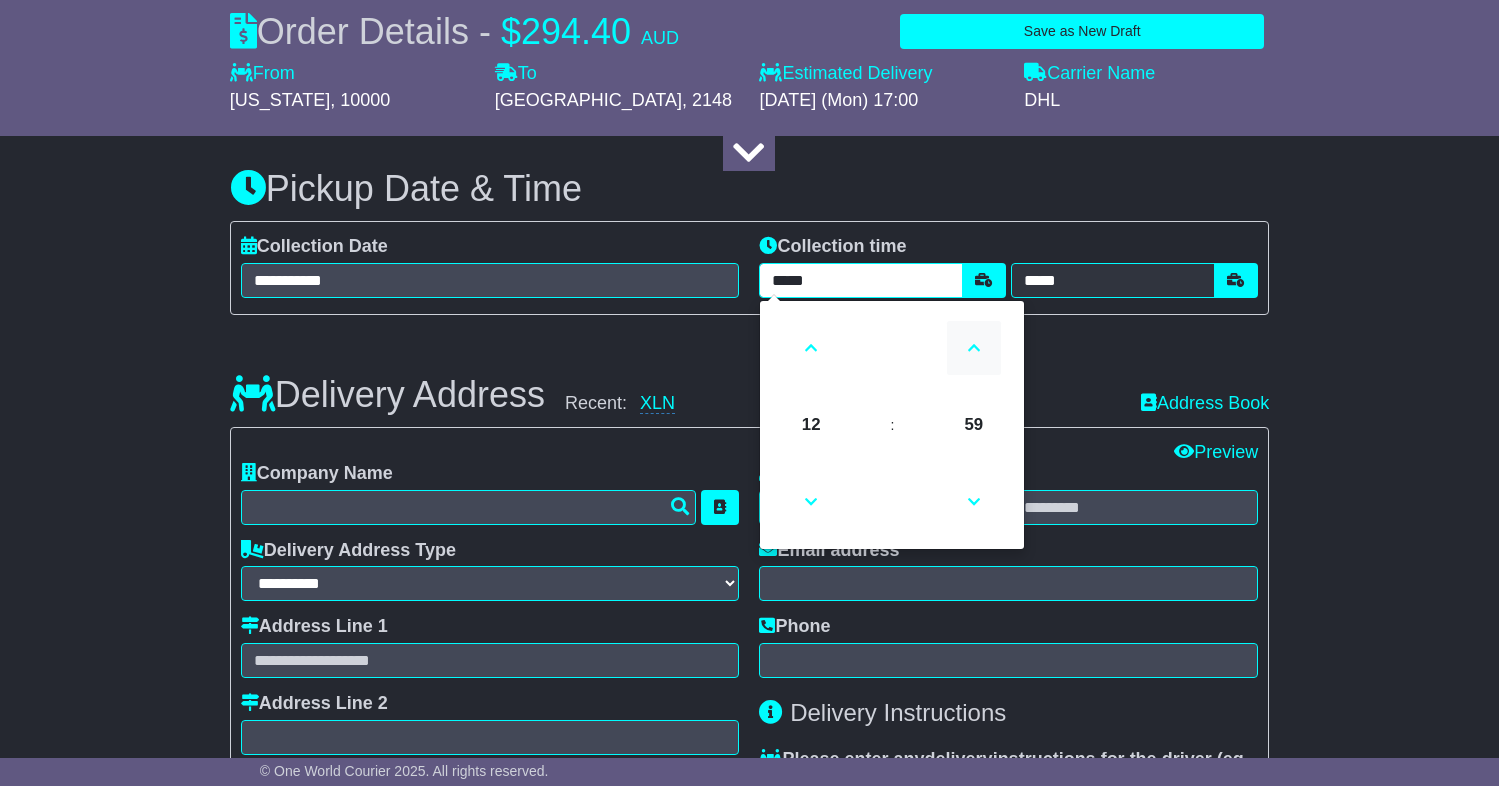 click at bounding box center (974, 348) 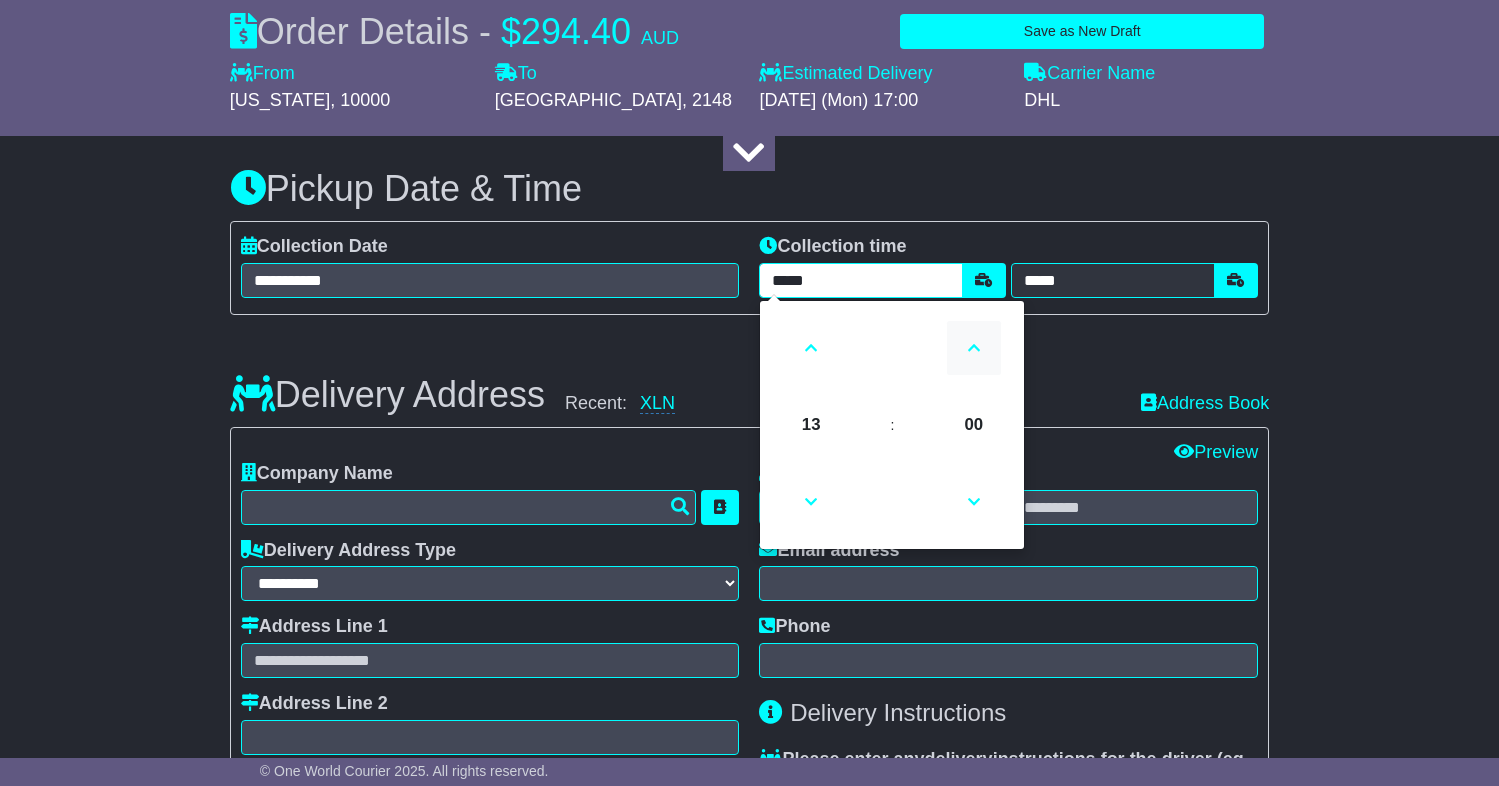 click at bounding box center [974, 348] 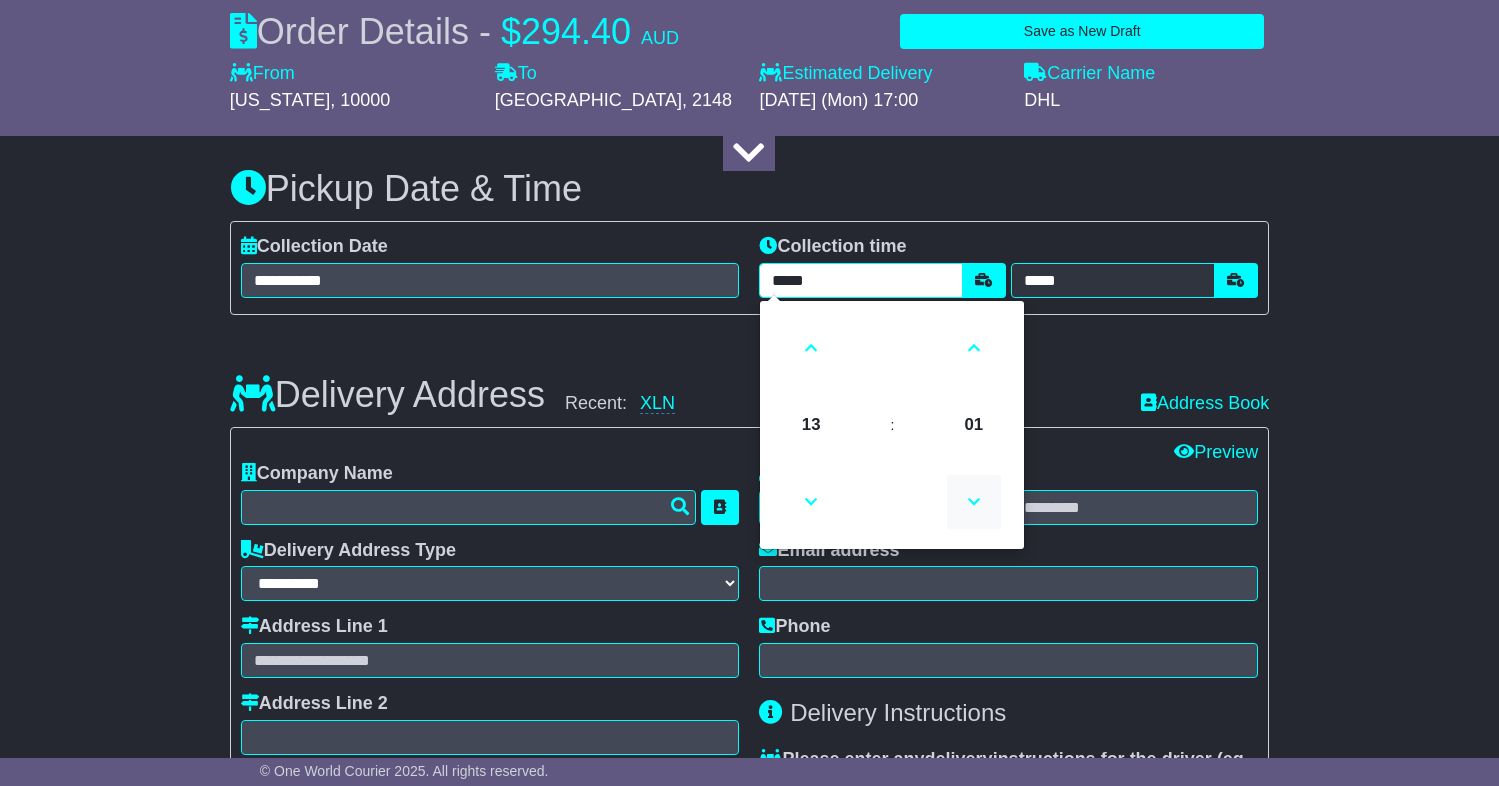 click at bounding box center [974, 502] 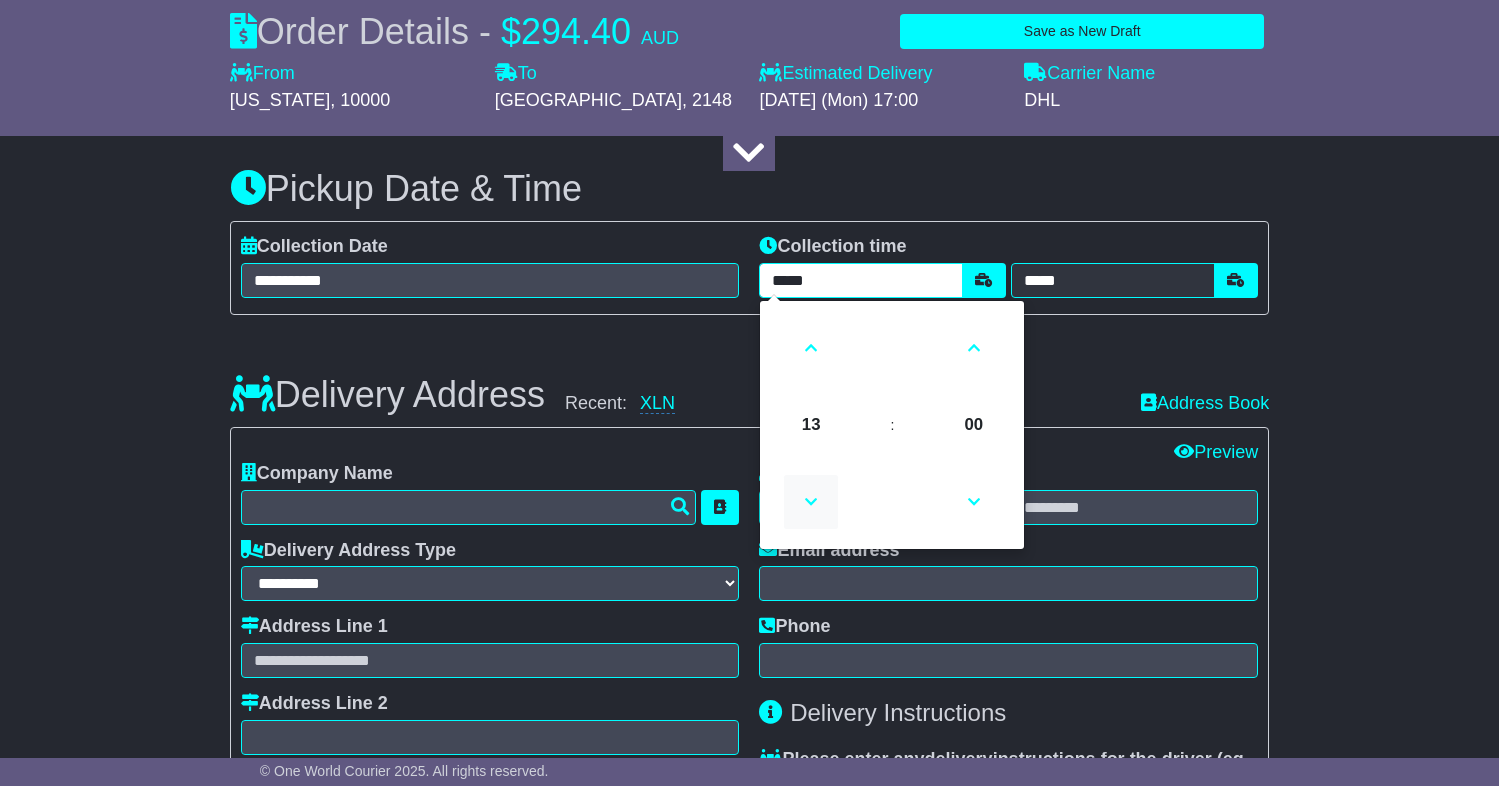 click at bounding box center [811, 502] 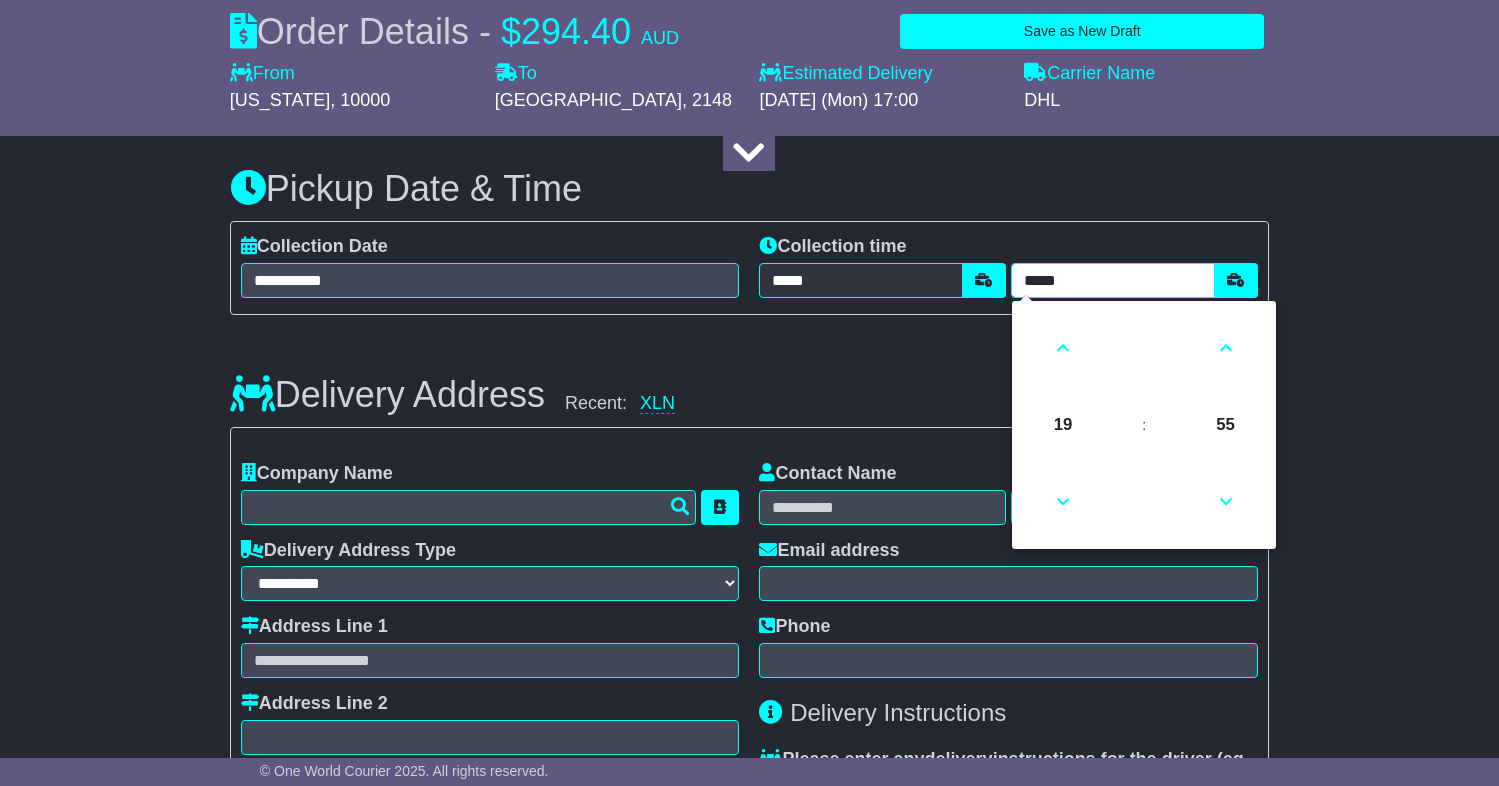 click on "*****" at bounding box center [1113, 280] 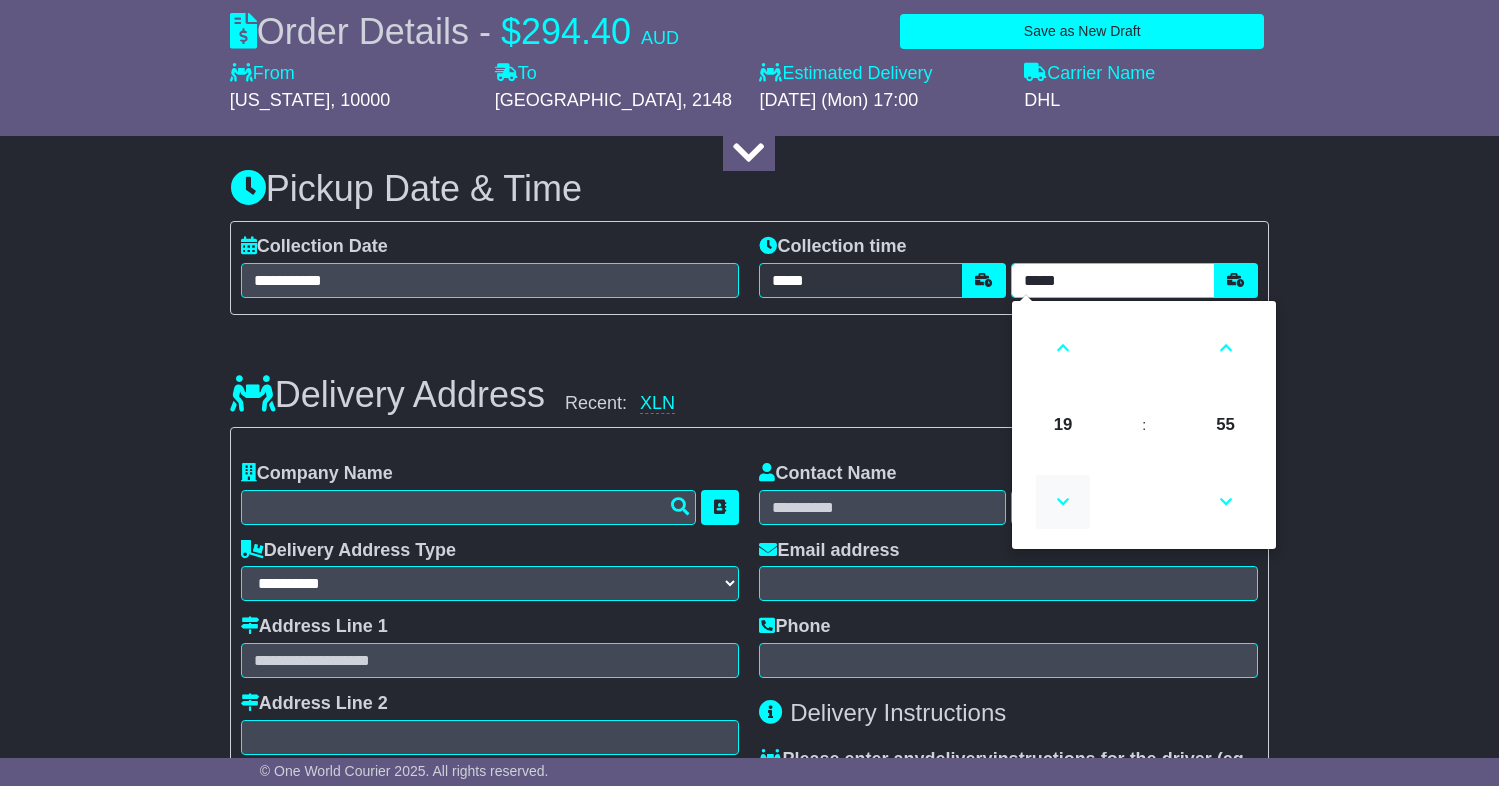 click at bounding box center [1063, 502] 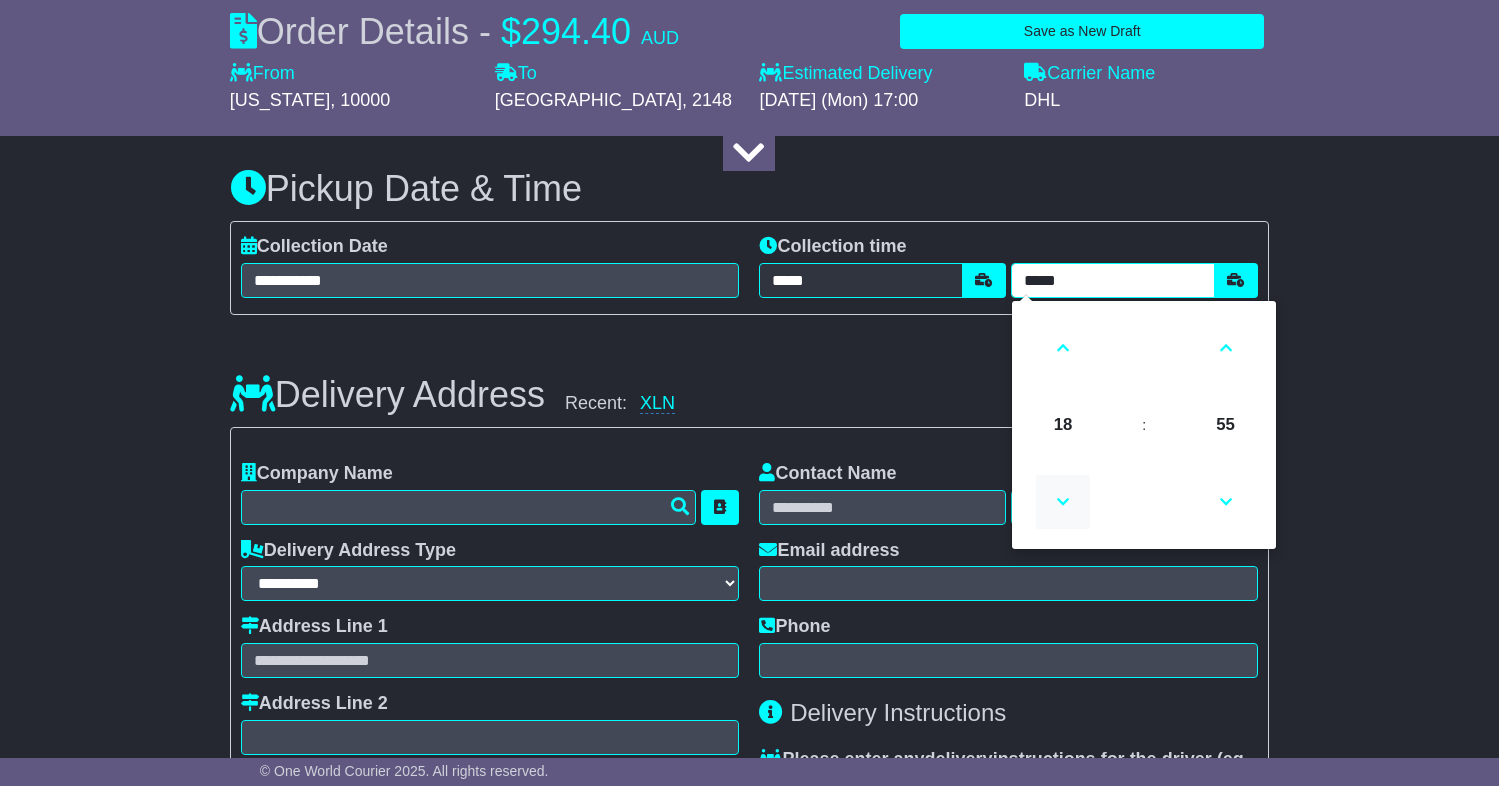 click at bounding box center (1063, 502) 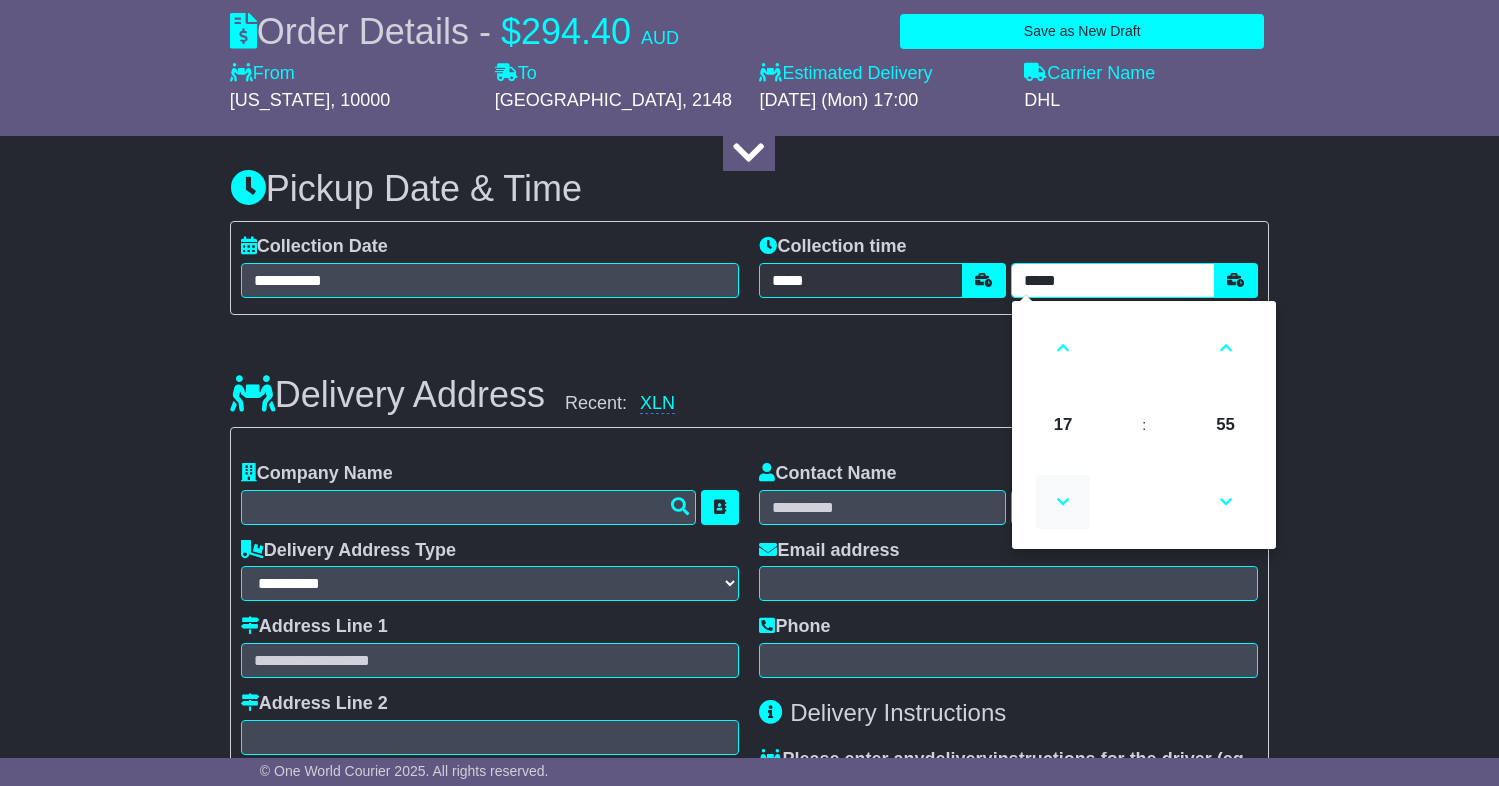 click at bounding box center [1063, 502] 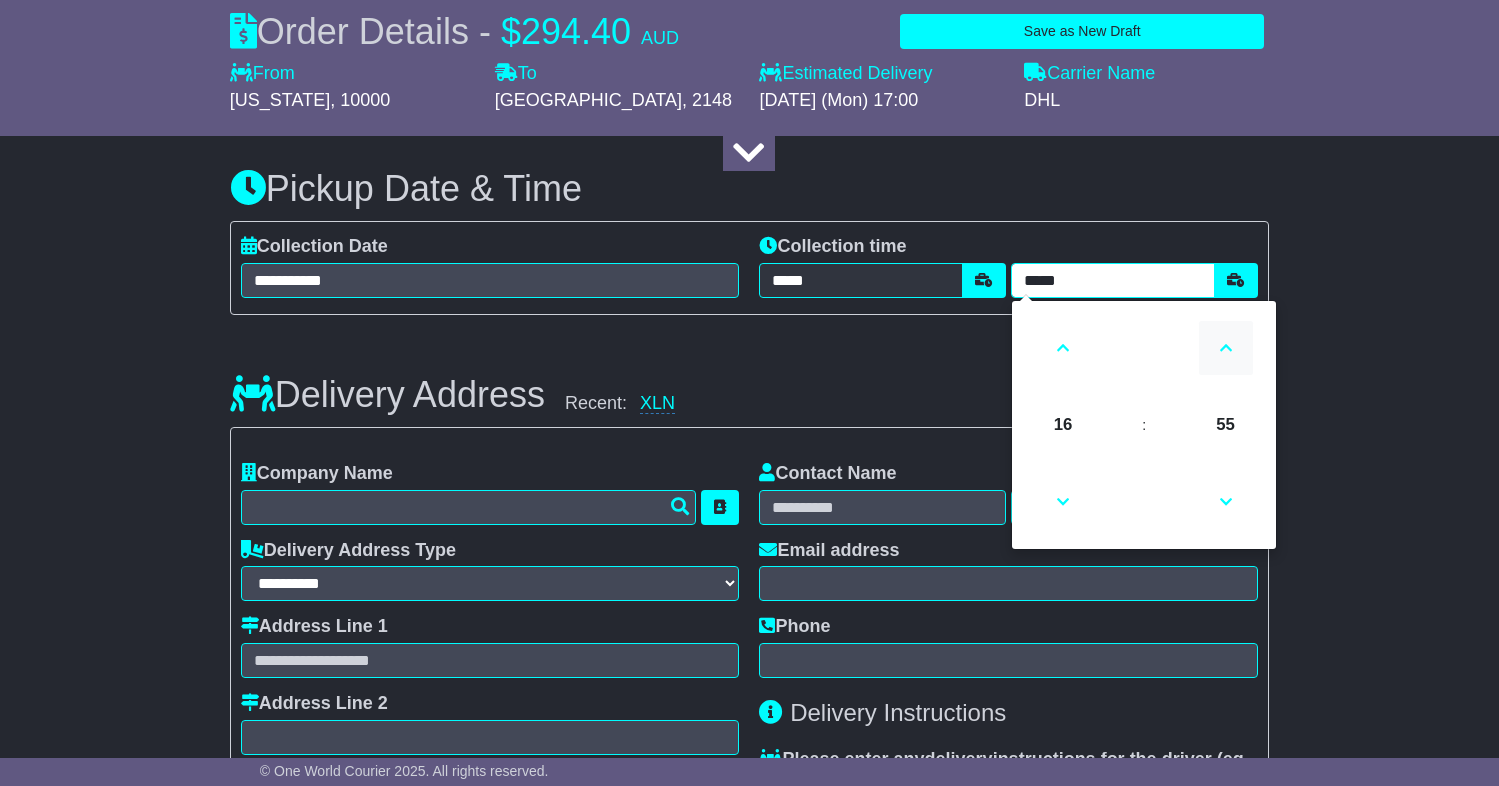 click at bounding box center (1226, 348) 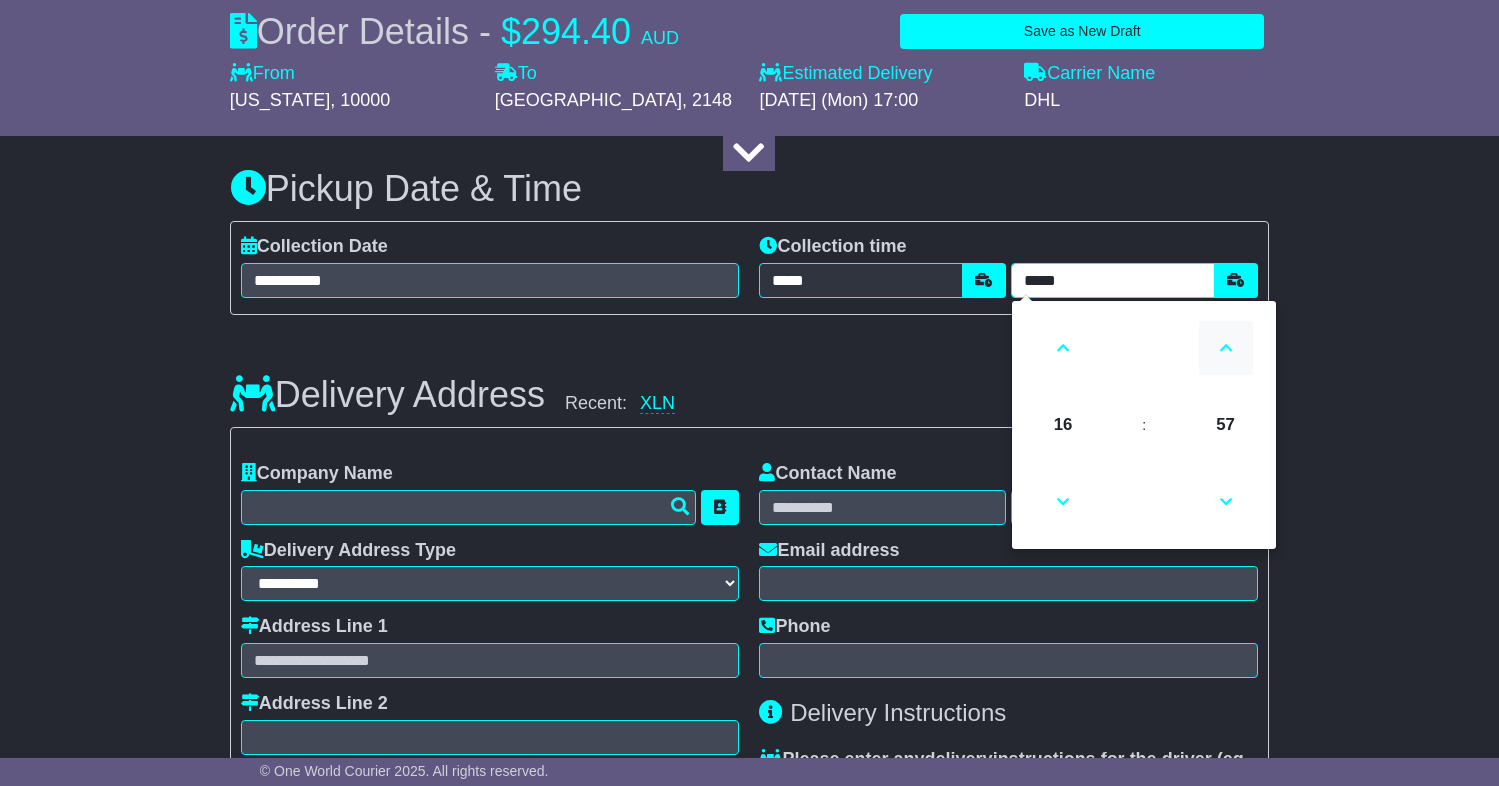 click at bounding box center [1226, 348] 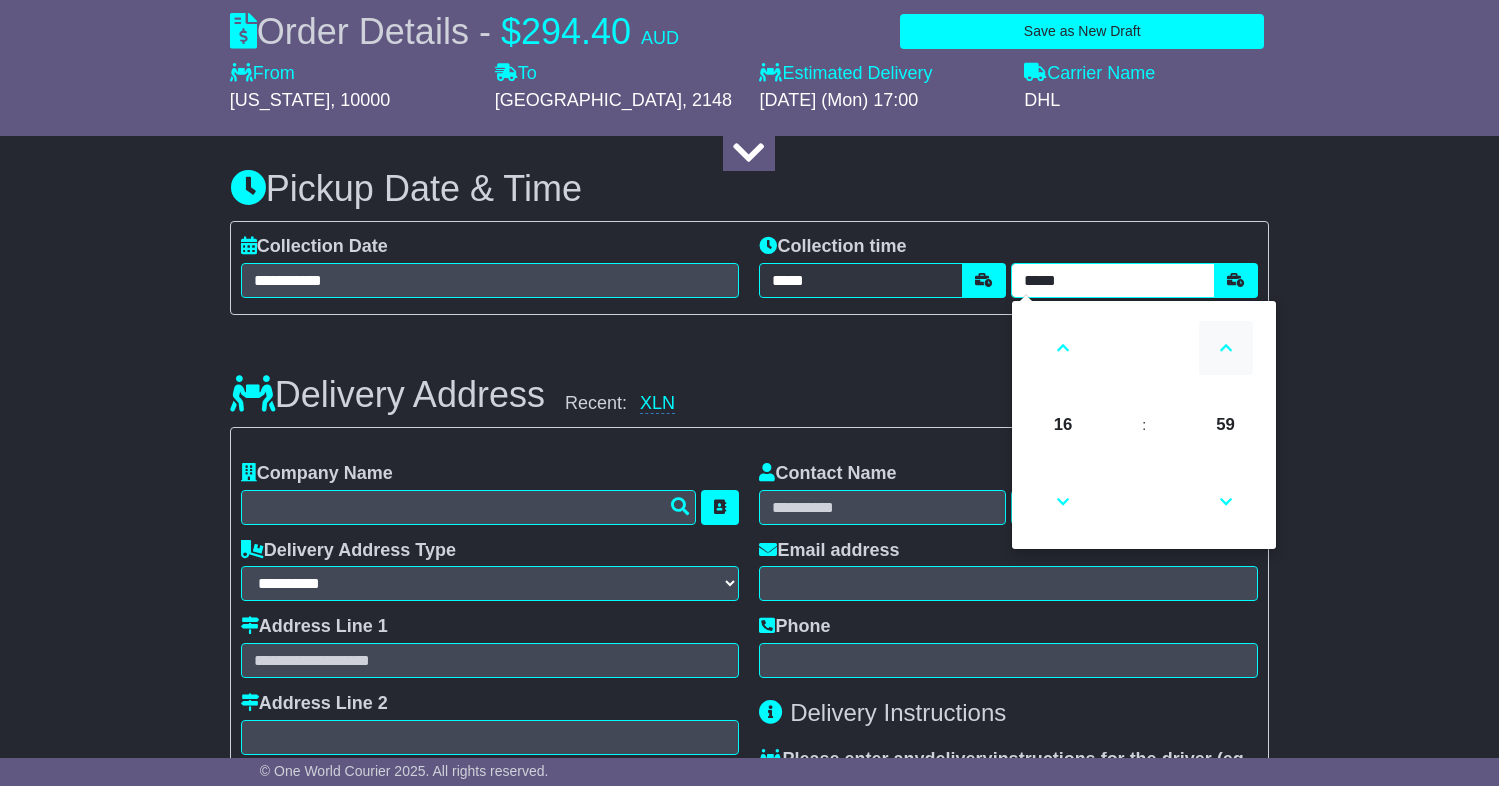 click at bounding box center (1226, 348) 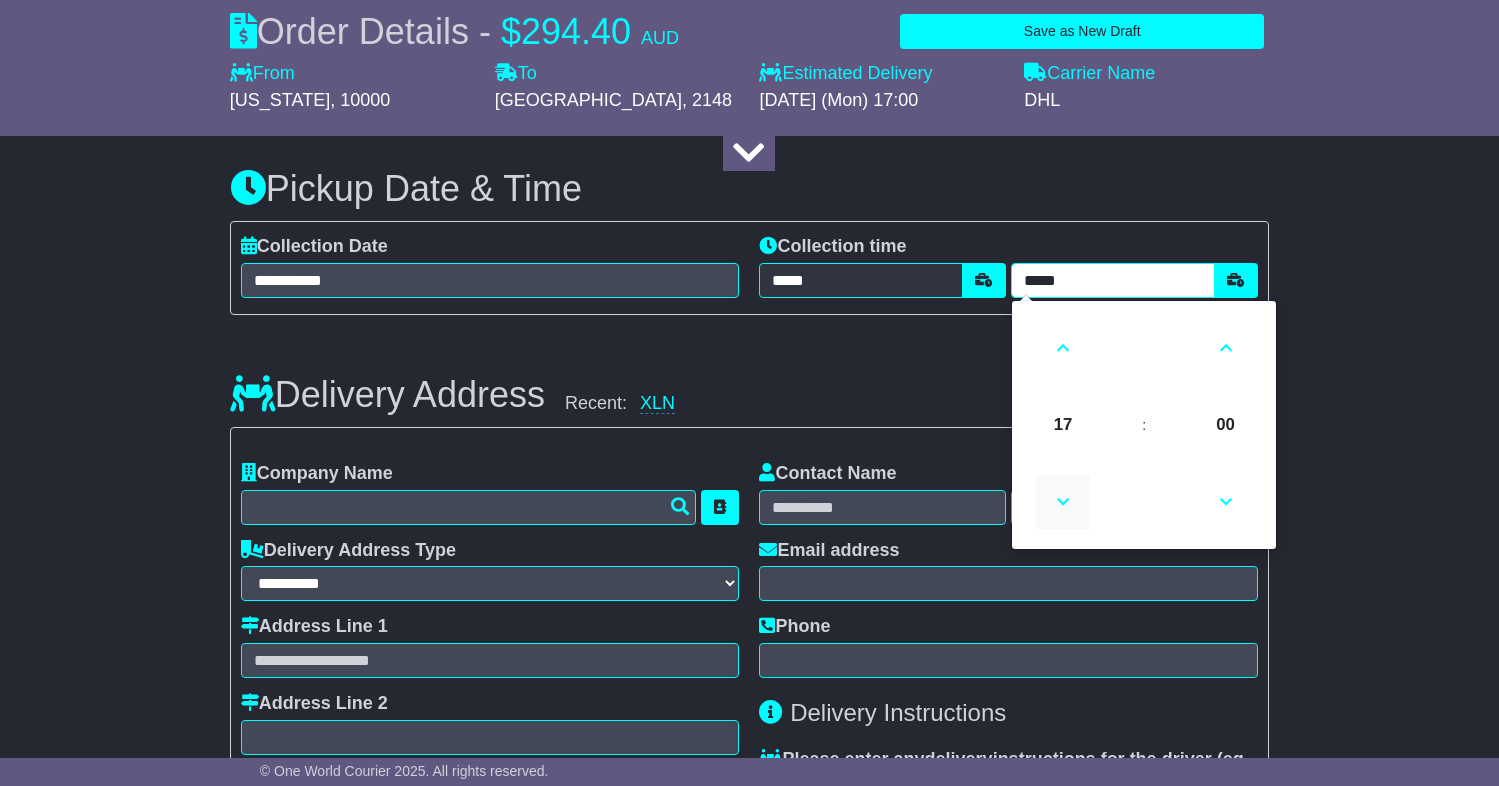 click at bounding box center [1063, 502] 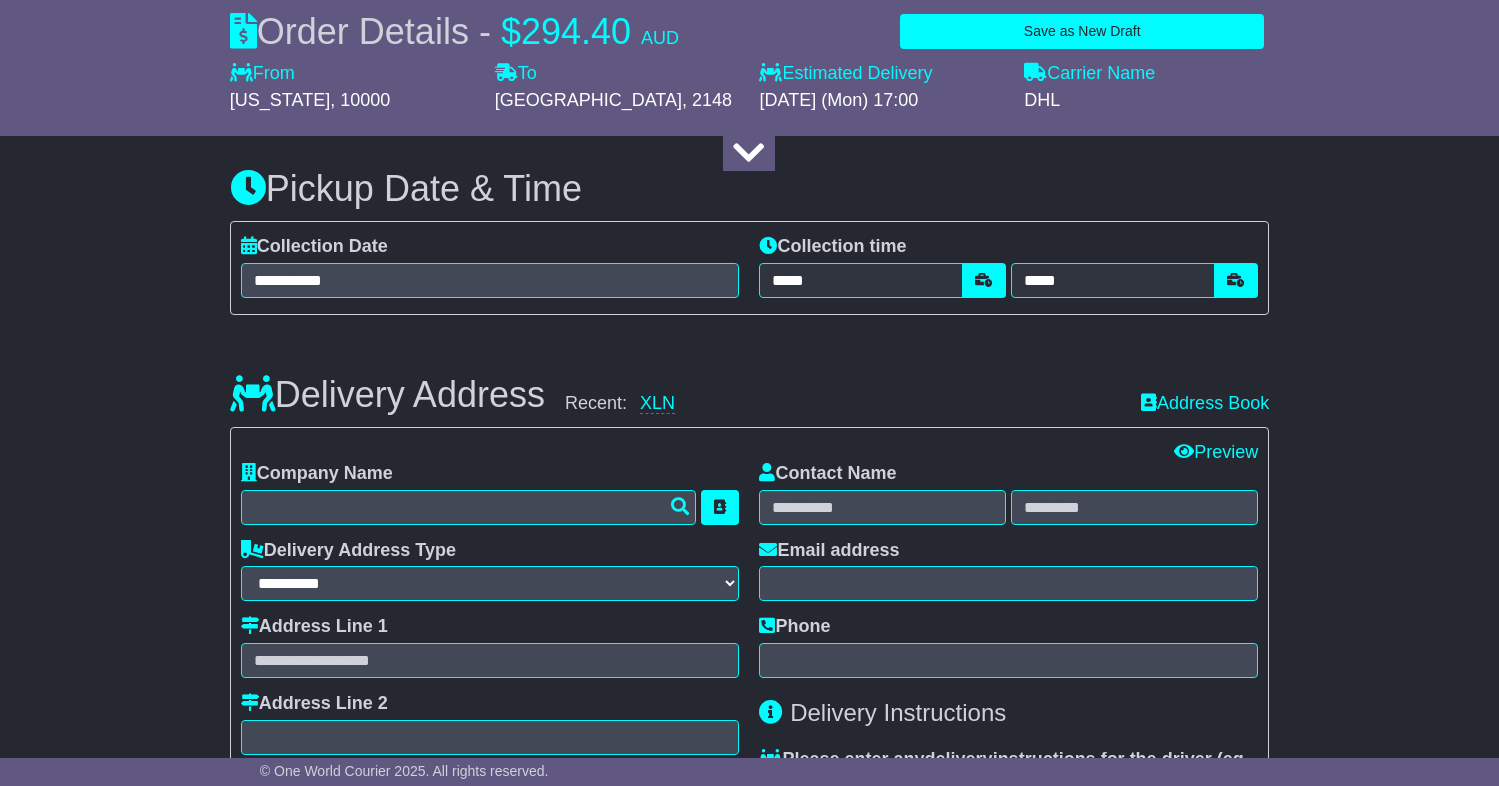 click on "Delivery Address
Recent:
XLN
Address Book" at bounding box center [749, 380] 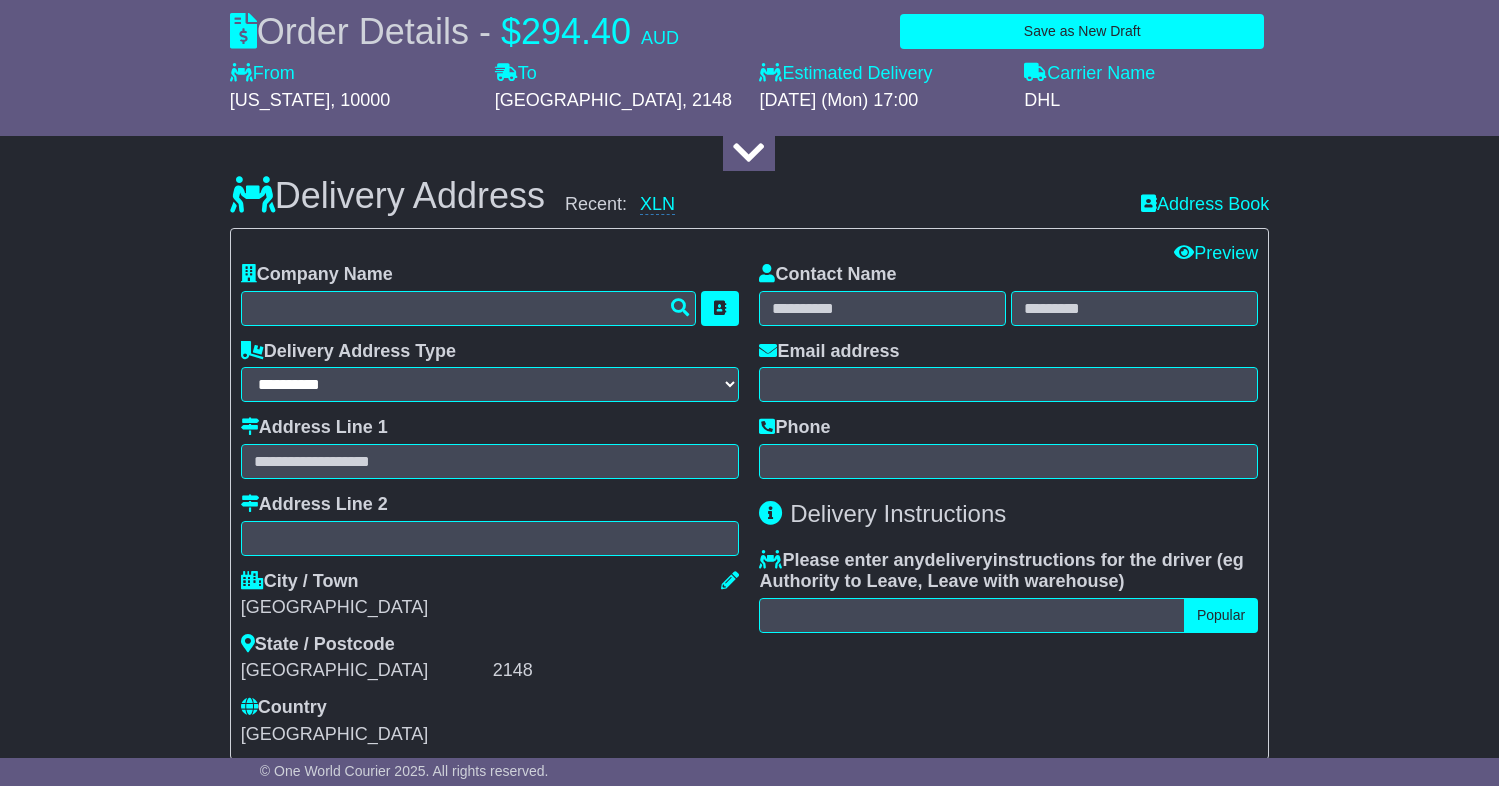 scroll, scrollTop: 1327, scrollLeft: 0, axis: vertical 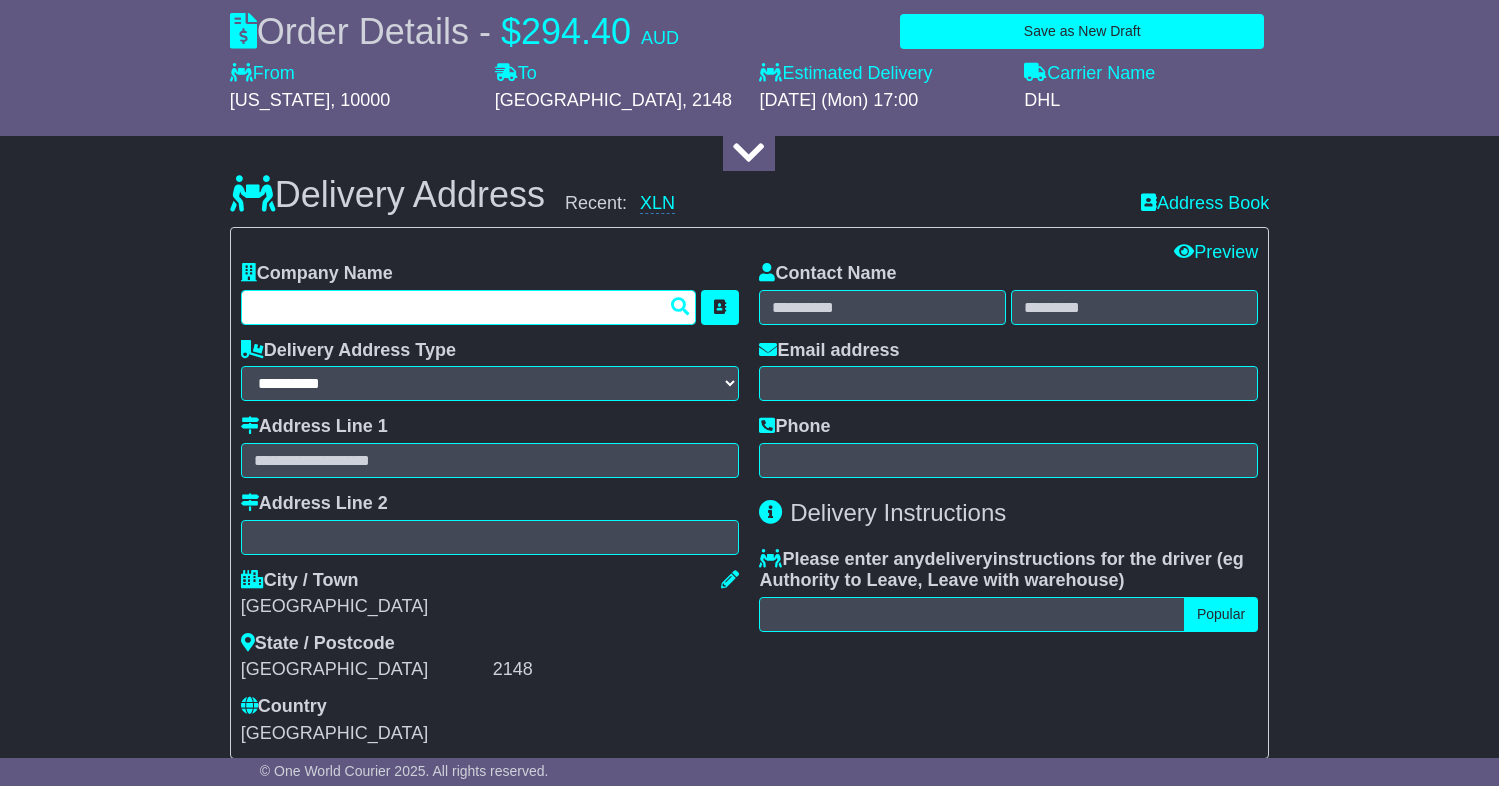 click at bounding box center (469, 307) 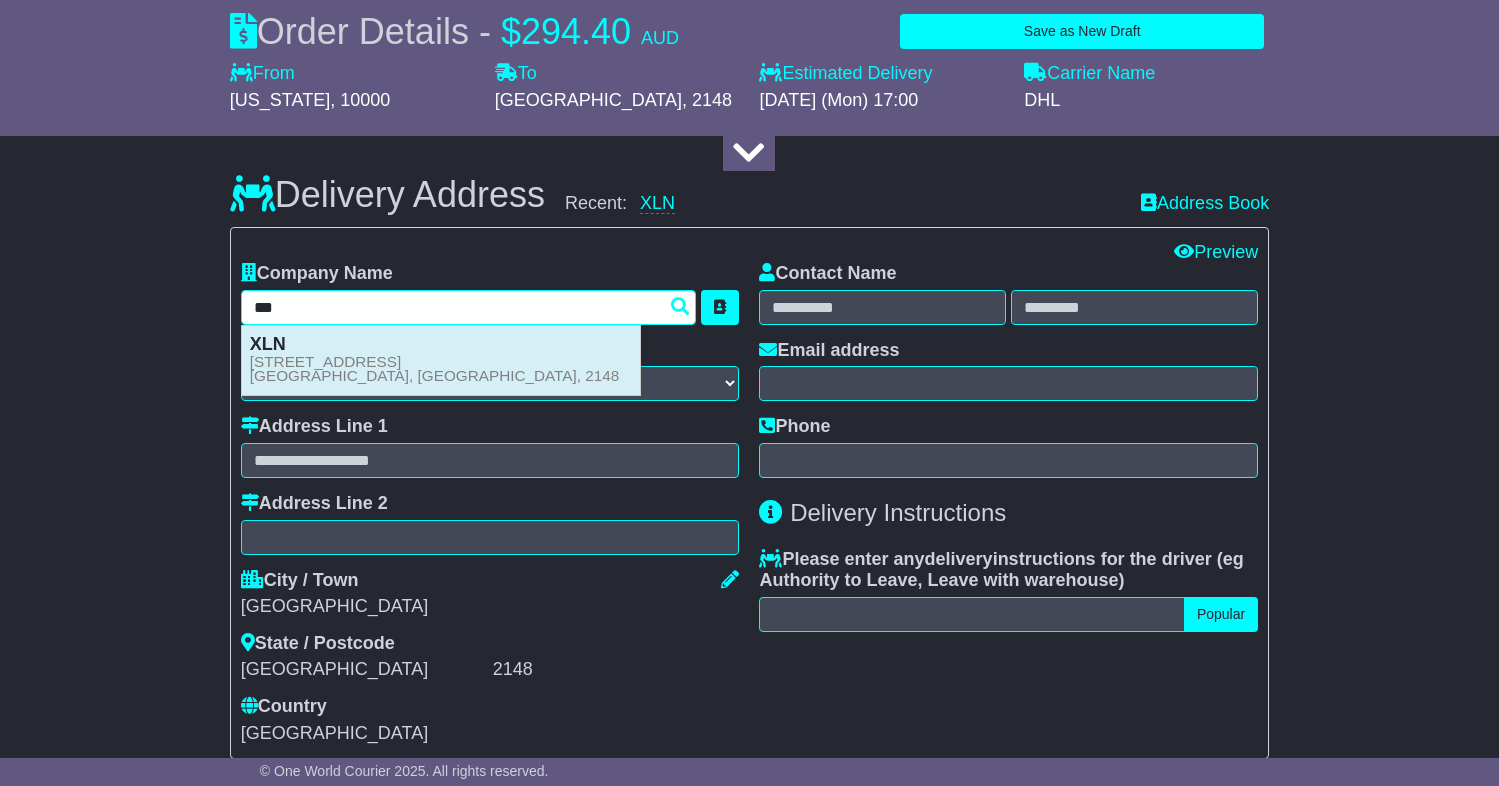 click on "Unit 2, 21 Binney Road   KINGS PARK, NSW, 2148" at bounding box center [435, 369] 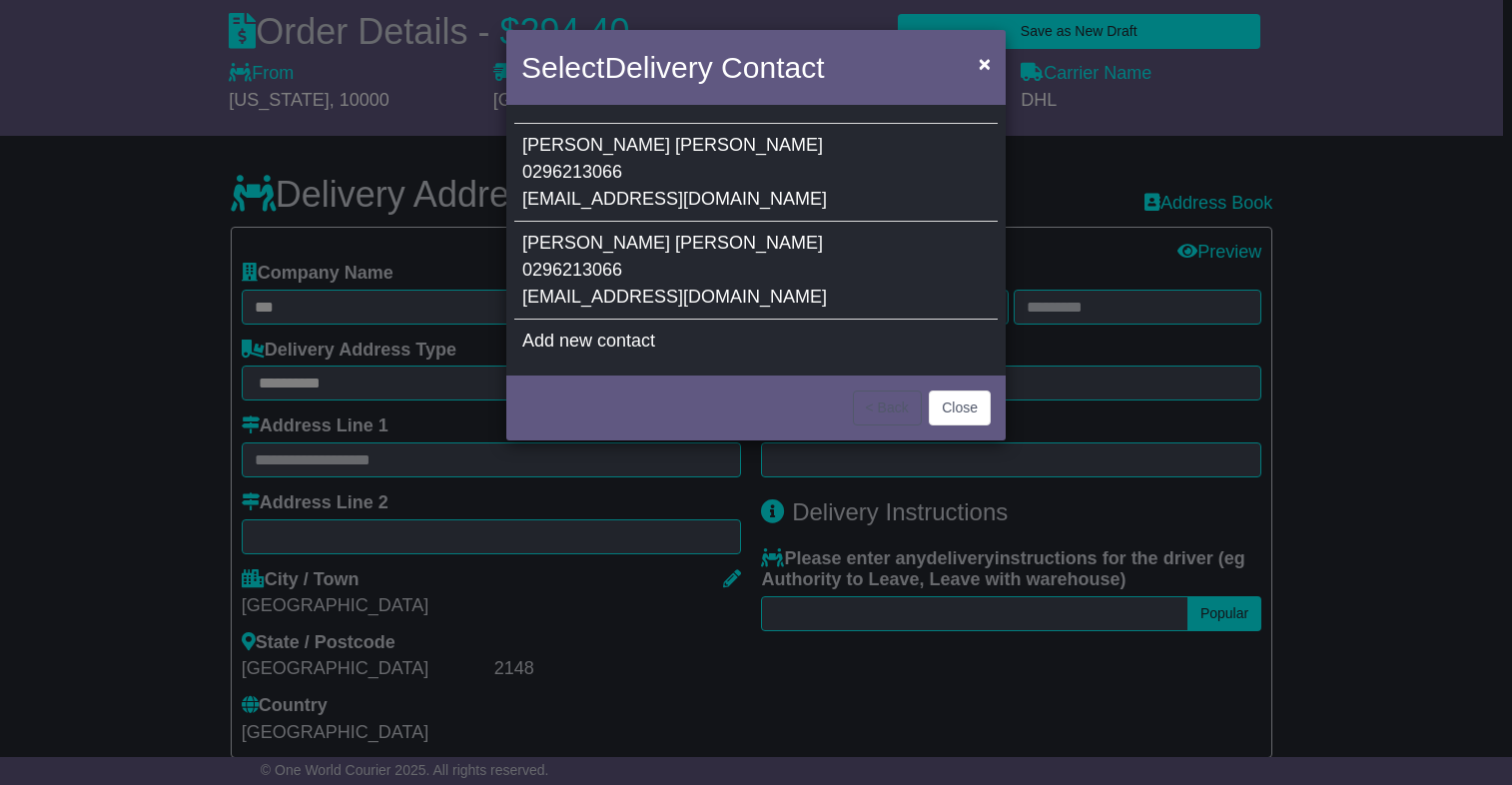 click on "0296213066" at bounding box center [572, 270] 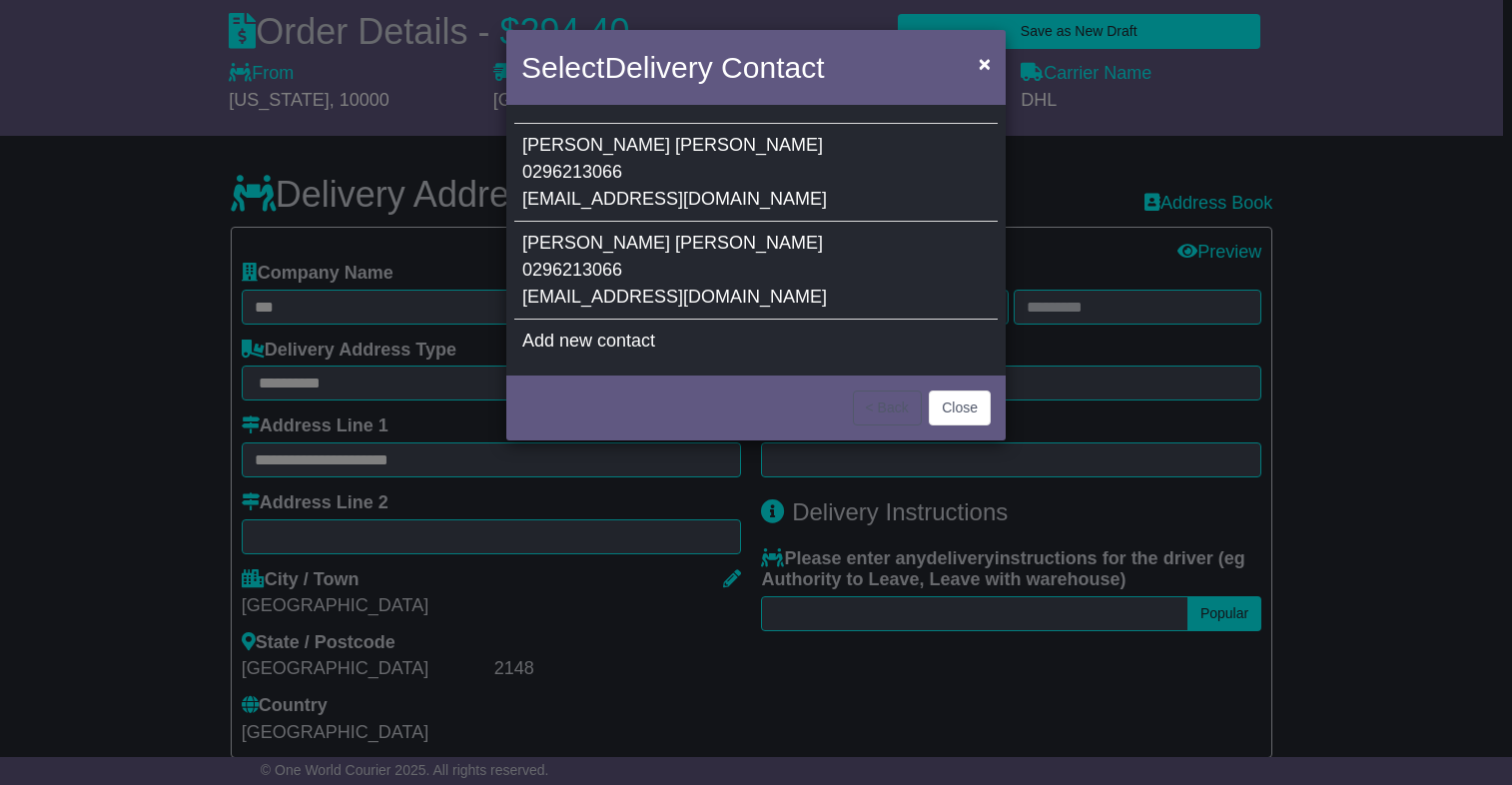 type on "*****" 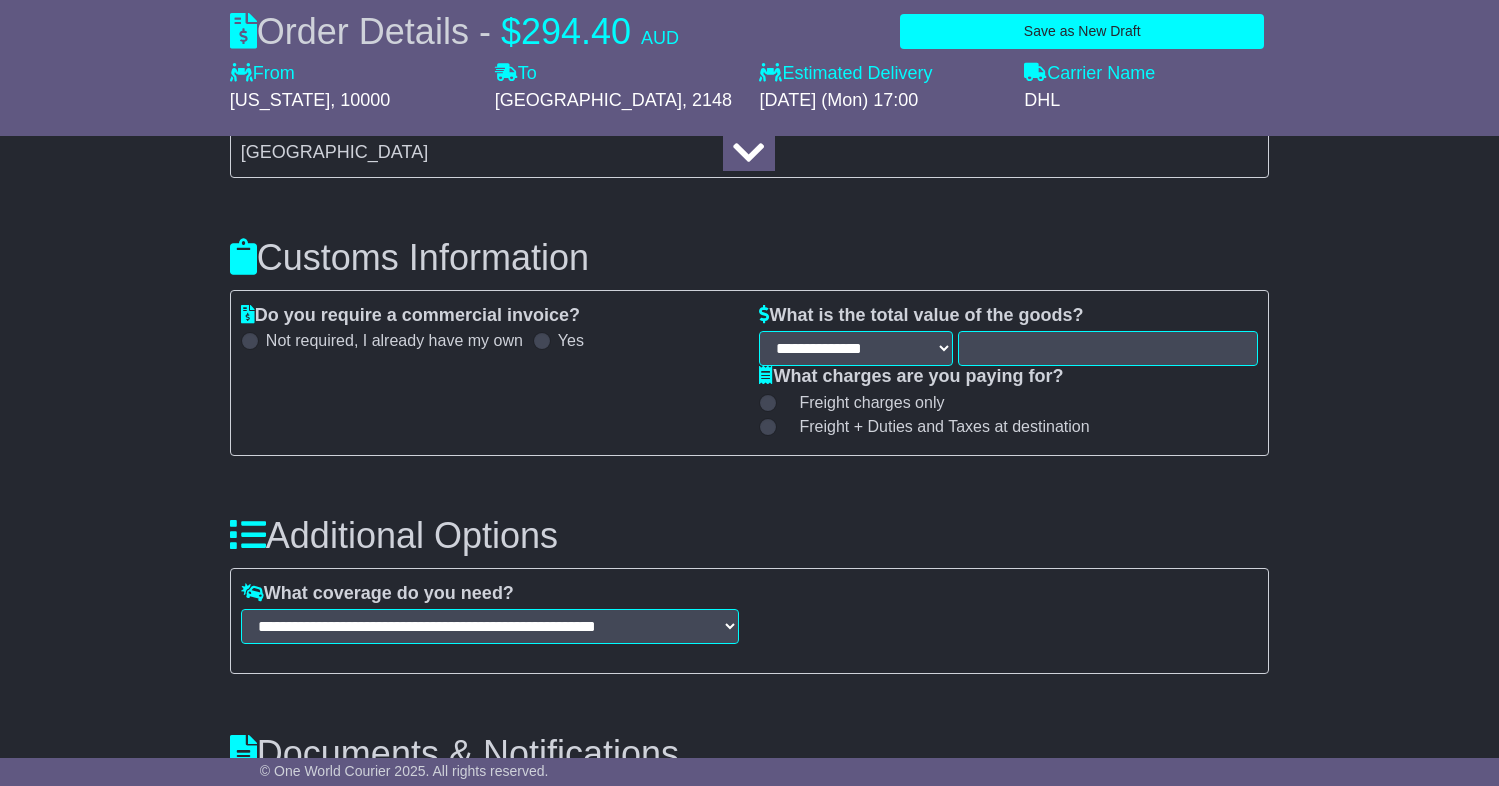 scroll, scrollTop: 1927, scrollLeft: 0, axis: vertical 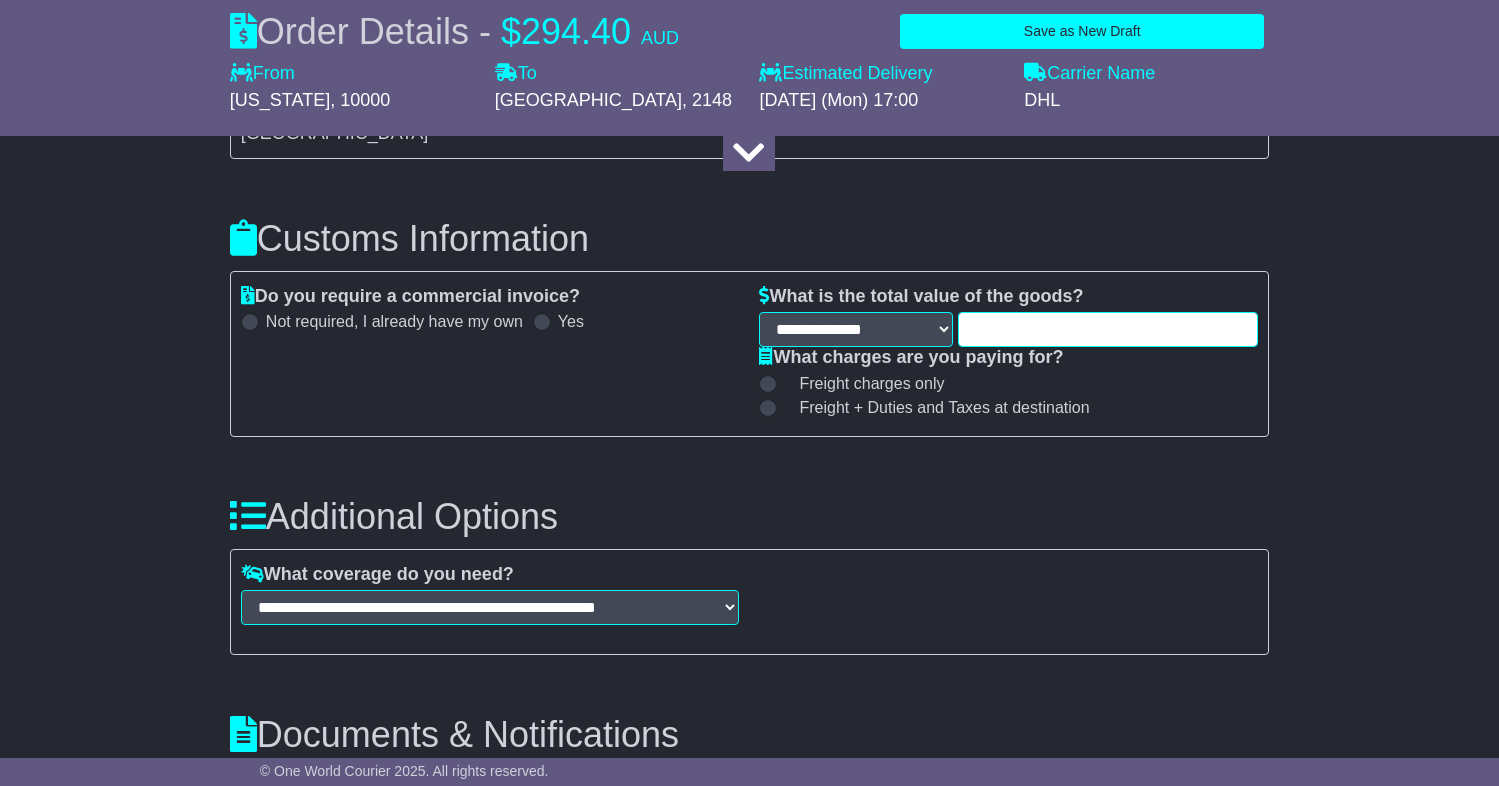 click at bounding box center [1108, 329] 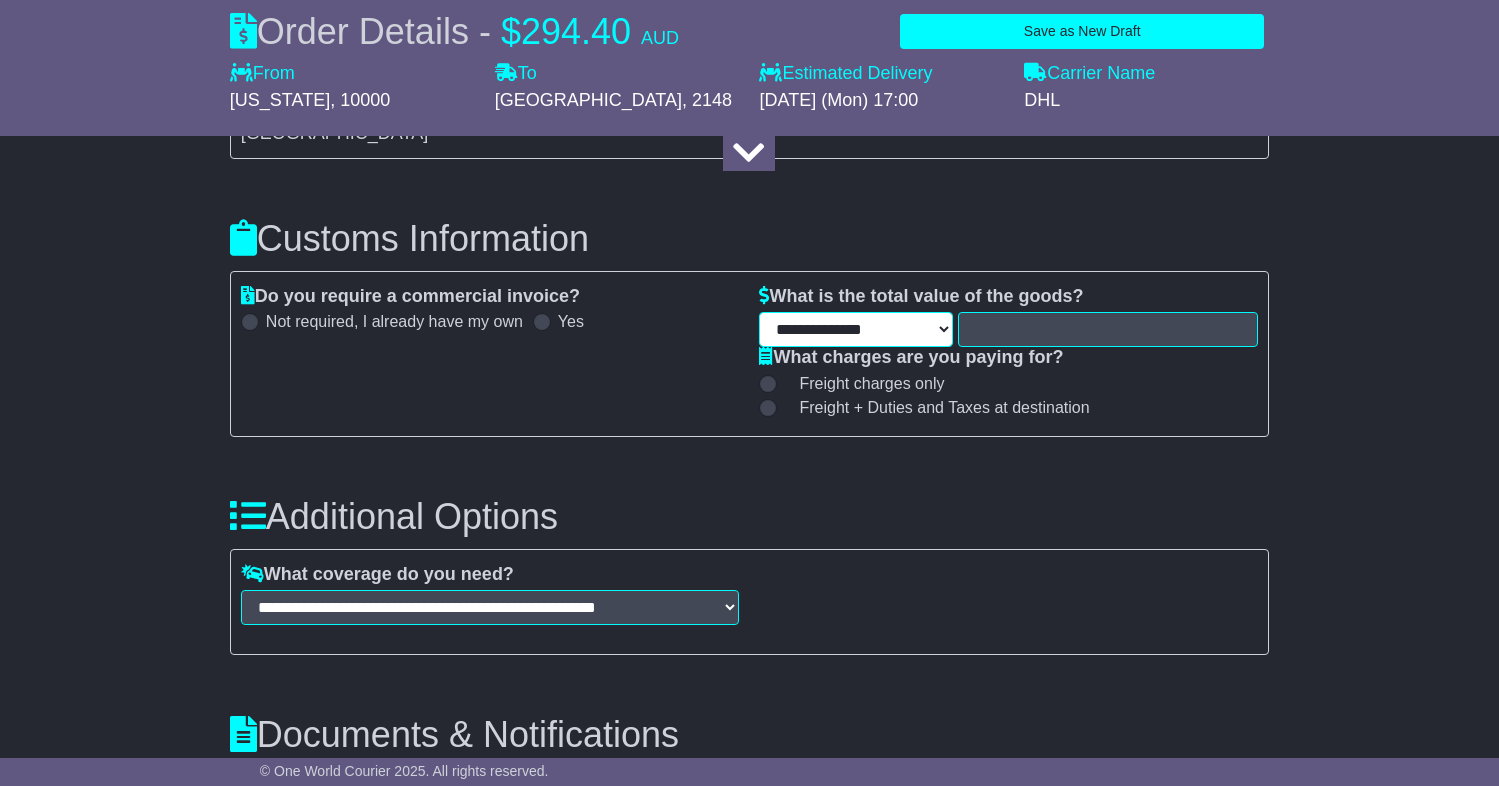 click on "**********" at bounding box center (855, 329) 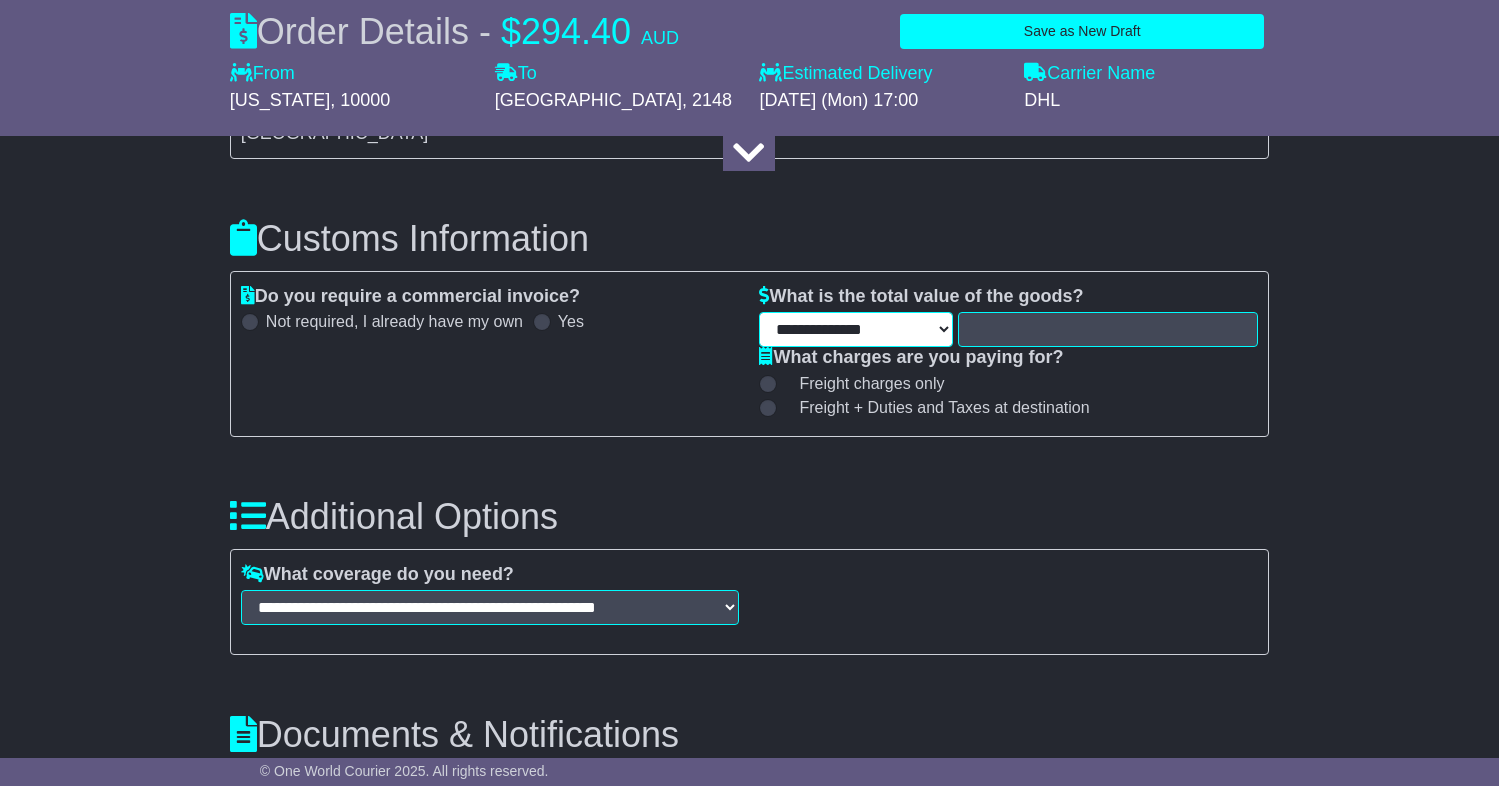 scroll, scrollTop: 2027, scrollLeft: 0, axis: vertical 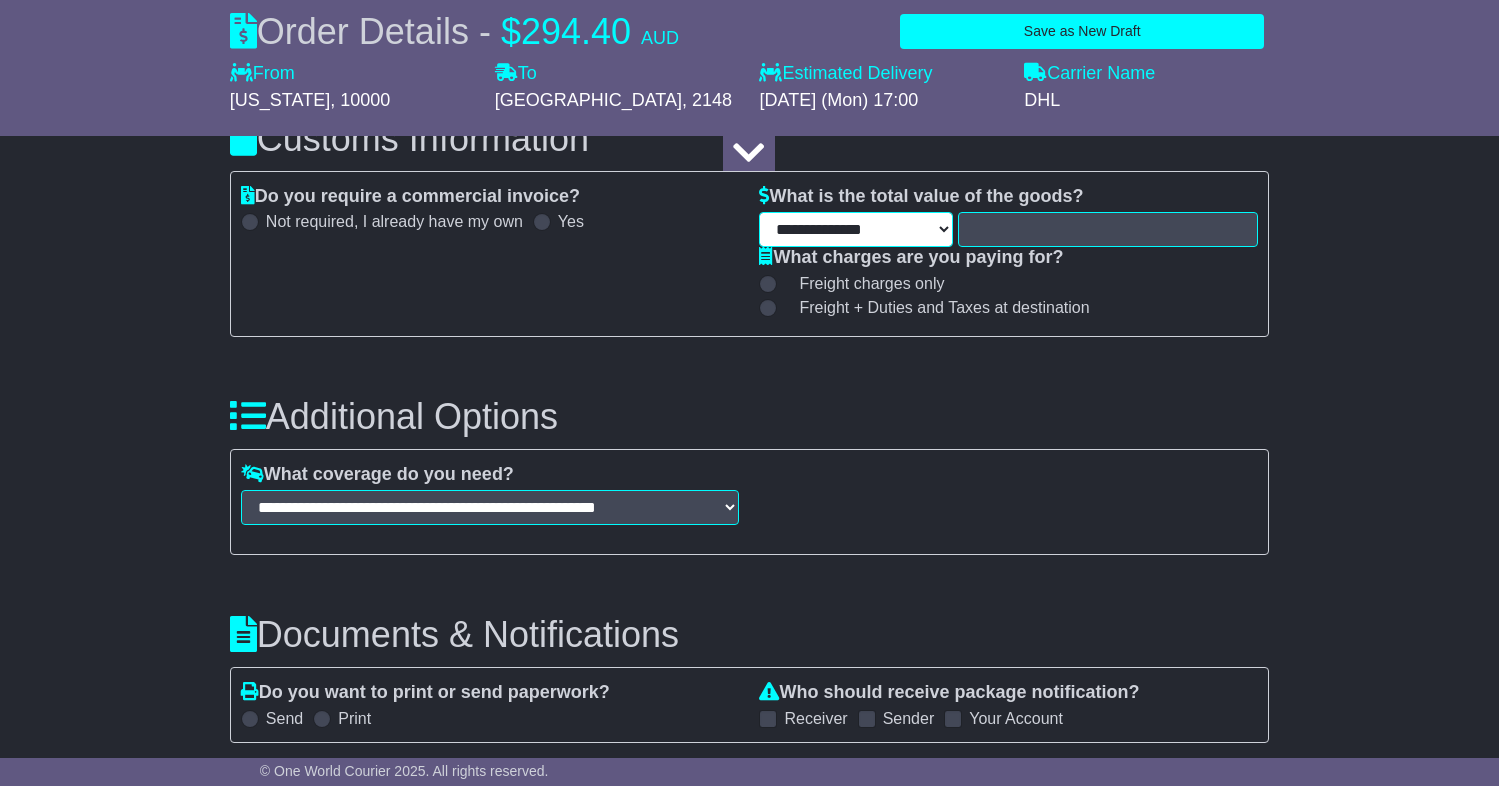 drag, startPoint x: 830, startPoint y: 212, endPoint x: 835, endPoint y: 224, distance: 13 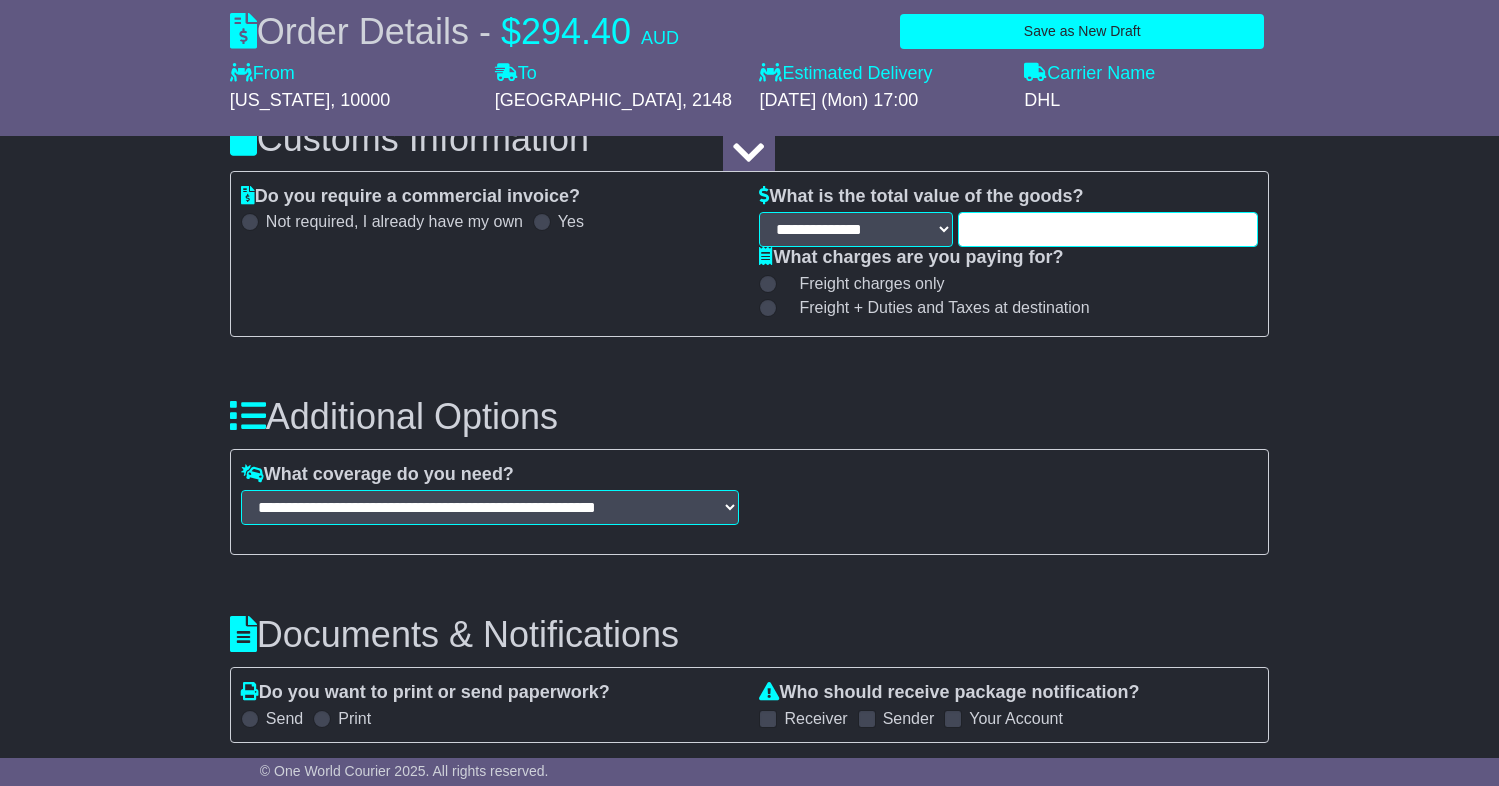 click at bounding box center [1108, 229] 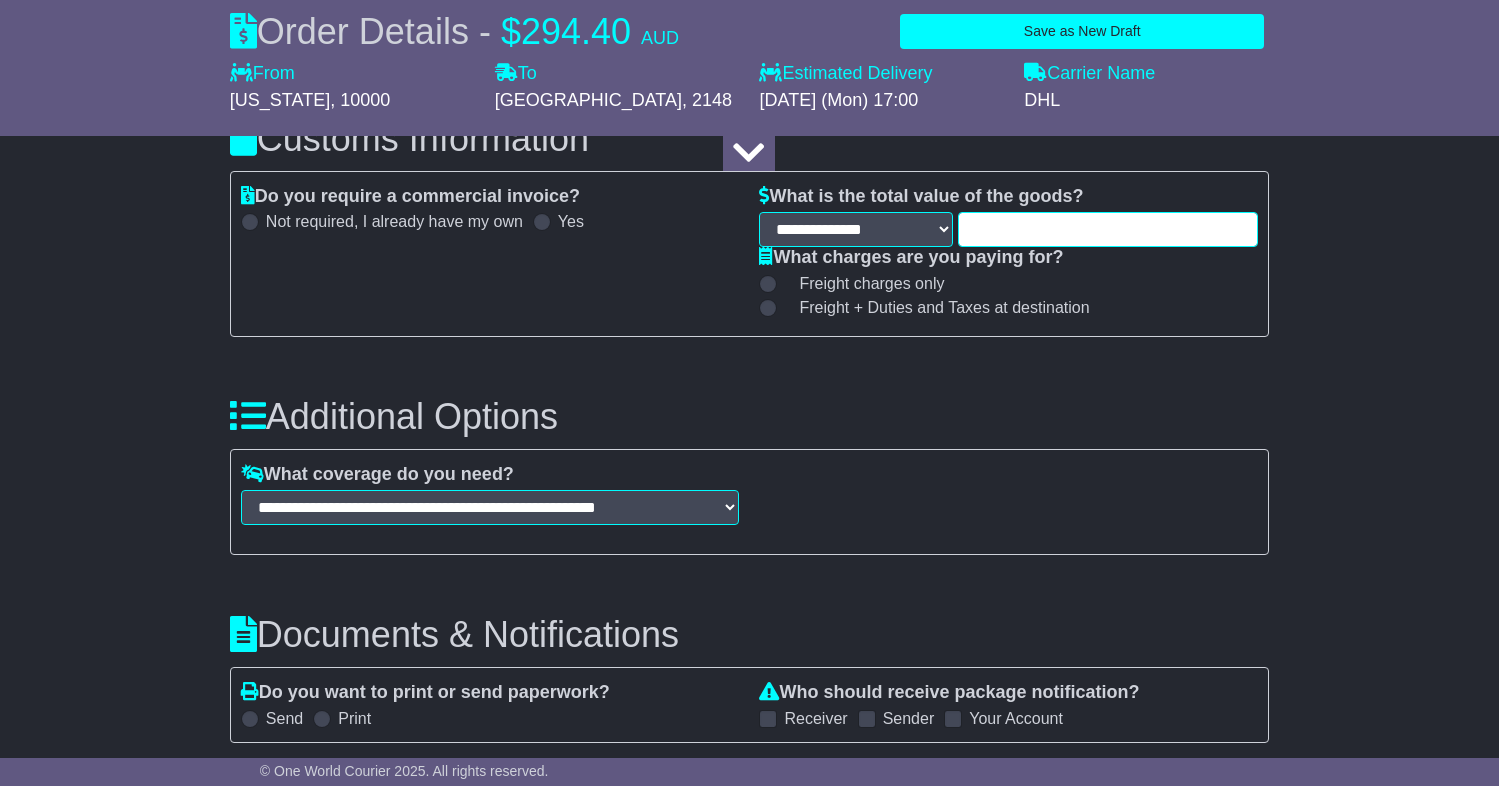 click at bounding box center (1108, 229) 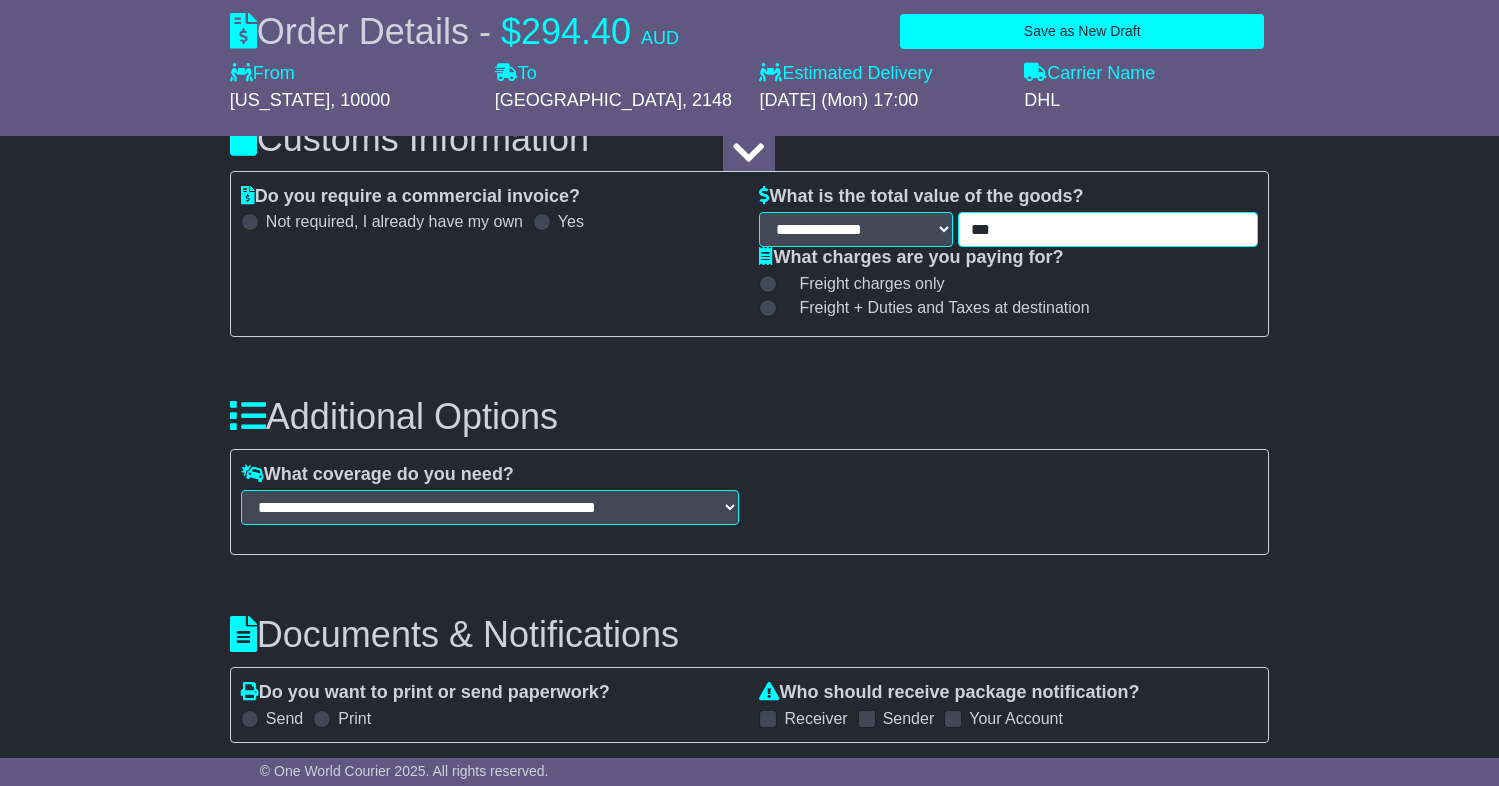 type on "***" 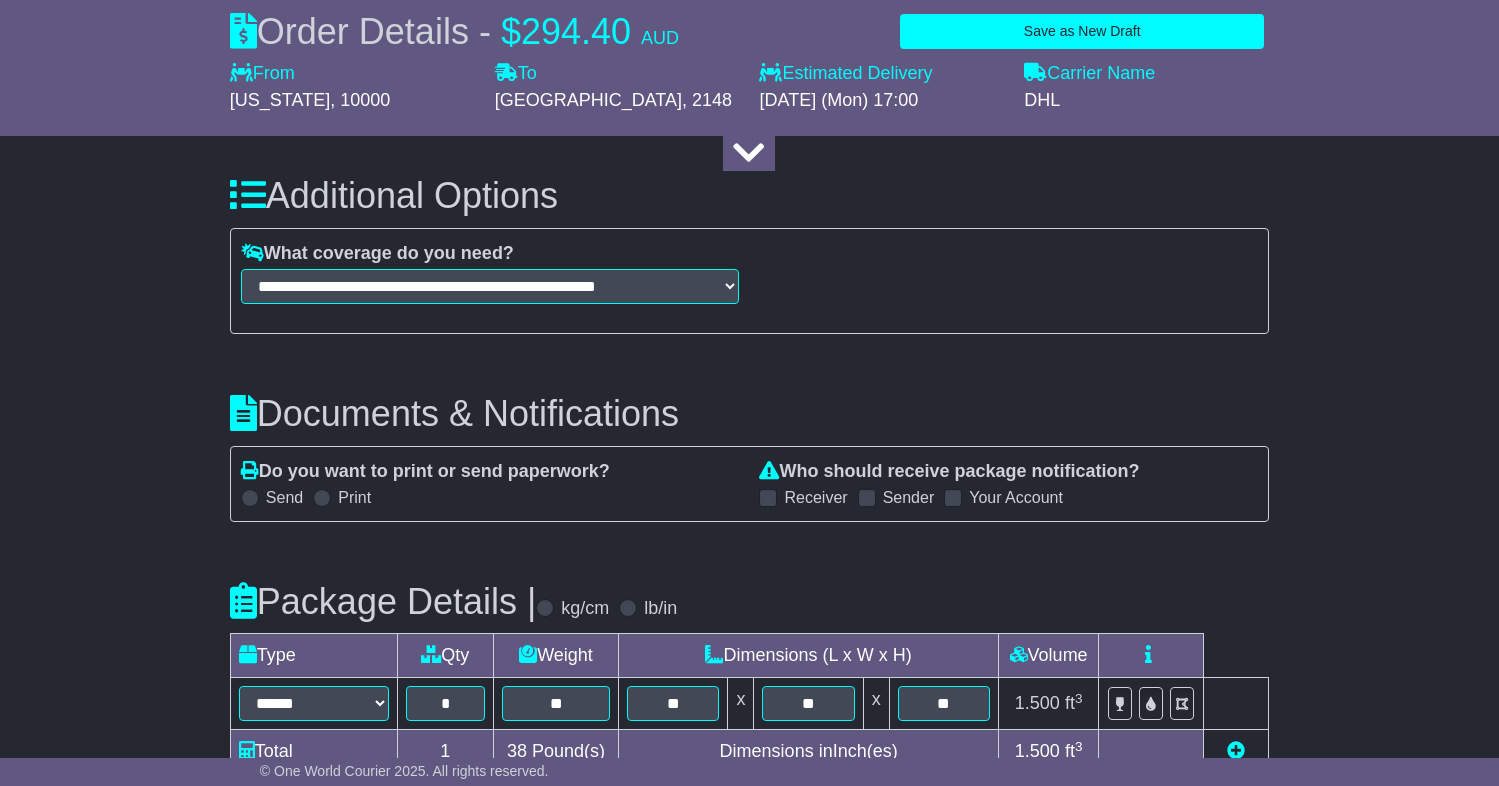 scroll, scrollTop: 2327, scrollLeft: 0, axis: vertical 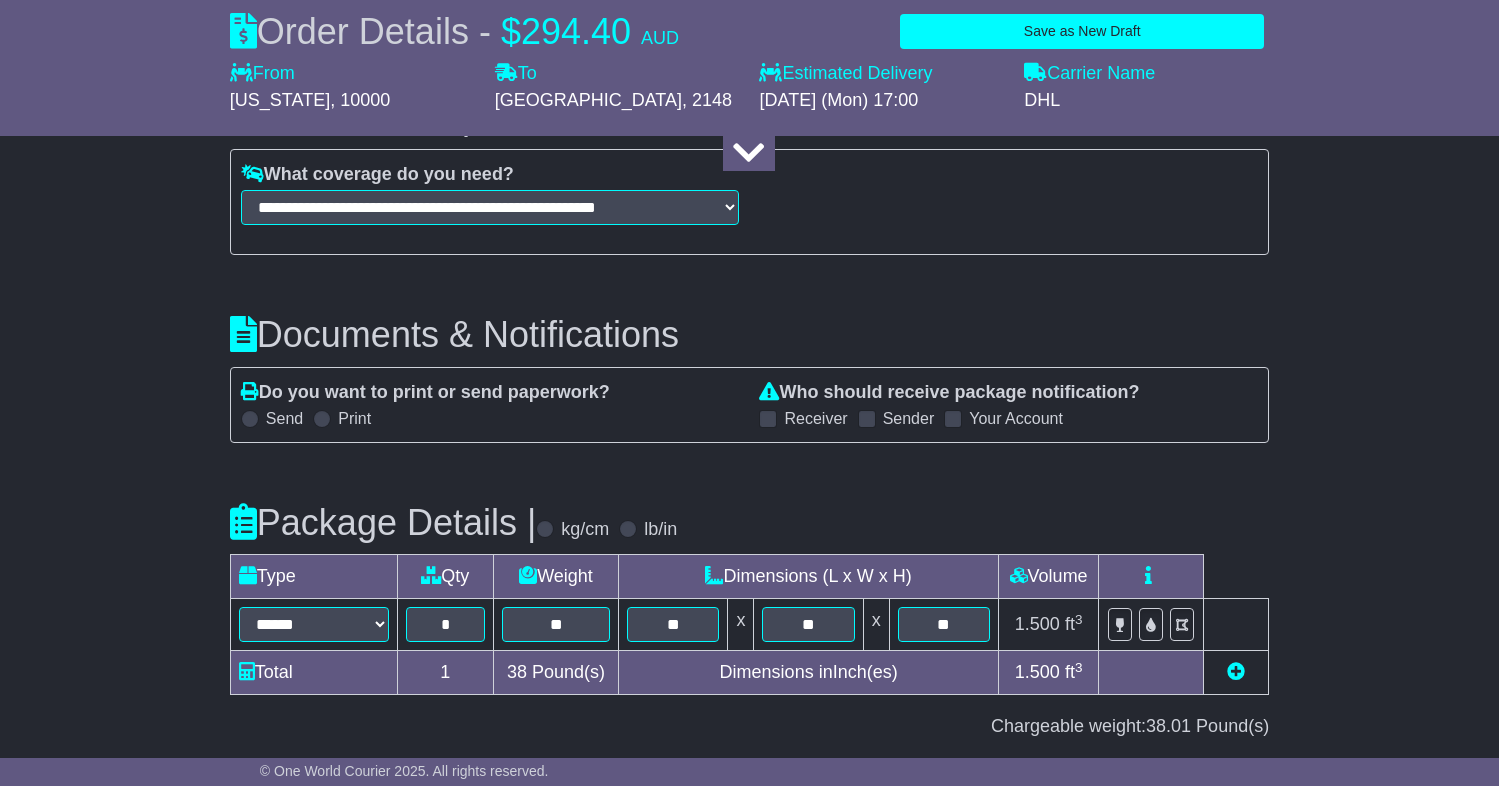 click on "Sender" at bounding box center [909, 418] 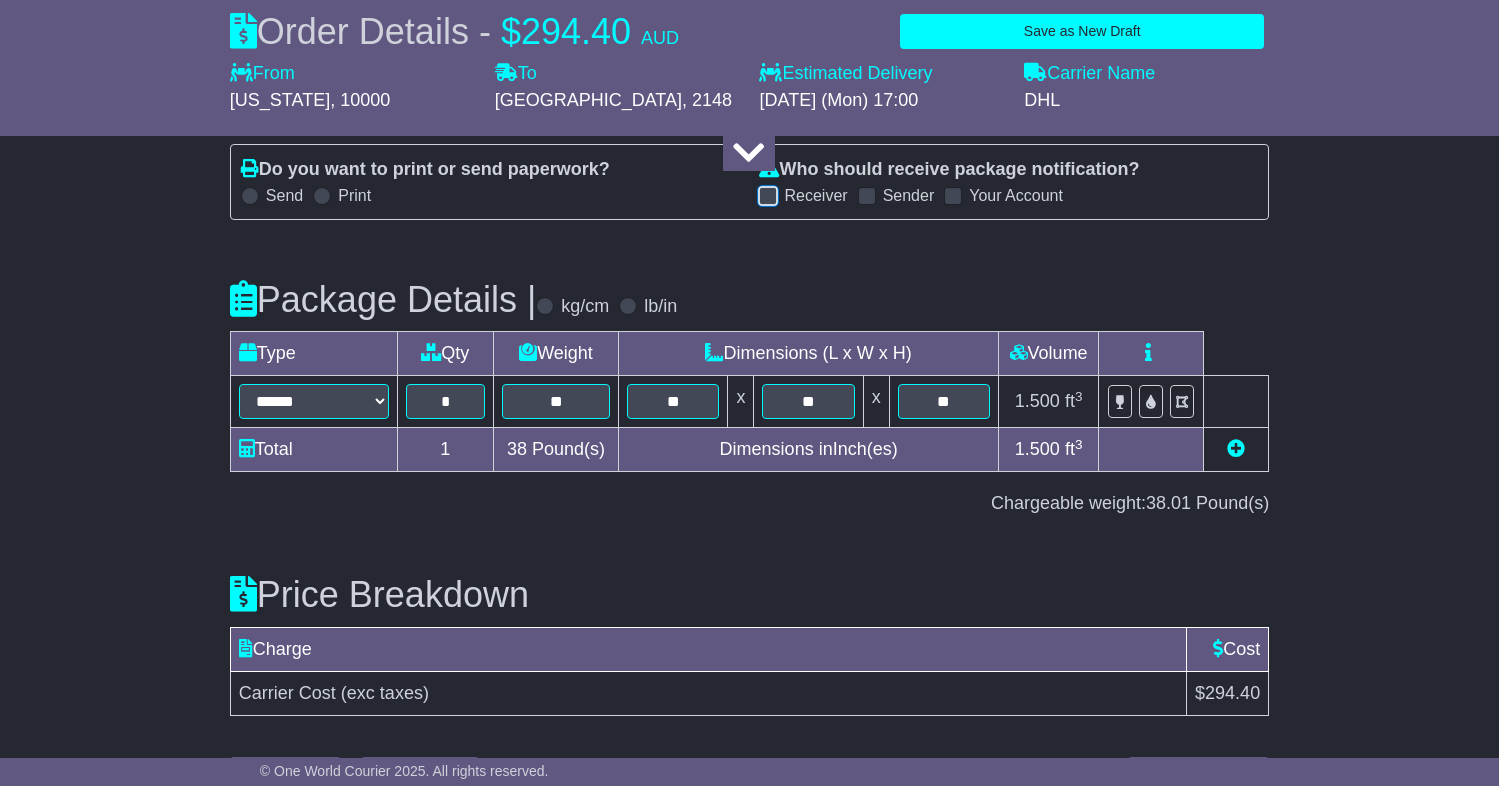 scroll, scrollTop: 2606, scrollLeft: 0, axis: vertical 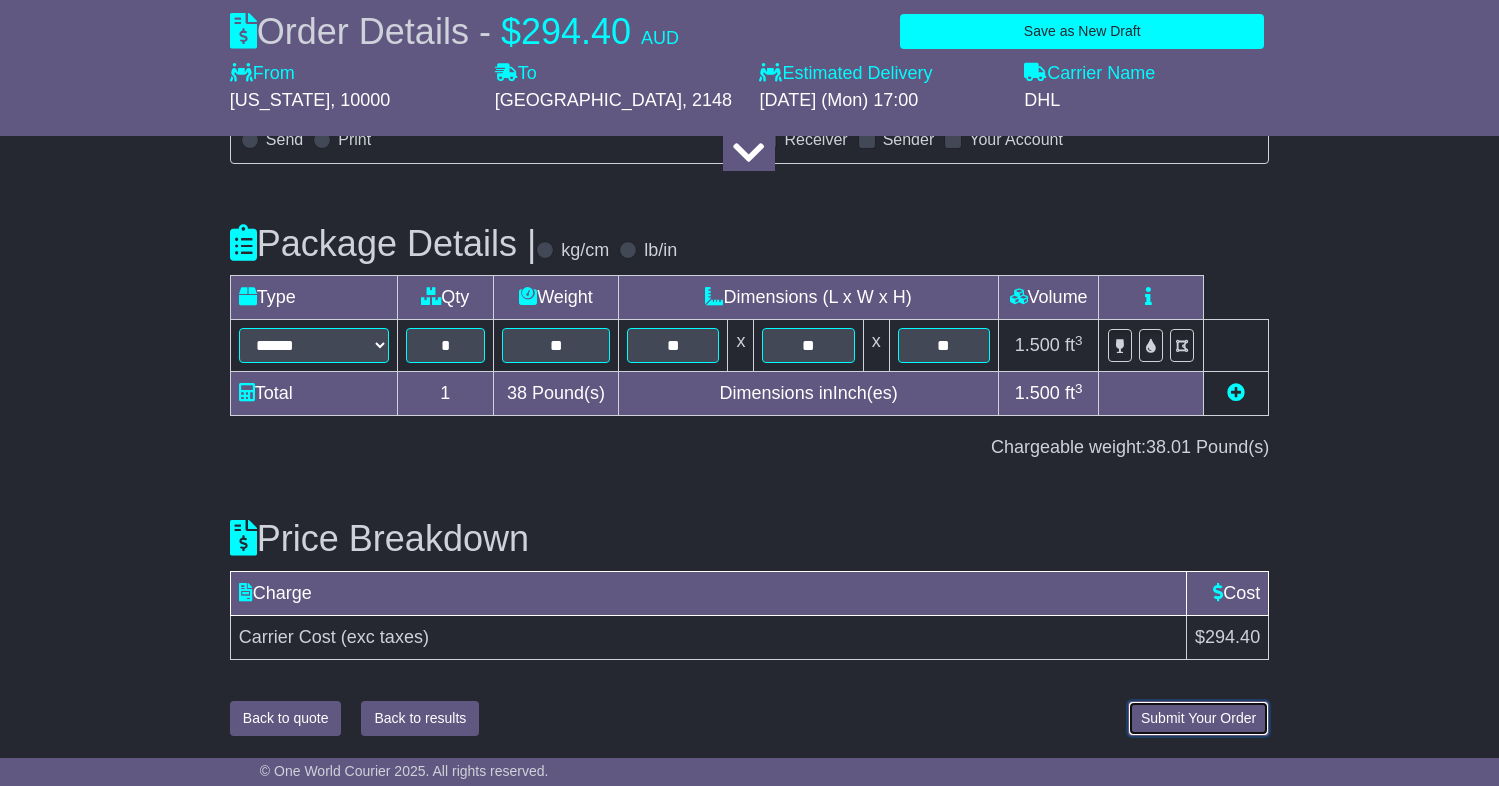 click on "Submit Your Order" at bounding box center (1198, 718) 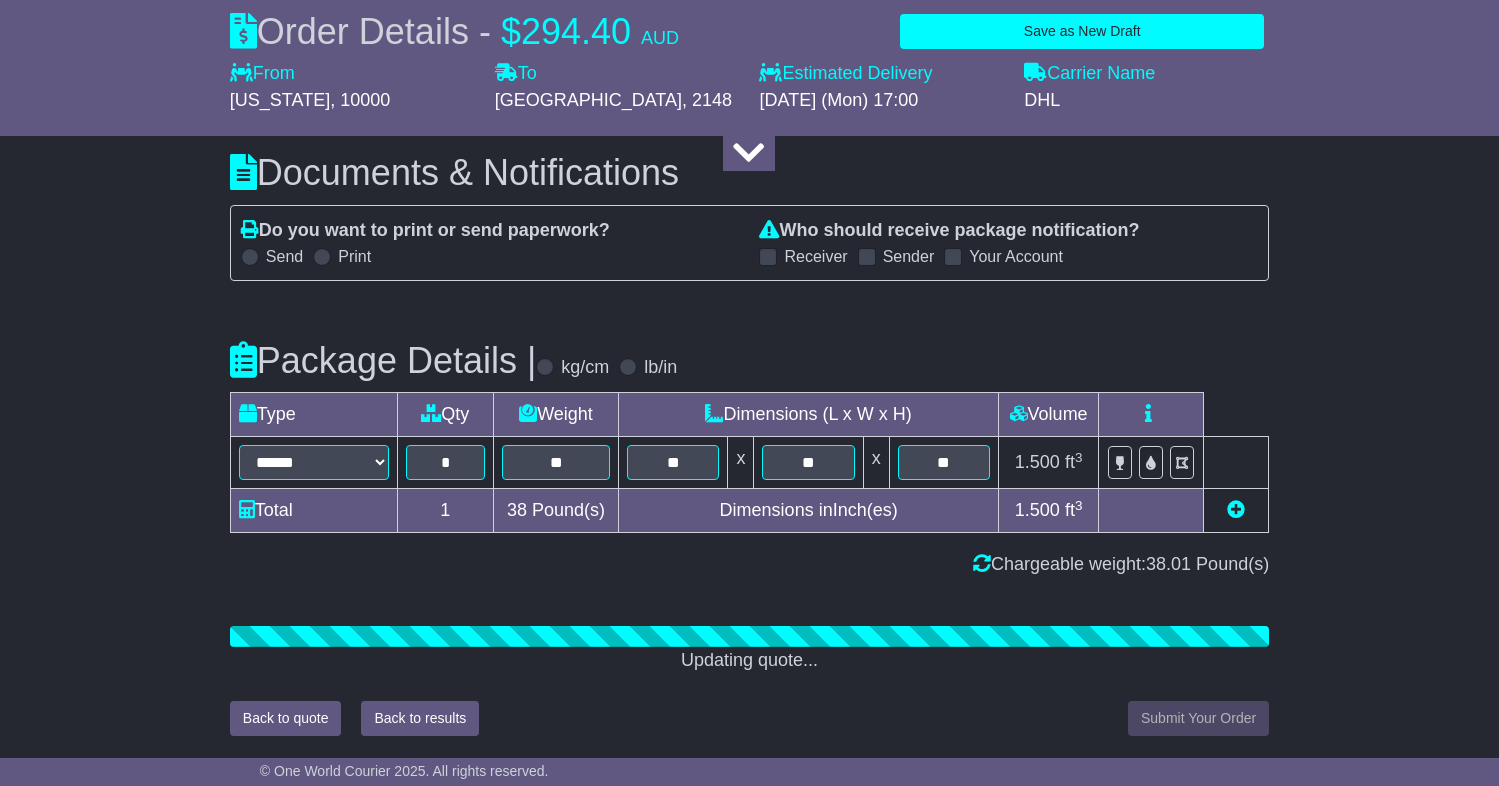 scroll, scrollTop: 2606, scrollLeft: 0, axis: vertical 